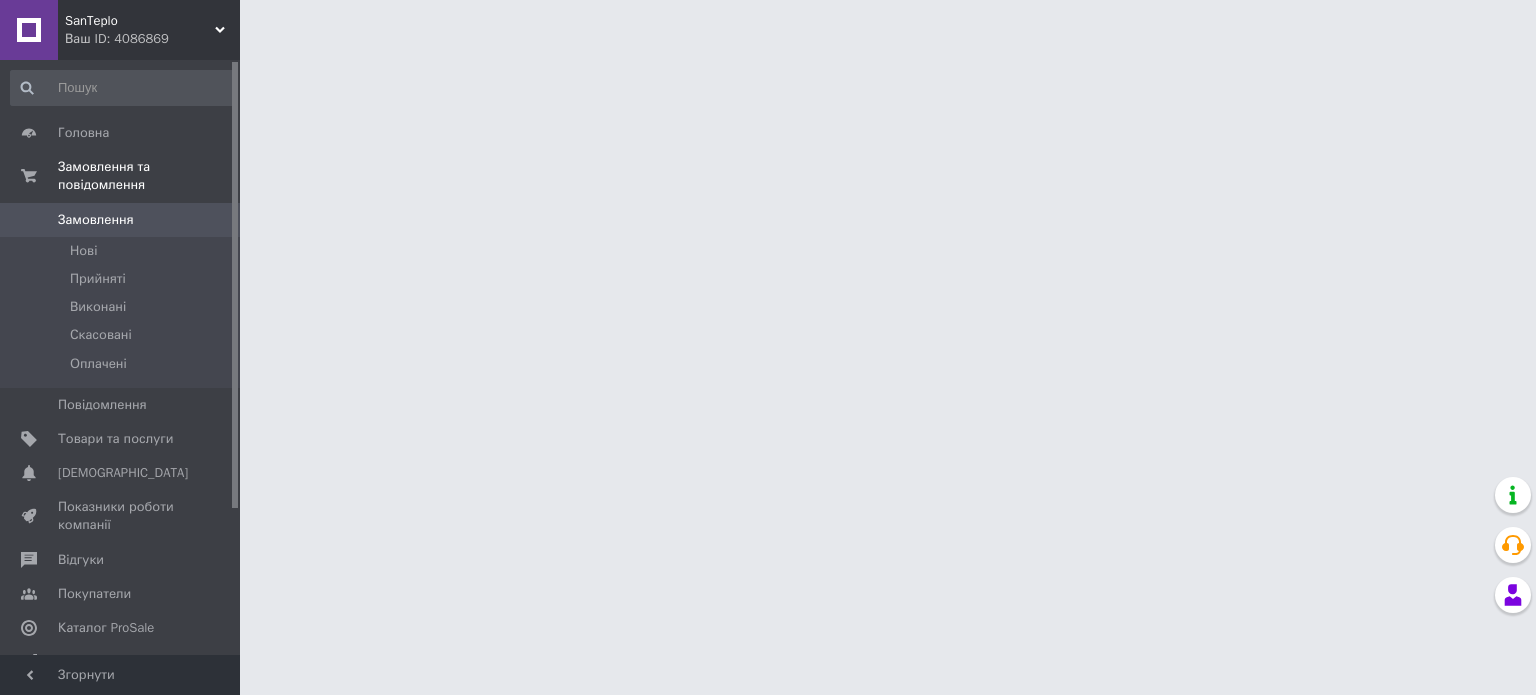 scroll, scrollTop: 0, scrollLeft: 0, axis: both 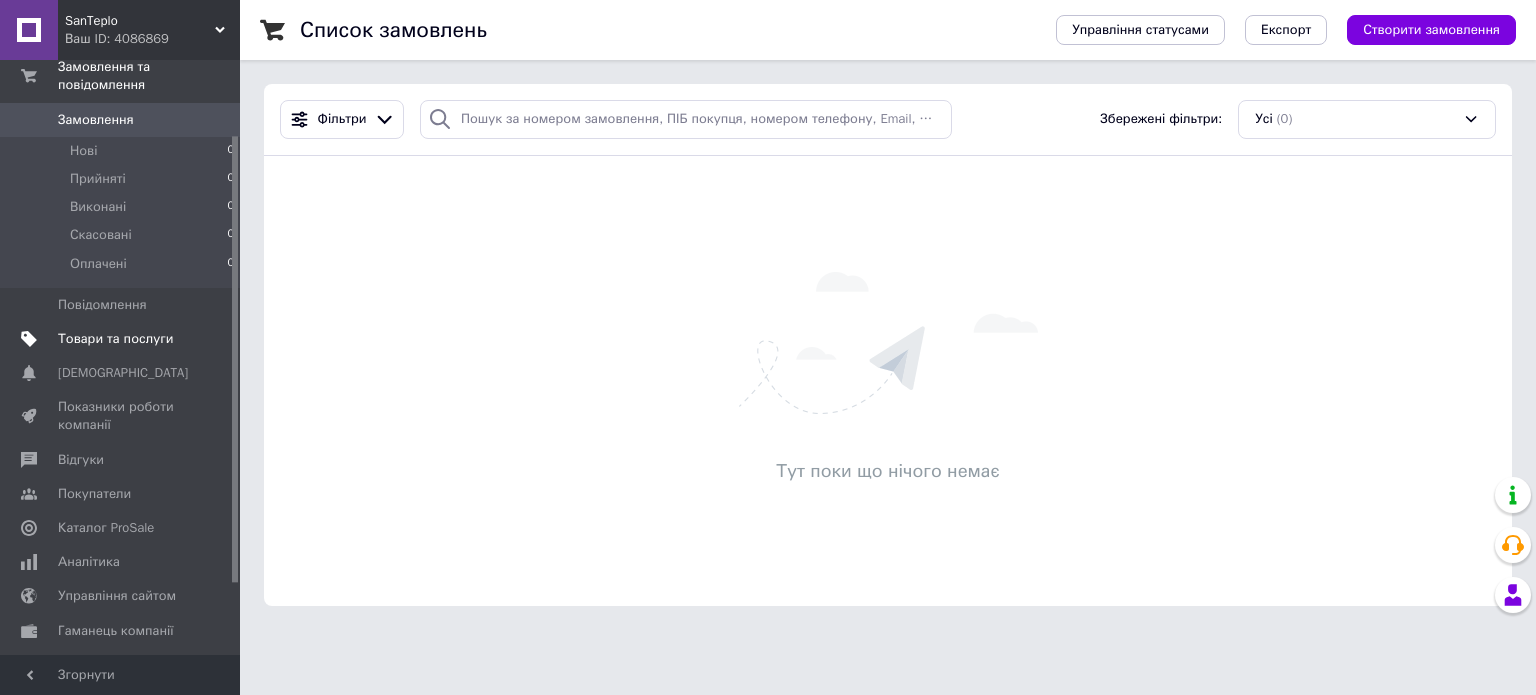 click on "Товари та послуги" at bounding box center (115, 339) 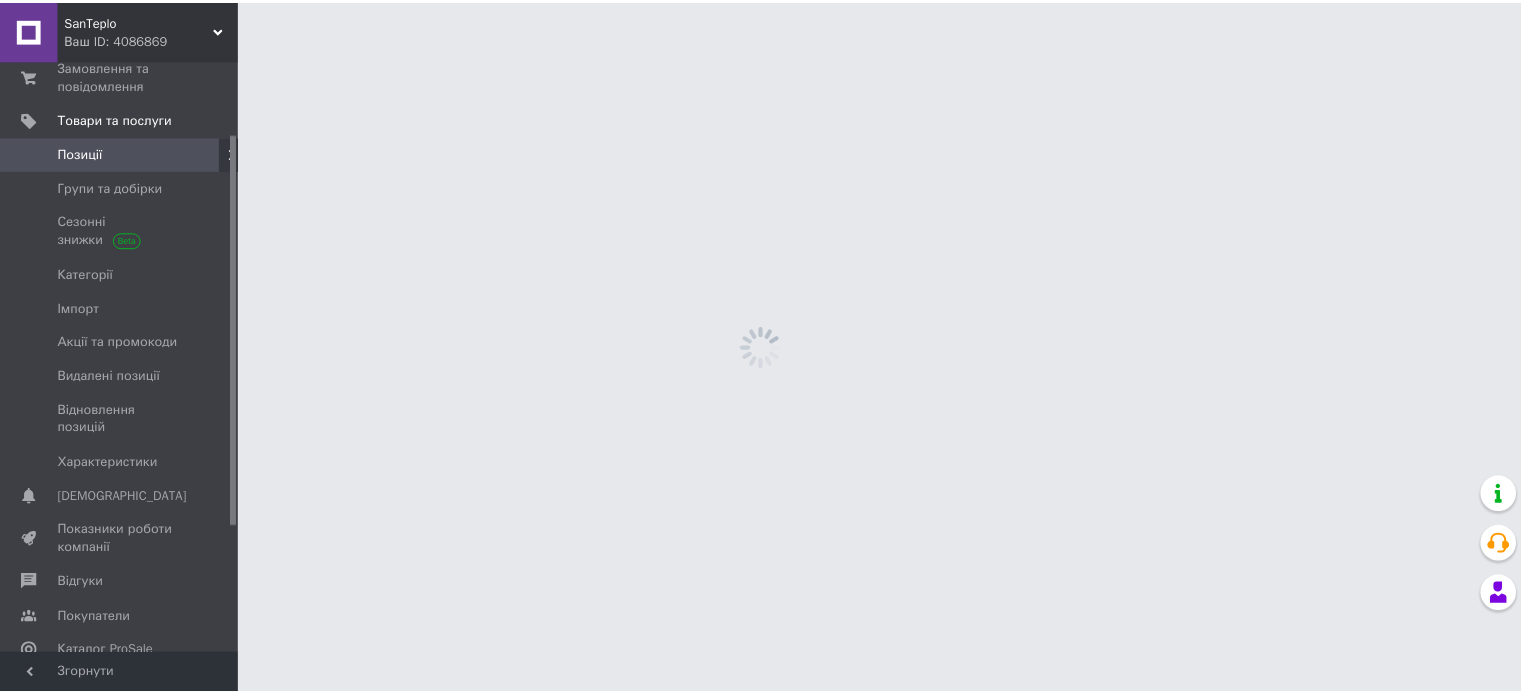 scroll, scrollTop: 109, scrollLeft: 0, axis: vertical 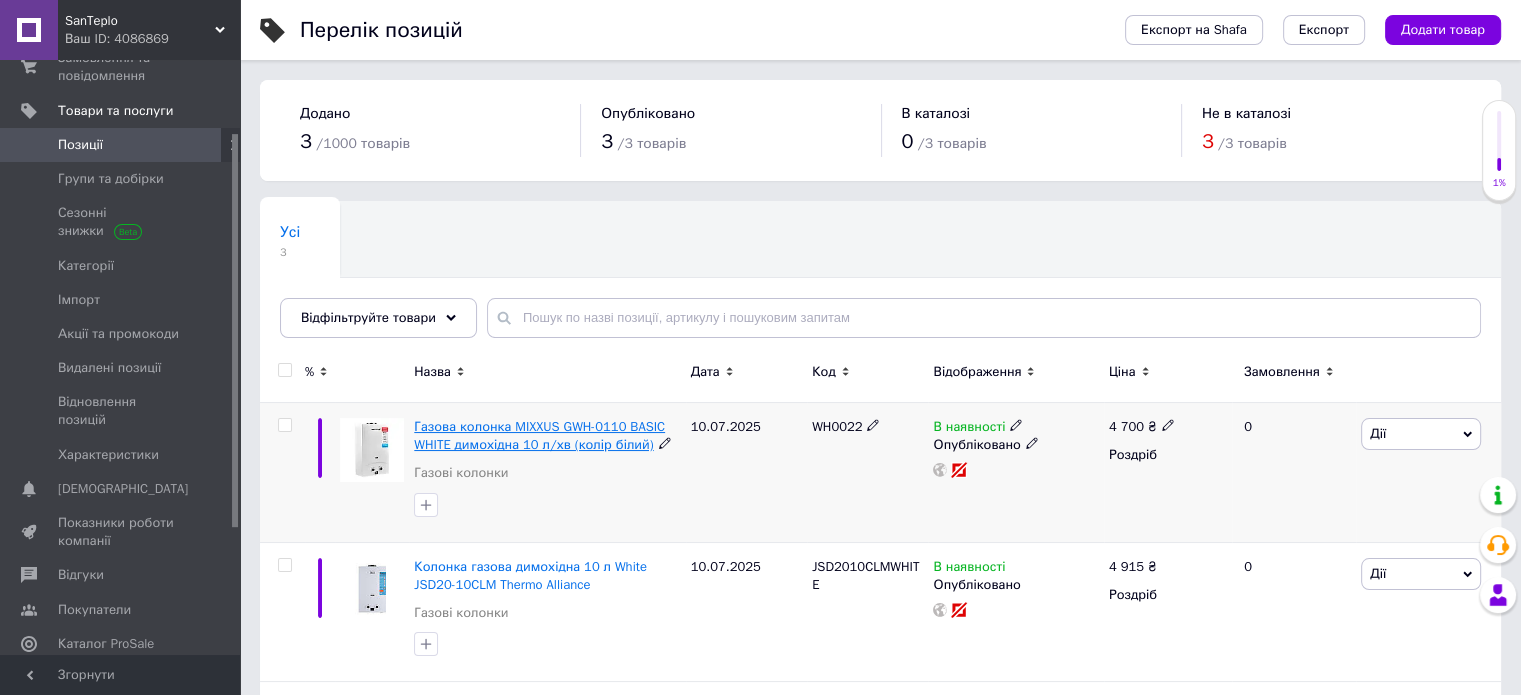 click on "Газова колонка MIXXUS GWH-0110 BASIC WHITE димохідна 10 л/хв (колір білий)" at bounding box center [539, 435] 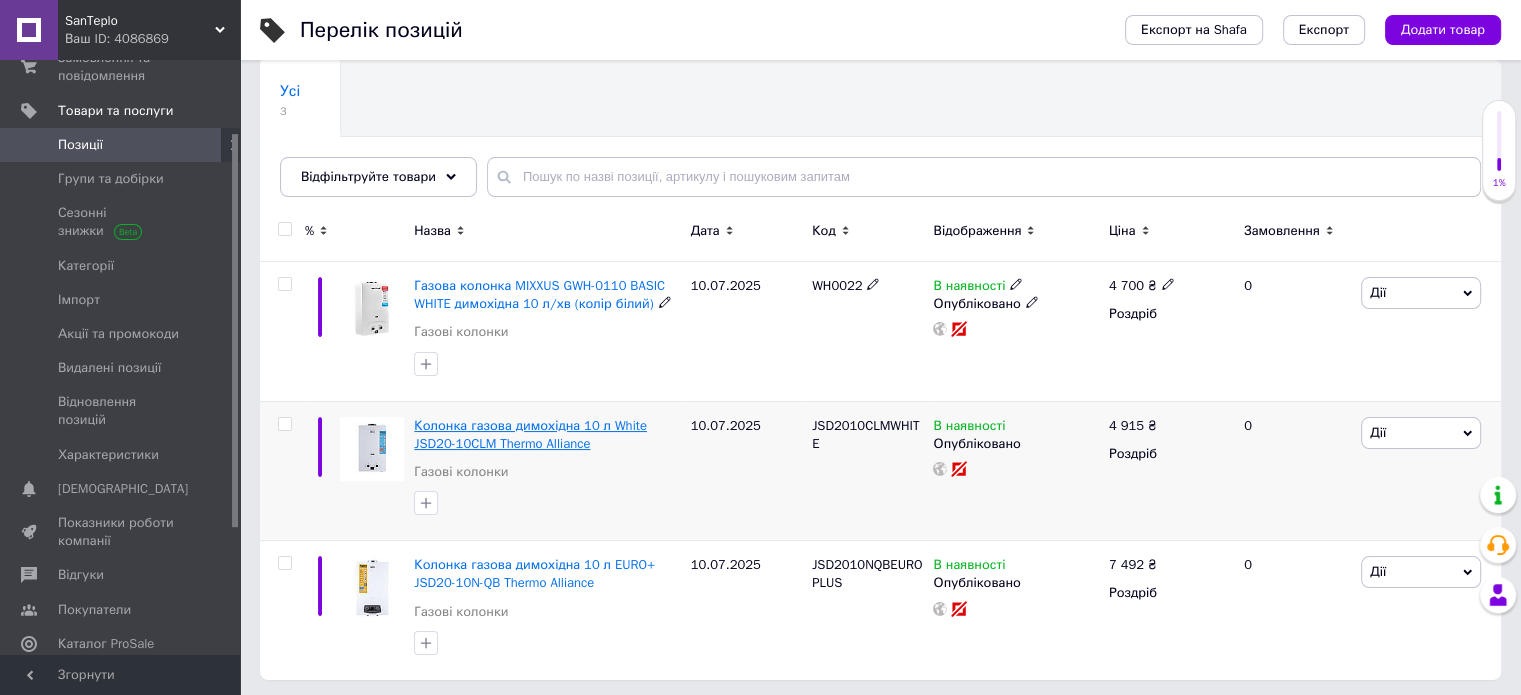 scroll, scrollTop: 144, scrollLeft: 0, axis: vertical 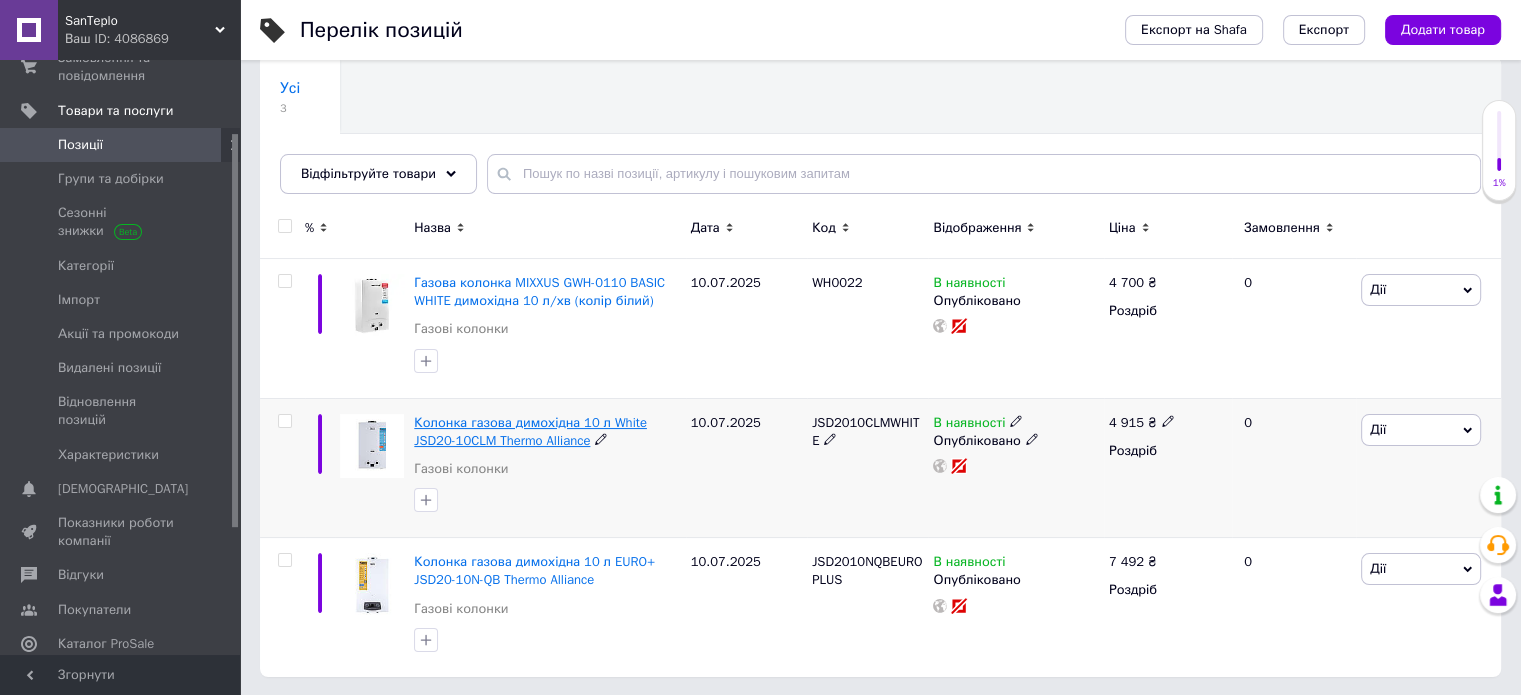 click on "Колонка газова димохідна 10 л White JSD20-10CLM Thermo Alliance" at bounding box center [530, 431] 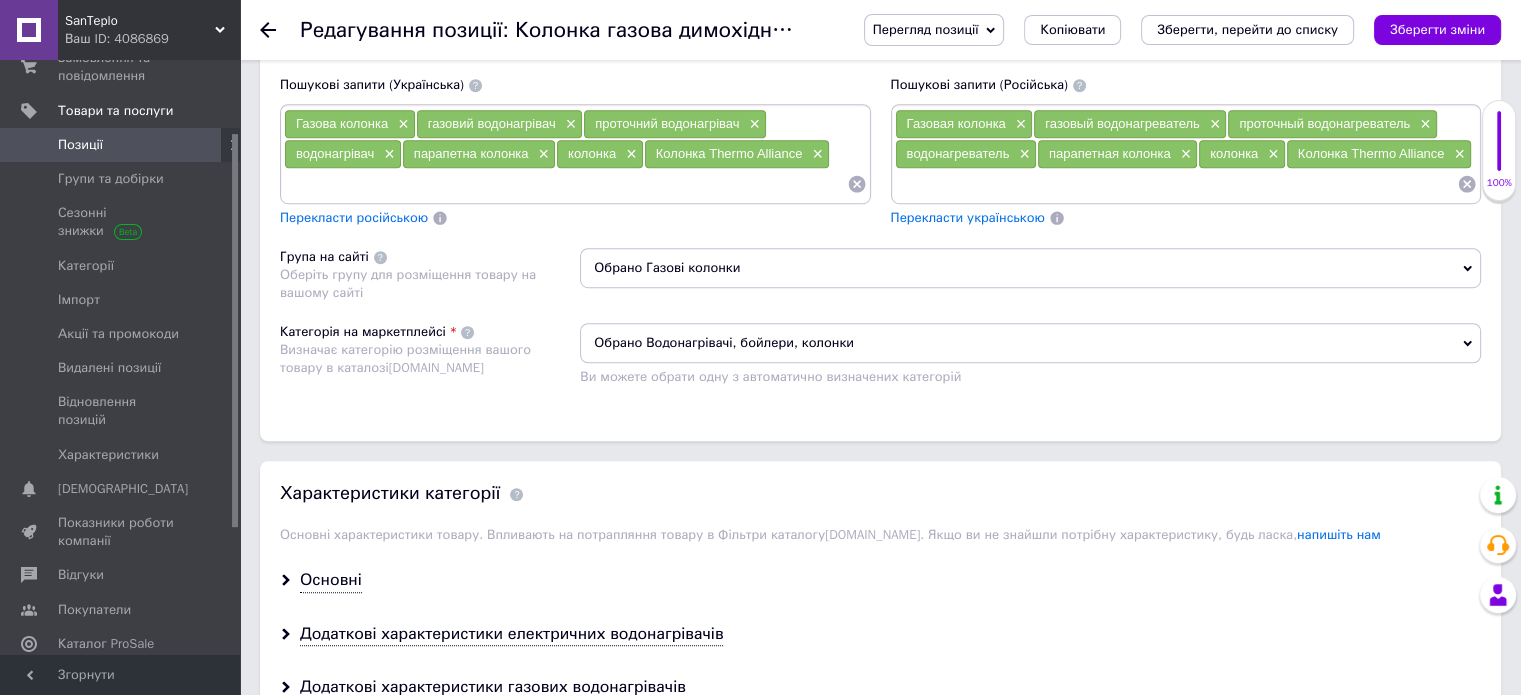 scroll, scrollTop: 1600, scrollLeft: 0, axis: vertical 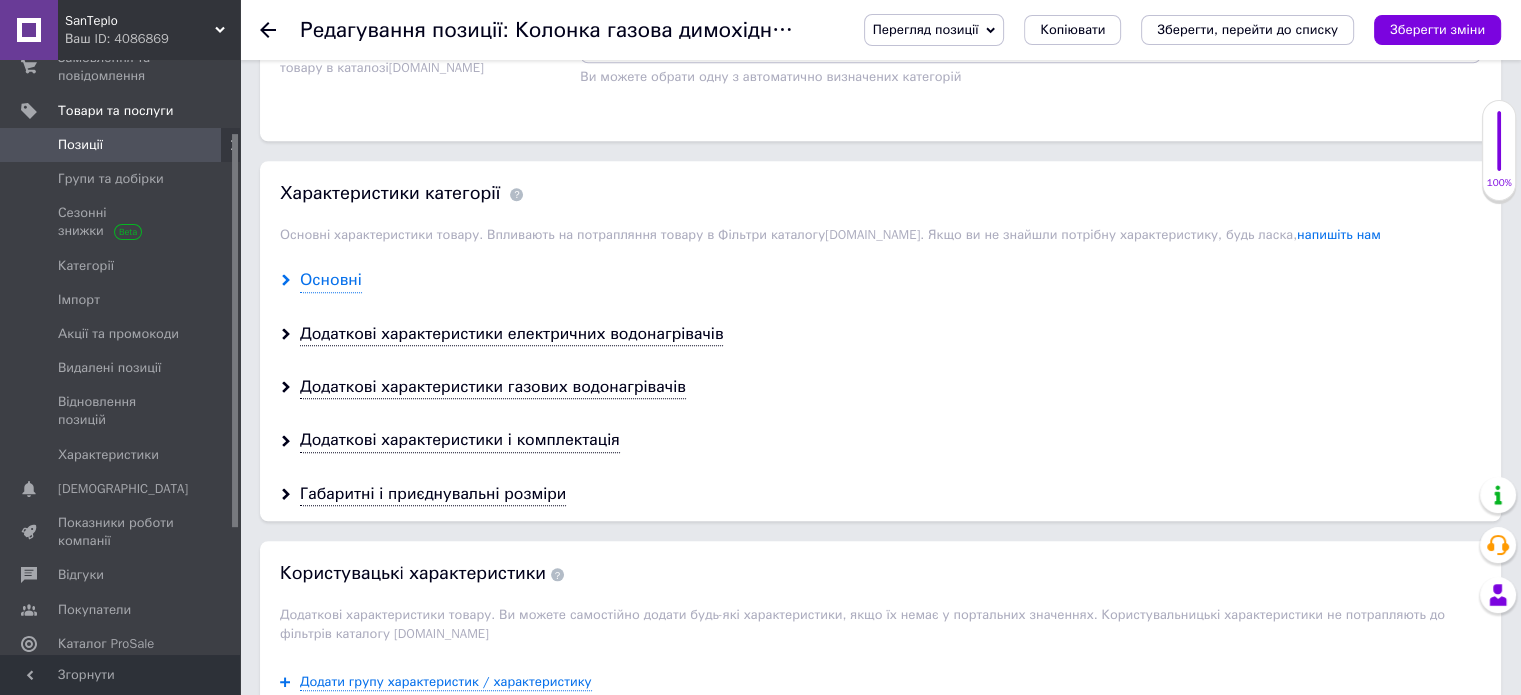click on "Основні" at bounding box center [331, 280] 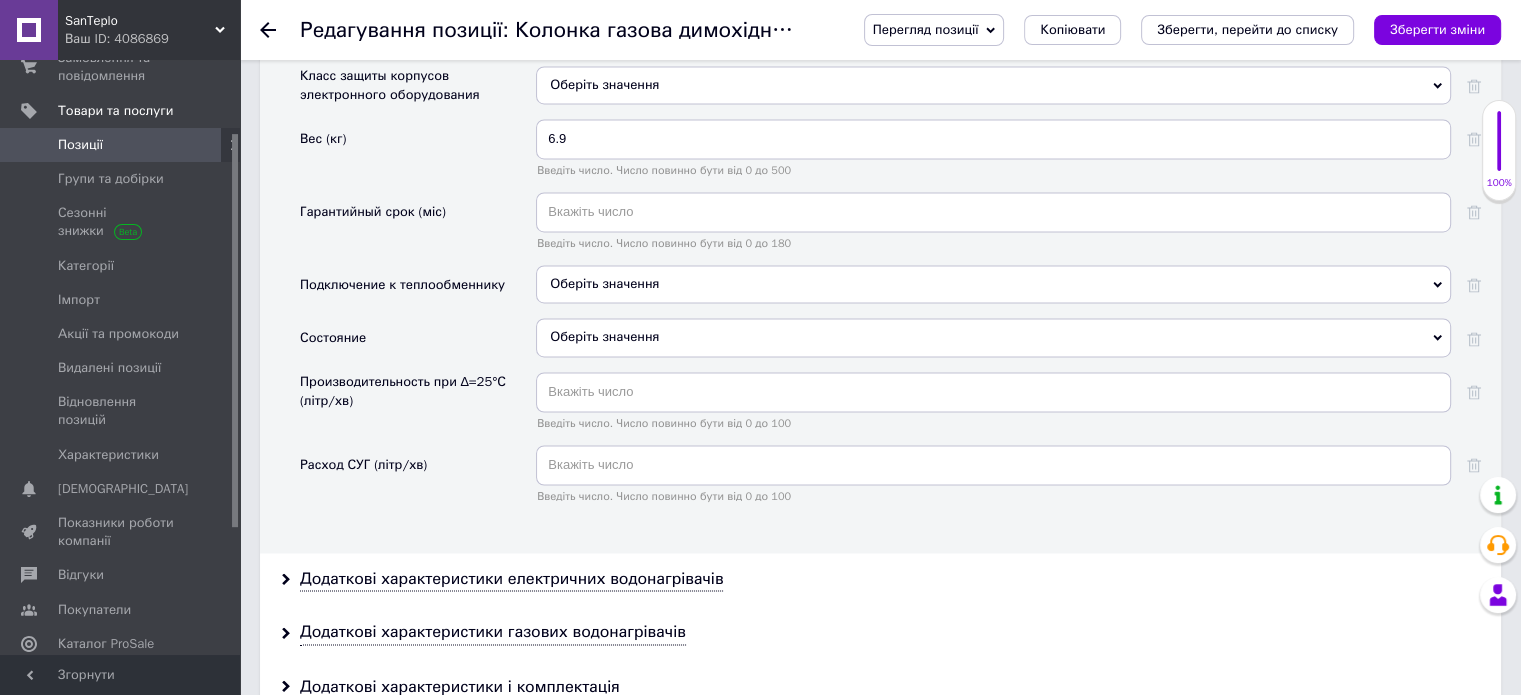 scroll, scrollTop: 3200, scrollLeft: 0, axis: vertical 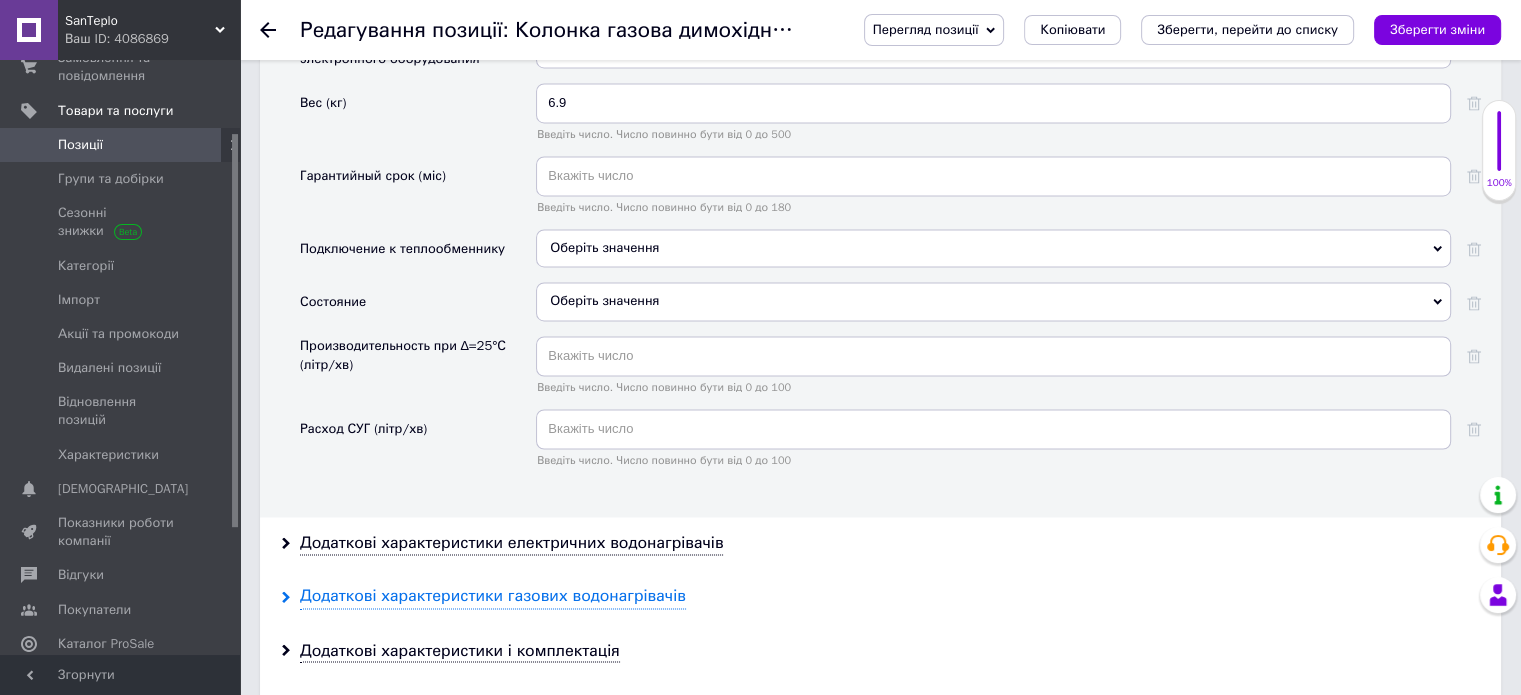 click on "Додаткові характеристики газових водонагрівачів" at bounding box center (493, 596) 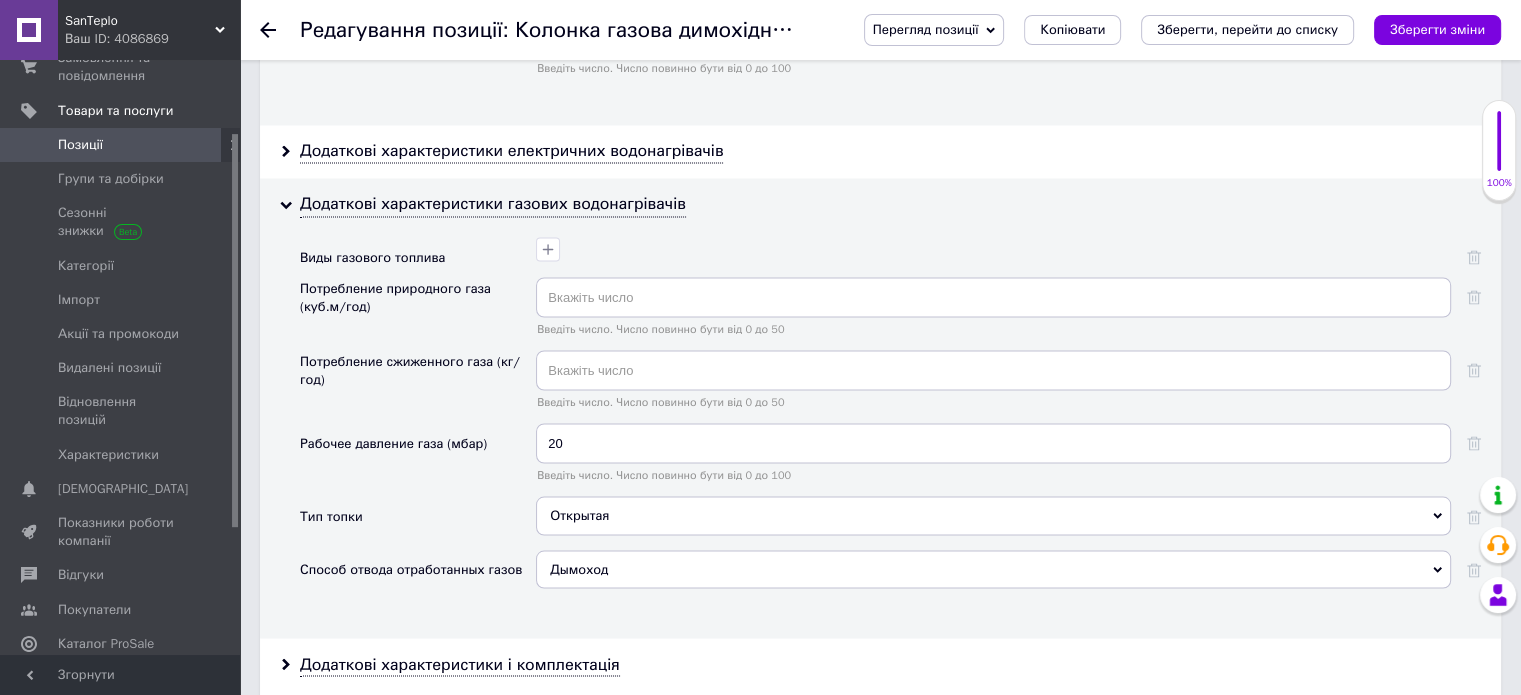 scroll, scrollTop: 3700, scrollLeft: 0, axis: vertical 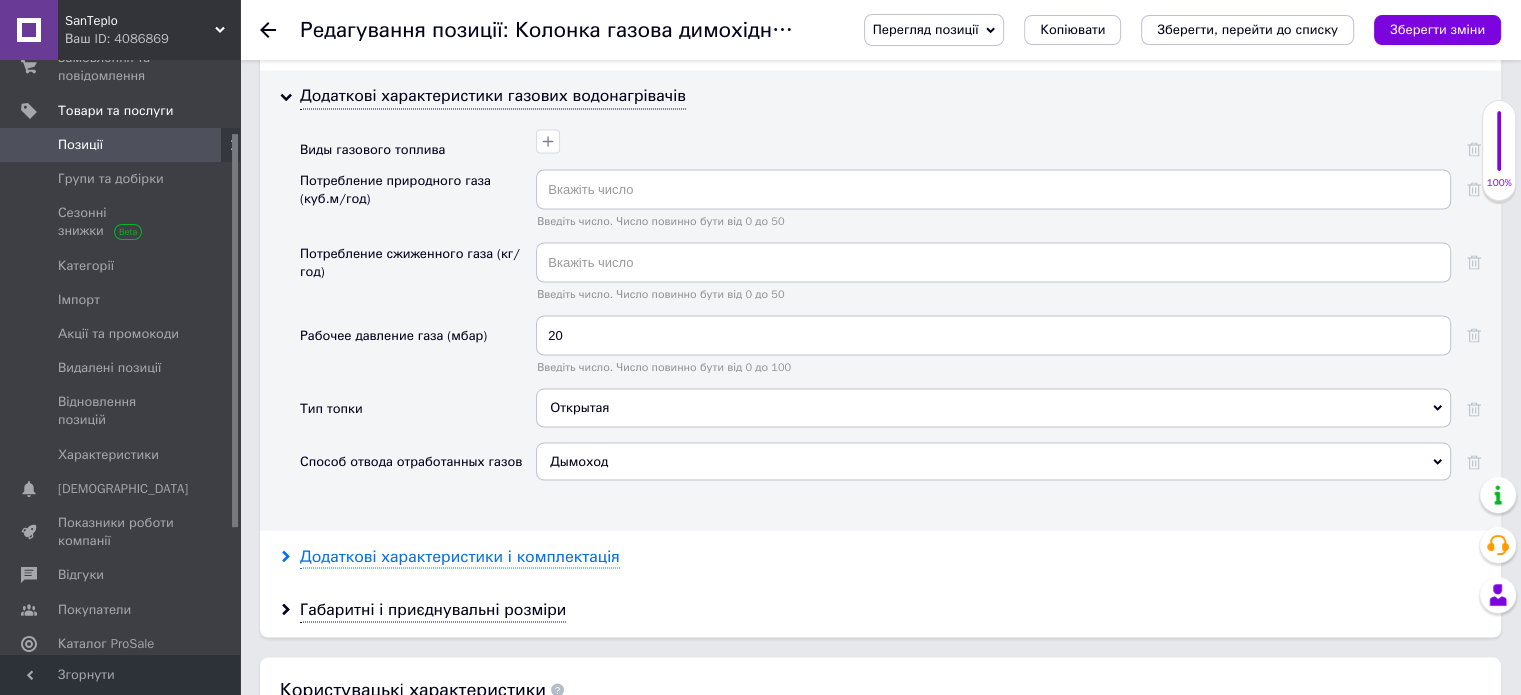 click on "Додаткові характеристики і комплектація" at bounding box center [460, 556] 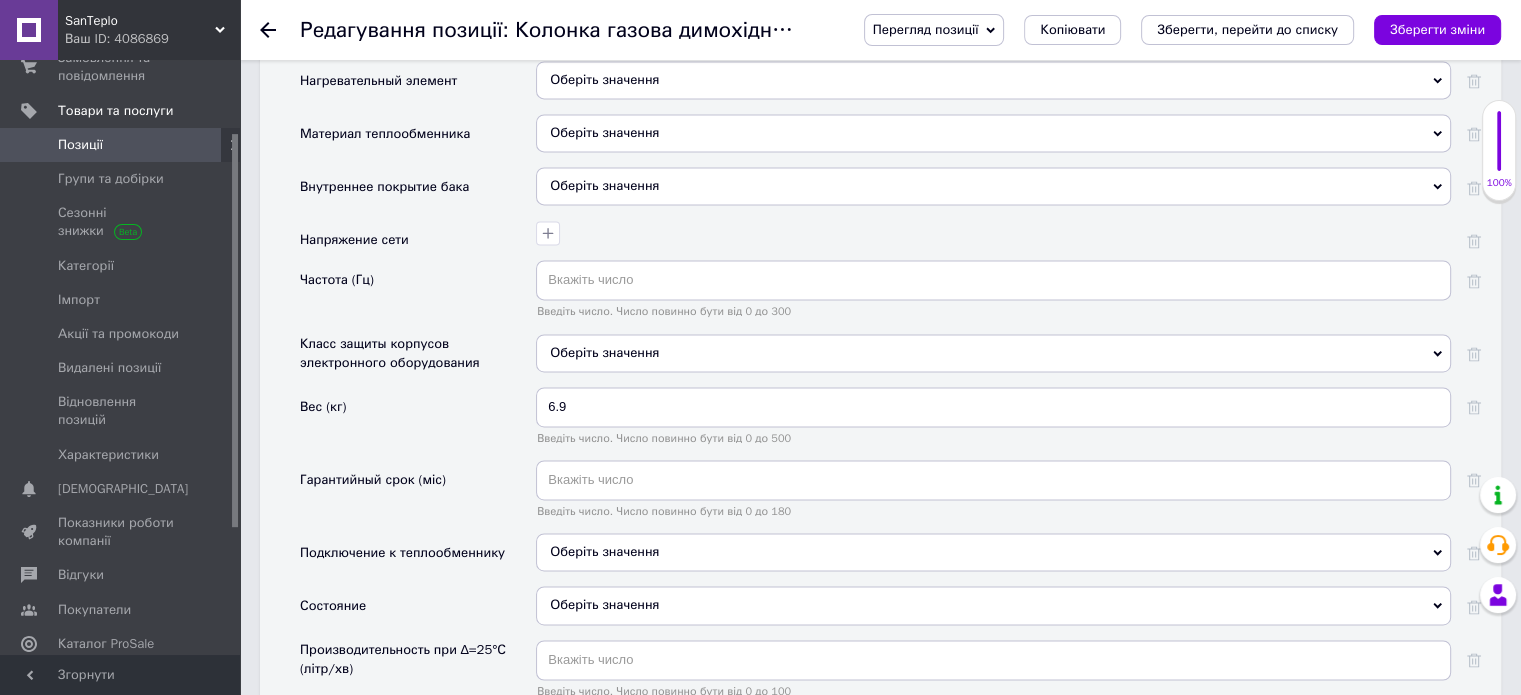 scroll, scrollTop: 2927, scrollLeft: 0, axis: vertical 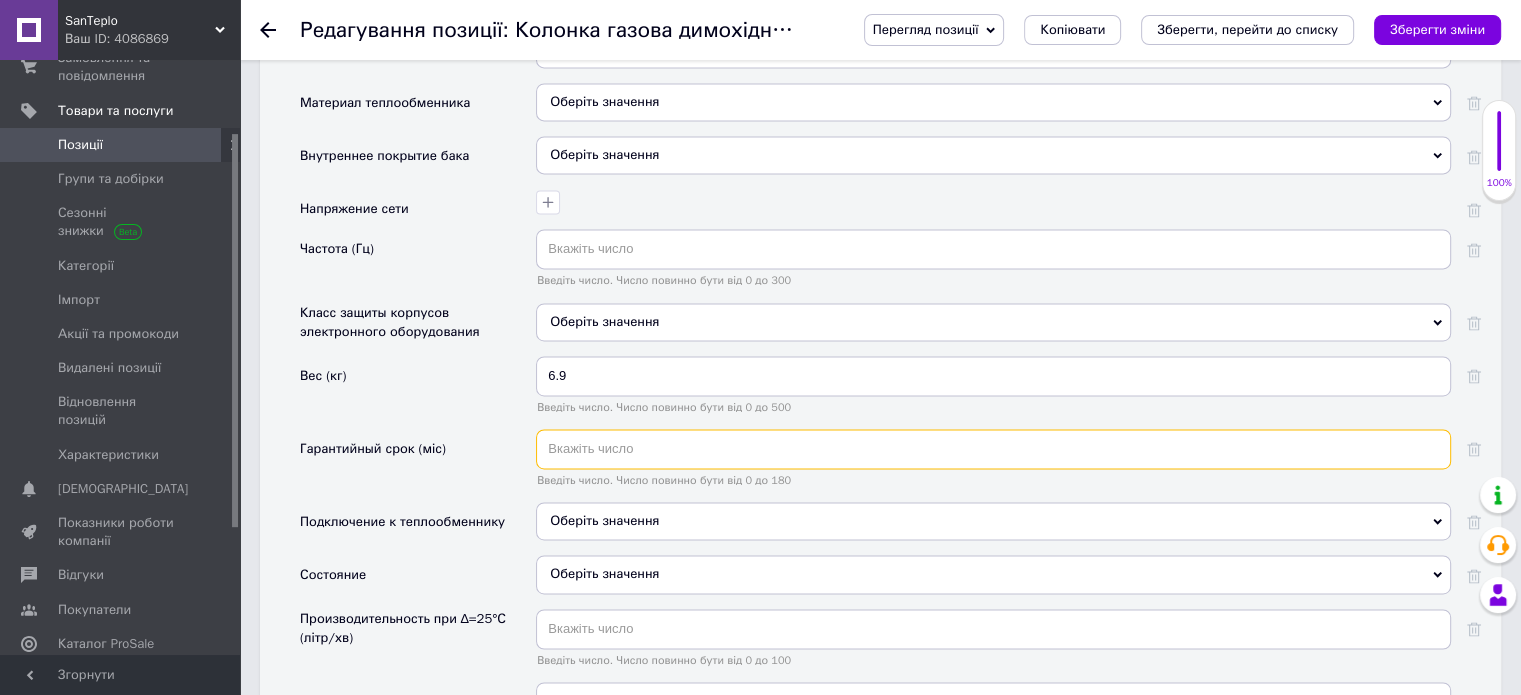click at bounding box center (993, 449) 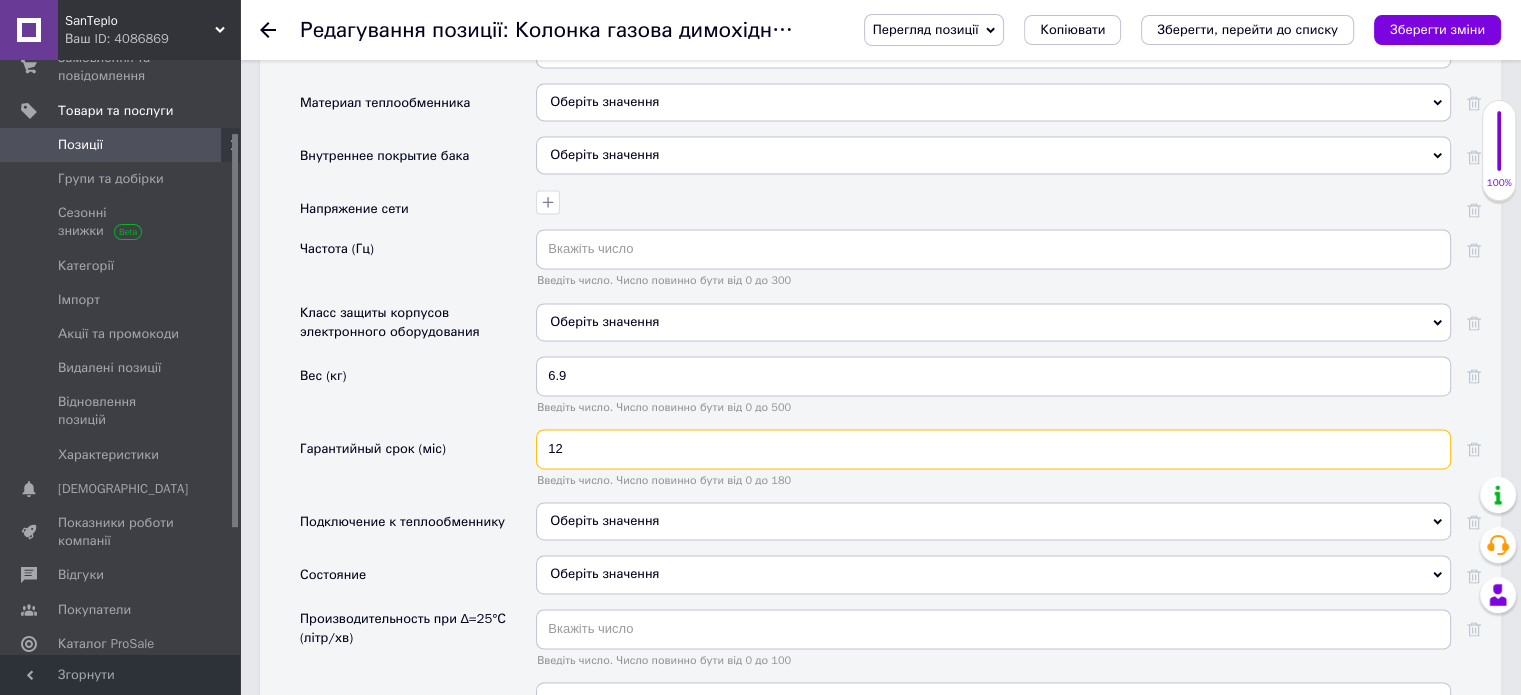 scroll, scrollTop: 3027, scrollLeft: 0, axis: vertical 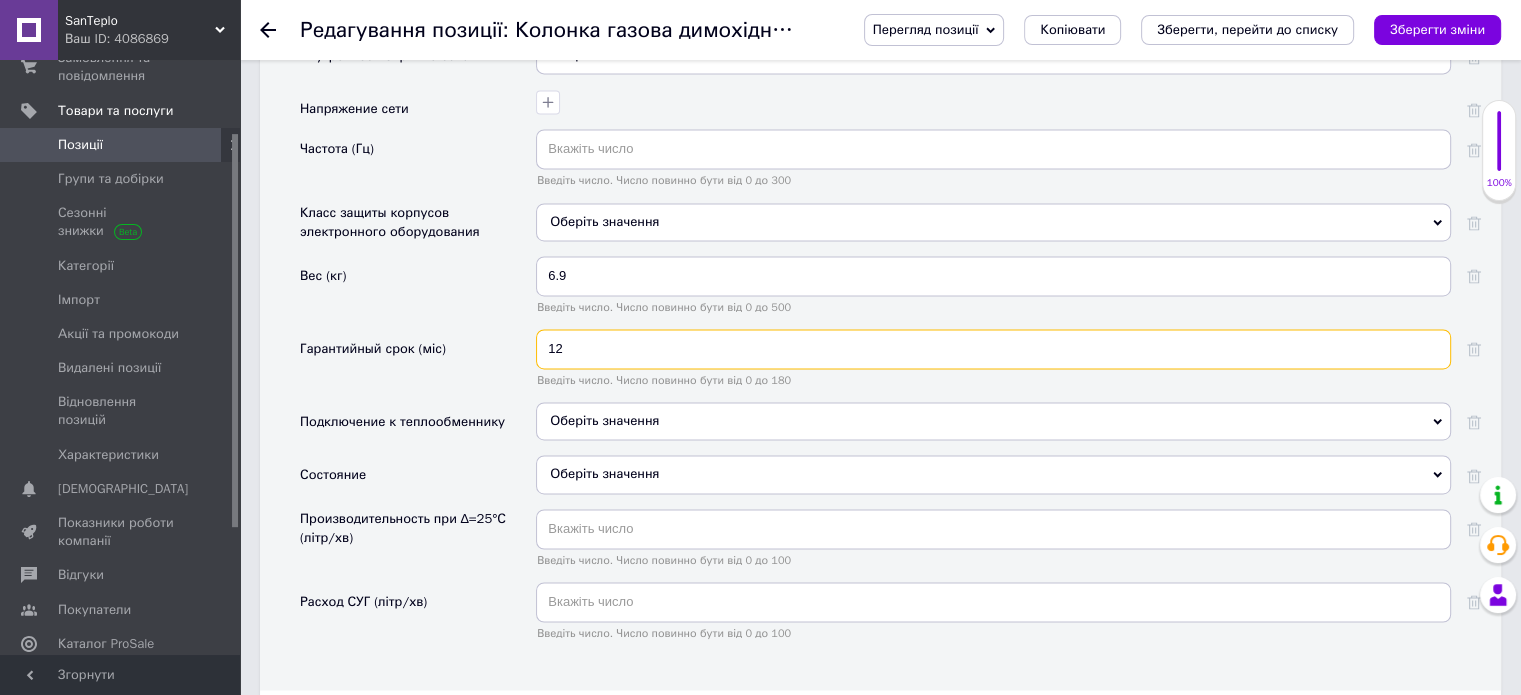 type on "12" 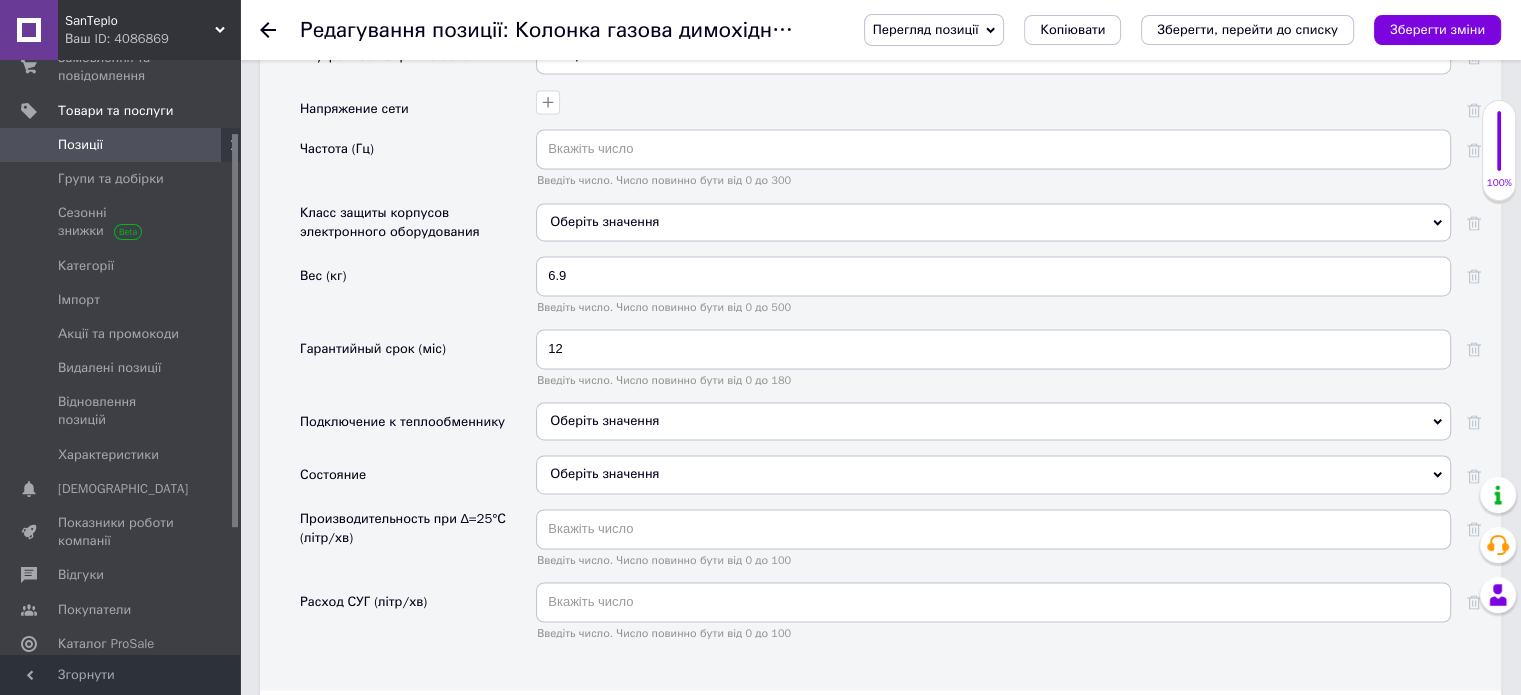 click on "Оберіть значення" at bounding box center [993, 421] 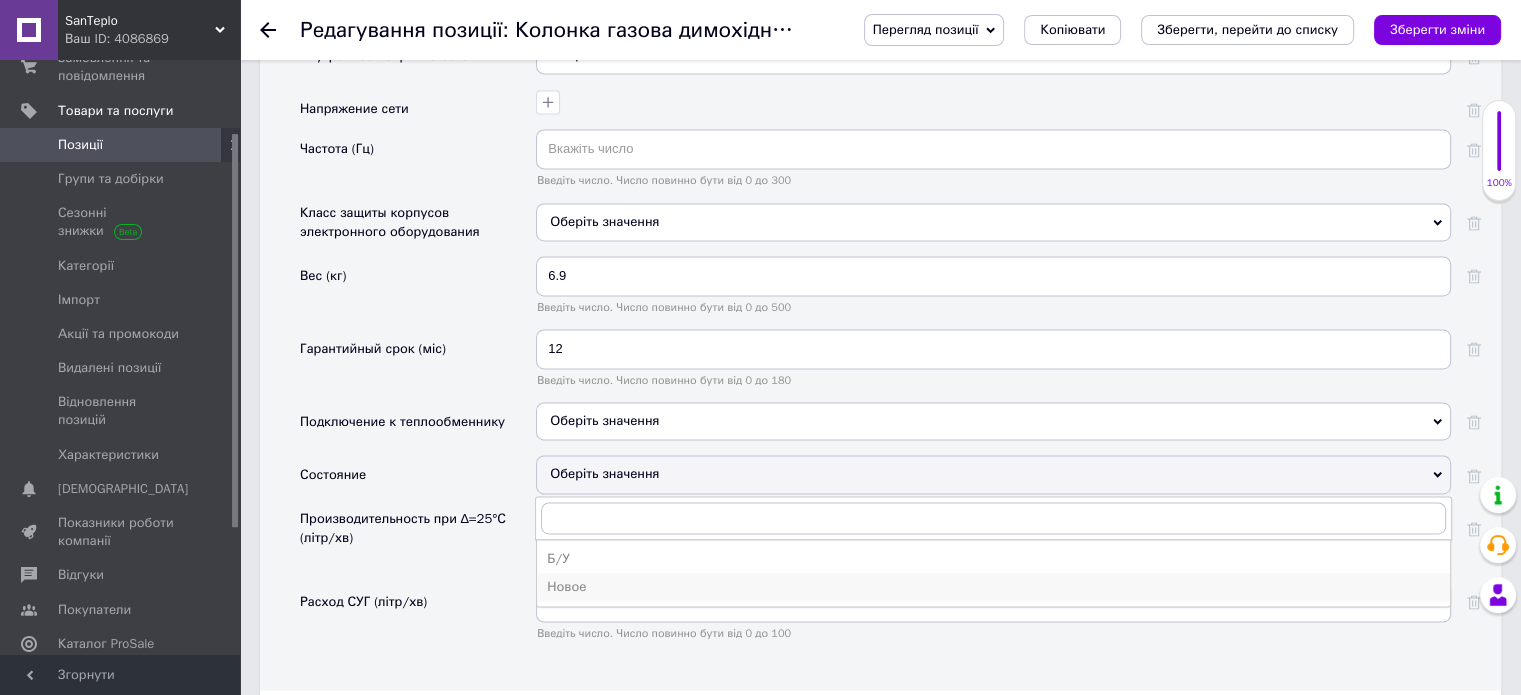 click on "Новое" at bounding box center (993, 587) 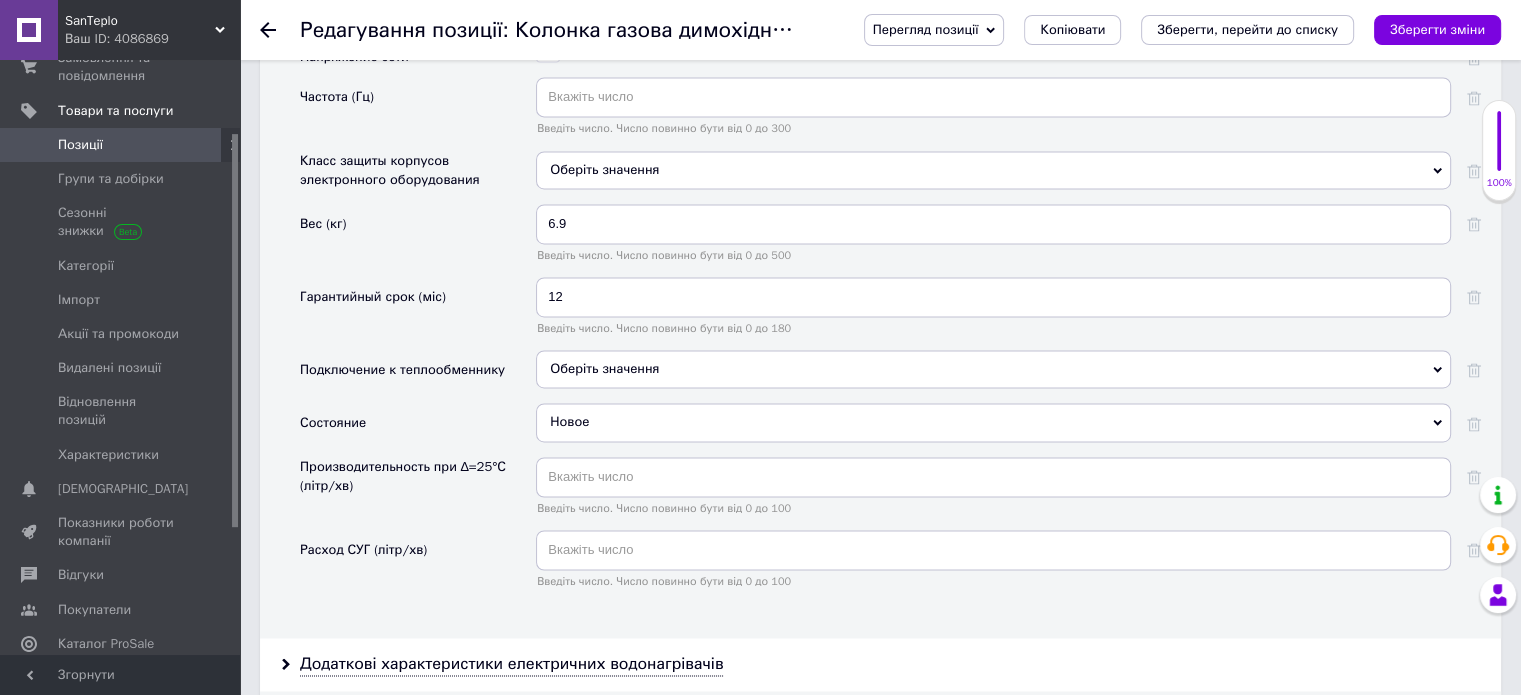 scroll, scrollTop: 3127, scrollLeft: 0, axis: vertical 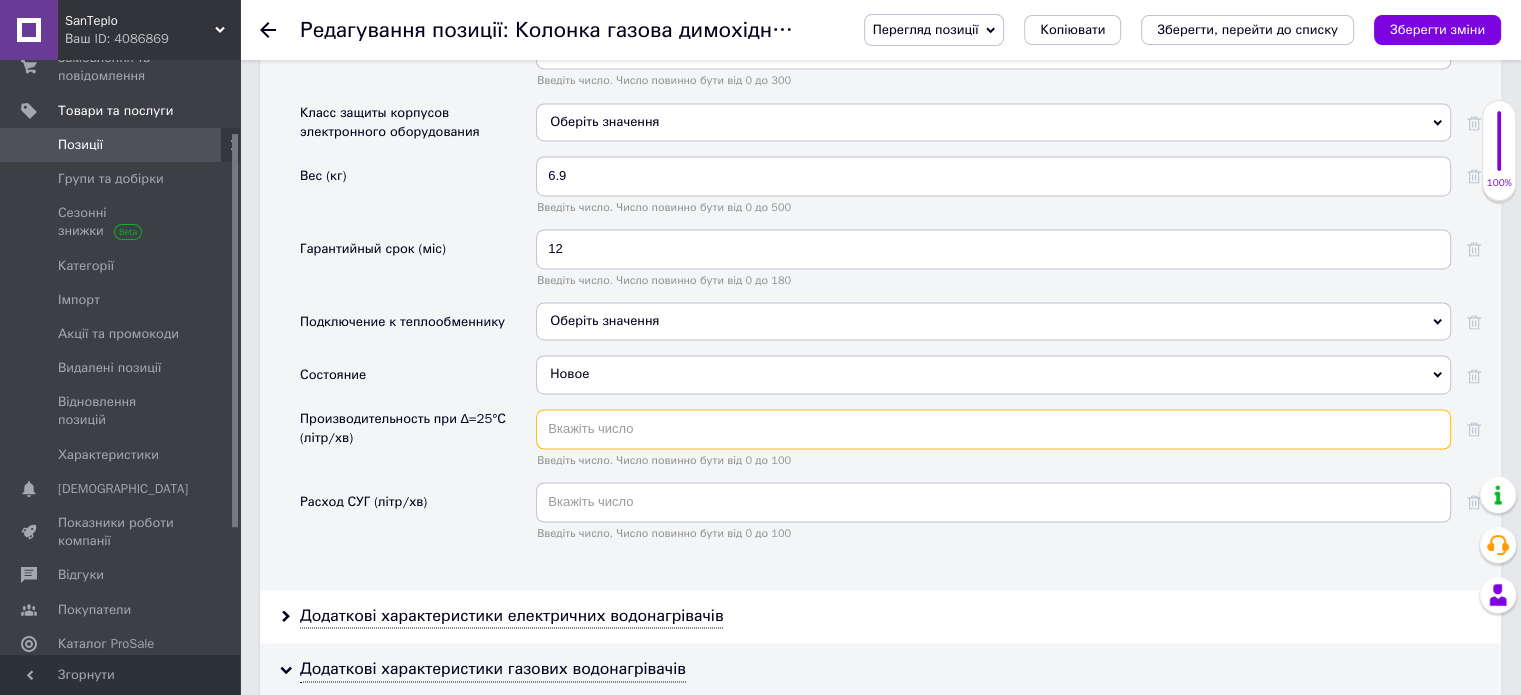 click at bounding box center [993, 429] 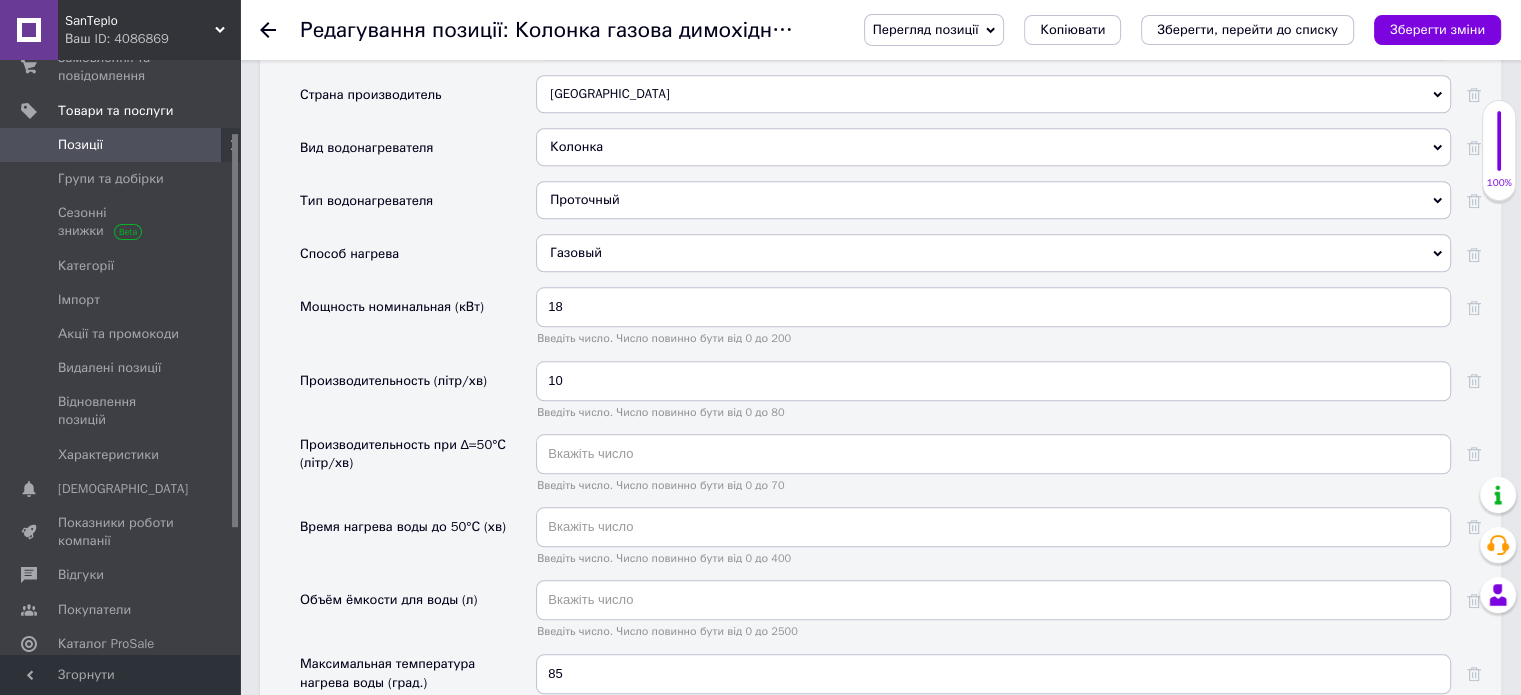 scroll, scrollTop: 2100, scrollLeft: 0, axis: vertical 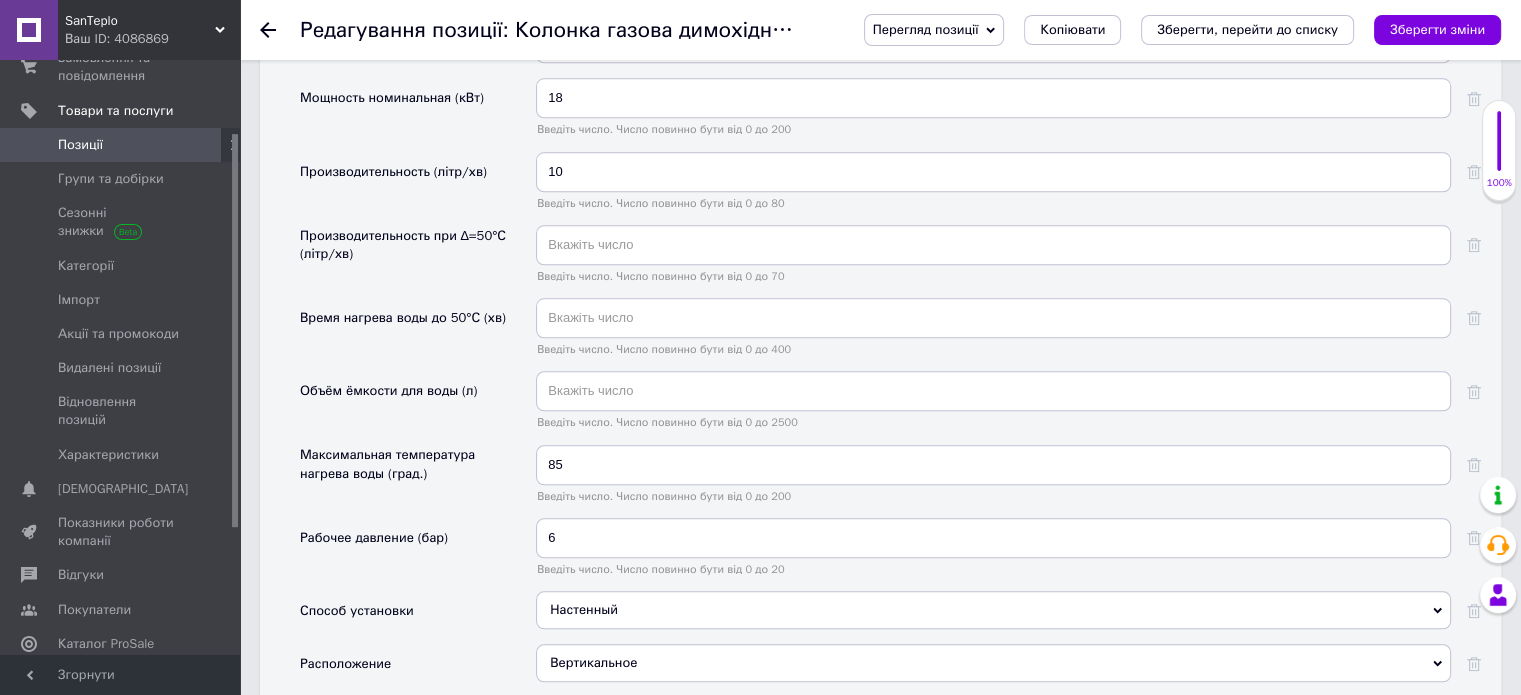 type on "10" 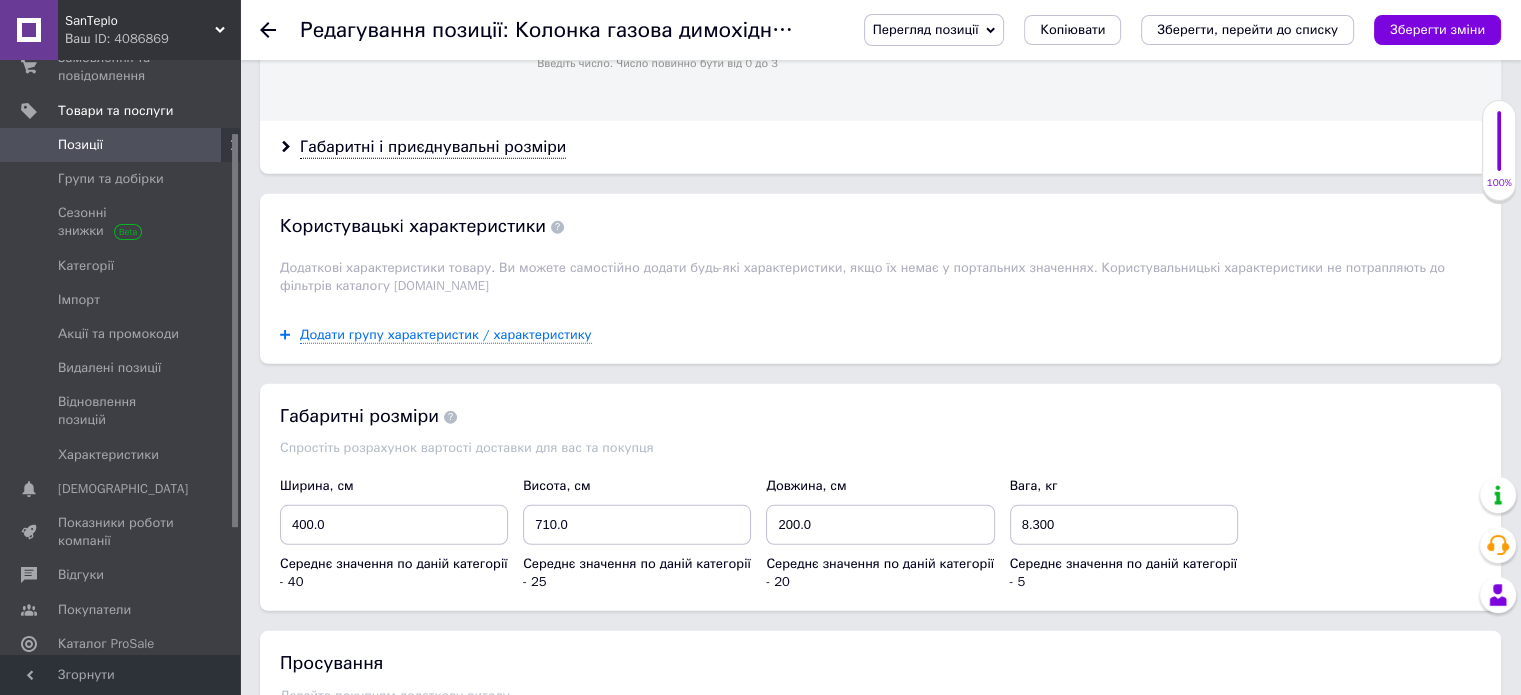 scroll, scrollTop: 5700, scrollLeft: 0, axis: vertical 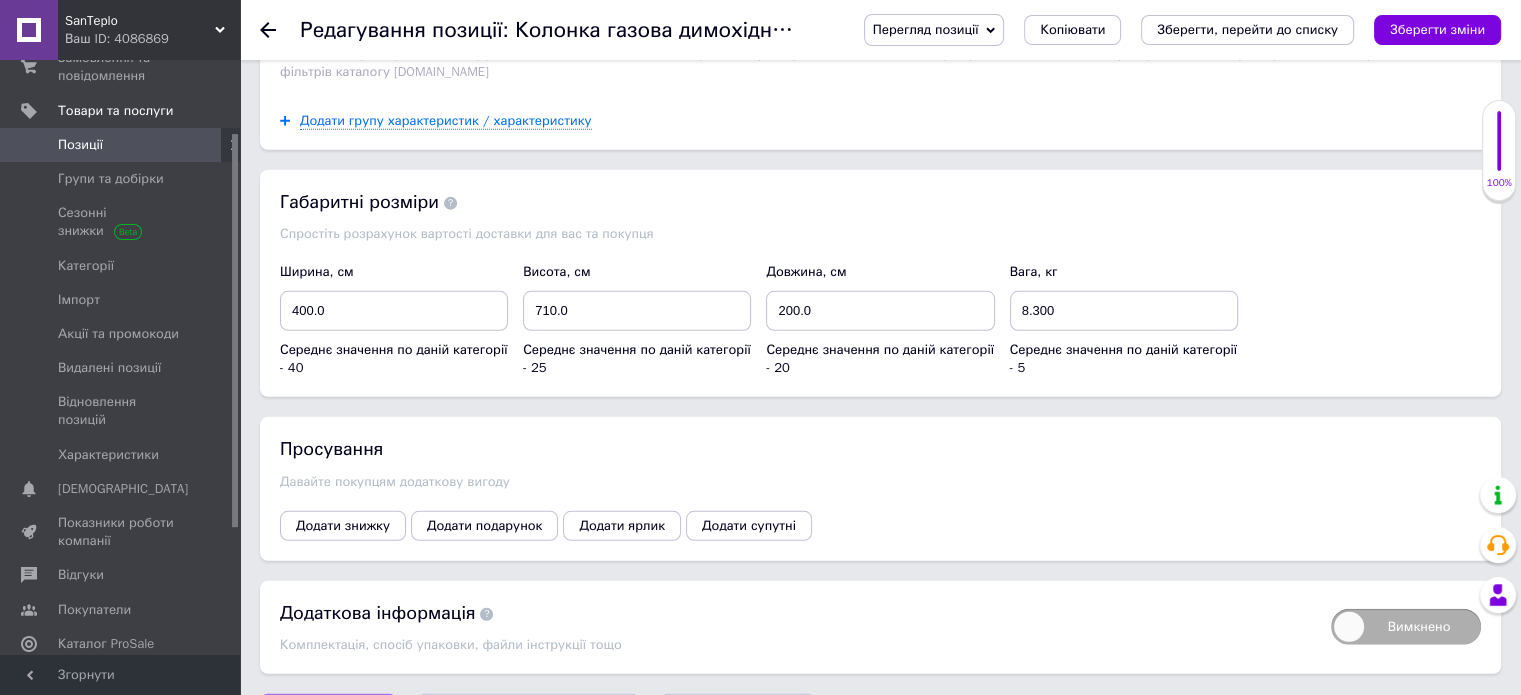 click on "Зберегти зміни" at bounding box center [328, 714] 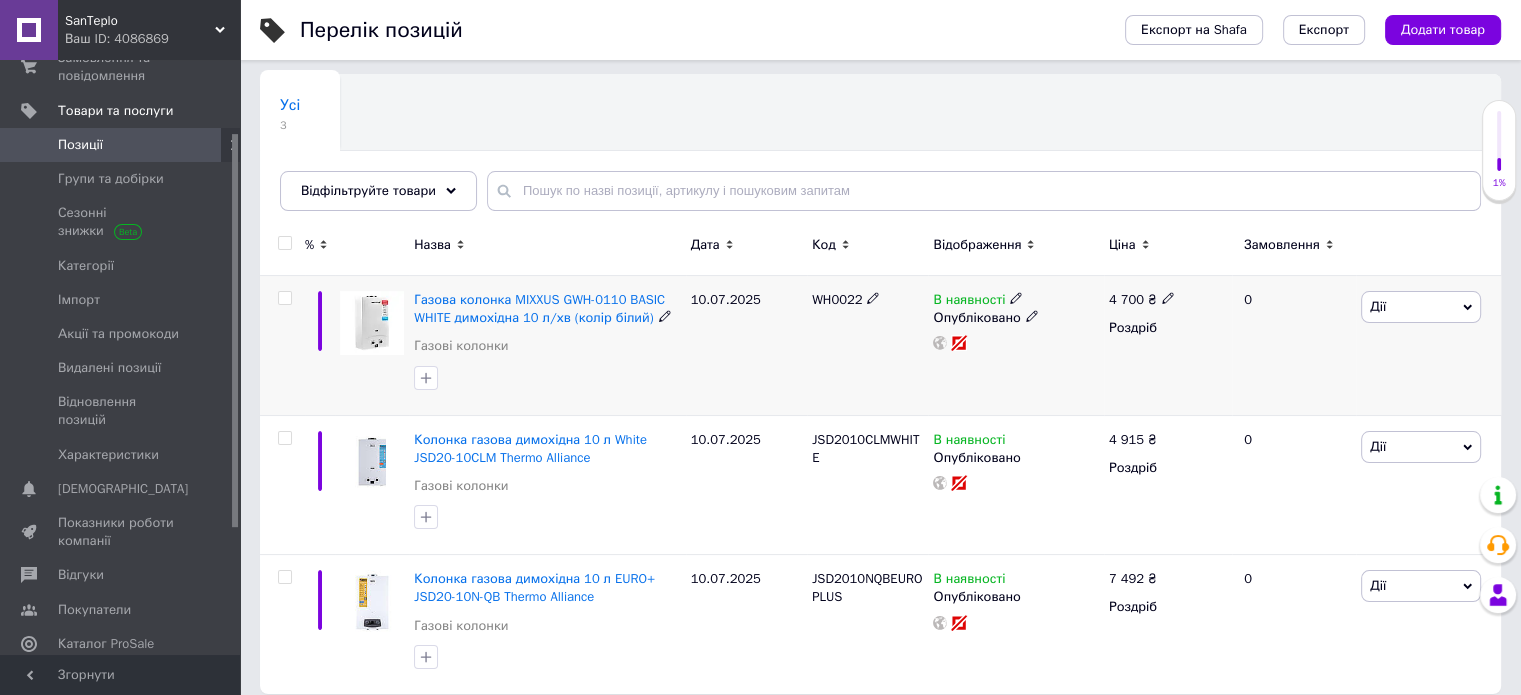 scroll, scrollTop: 144, scrollLeft: 0, axis: vertical 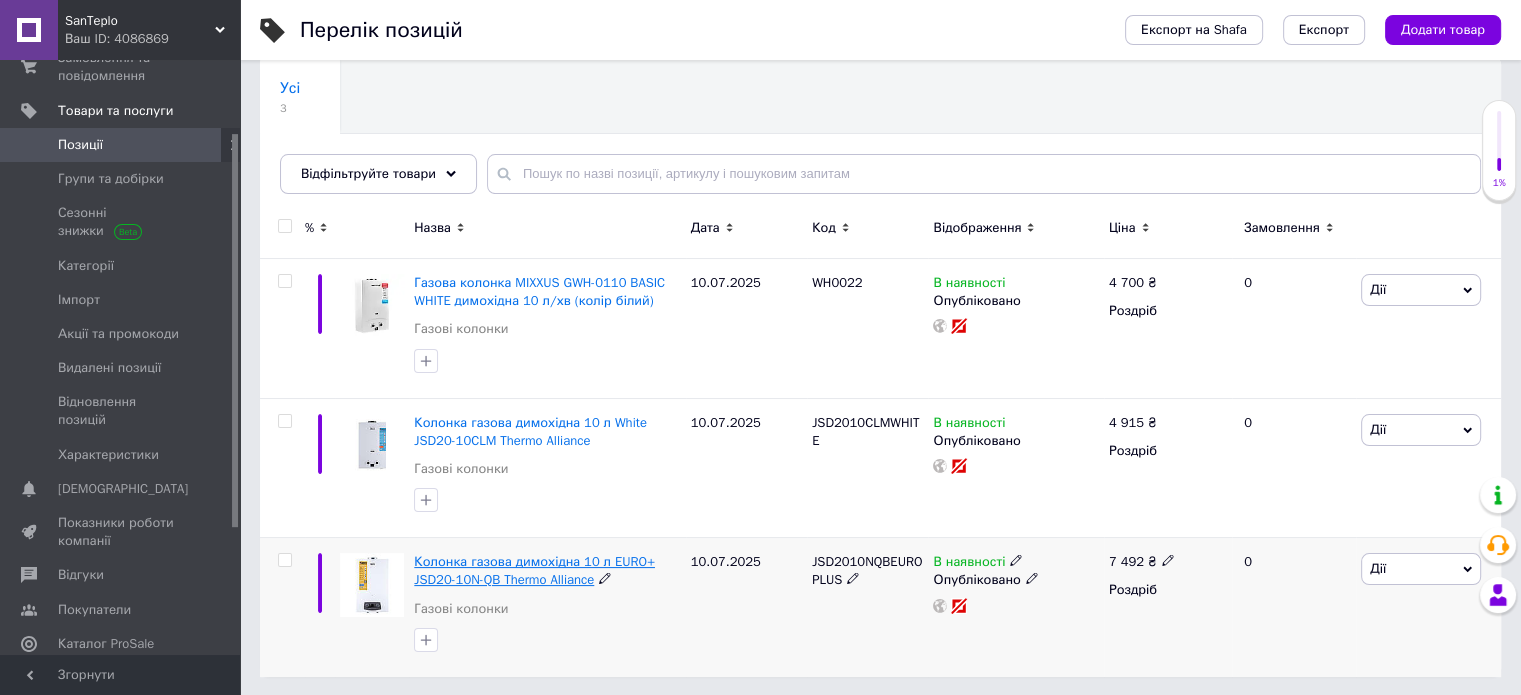 click on "Колонка газова димохідна 10 л EURO+ JSD20-10N-QB Thermo Alliance" at bounding box center (534, 570) 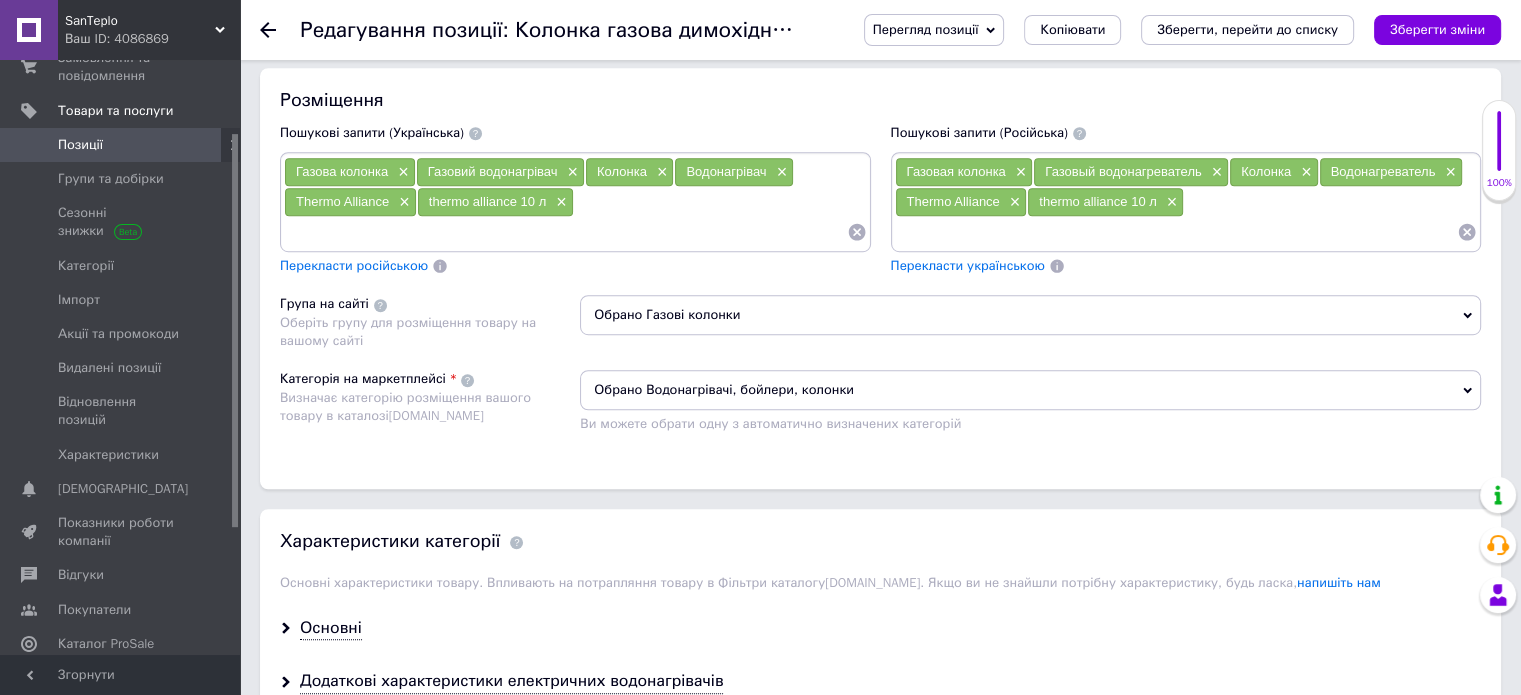 scroll, scrollTop: 1500, scrollLeft: 0, axis: vertical 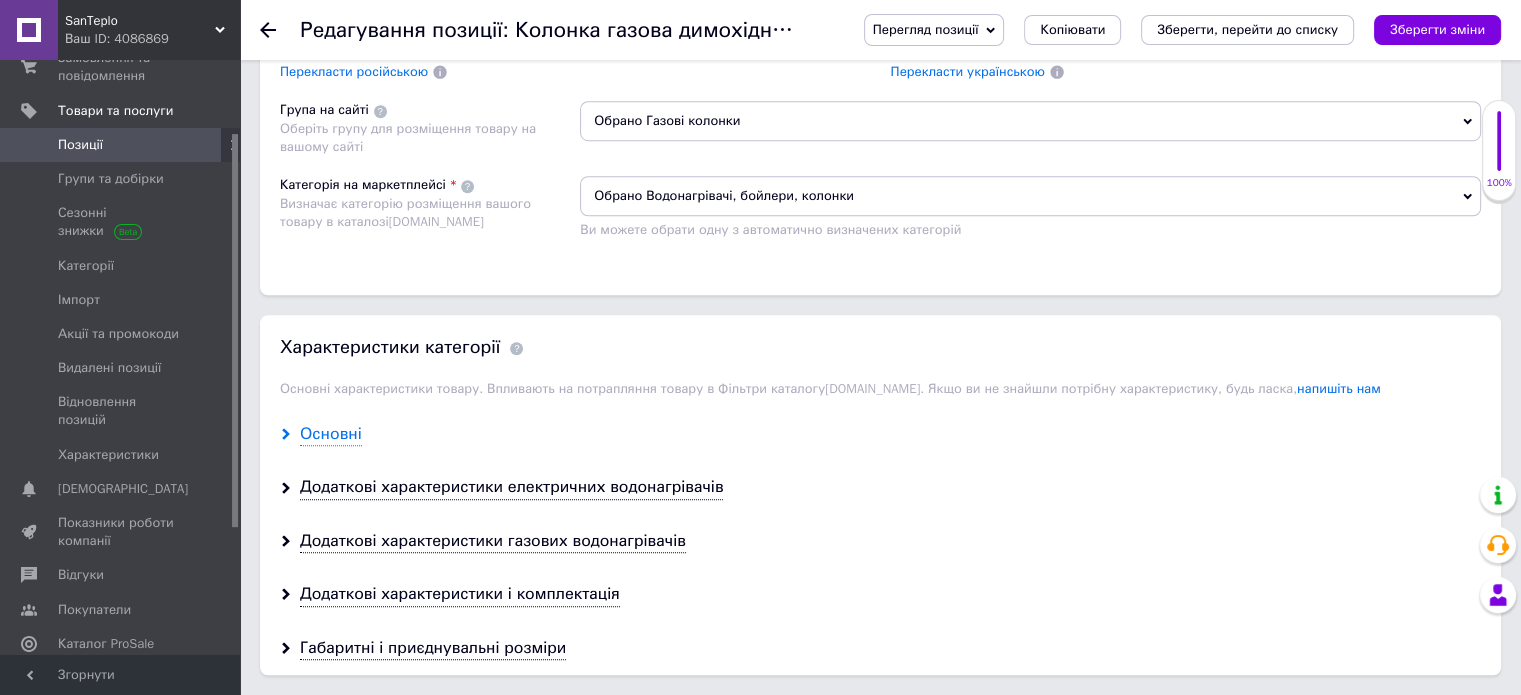 click on "Основні" at bounding box center [331, 434] 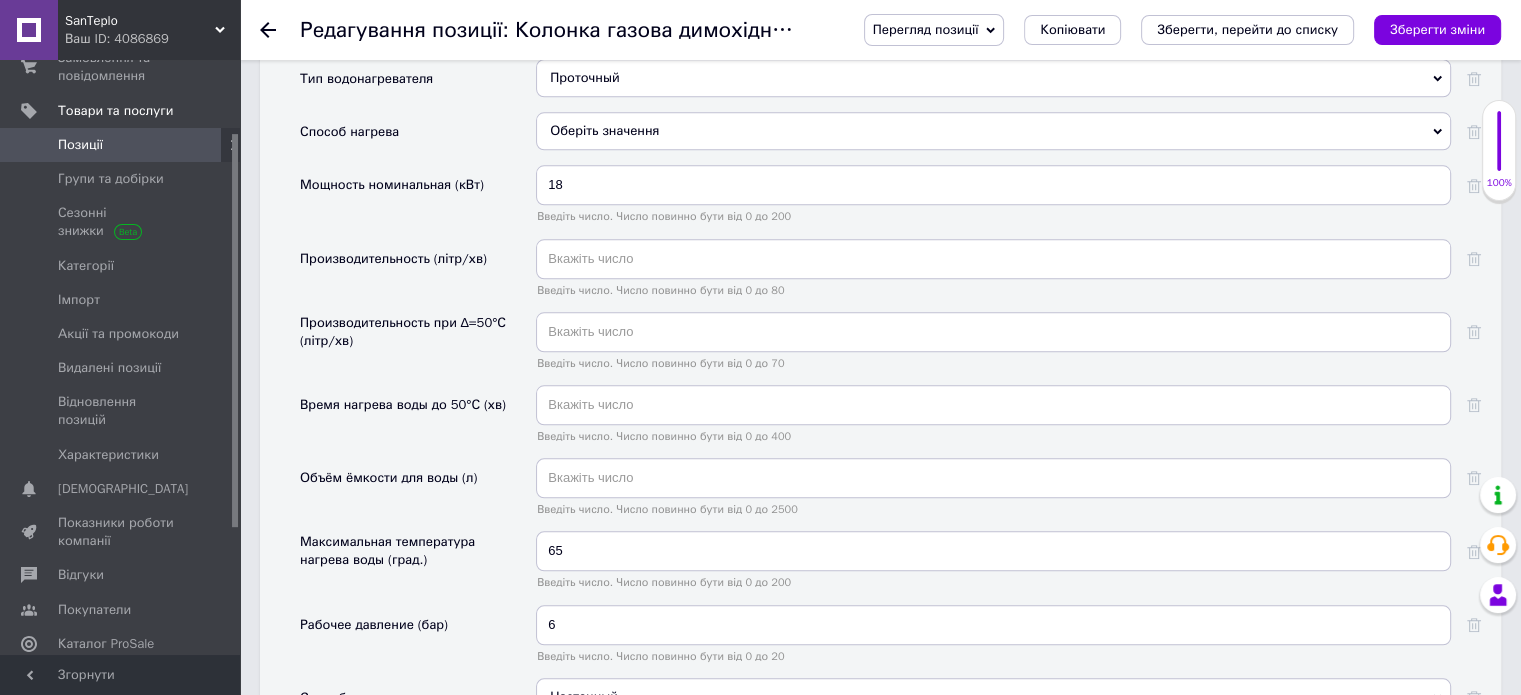 scroll, scrollTop: 2100, scrollLeft: 0, axis: vertical 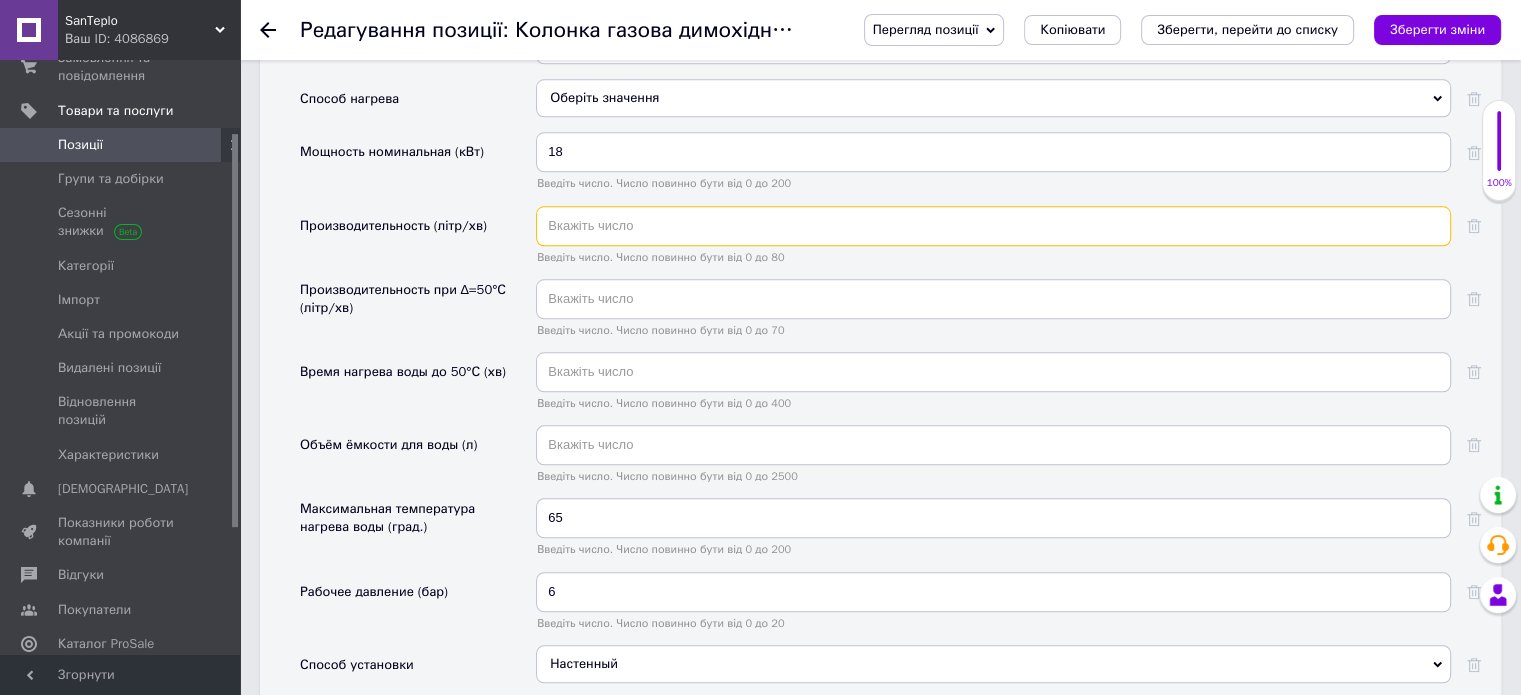 click at bounding box center [993, 226] 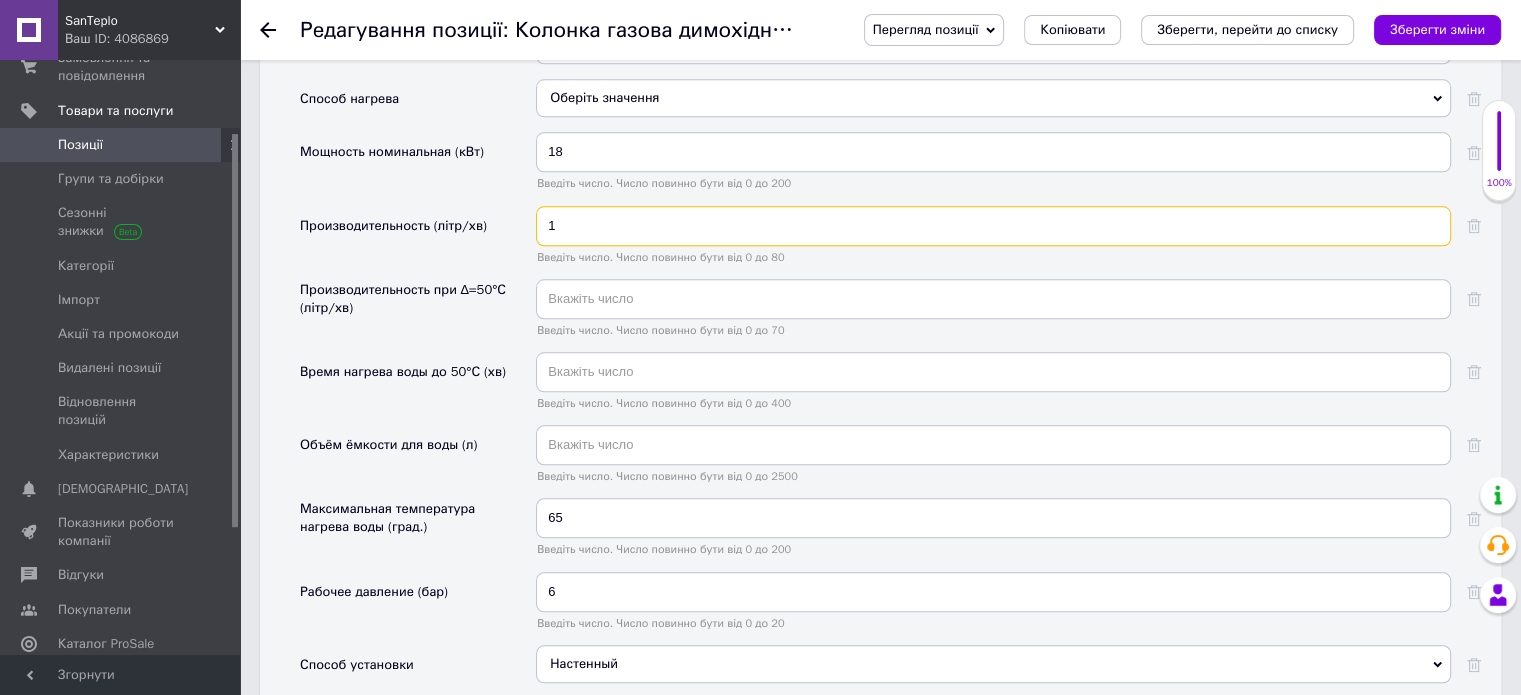 type on "10" 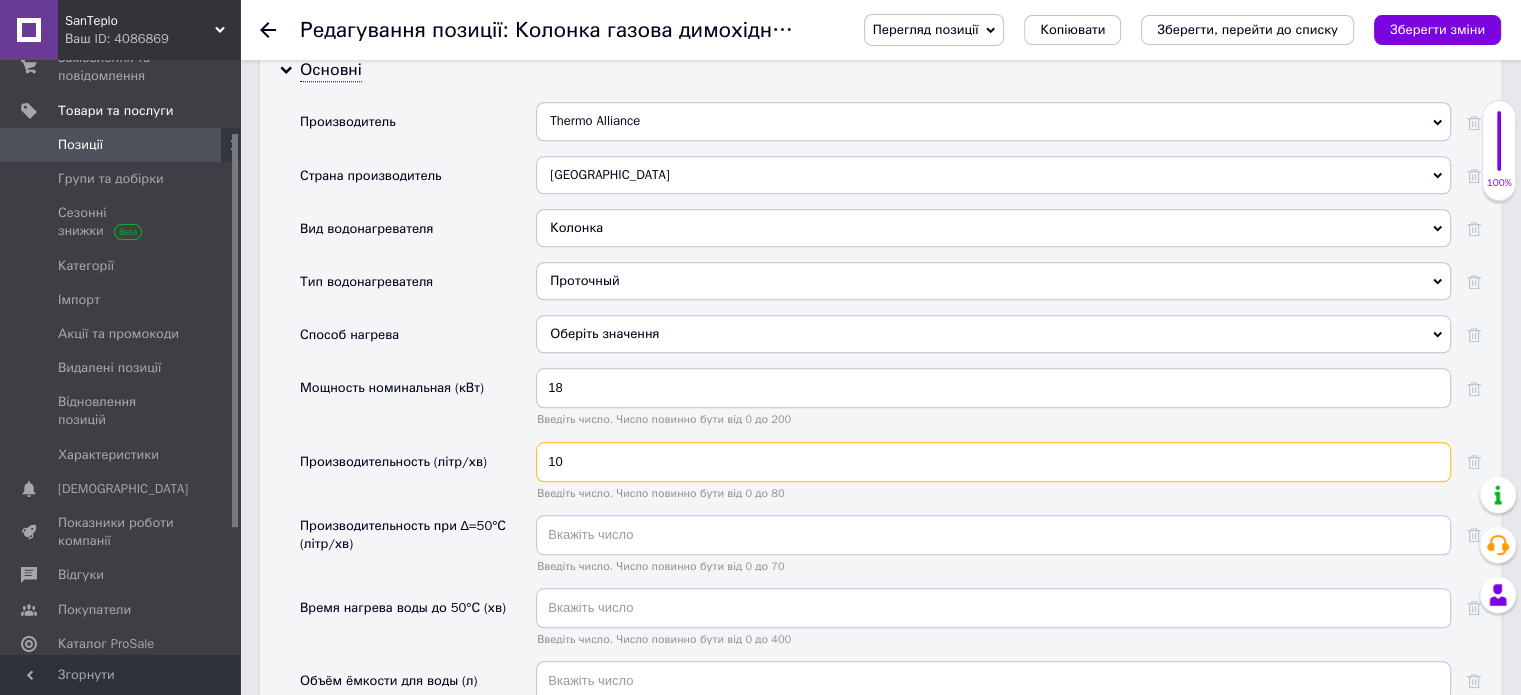 scroll, scrollTop: 1900, scrollLeft: 0, axis: vertical 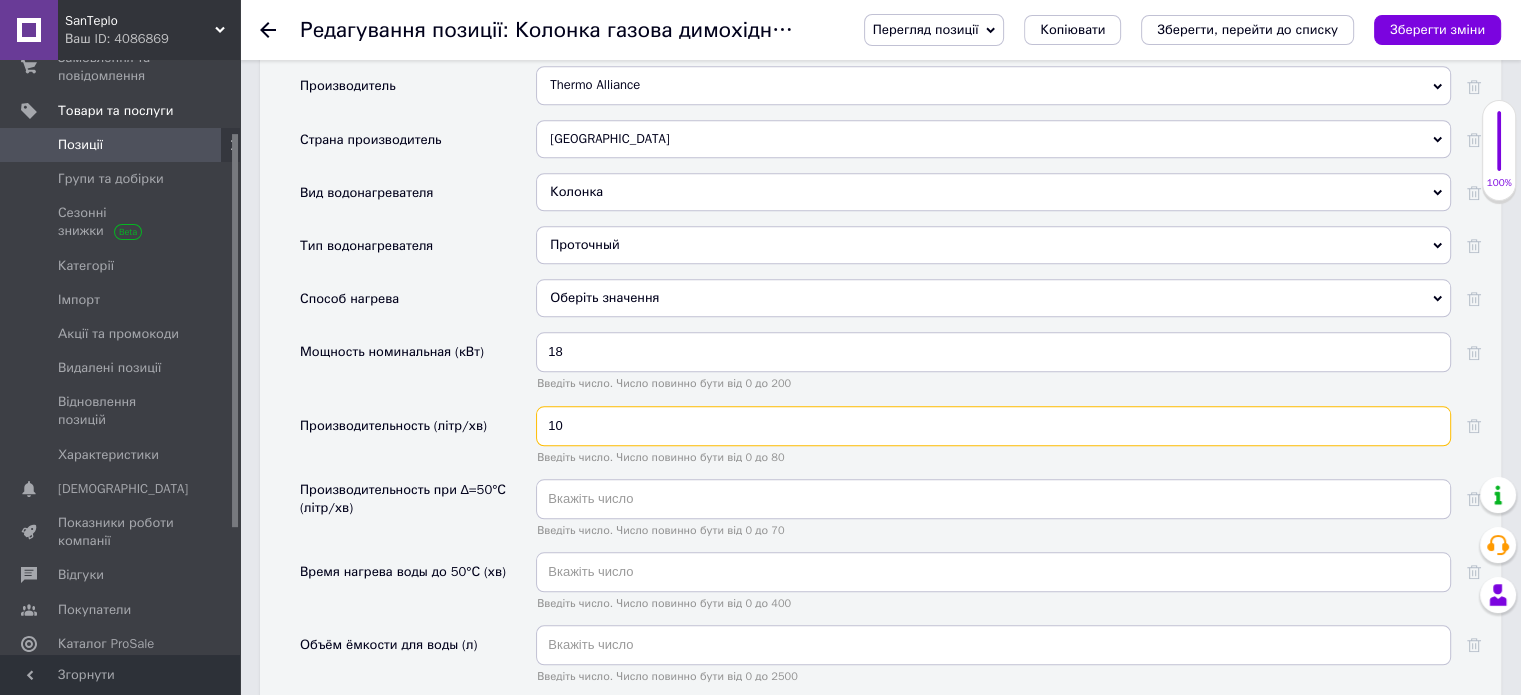 drag, startPoint x: 563, startPoint y: 419, endPoint x: 522, endPoint y: 426, distance: 41.59327 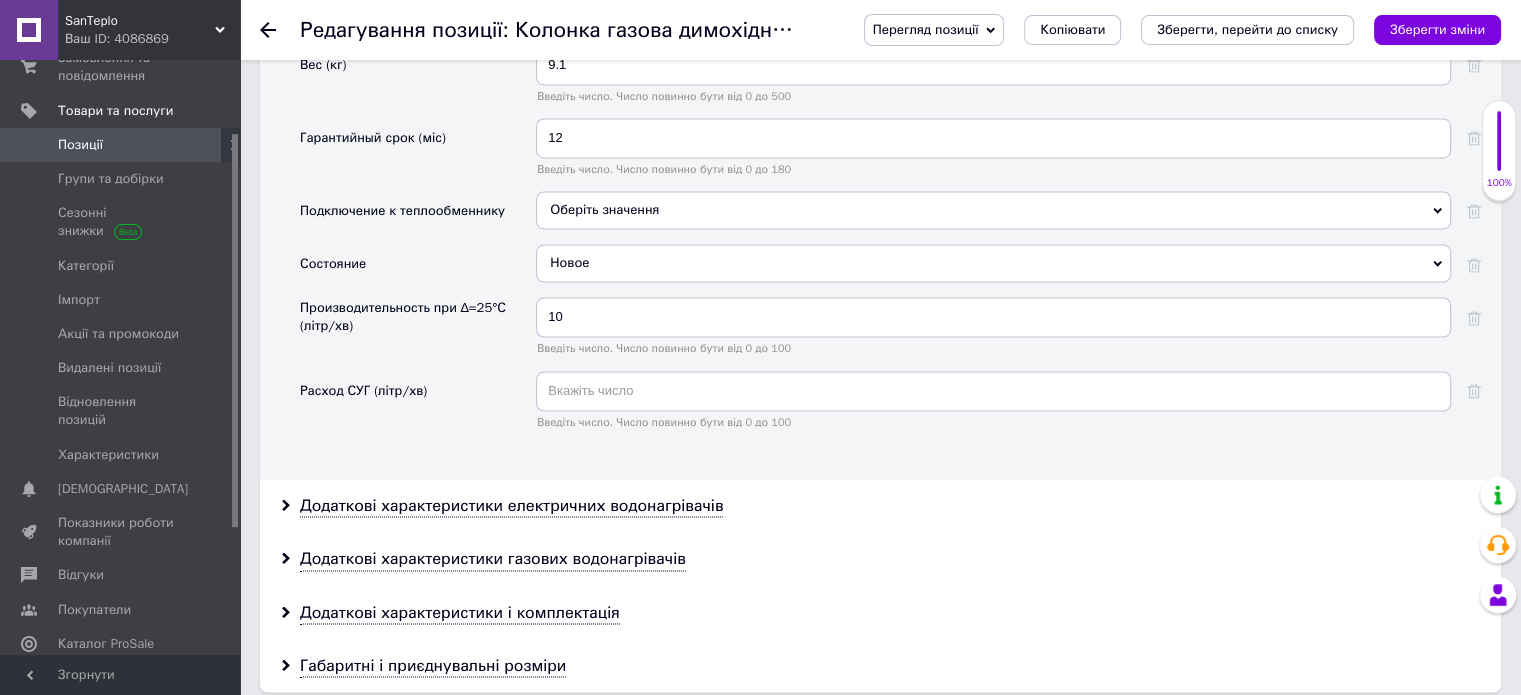 scroll, scrollTop: 3300, scrollLeft: 0, axis: vertical 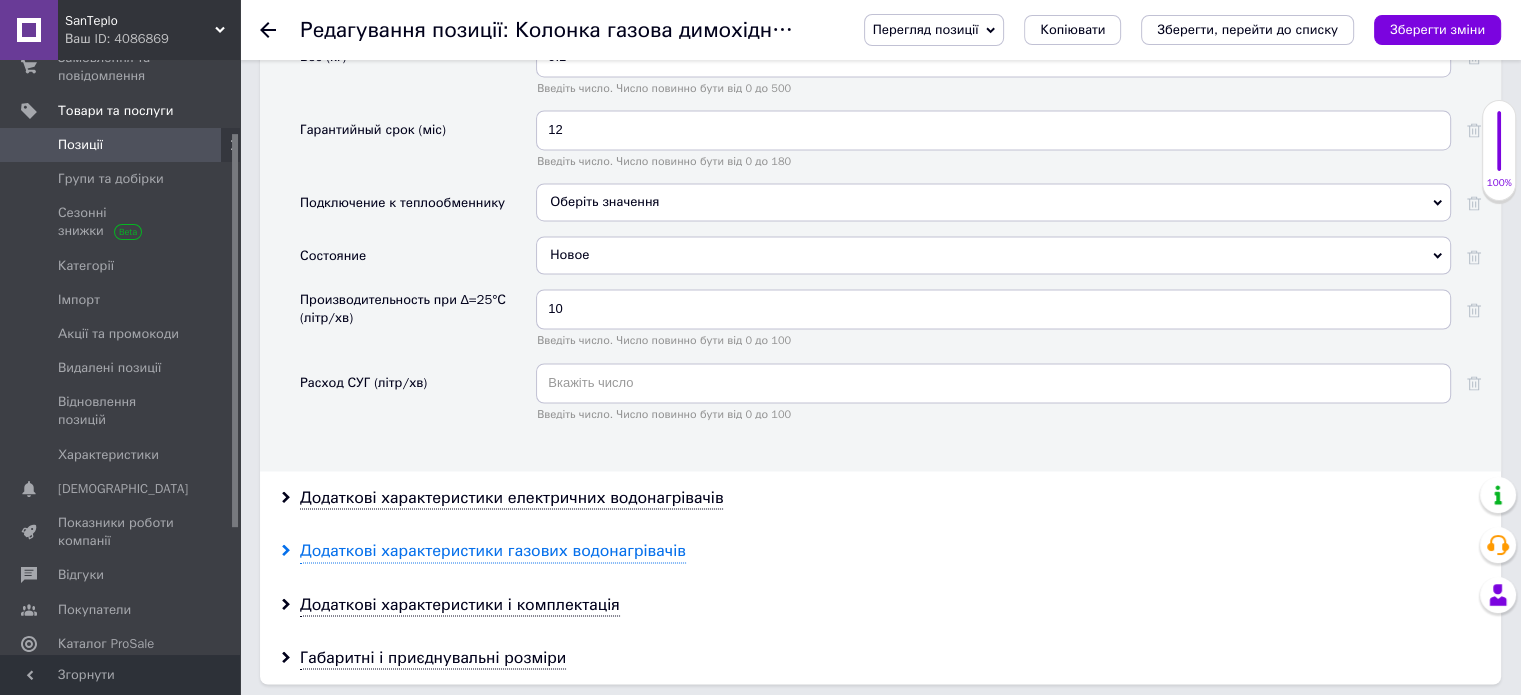 click on "Додаткові характеристики газових водонагрівачів" at bounding box center [493, 550] 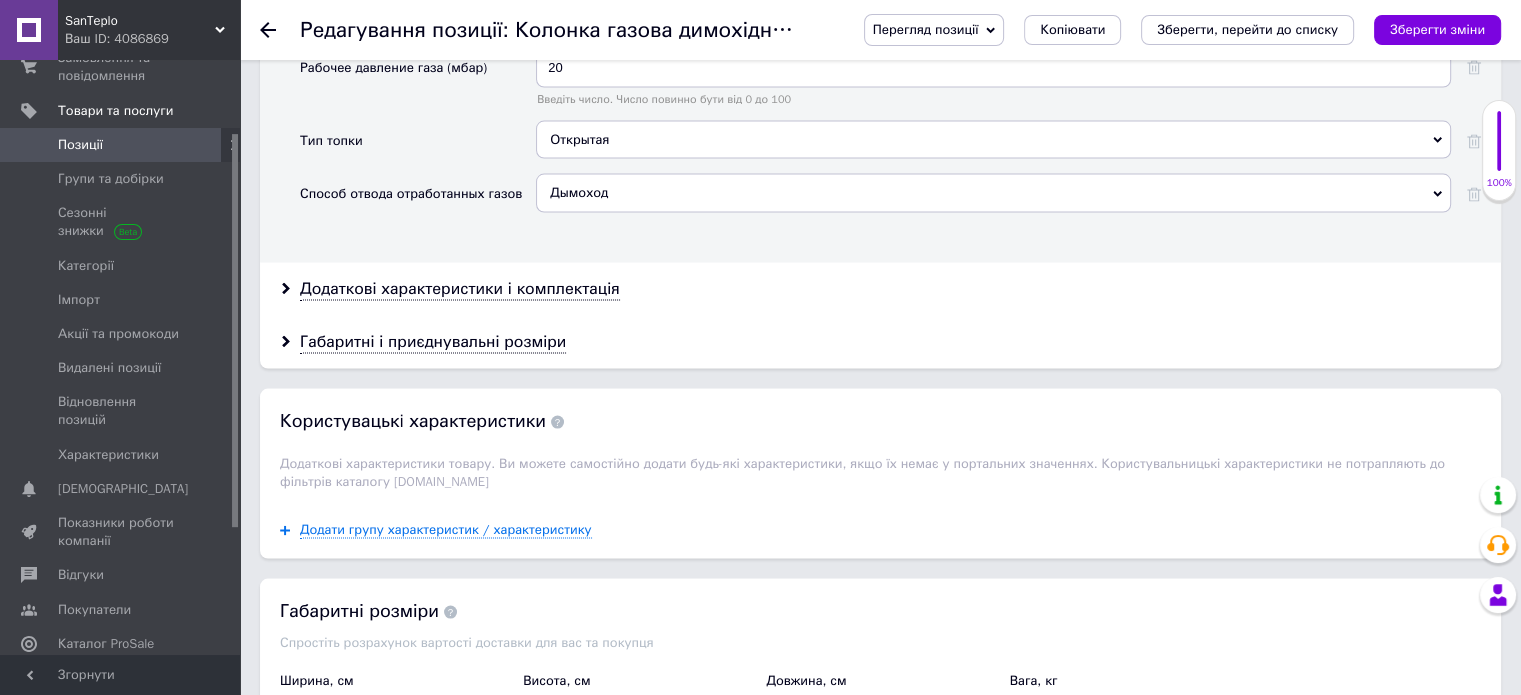 scroll, scrollTop: 3900, scrollLeft: 0, axis: vertical 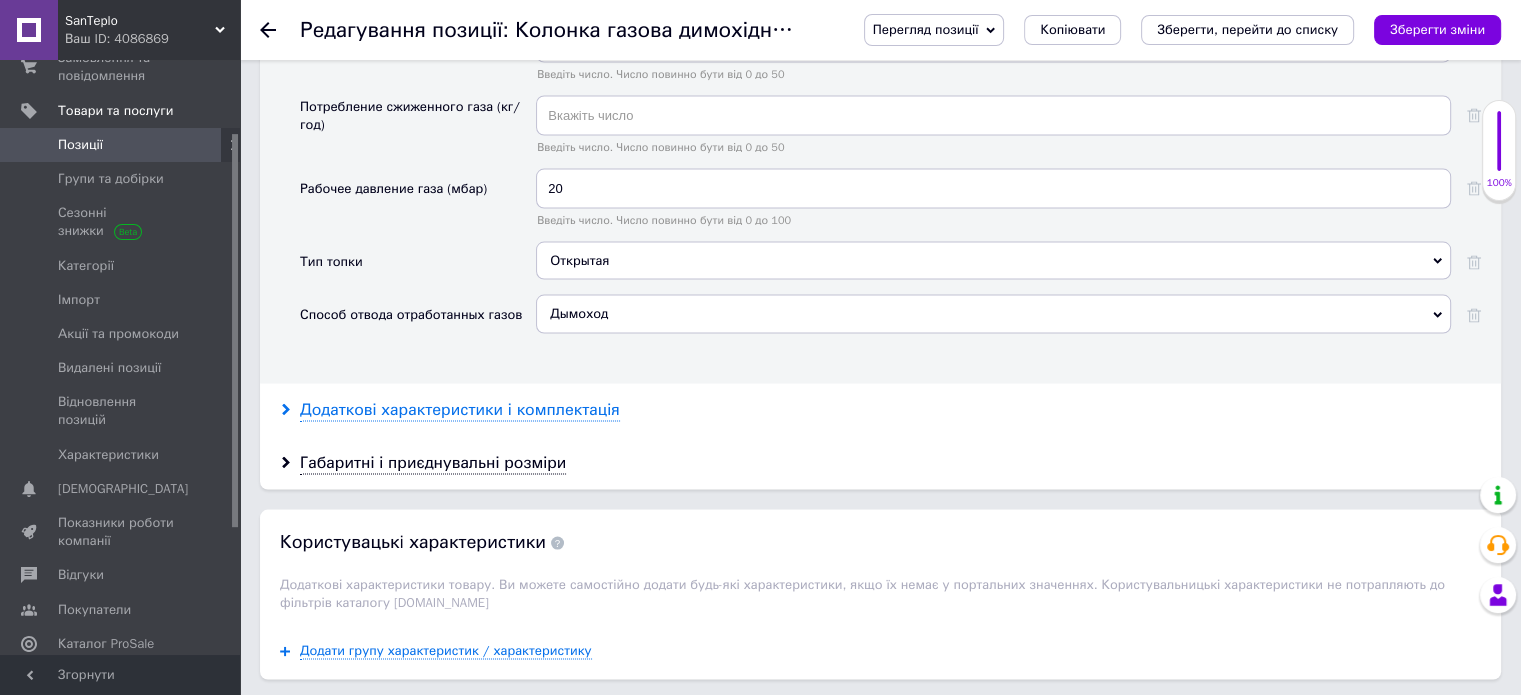 click on "Додаткові характеристики і комплектація" at bounding box center [460, 410] 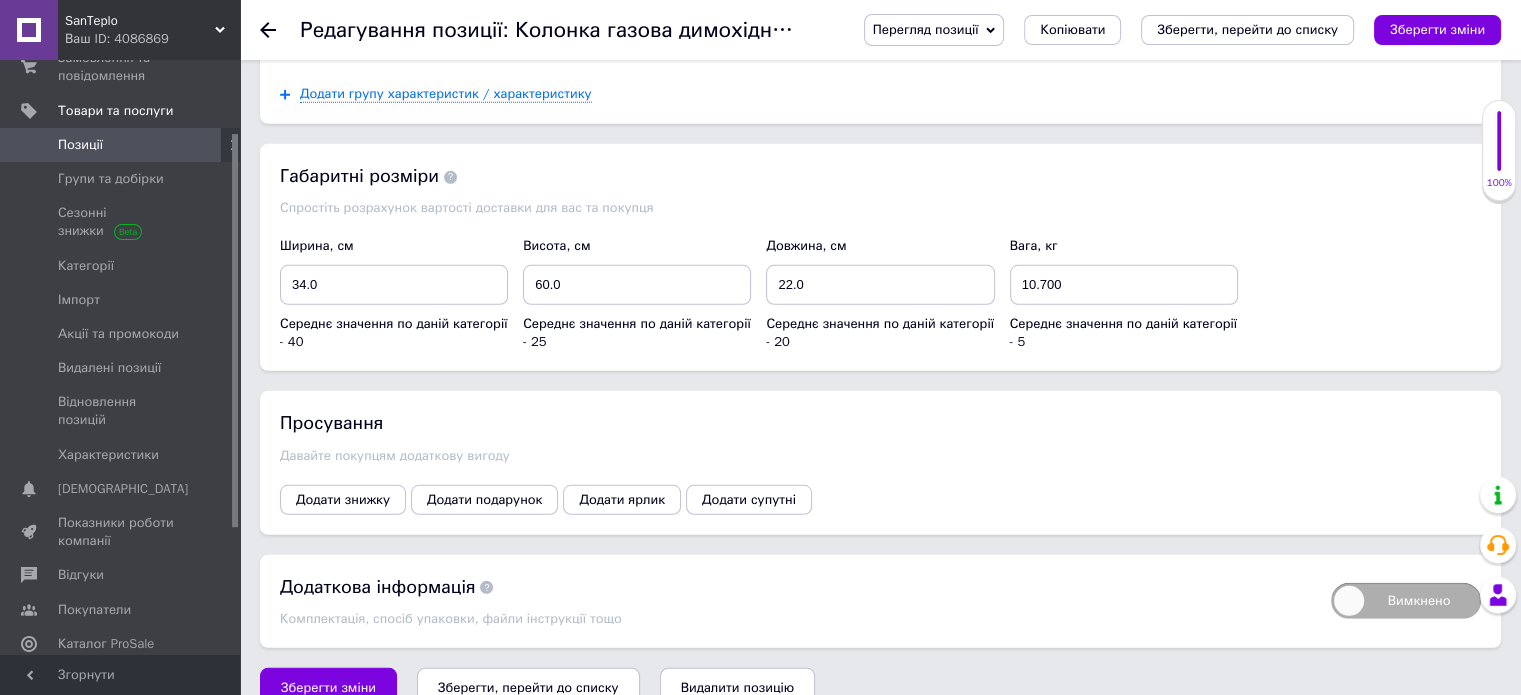 scroll, scrollTop: 5783, scrollLeft: 0, axis: vertical 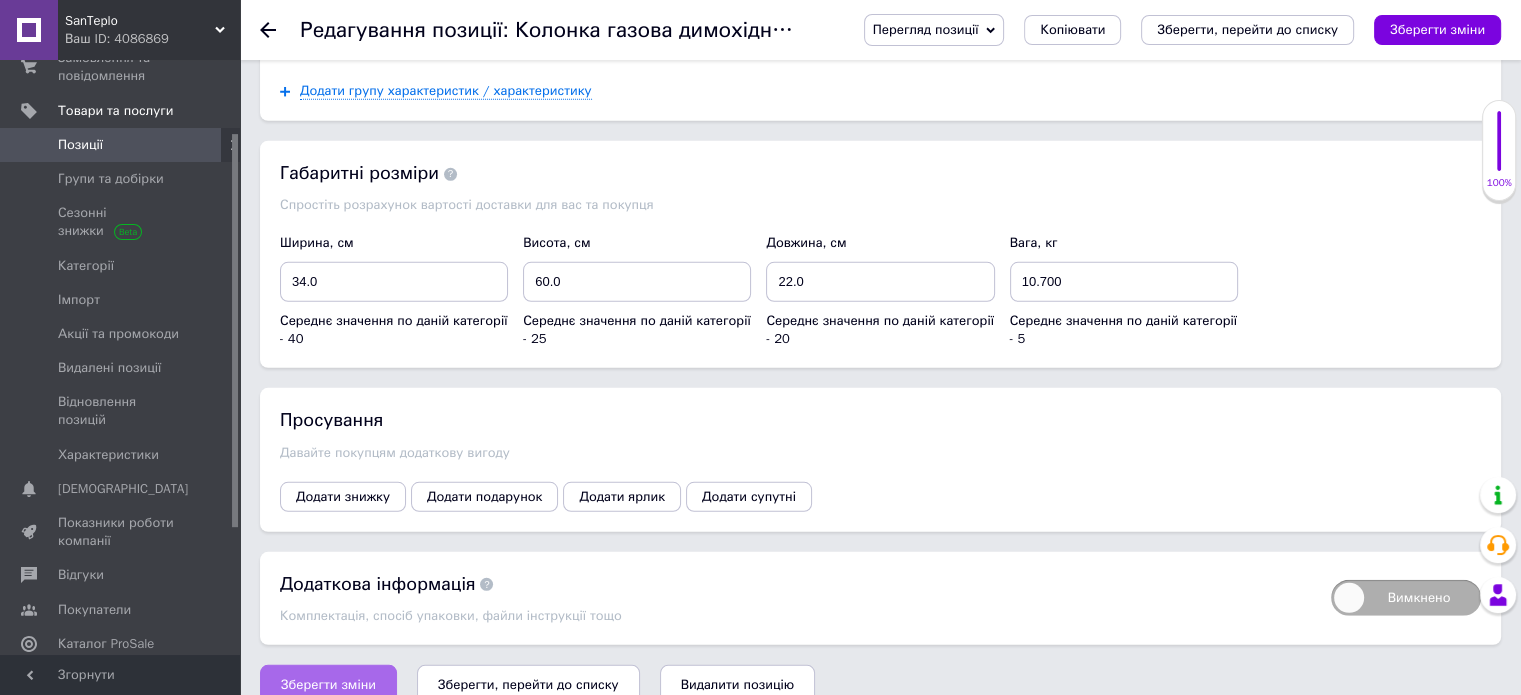 click on "Зберегти зміни" at bounding box center (328, 685) 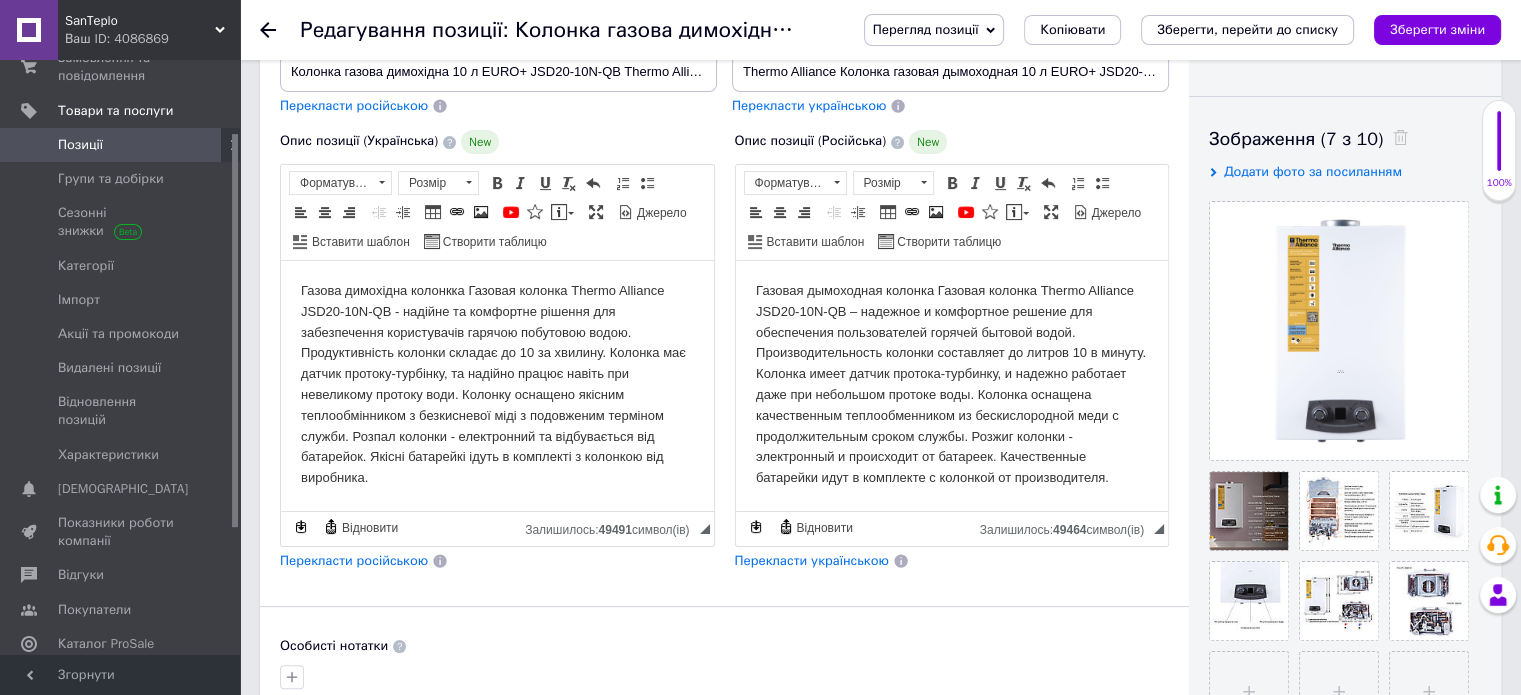 scroll, scrollTop: 0, scrollLeft: 0, axis: both 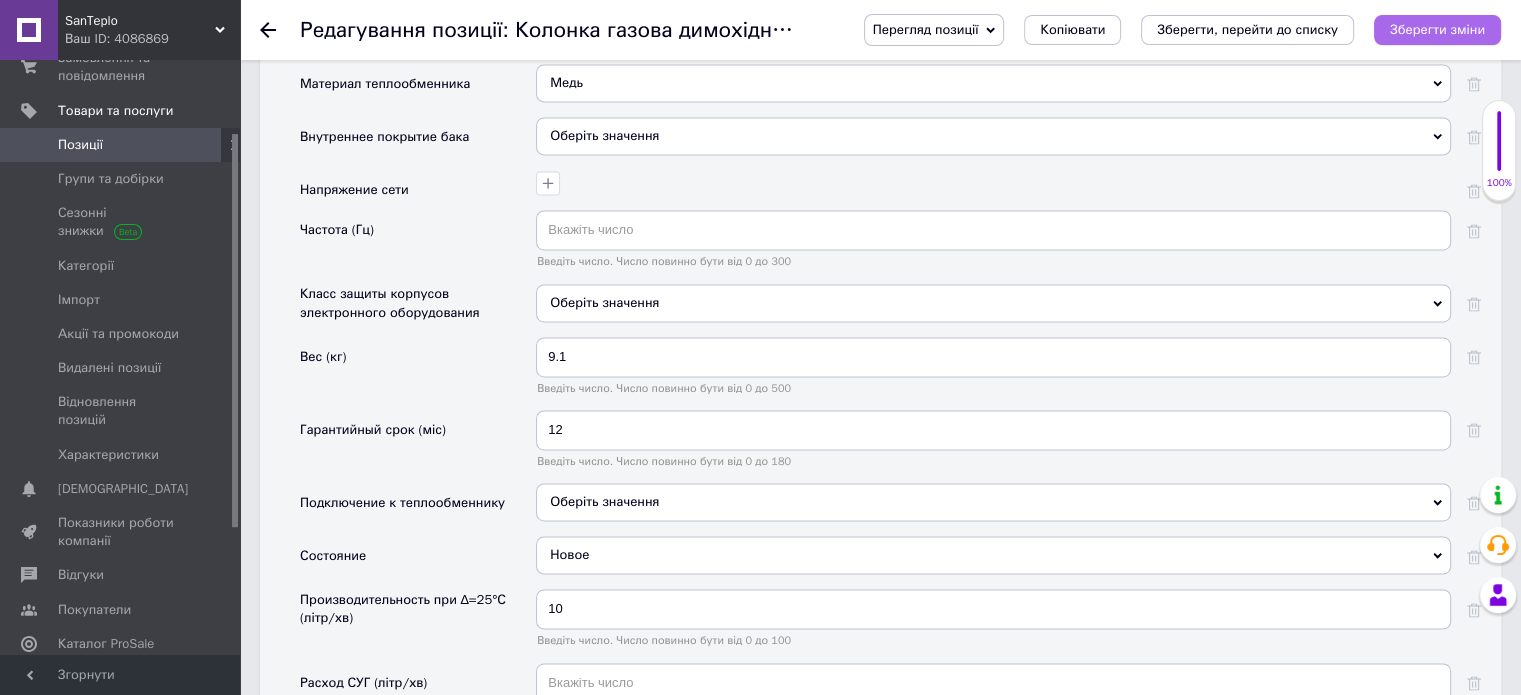 click on "Зберегти зміни" at bounding box center (1437, 29) 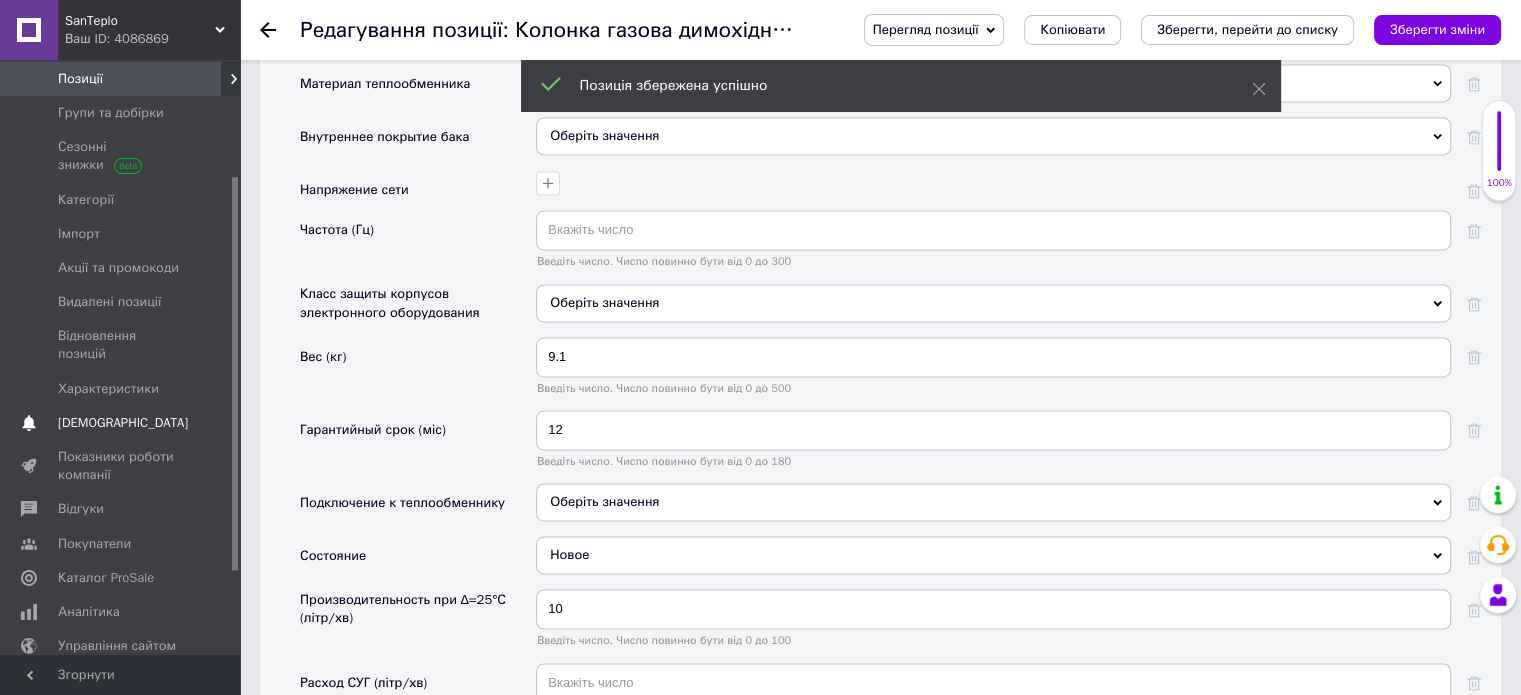scroll, scrollTop: 209, scrollLeft: 0, axis: vertical 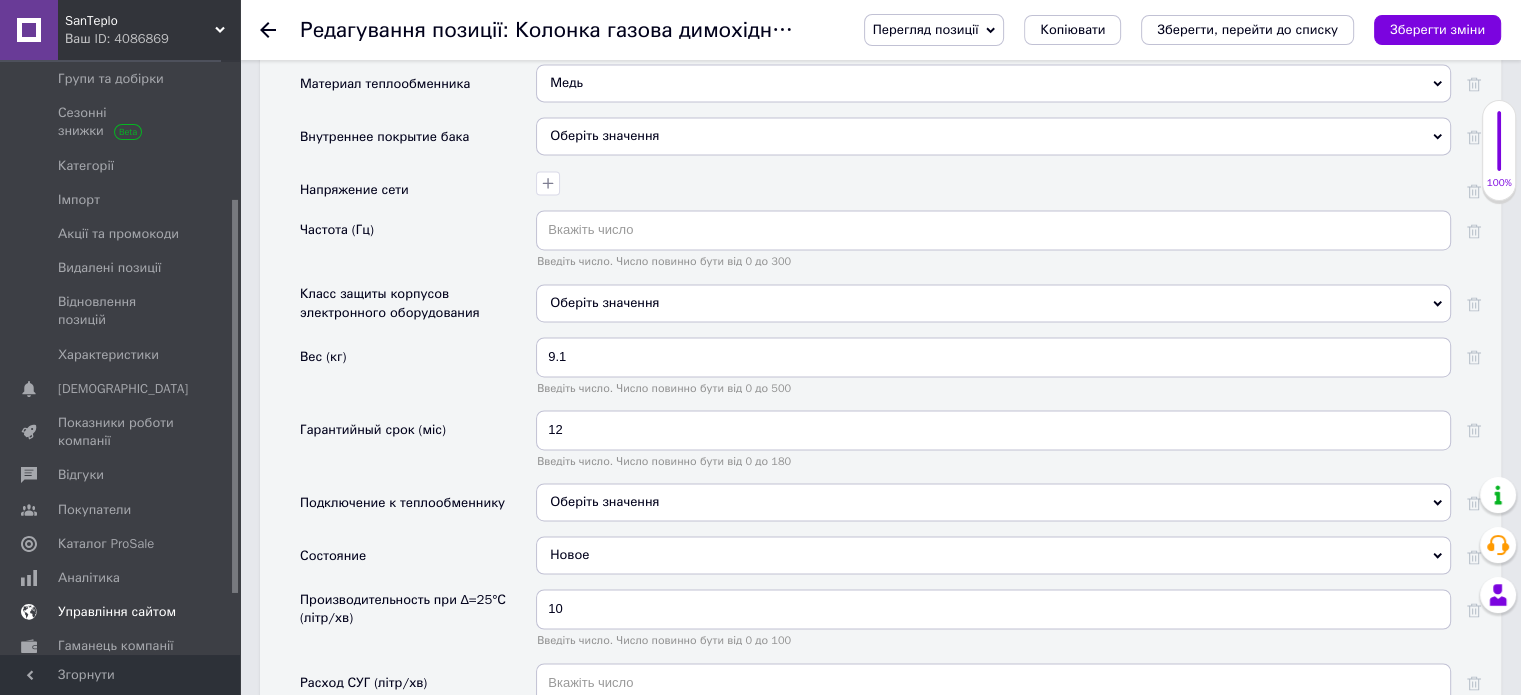 click on "Управління сайтом" at bounding box center [123, 612] 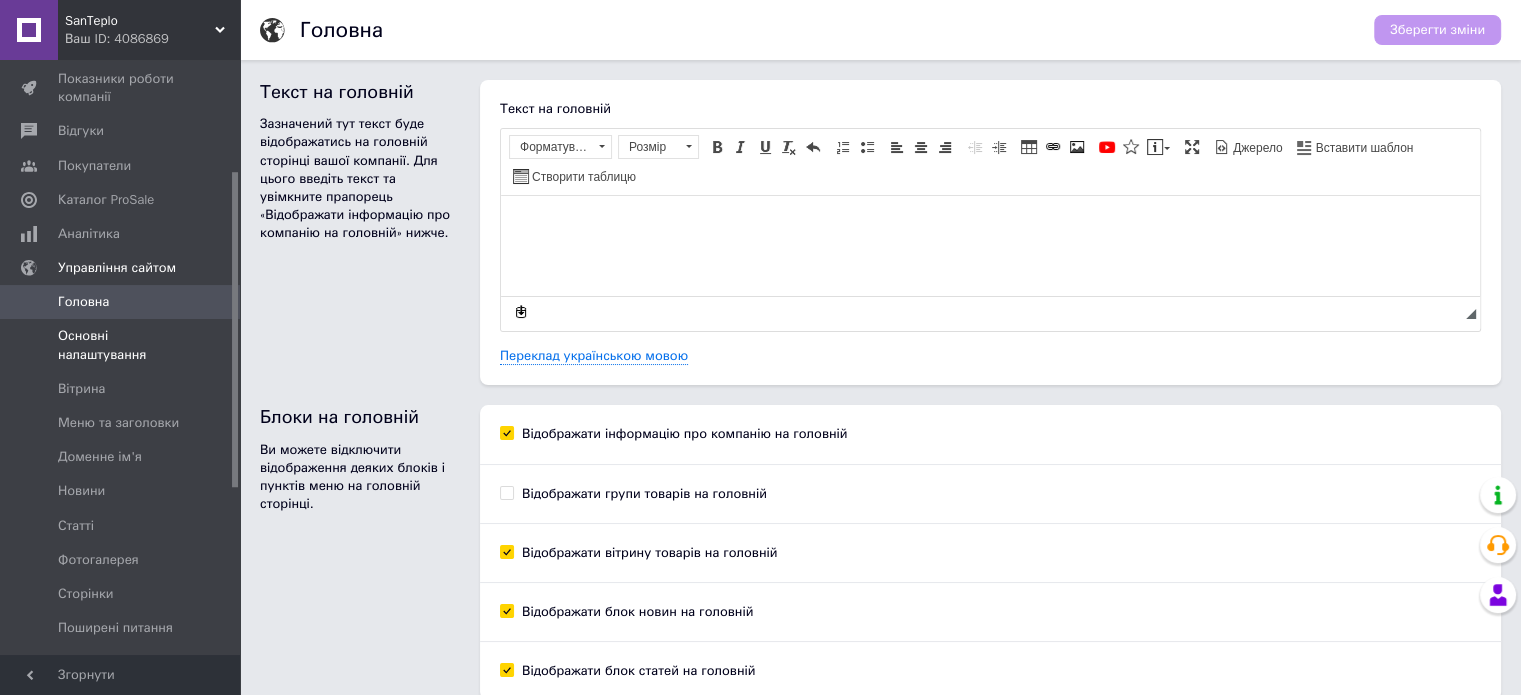 scroll, scrollTop: 0, scrollLeft: 0, axis: both 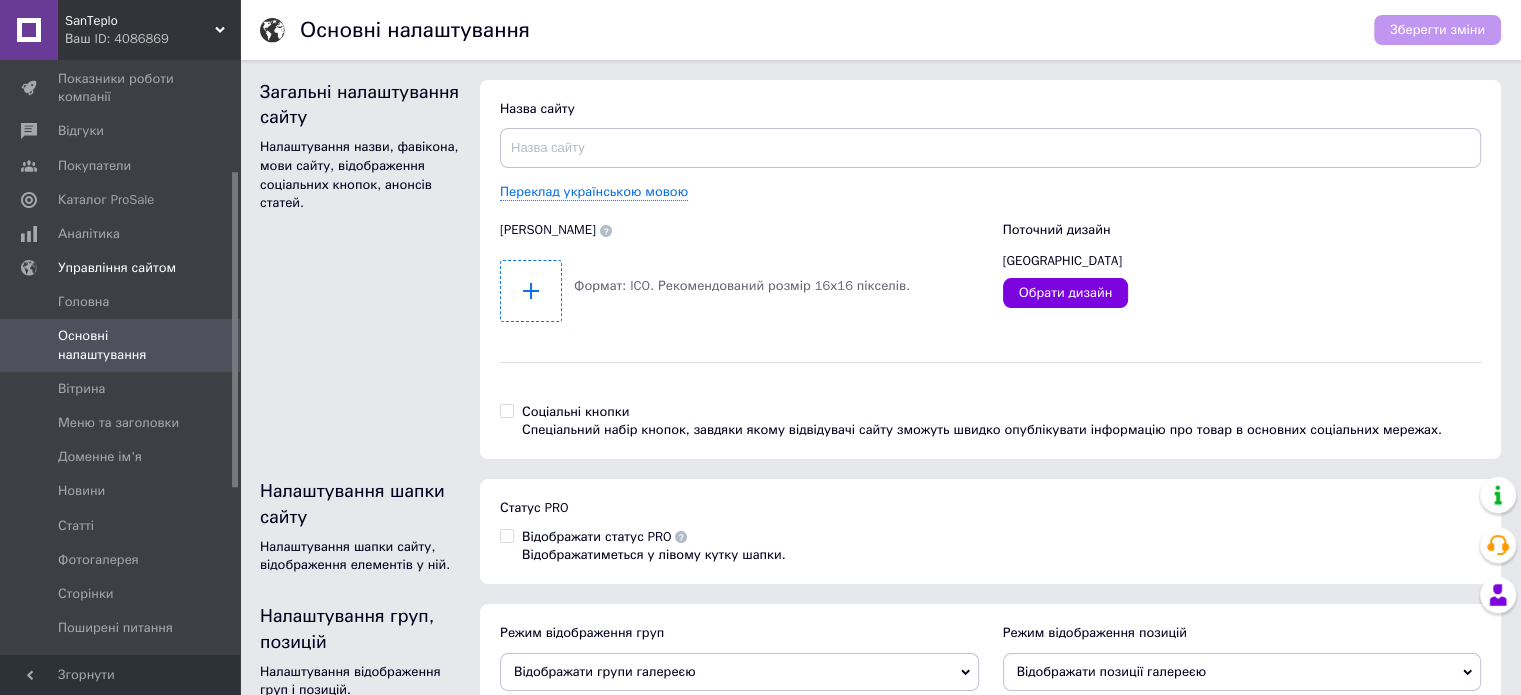 click at bounding box center [531, 291] 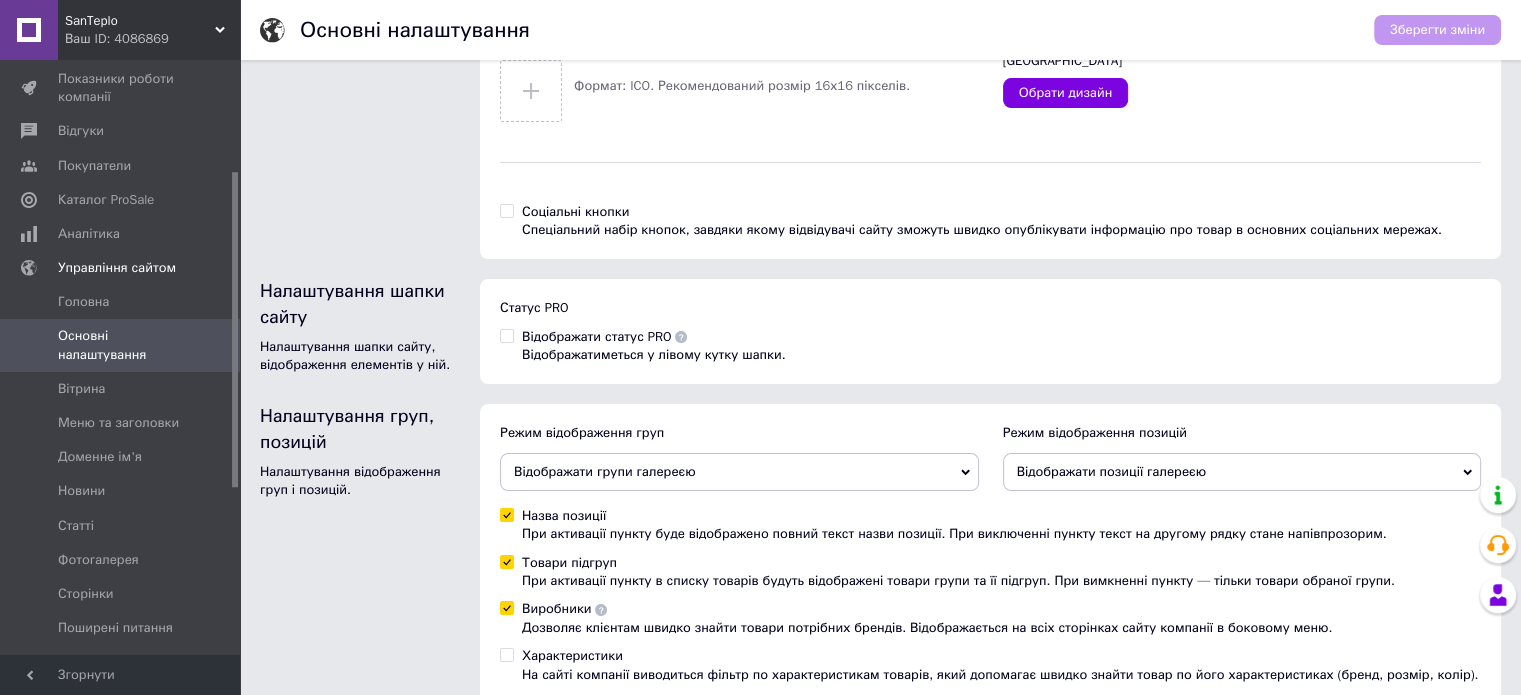 scroll, scrollTop: 0, scrollLeft: 0, axis: both 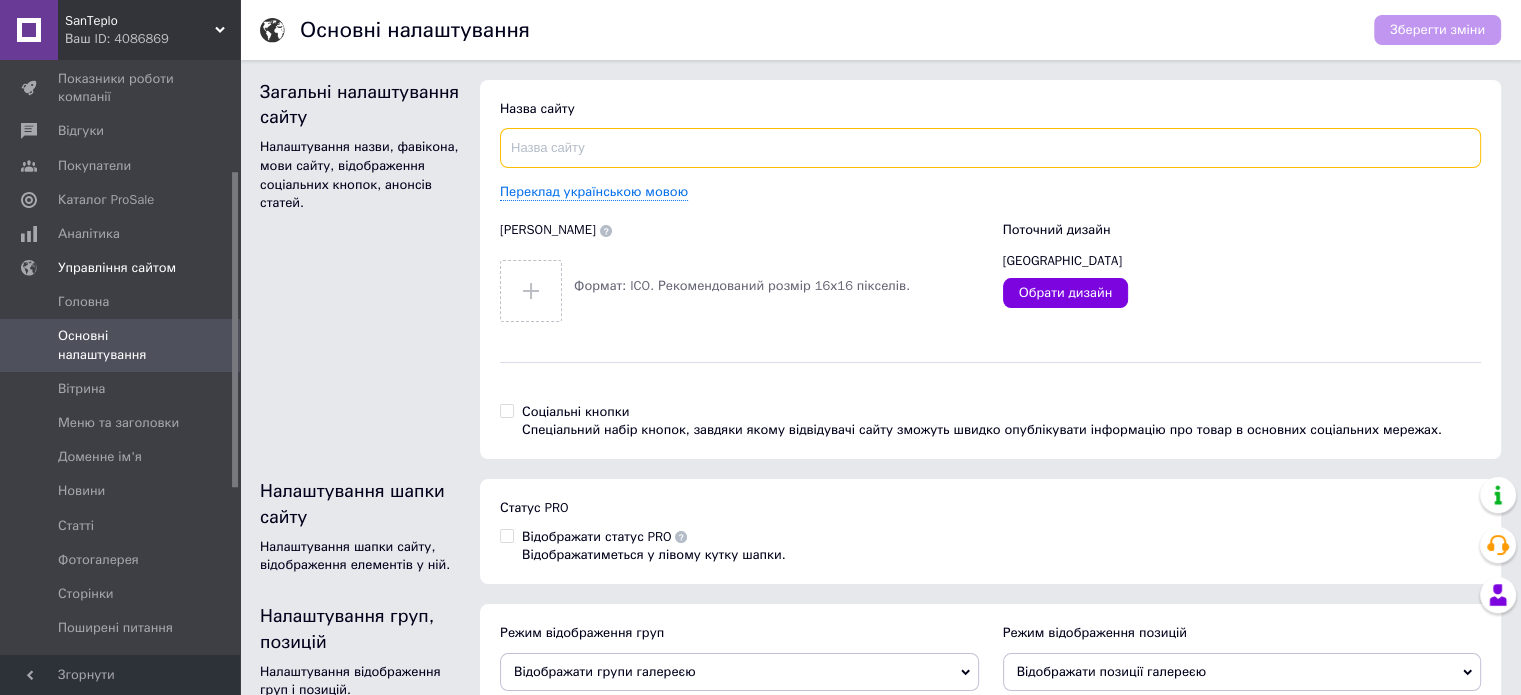 click at bounding box center (990, 148) 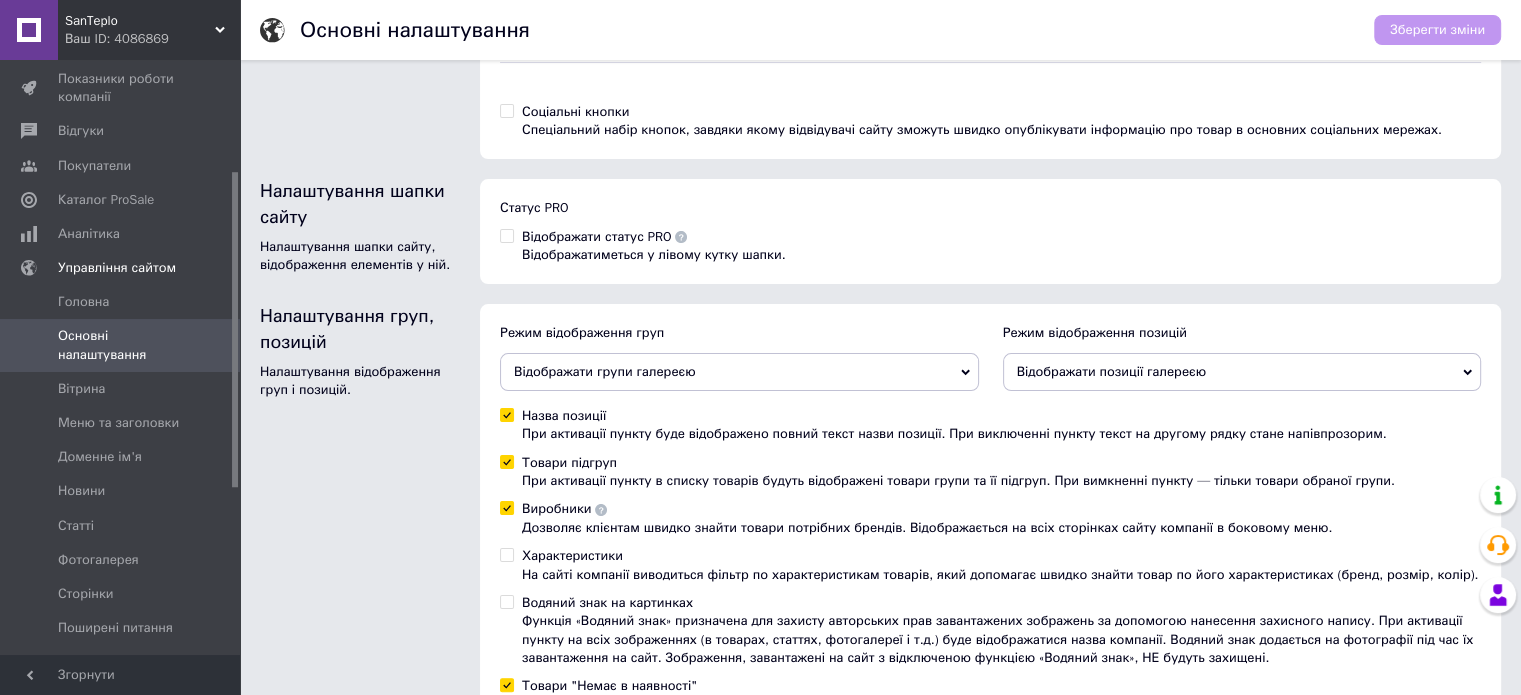 scroll, scrollTop: 400, scrollLeft: 0, axis: vertical 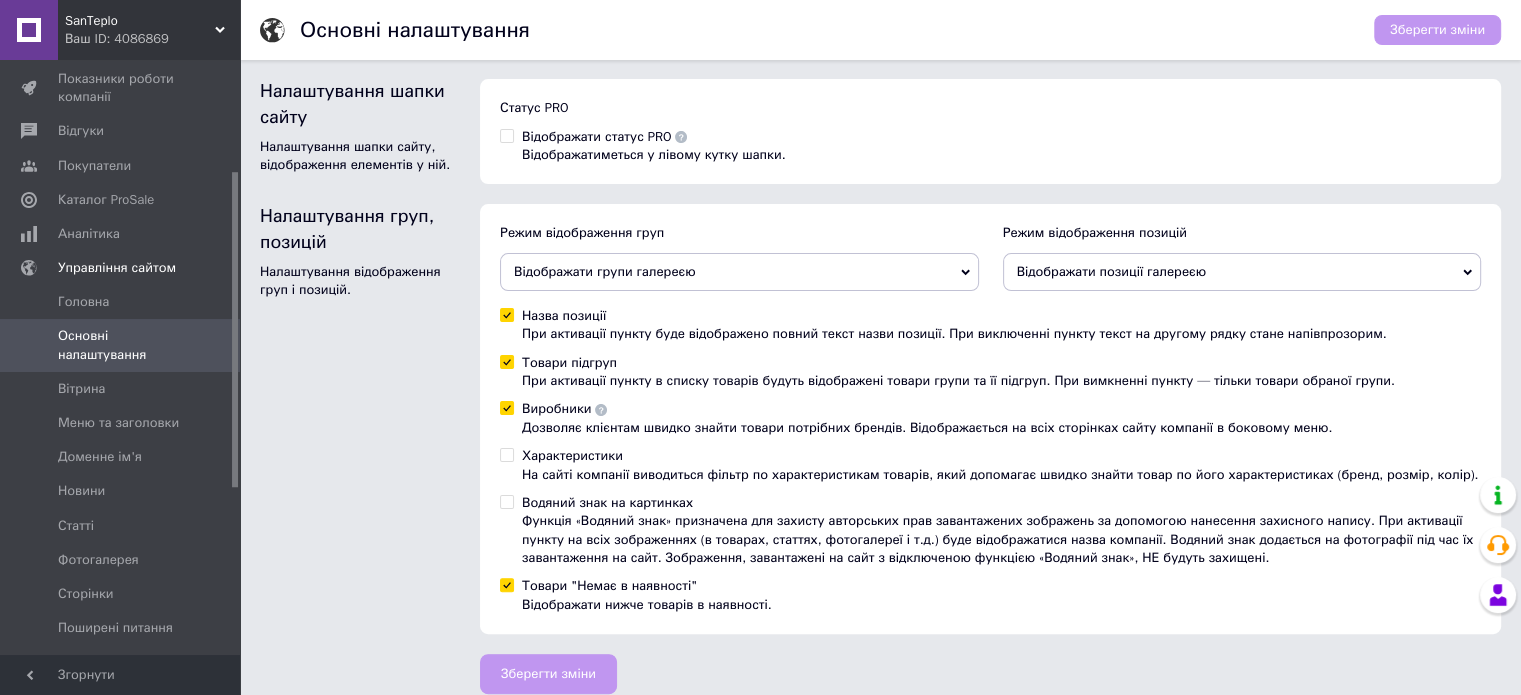 click 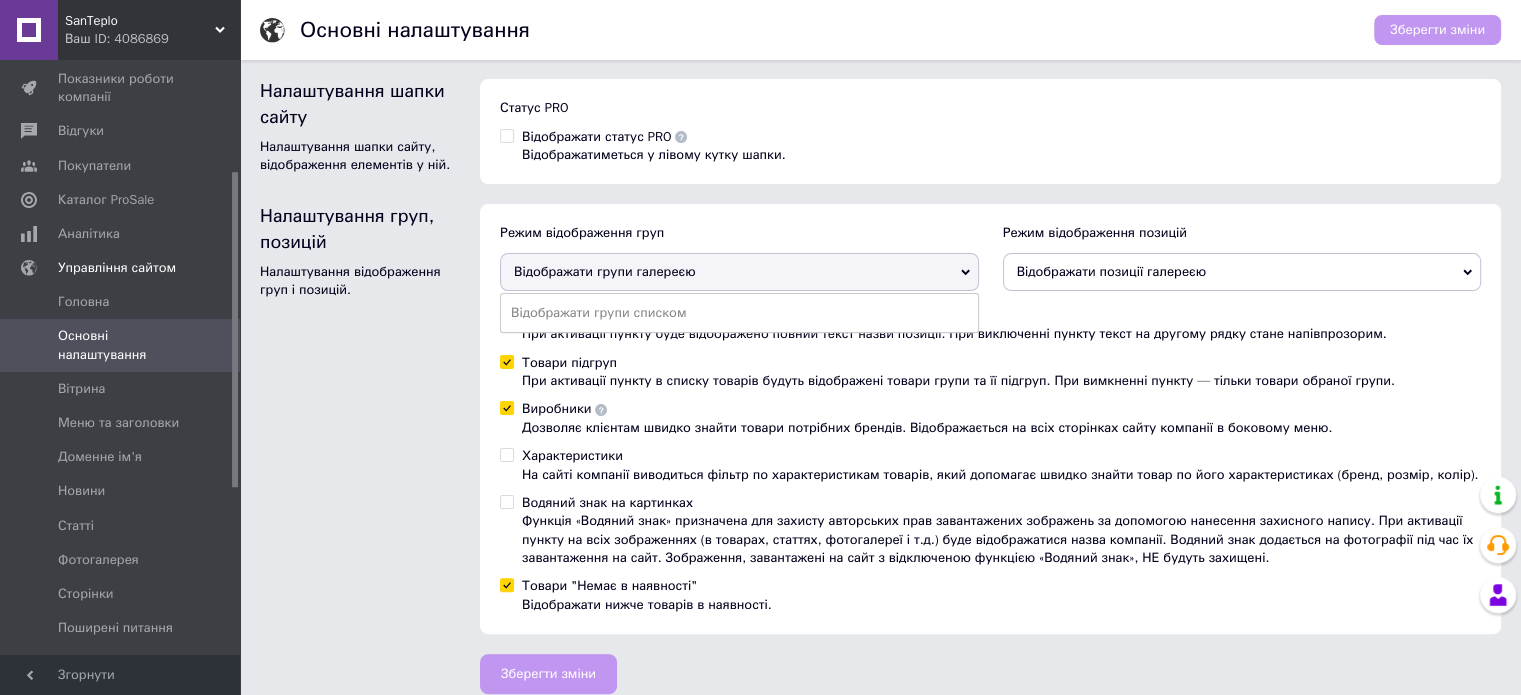 click 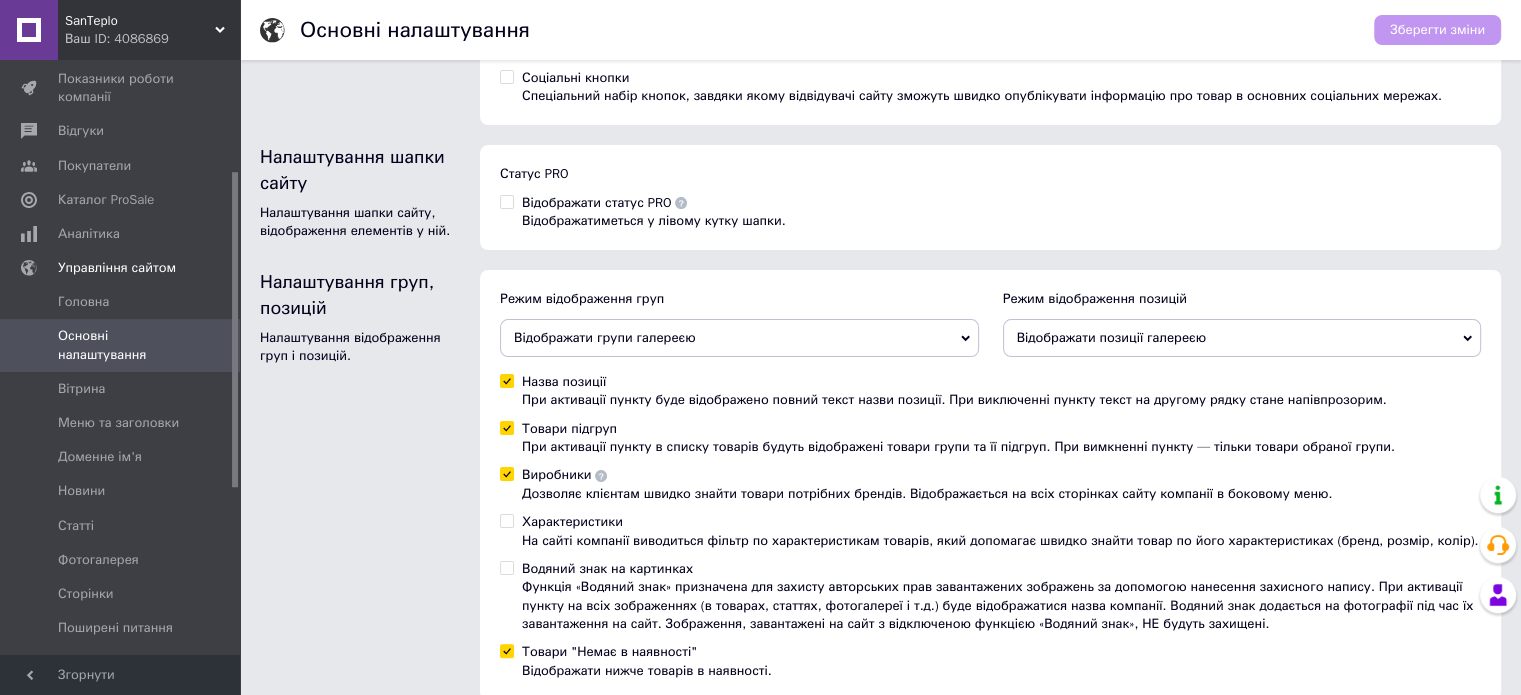 scroll, scrollTop: 217, scrollLeft: 0, axis: vertical 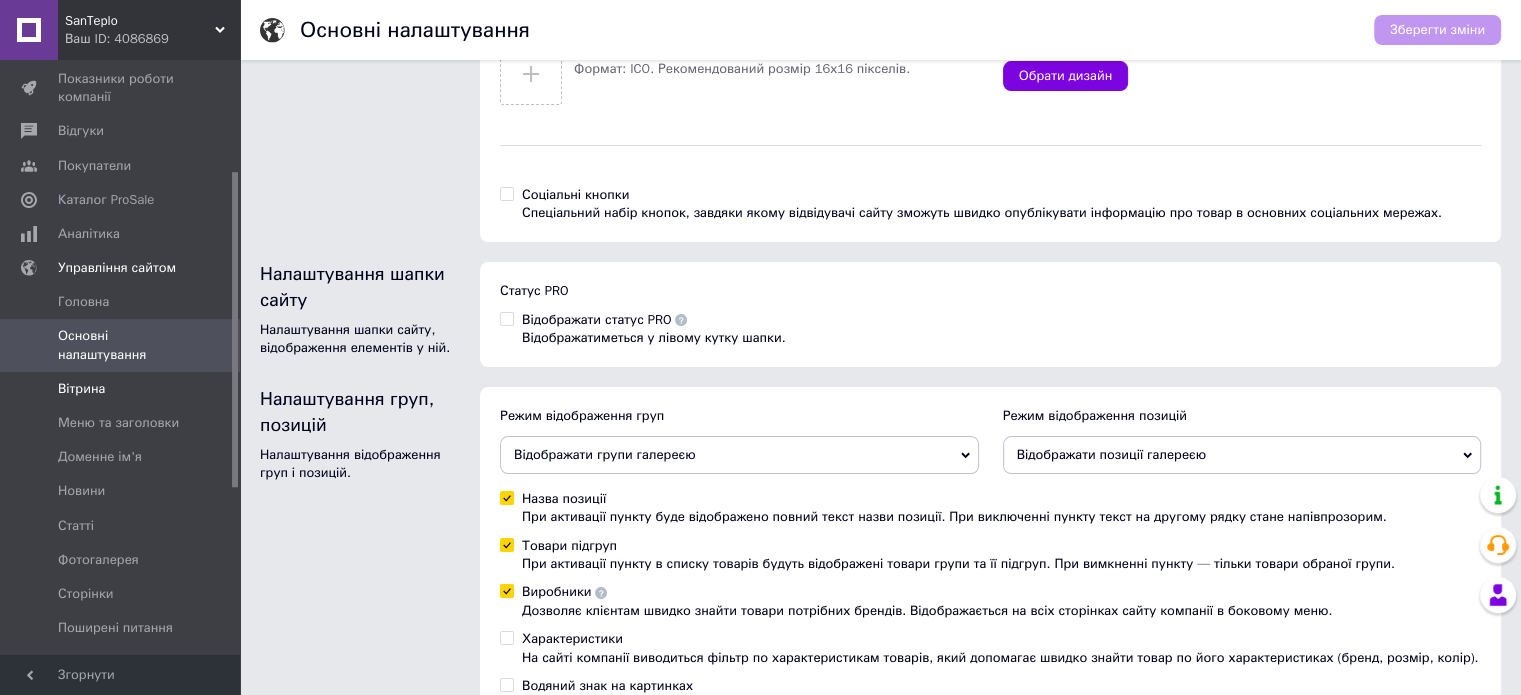 click on "Вітрина" at bounding box center [81, 389] 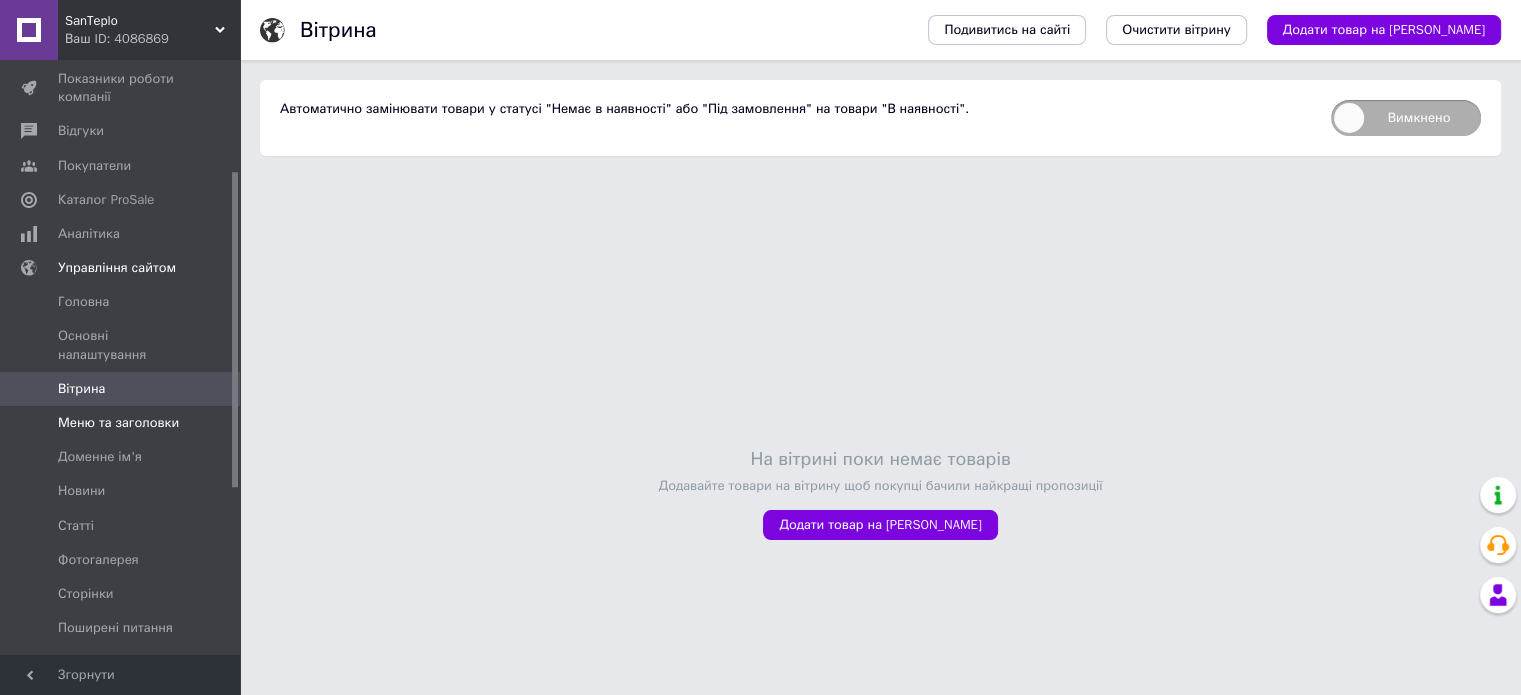 click on "Меню та заголовки" at bounding box center (118, 423) 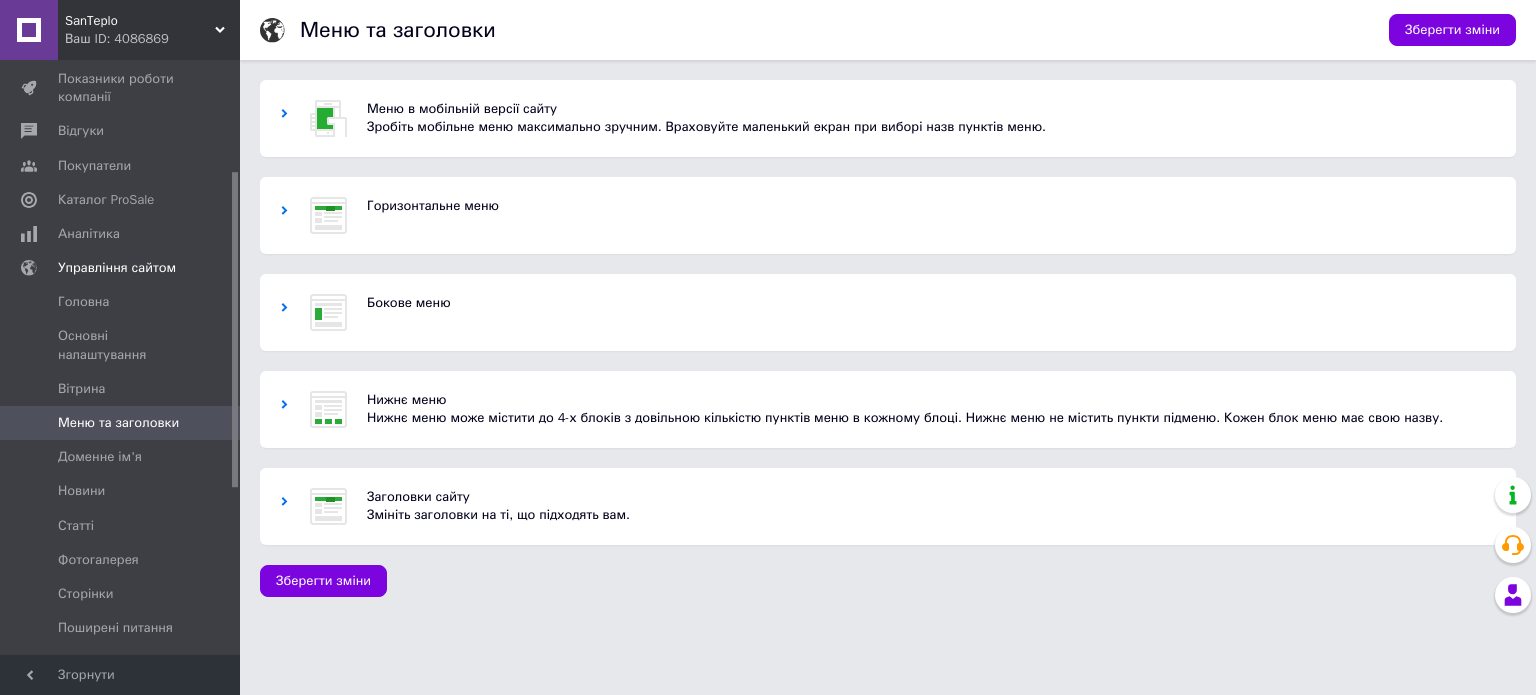 click 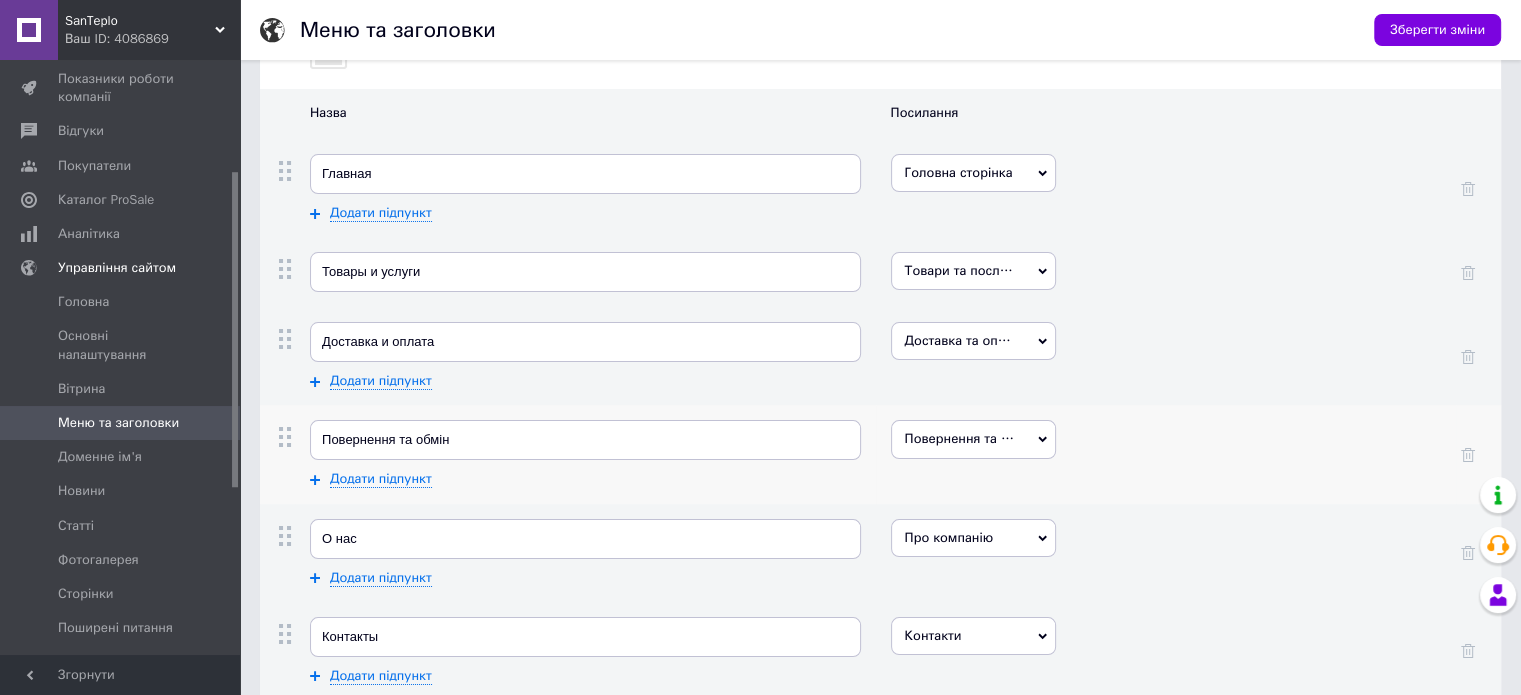 scroll, scrollTop: 200, scrollLeft: 0, axis: vertical 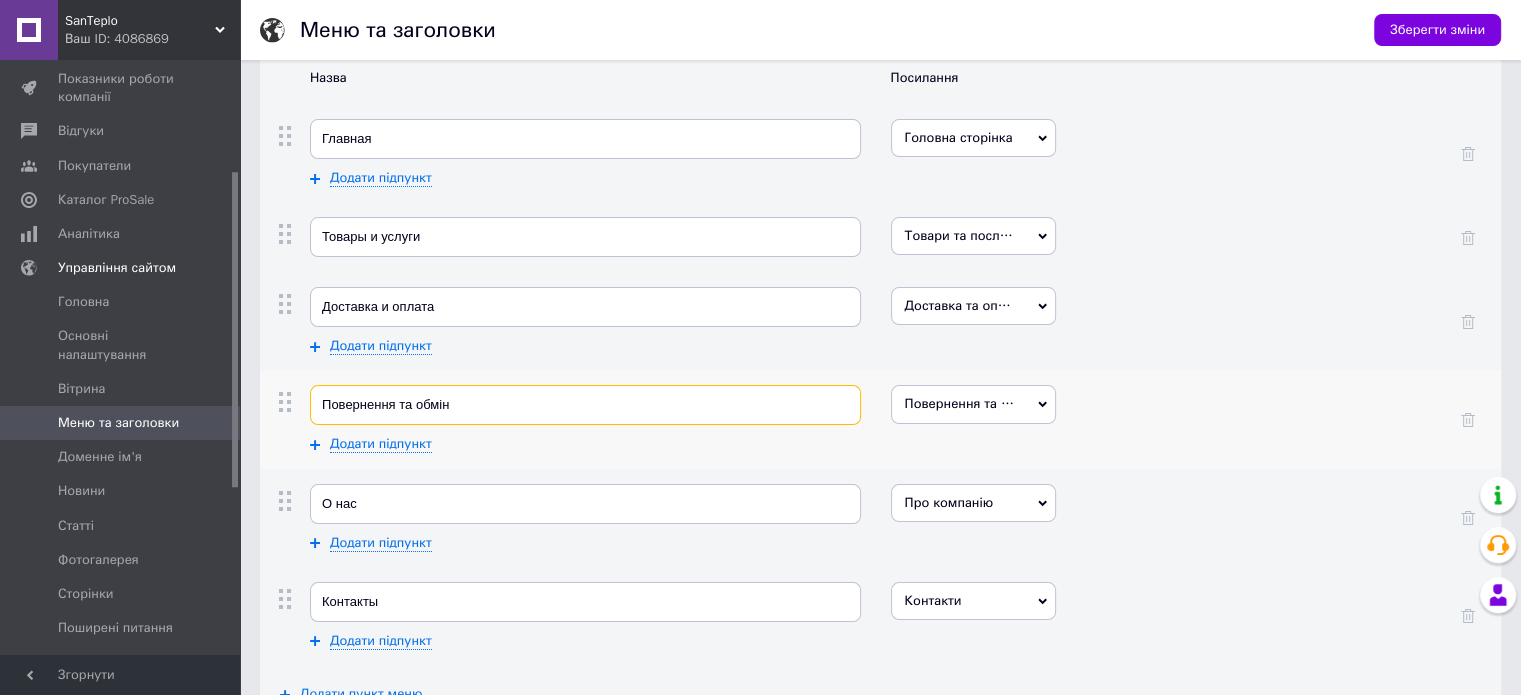 click on "Повернення та обмін" at bounding box center [585, 405] 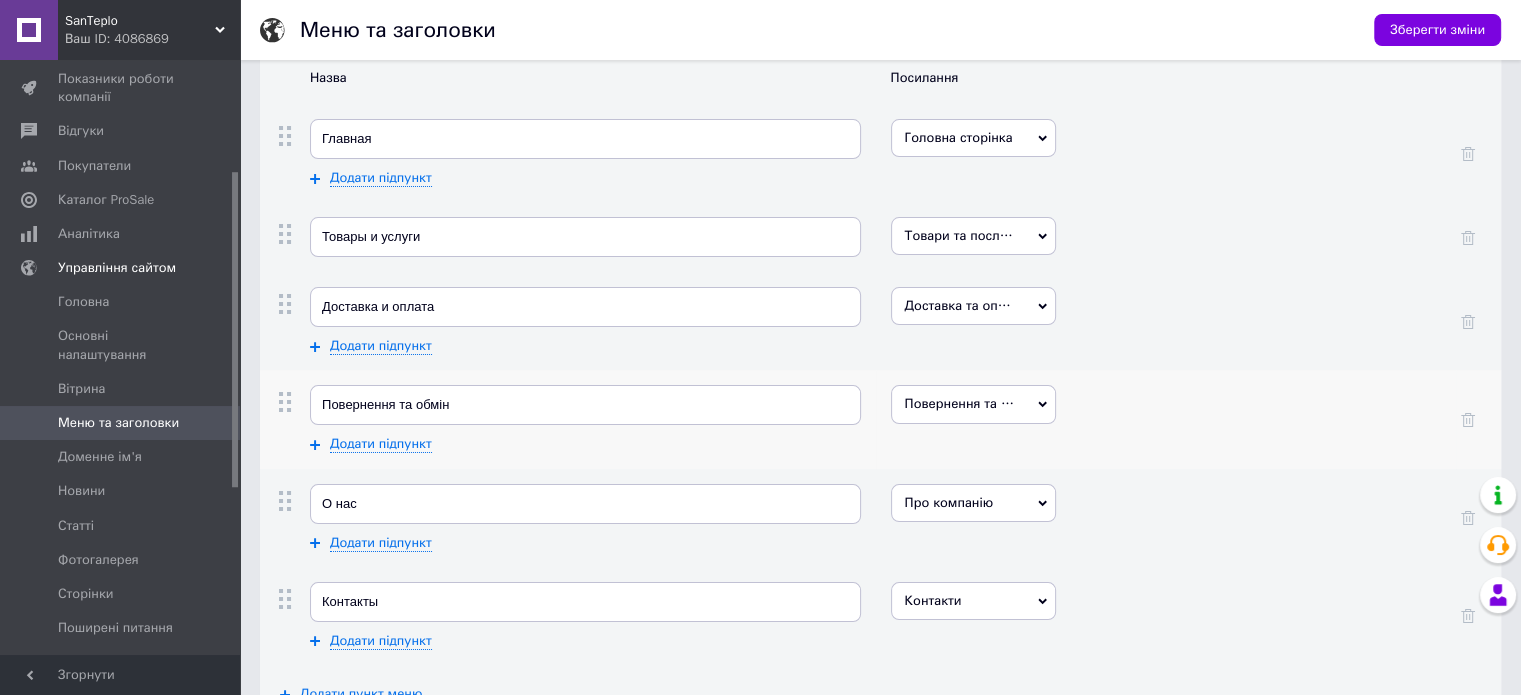 click on "Повернення та обмін Інші сторінки Веб-адреса Відгуки Головна сторінка Доставка та оплата Контакти Новини та статті Новинки Повернення та обмін Портфоліо Про компанію Товари з акціями Товари та послуги Файли Фотогалерея" at bounding box center [1166, 419] 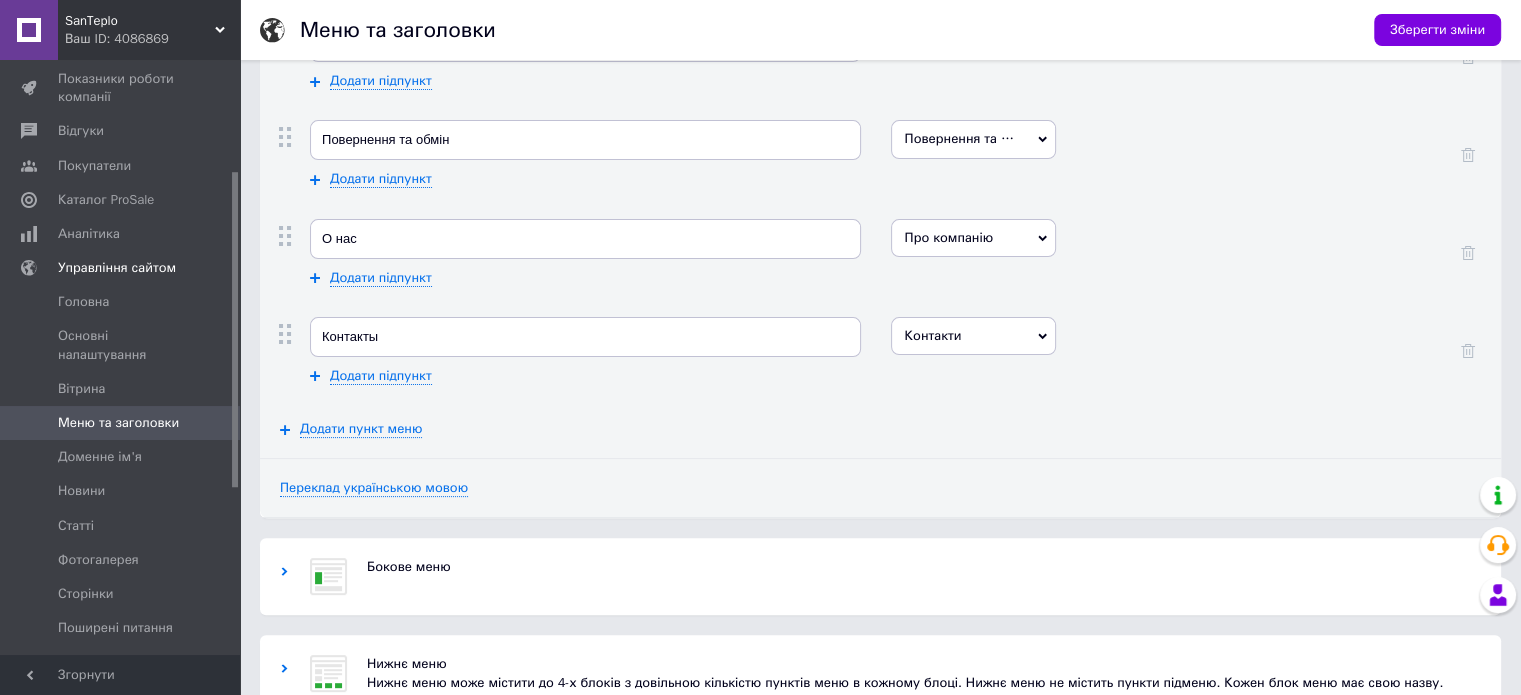 scroll, scrollTop: 500, scrollLeft: 0, axis: vertical 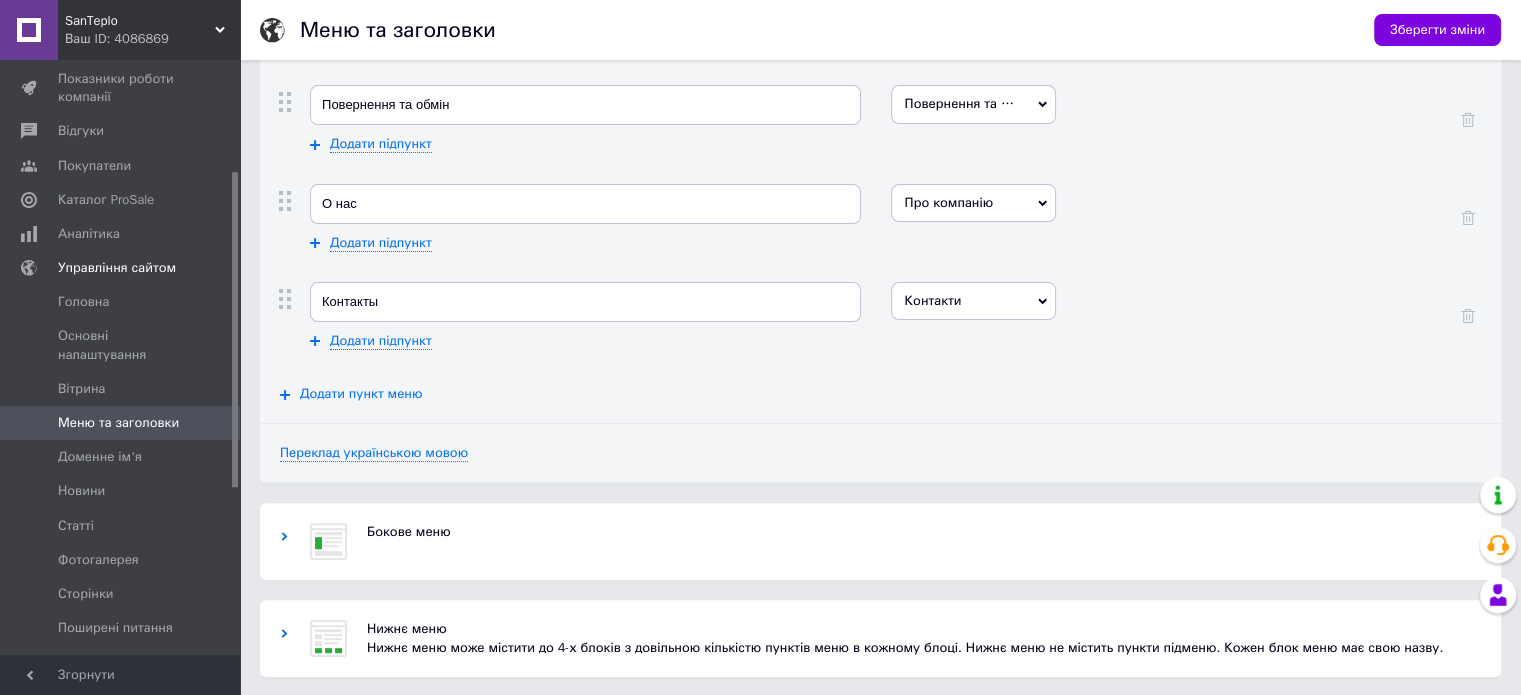 click on "Додати пункт меню" at bounding box center [361, 394] 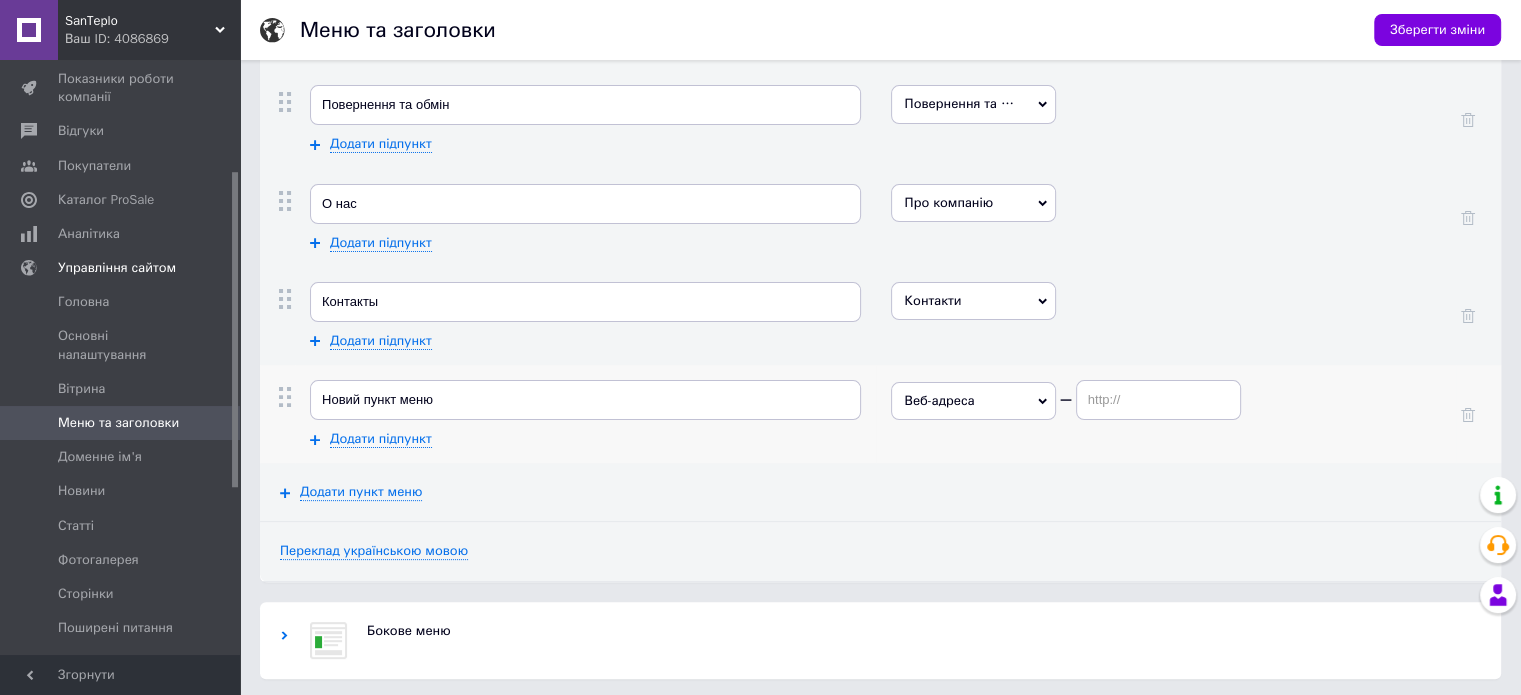 click 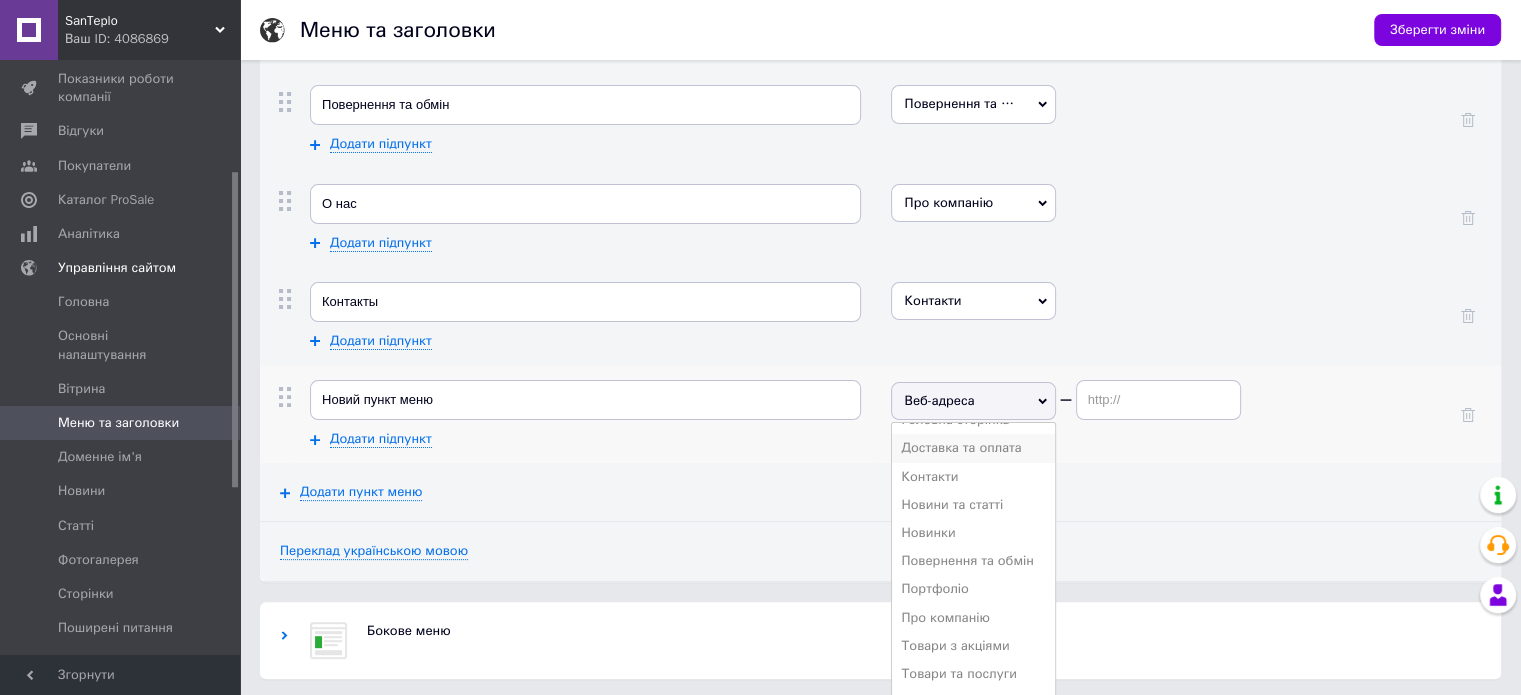 scroll, scrollTop: 184, scrollLeft: 0, axis: vertical 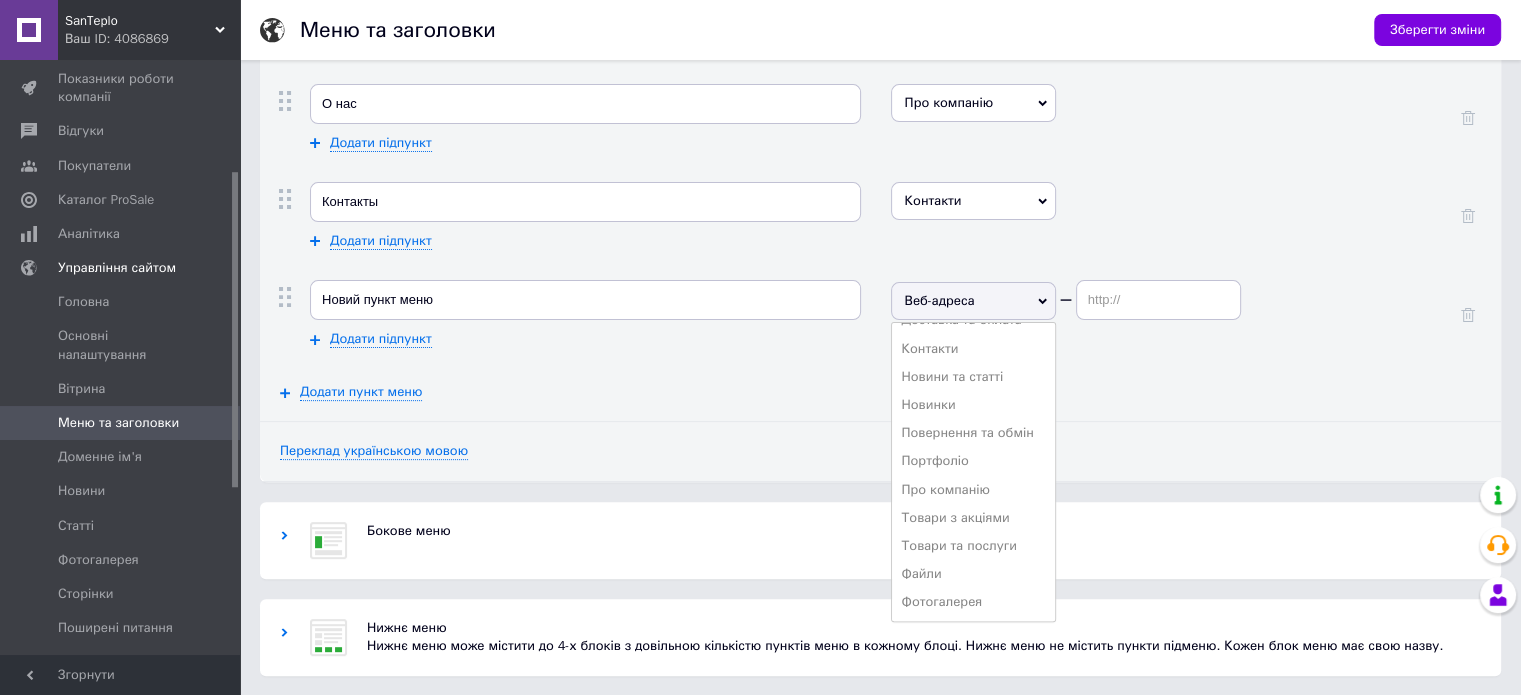 click on "Додати пункт меню" at bounding box center [880, 392] 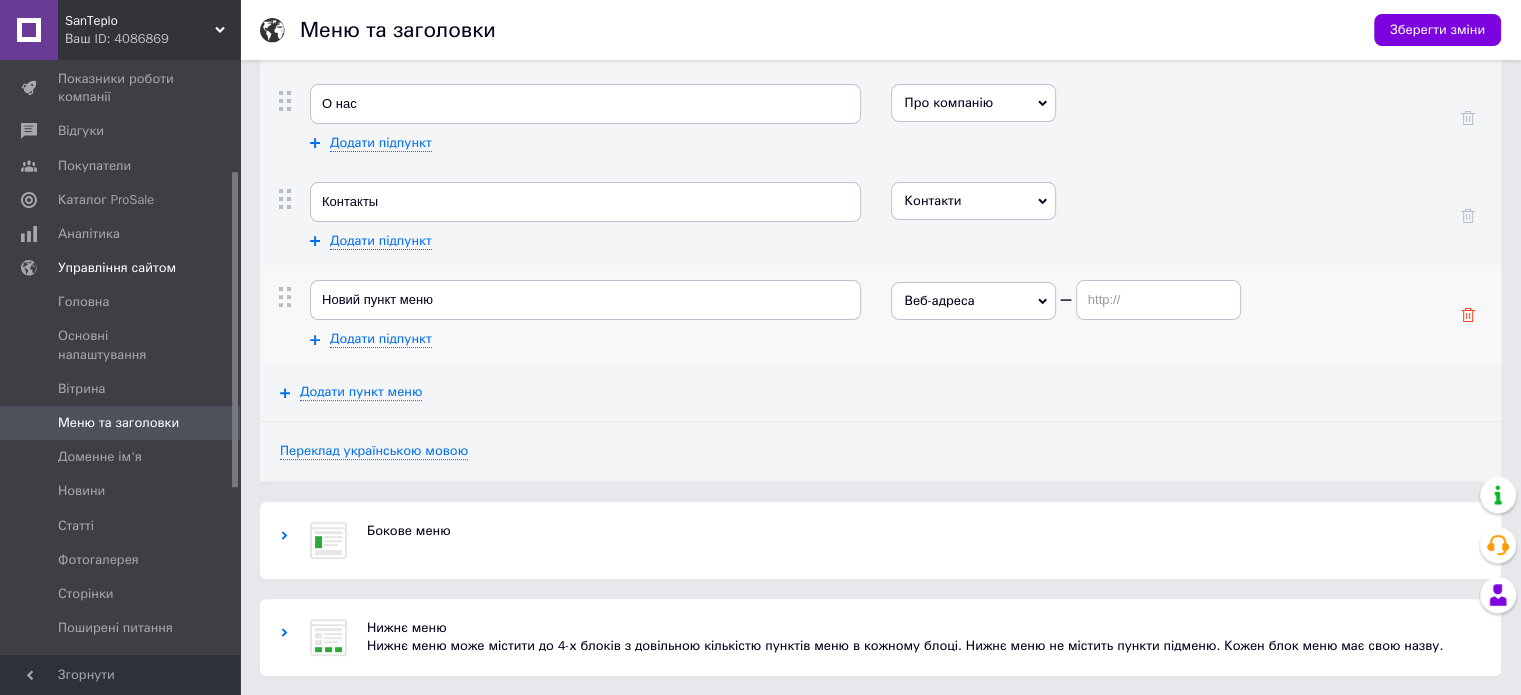 click 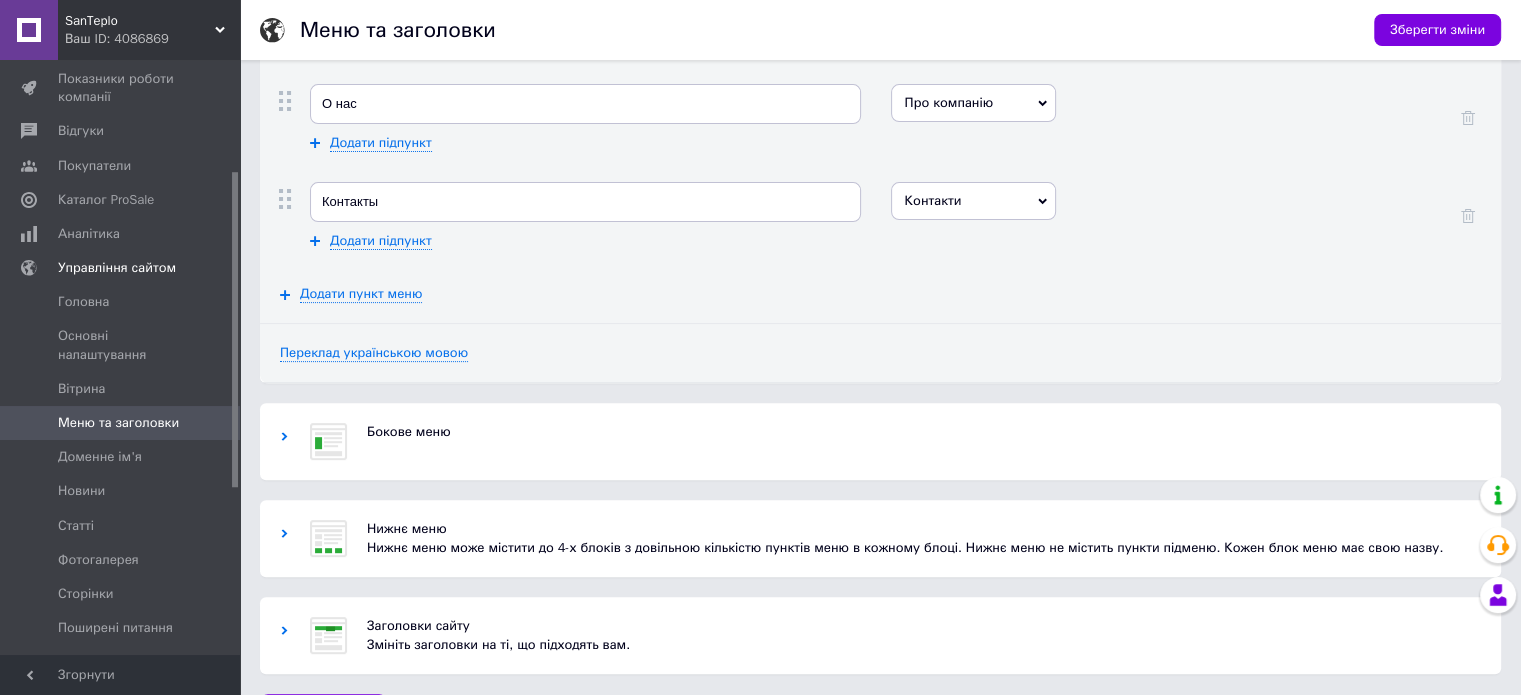 scroll, scrollTop: 648, scrollLeft: 0, axis: vertical 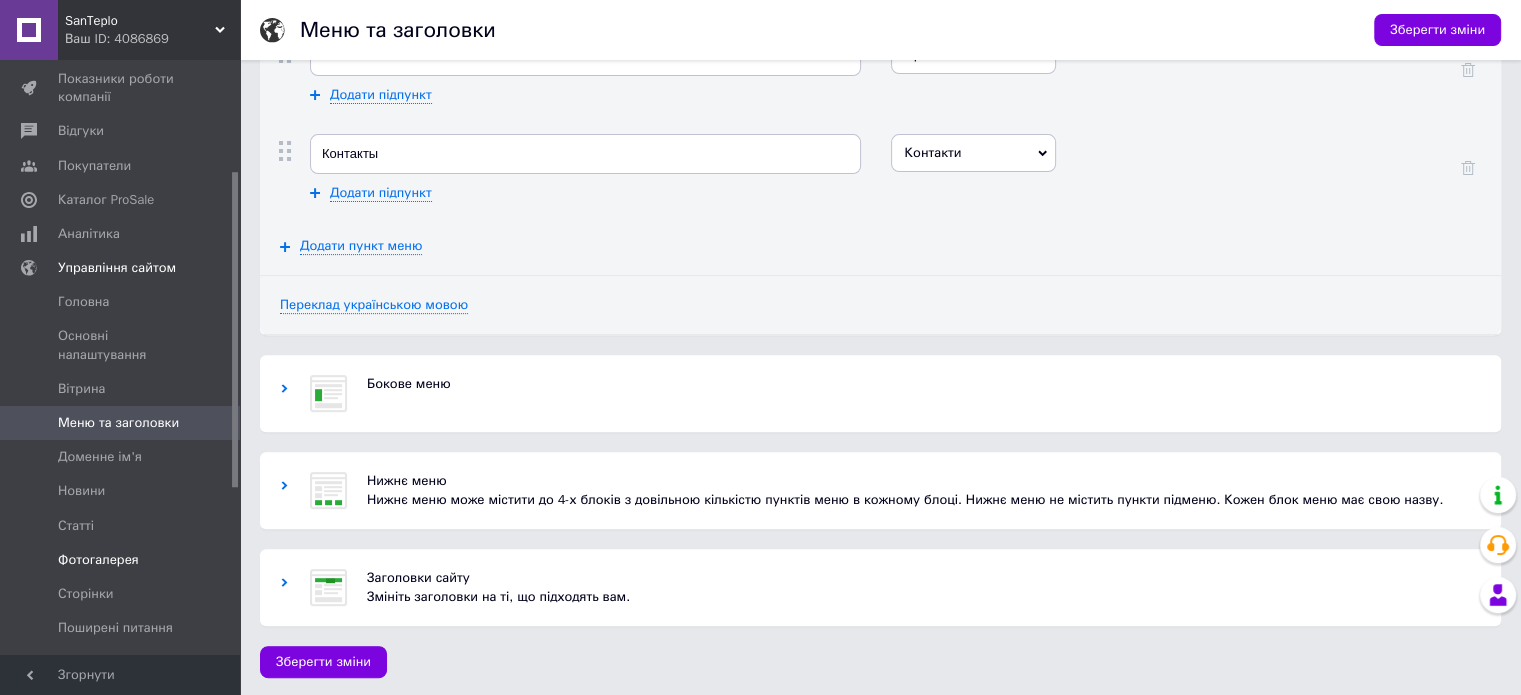 click on "Фотогалерея" at bounding box center (98, 560) 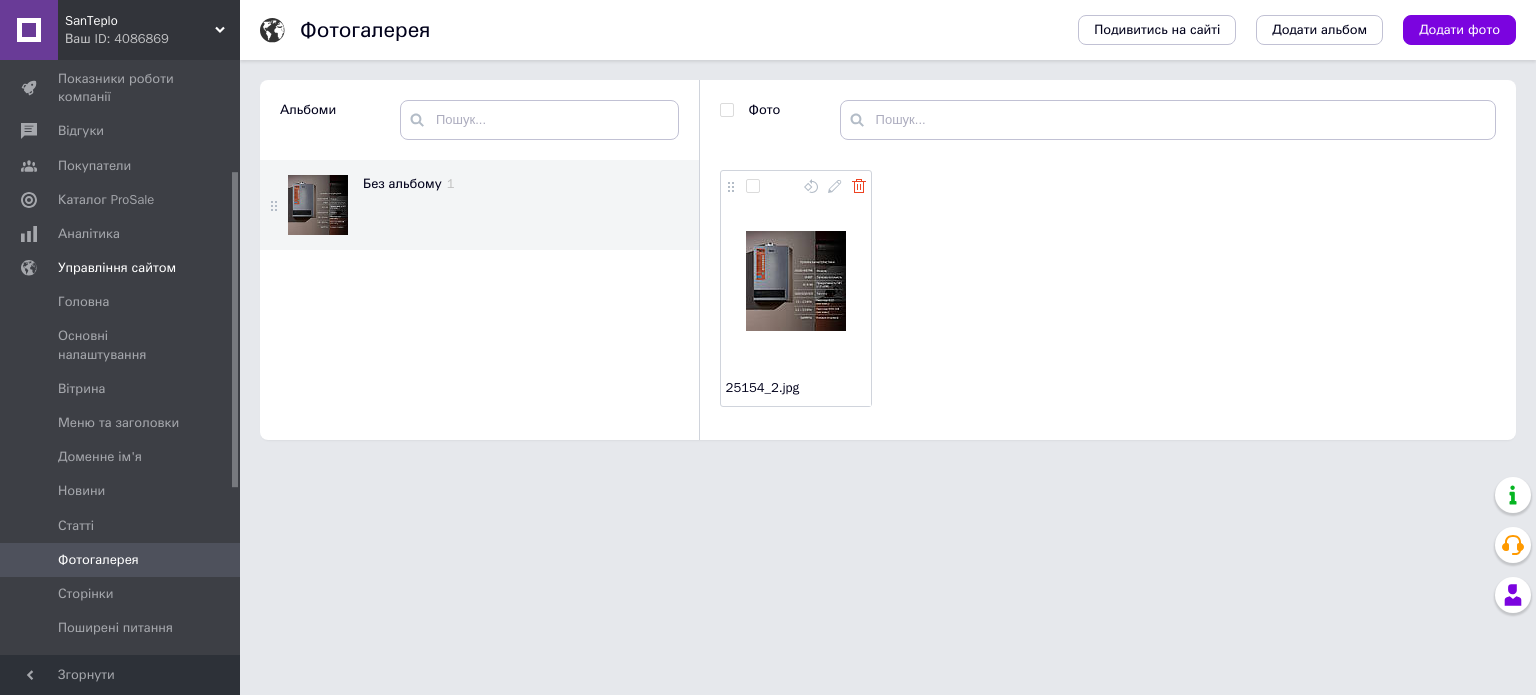 click 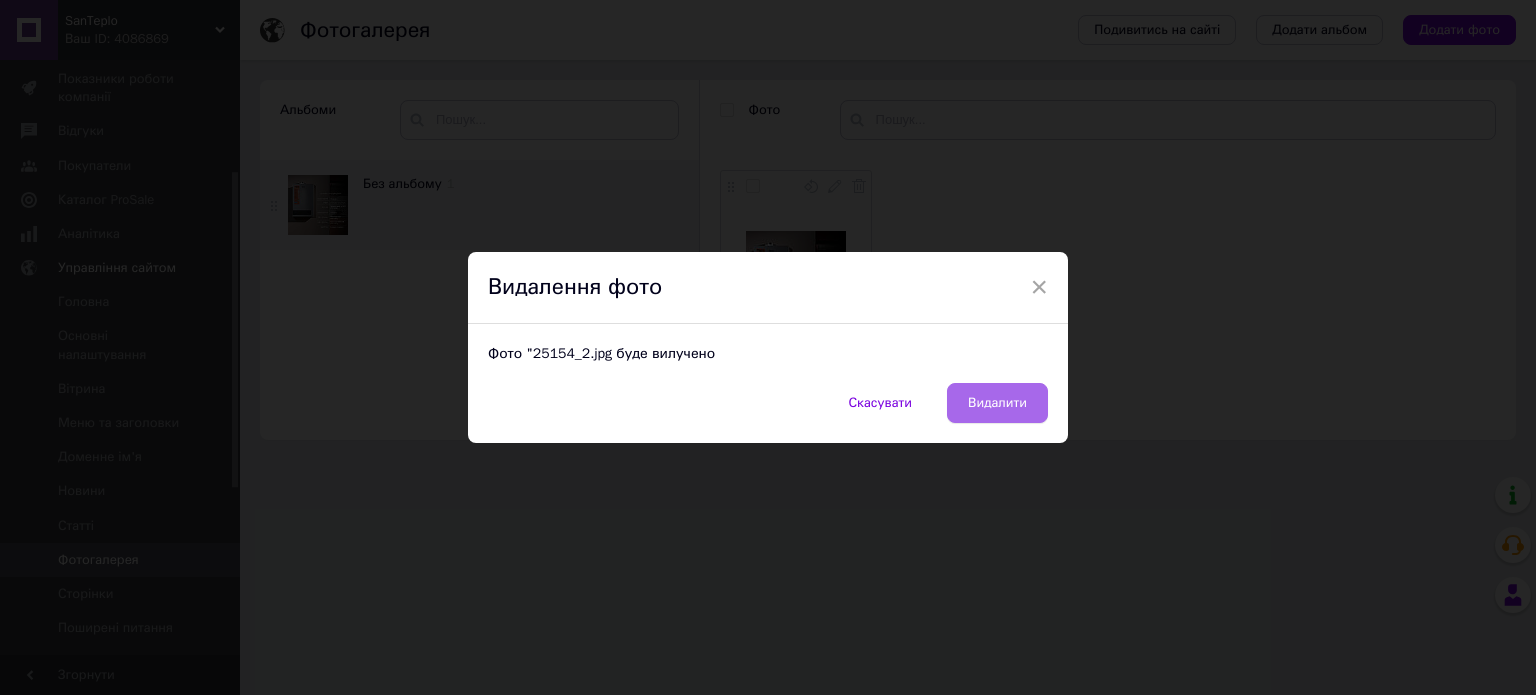 click on "Видалити" at bounding box center [997, 403] 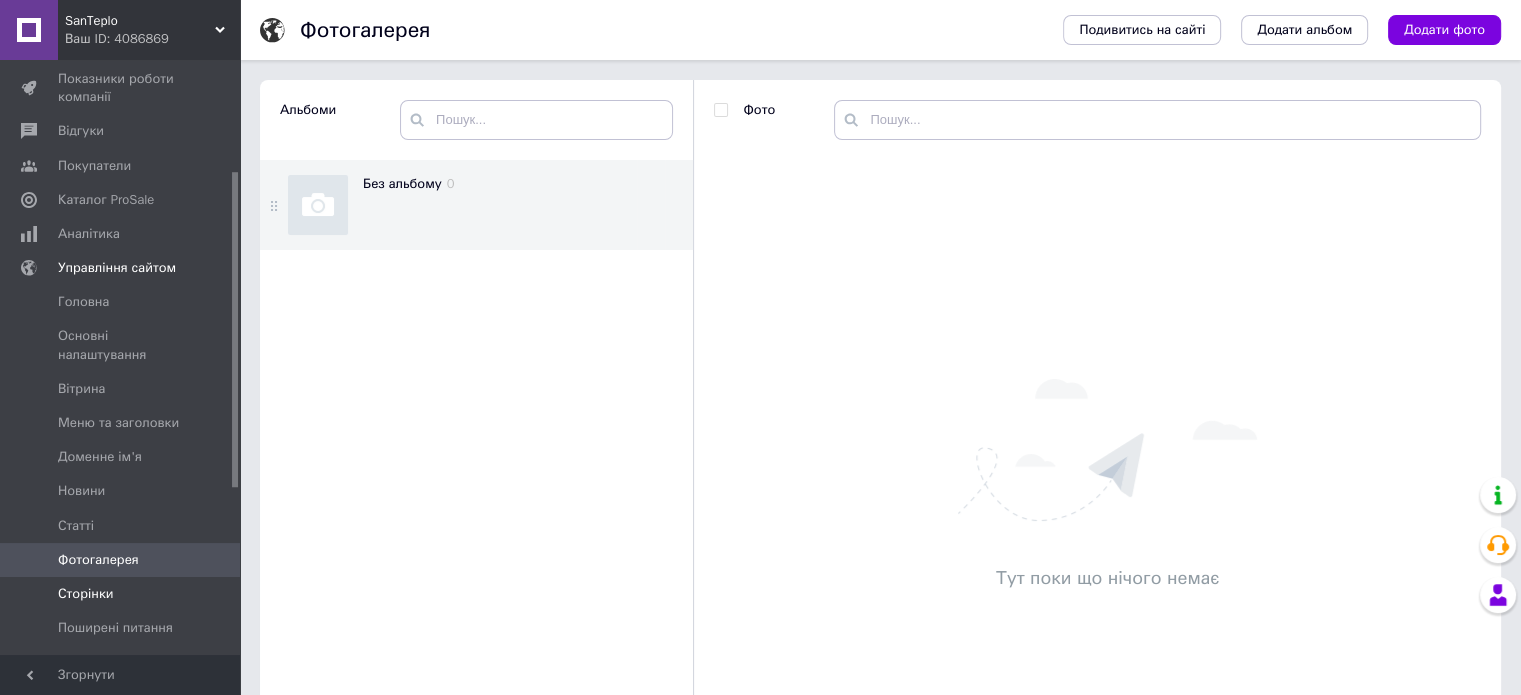 click on "Сторінки" at bounding box center (85, 594) 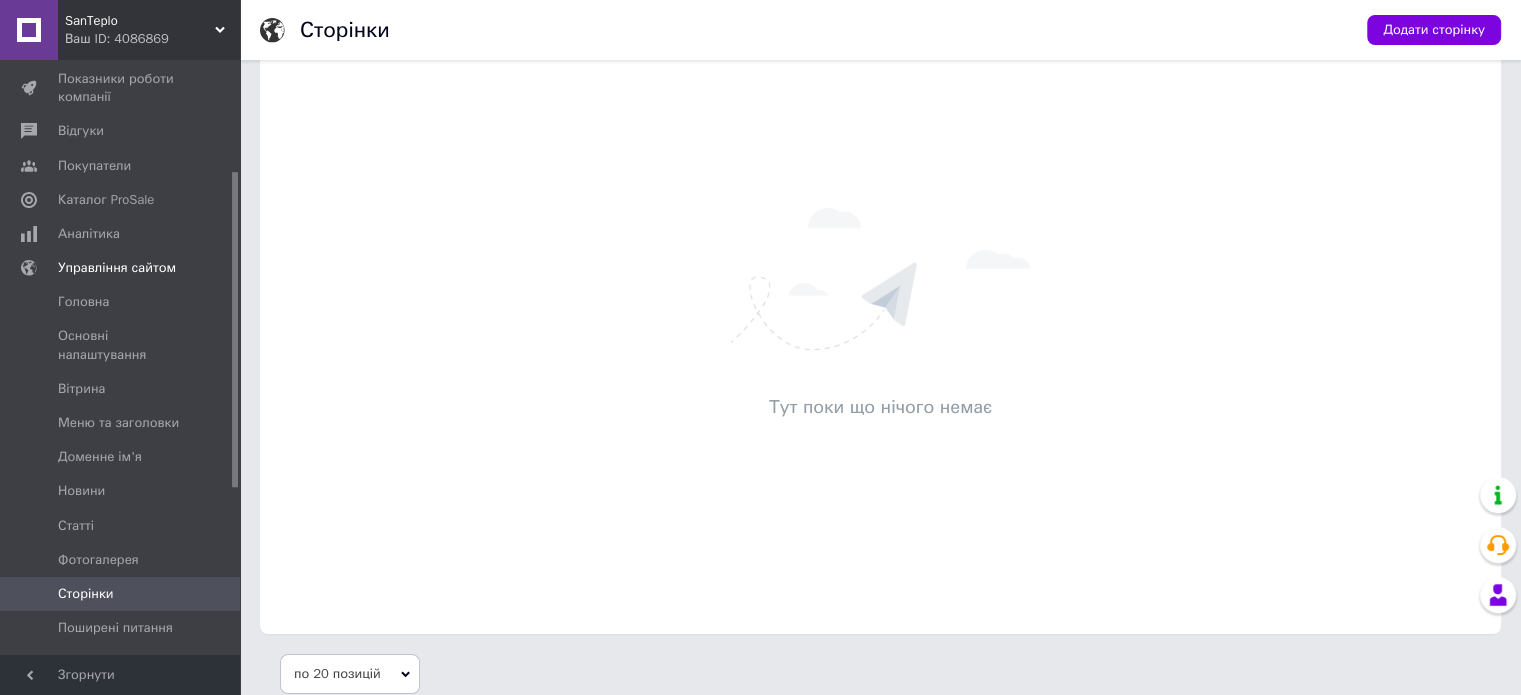 scroll, scrollTop: 246, scrollLeft: 0, axis: vertical 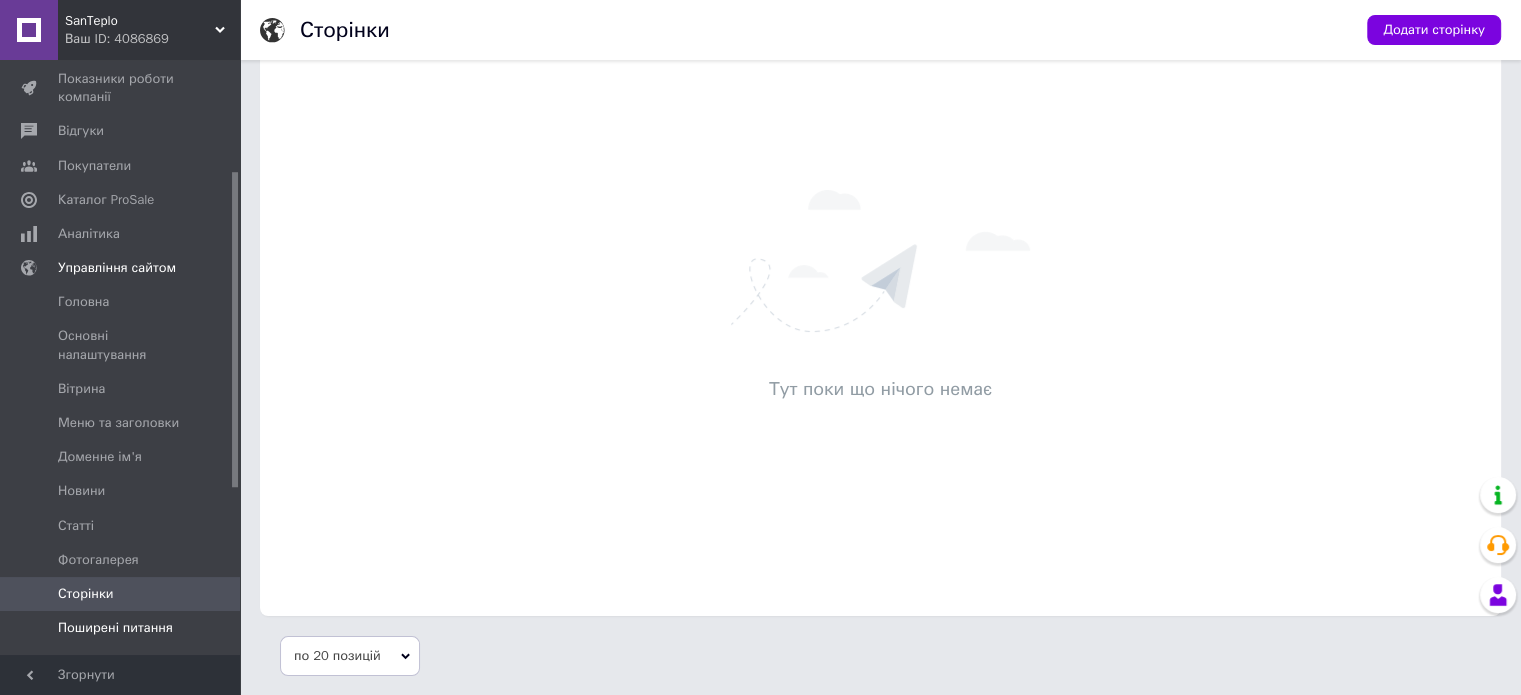 click on "Поширені питання" at bounding box center [115, 628] 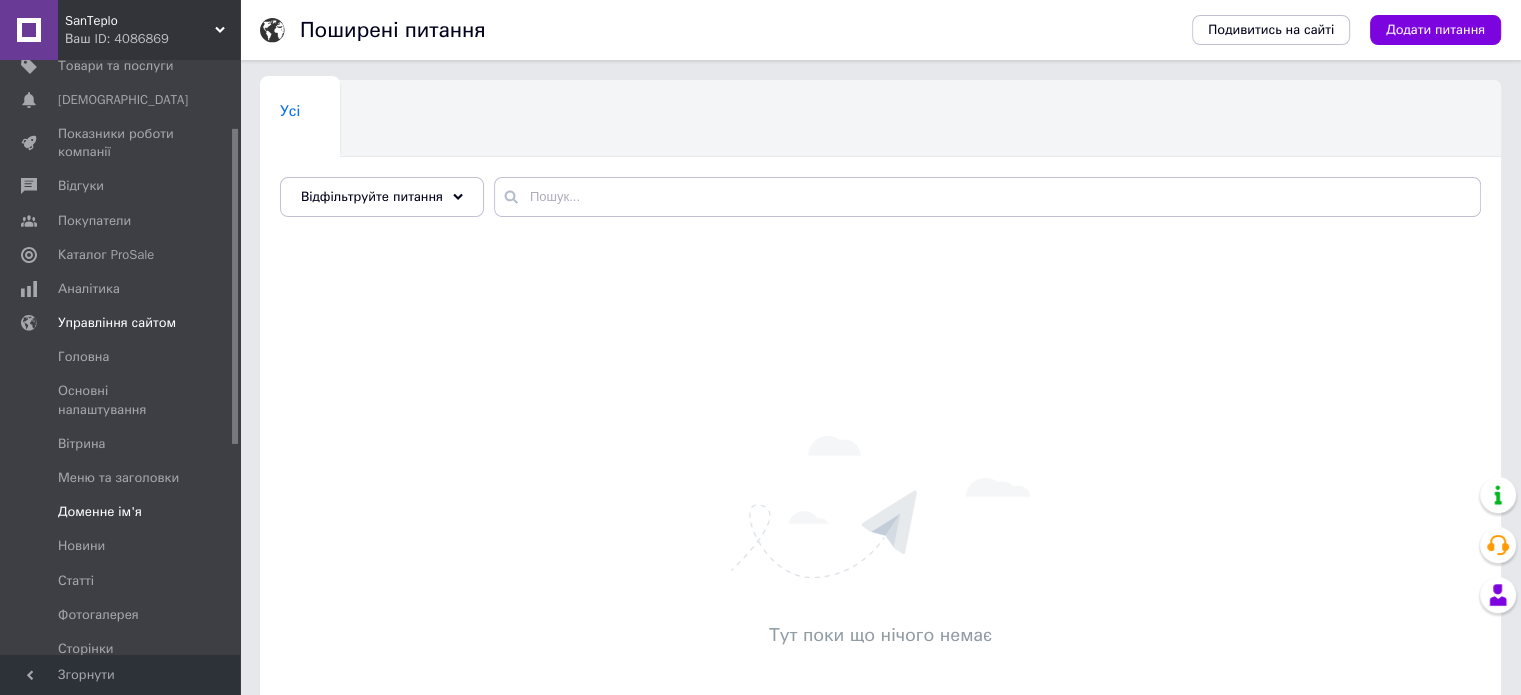 scroll, scrollTop: 109, scrollLeft: 0, axis: vertical 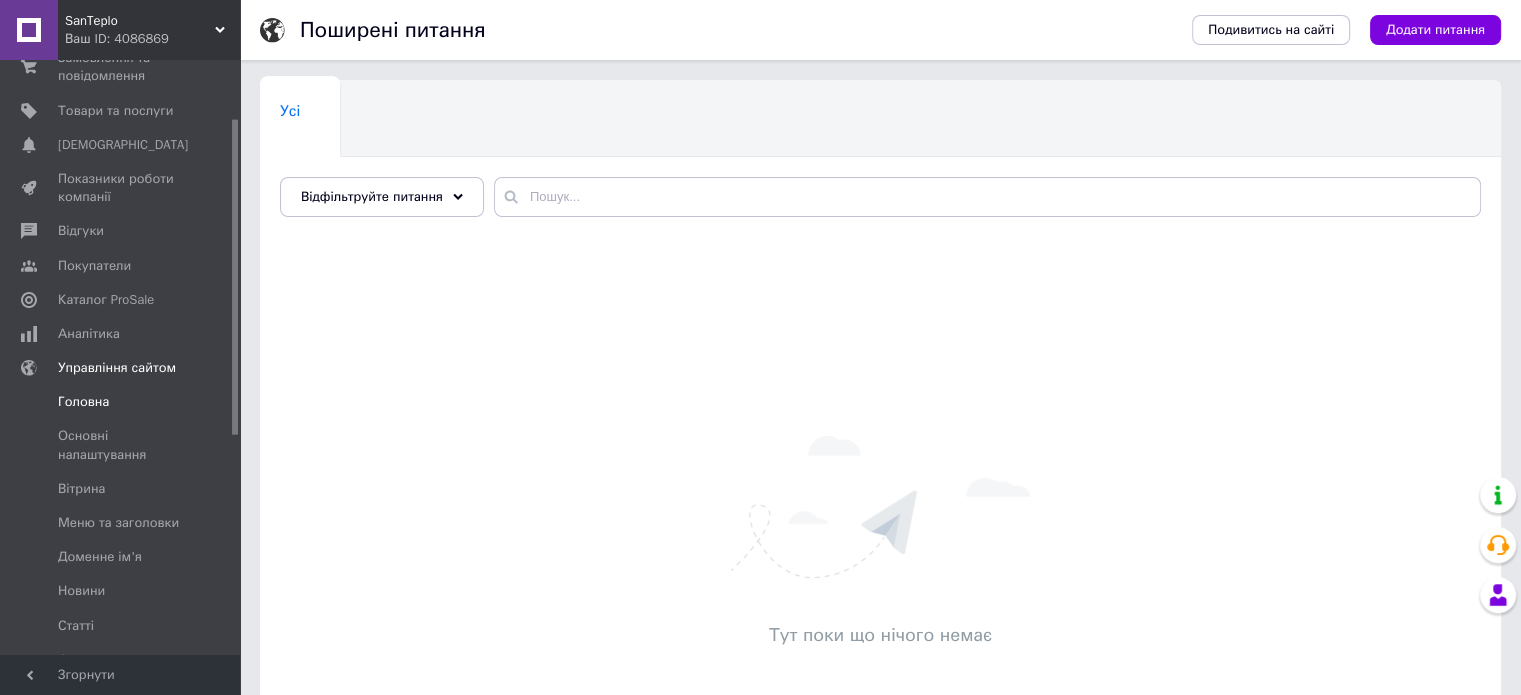 click on "Головна" at bounding box center [83, 402] 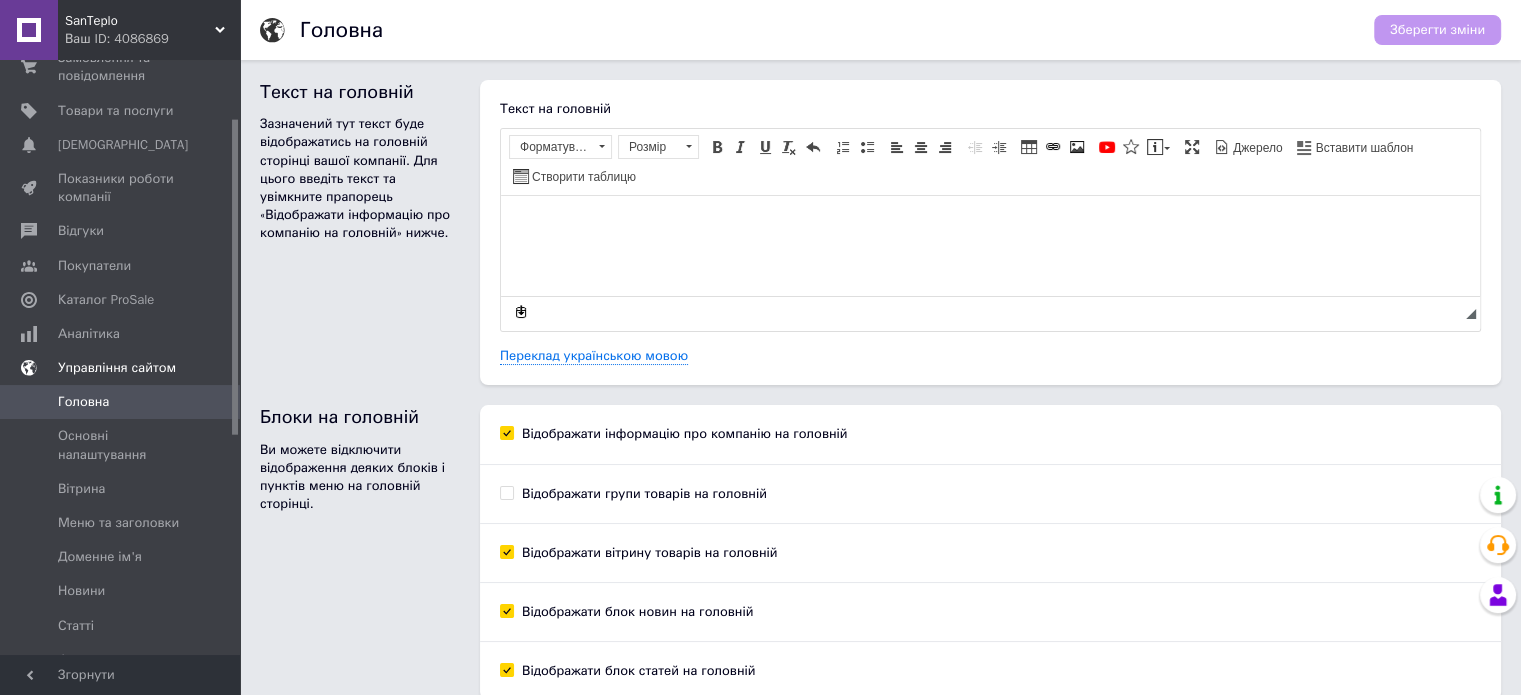 scroll, scrollTop: 0, scrollLeft: 0, axis: both 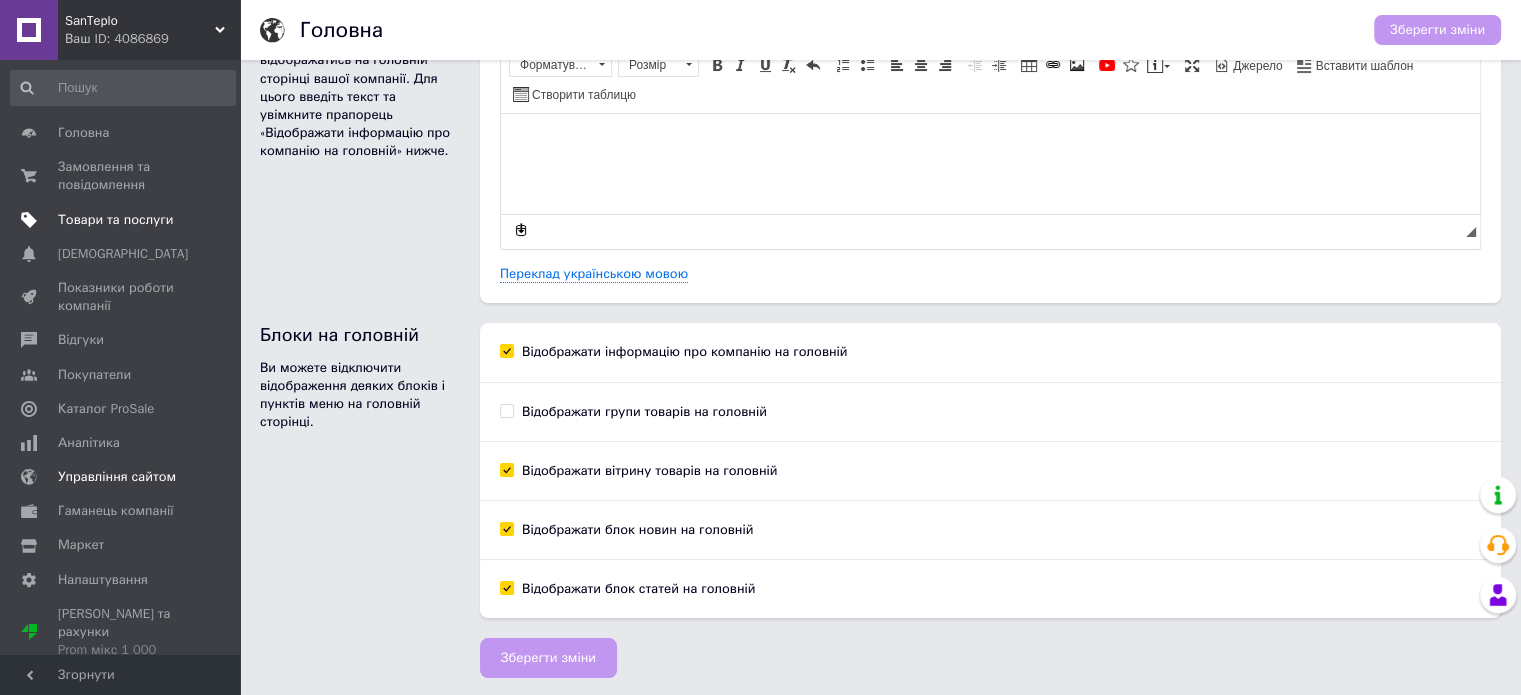 click on "Товари та послуги" at bounding box center (115, 220) 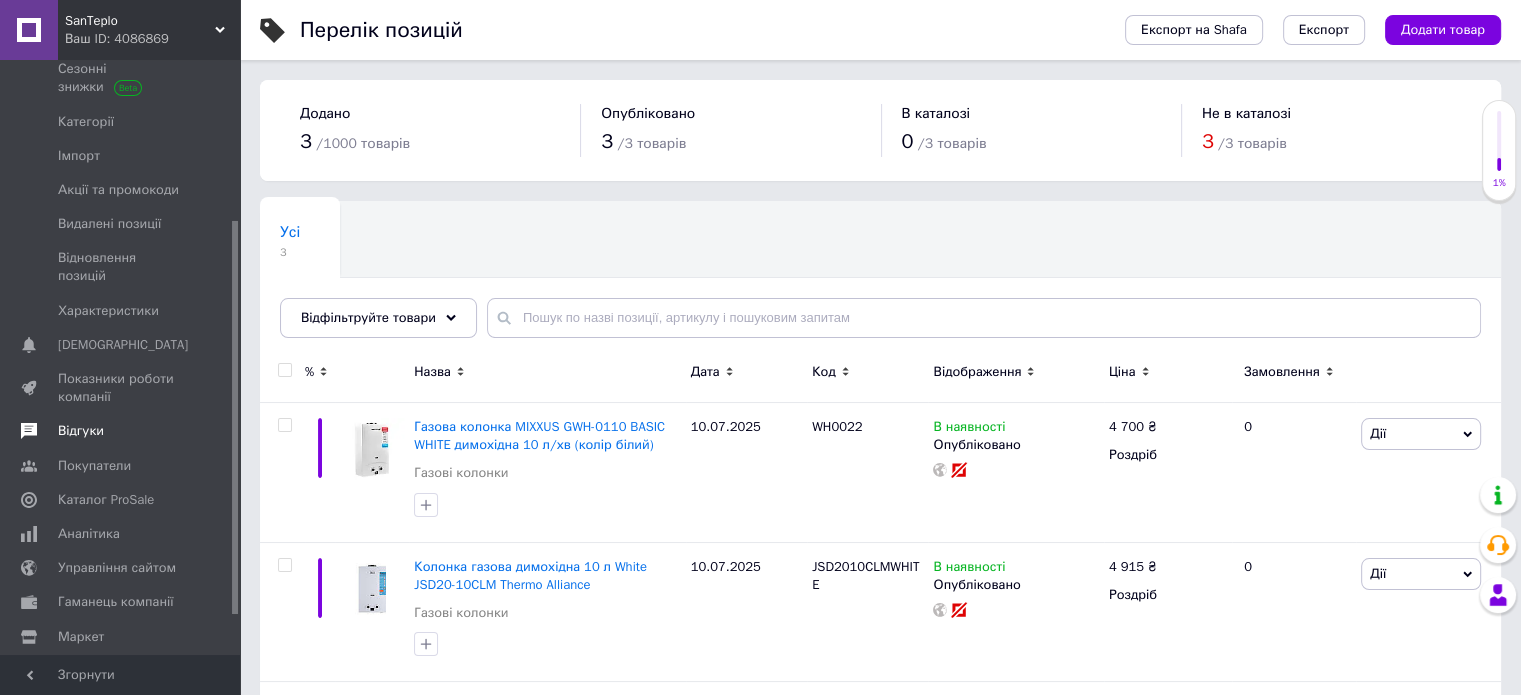 scroll, scrollTop: 301, scrollLeft: 0, axis: vertical 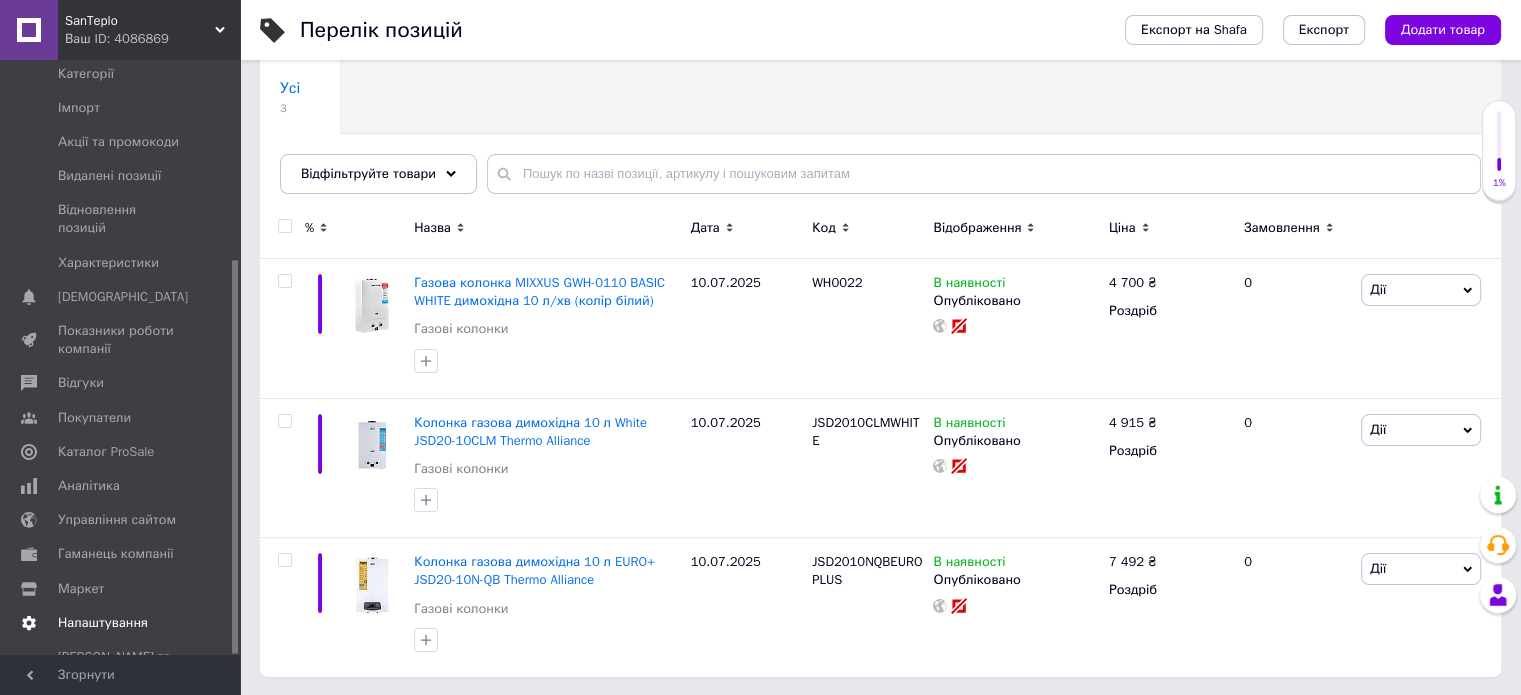 click on "Налаштування" at bounding box center (103, 623) 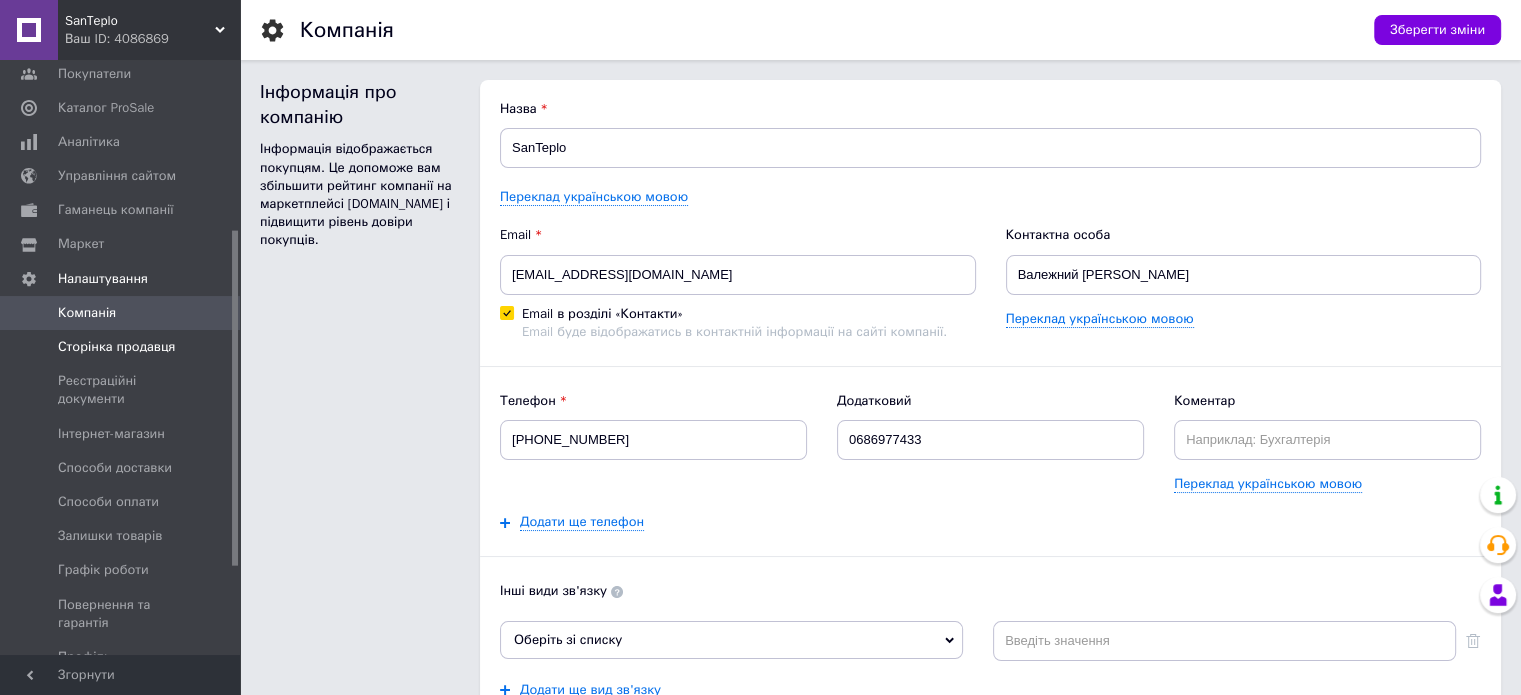 scroll, scrollTop: 0, scrollLeft: 0, axis: both 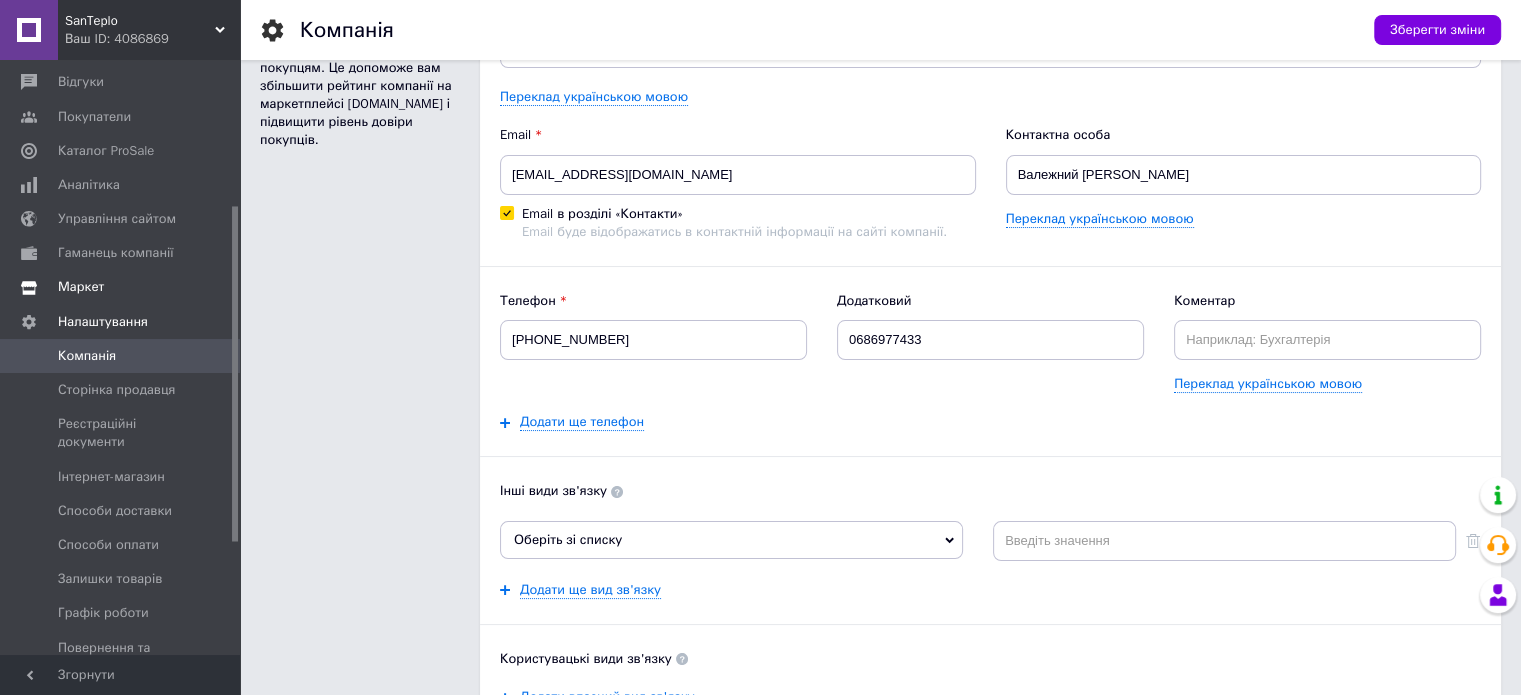 click on "Маркет" at bounding box center (81, 287) 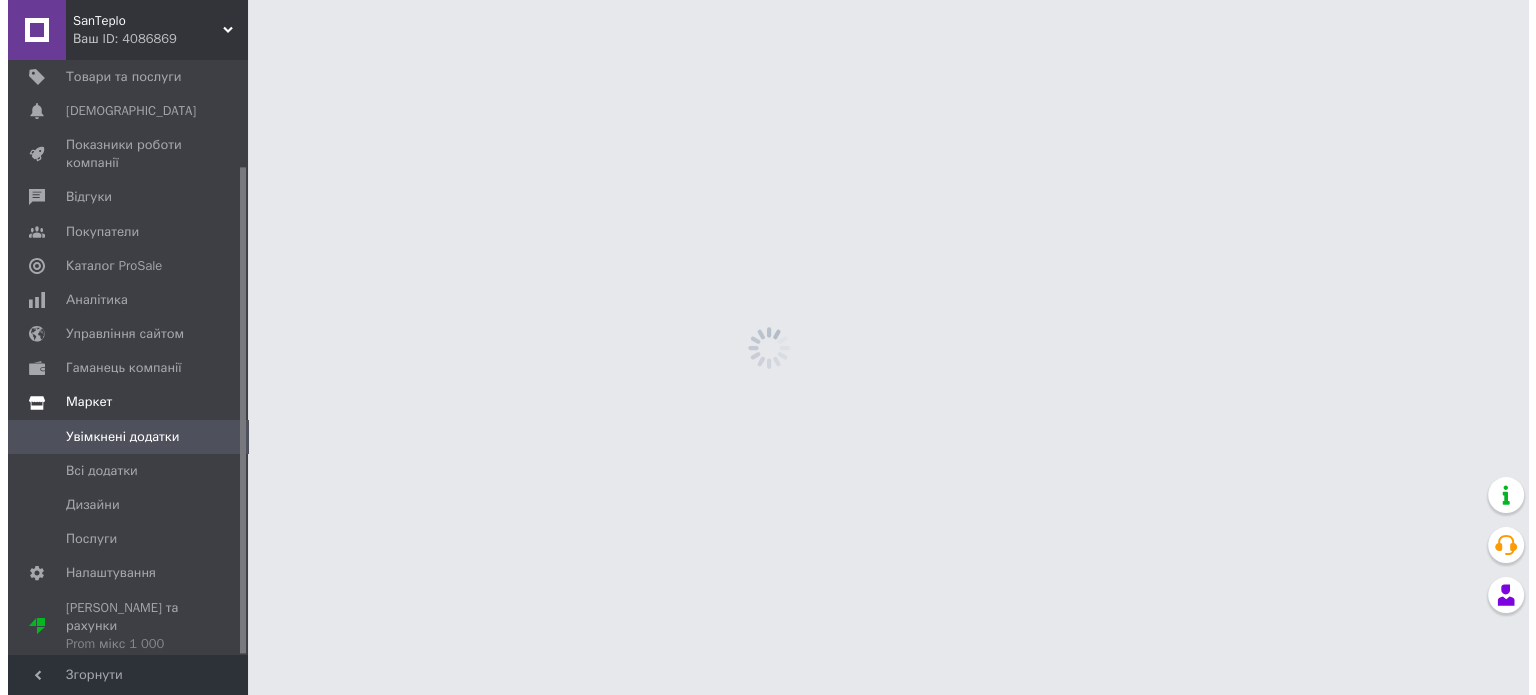 scroll, scrollTop: 0, scrollLeft: 0, axis: both 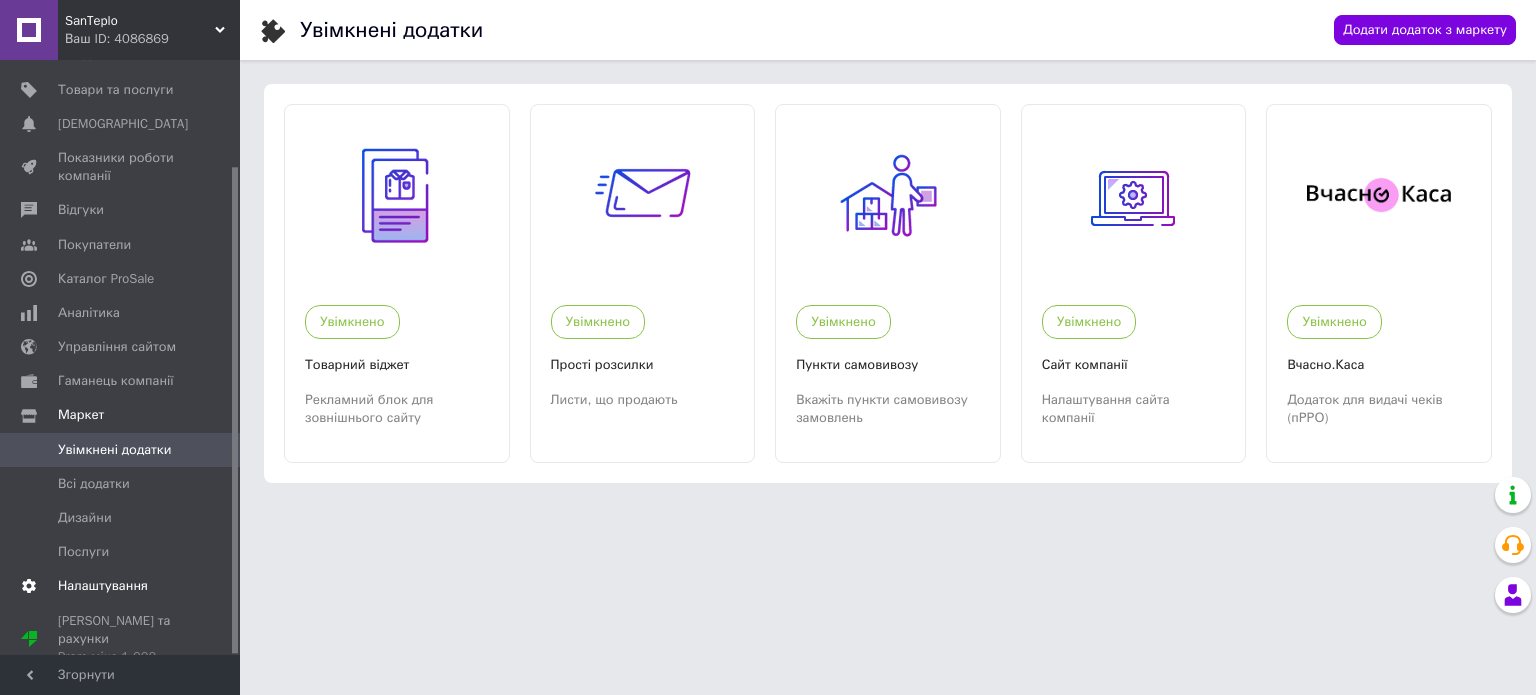 click on "Налаштування" at bounding box center [103, 586] 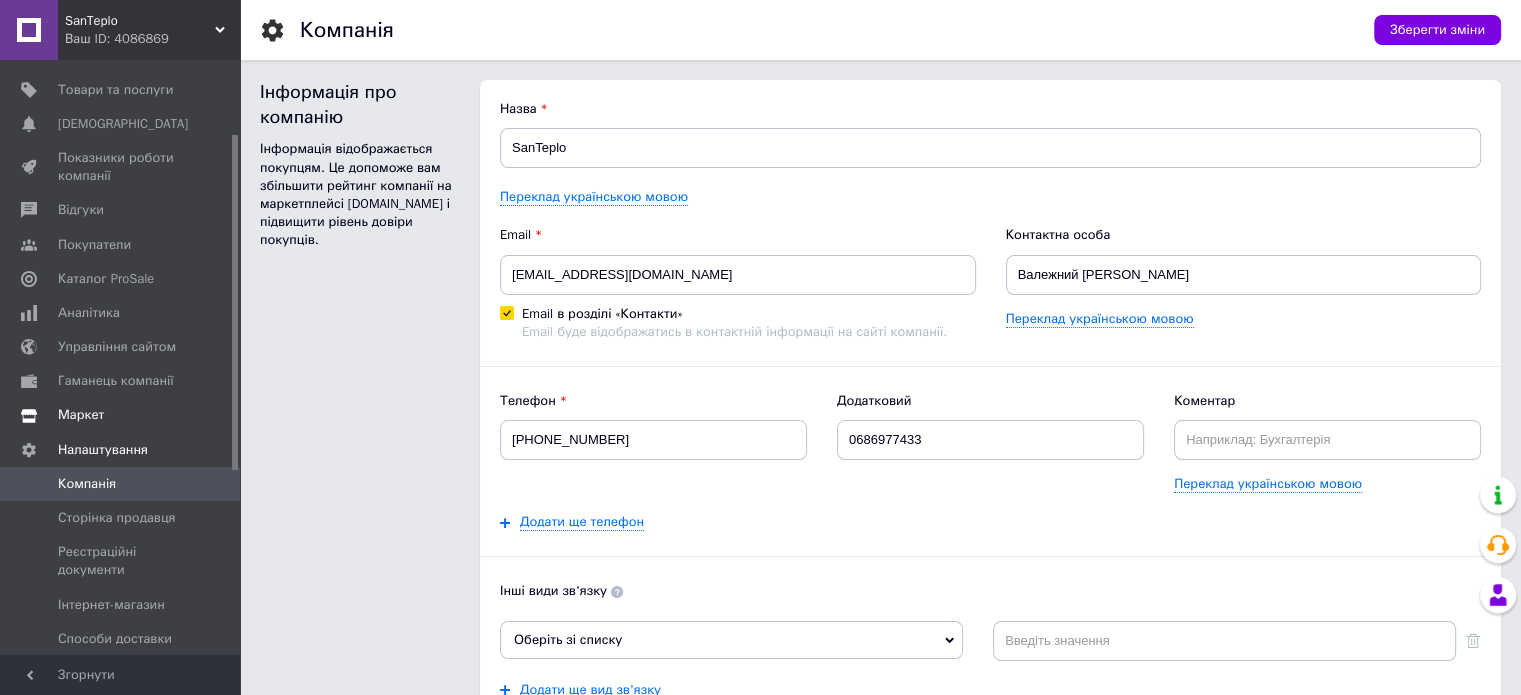 scroll, scrollTop: 0, scrollLeft: 0, axis: both 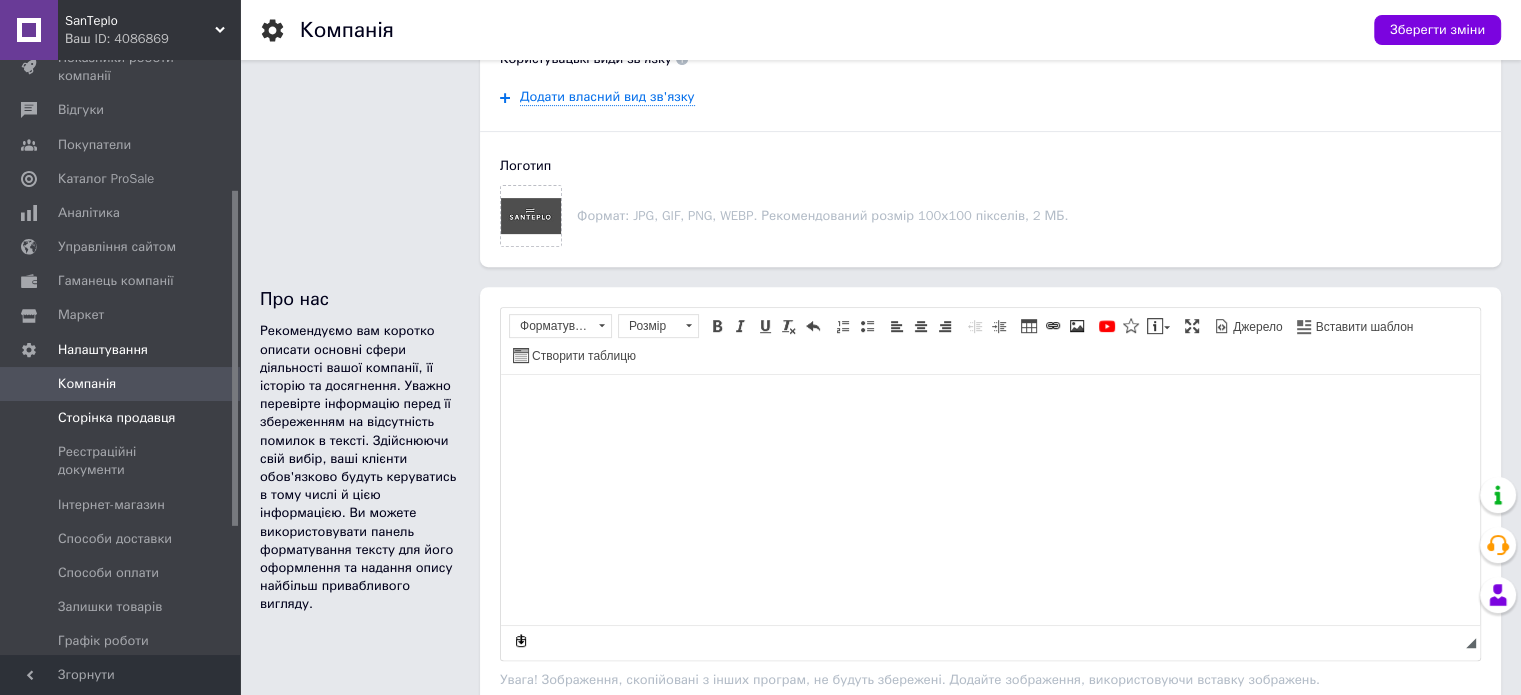 click on "Сторінка продавця" at bounding box center (116, 418) 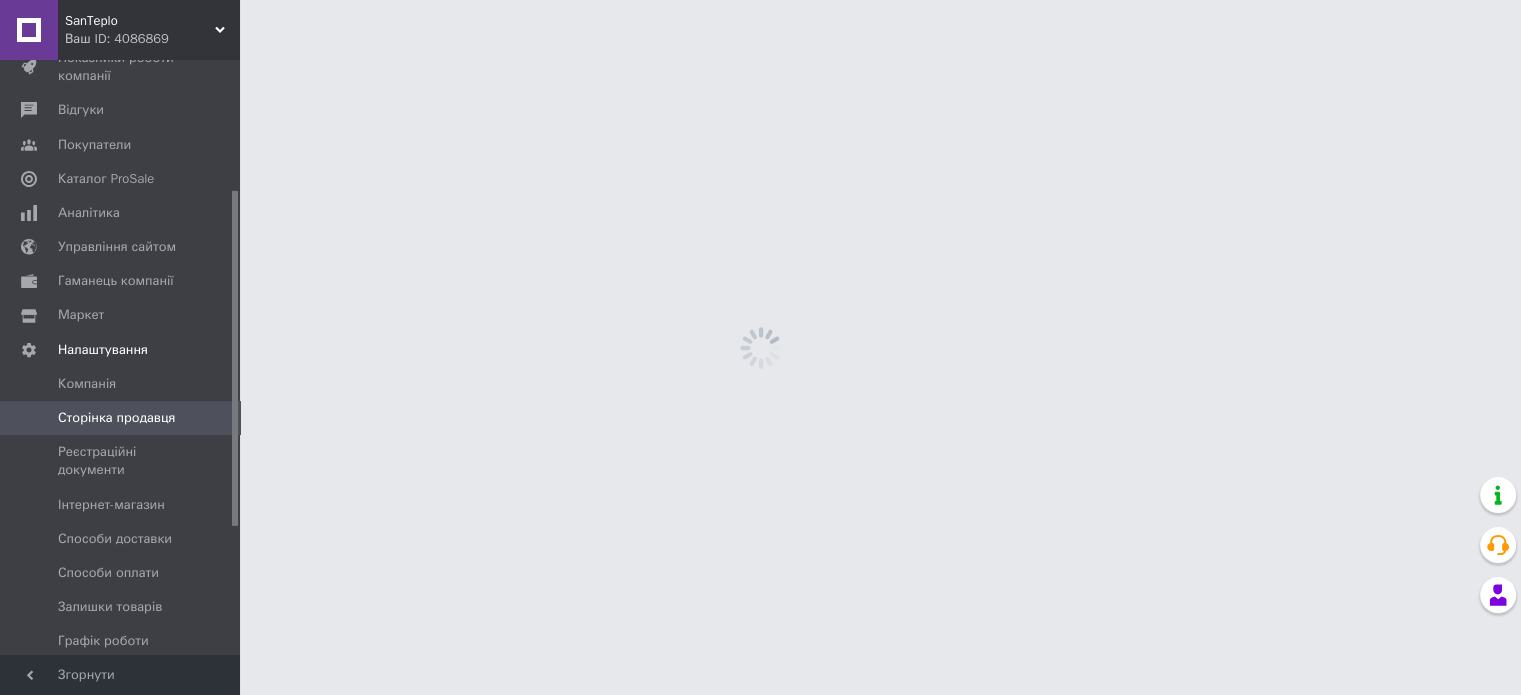 scroll, scrollTop: 0, scrollLeft: 0, axis: both 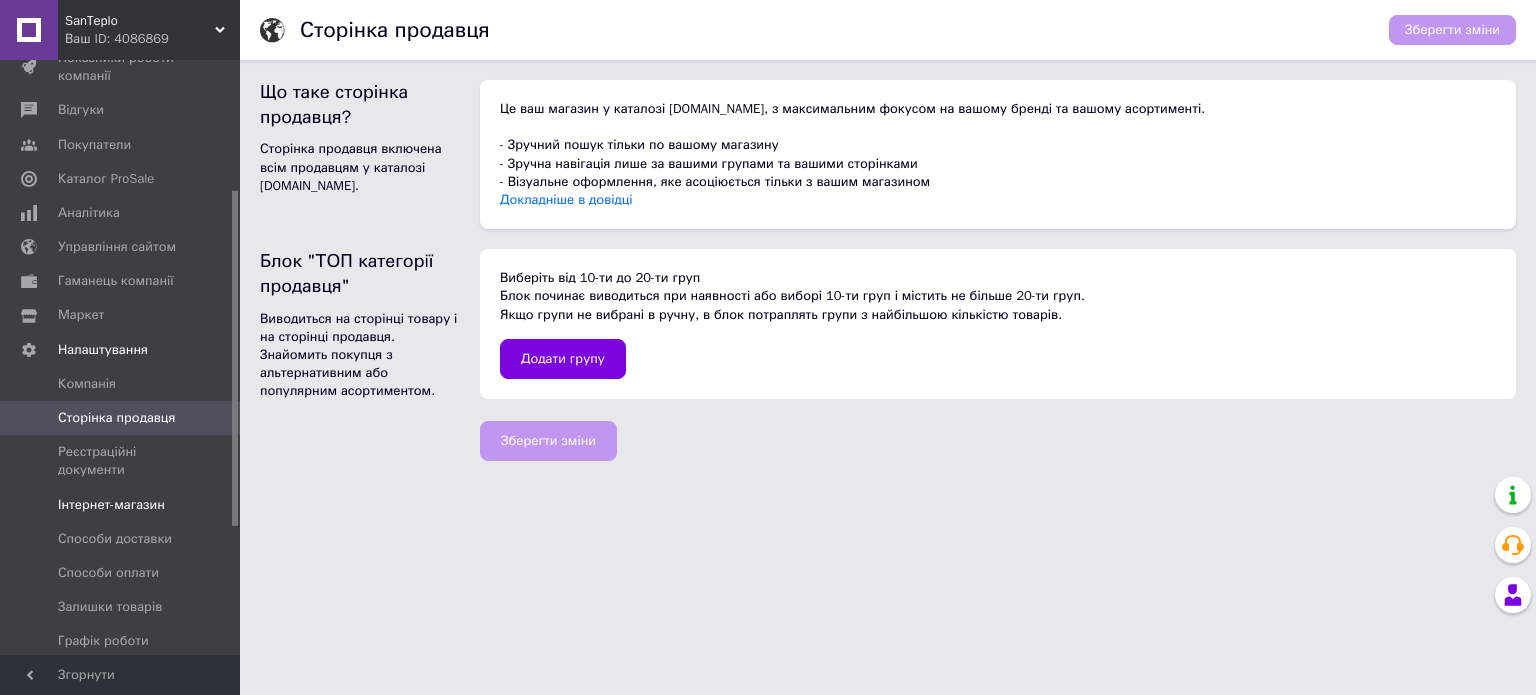 click on "Інтернет-магазин" at bounding box center (111, 505) 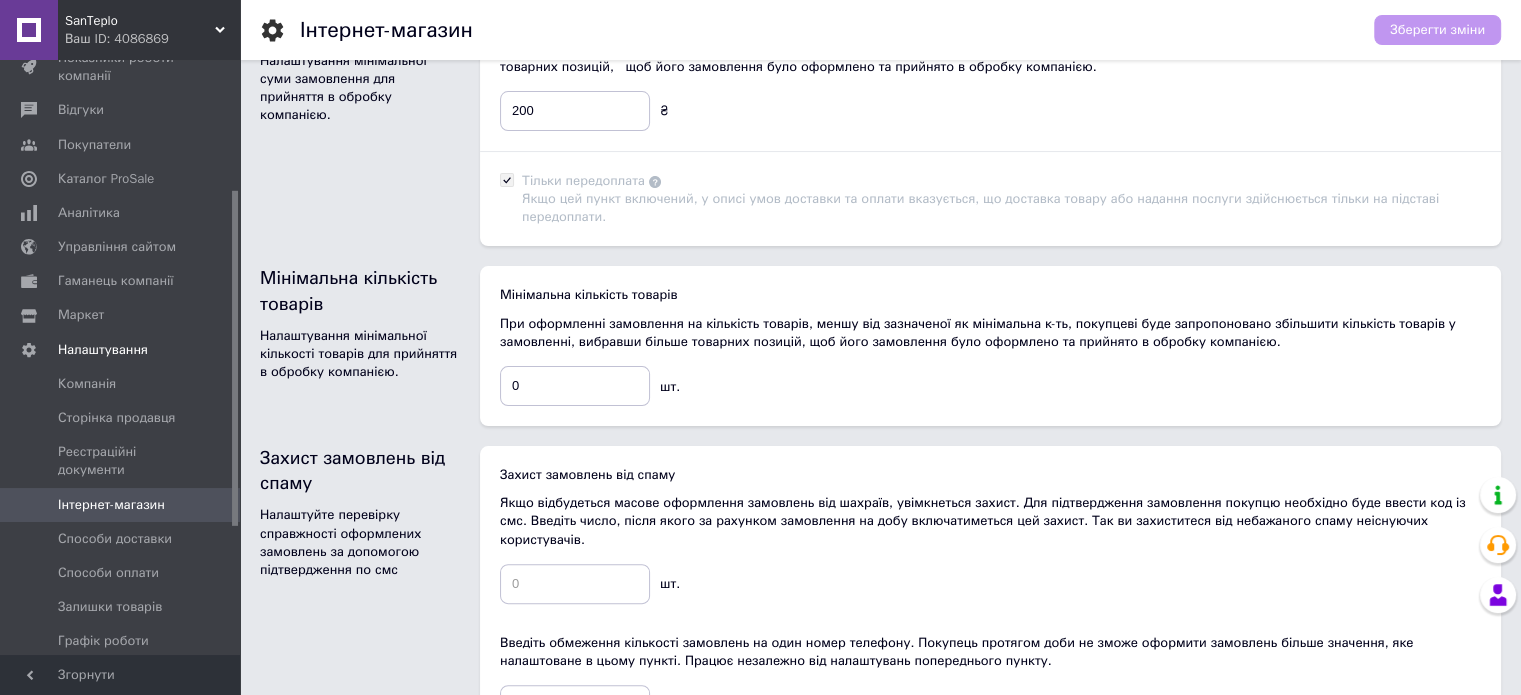 scroll, scrollTop: 600, scrollLeft: 0, axis: vertical 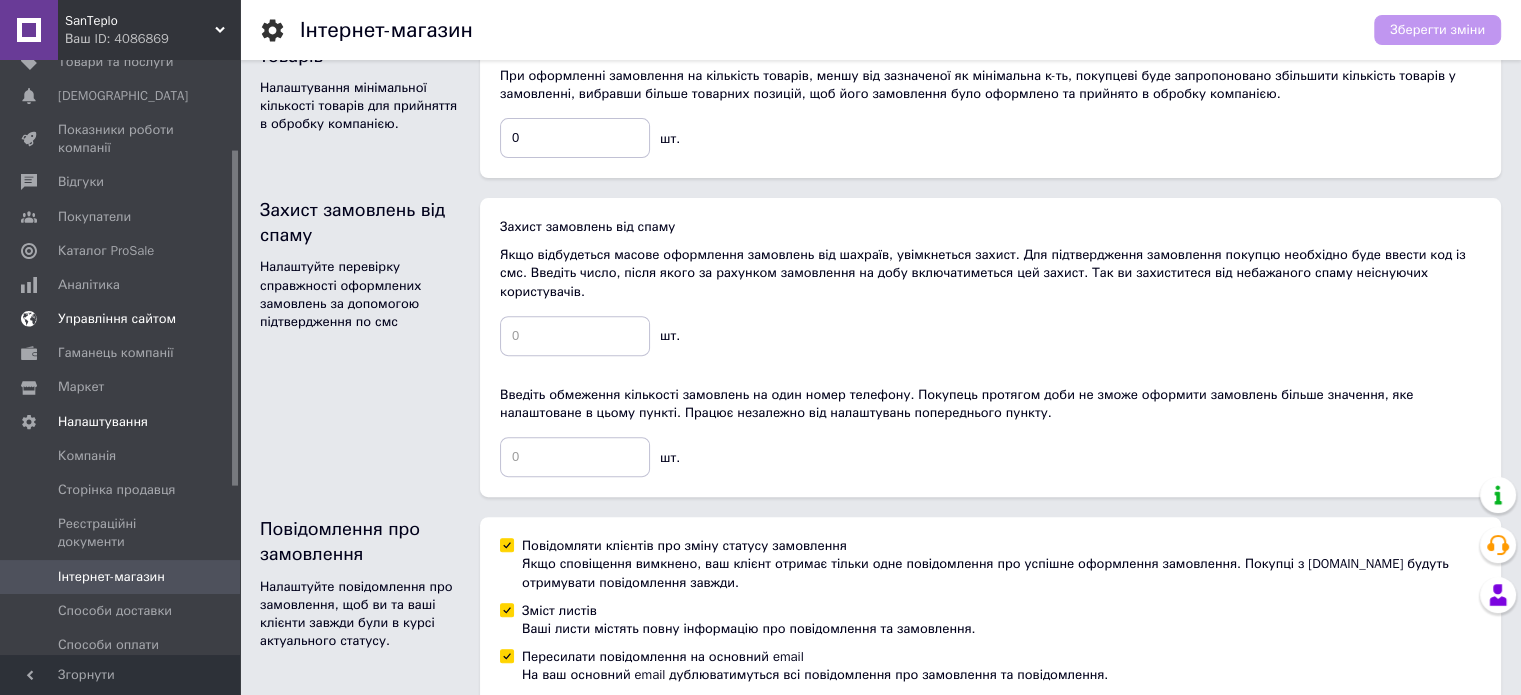 click on "Управління сайтом" at bounding box center (117, 319) 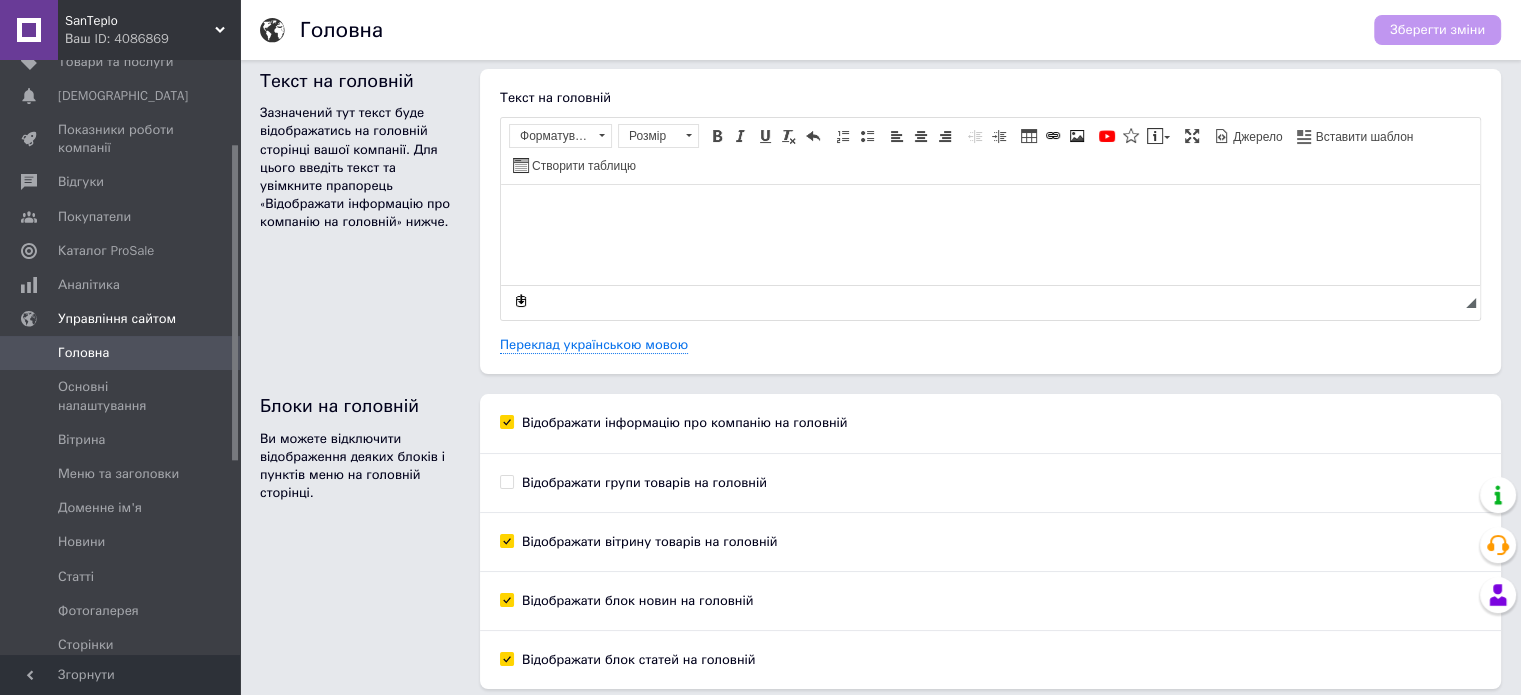 scroll, scrollTop: 82, scrollLeft: 0, axis: vertical 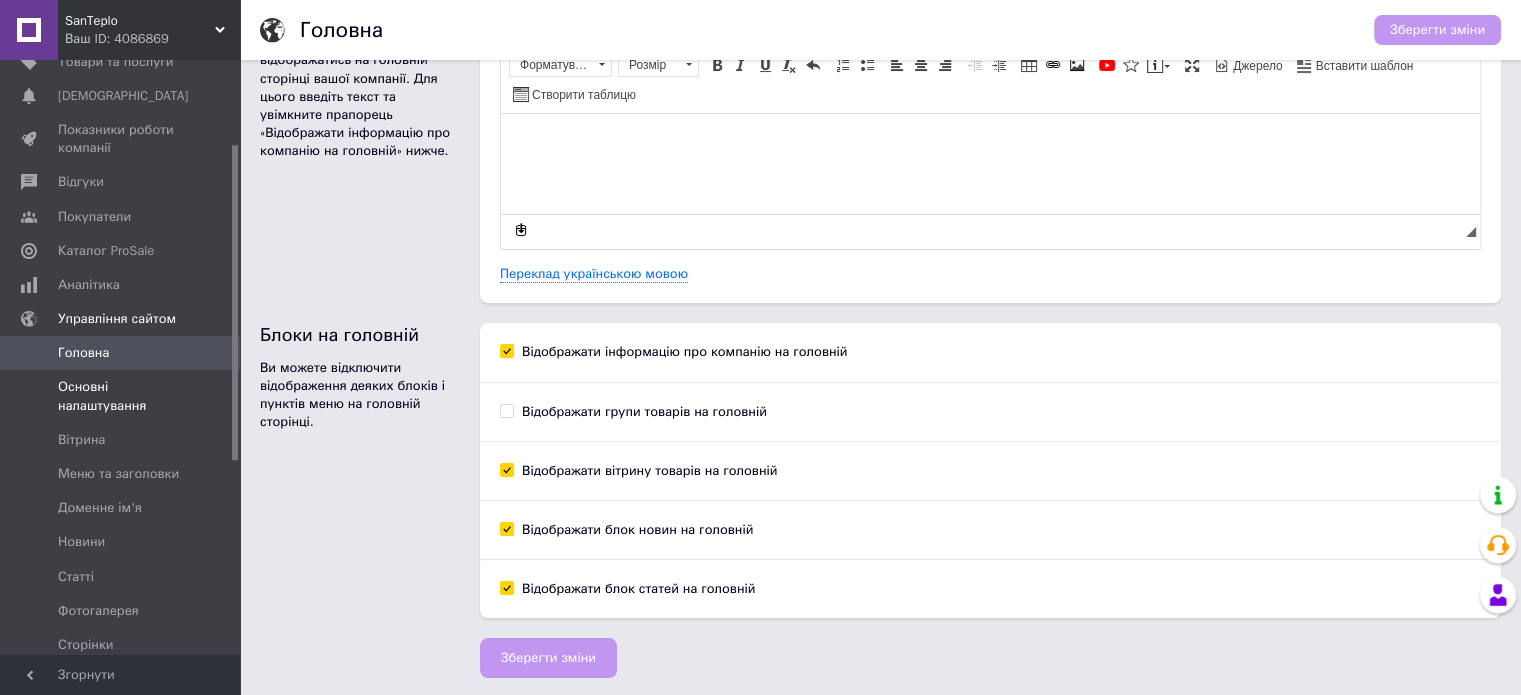 click on "Основні налаштування" at bounding box center [121, 396] 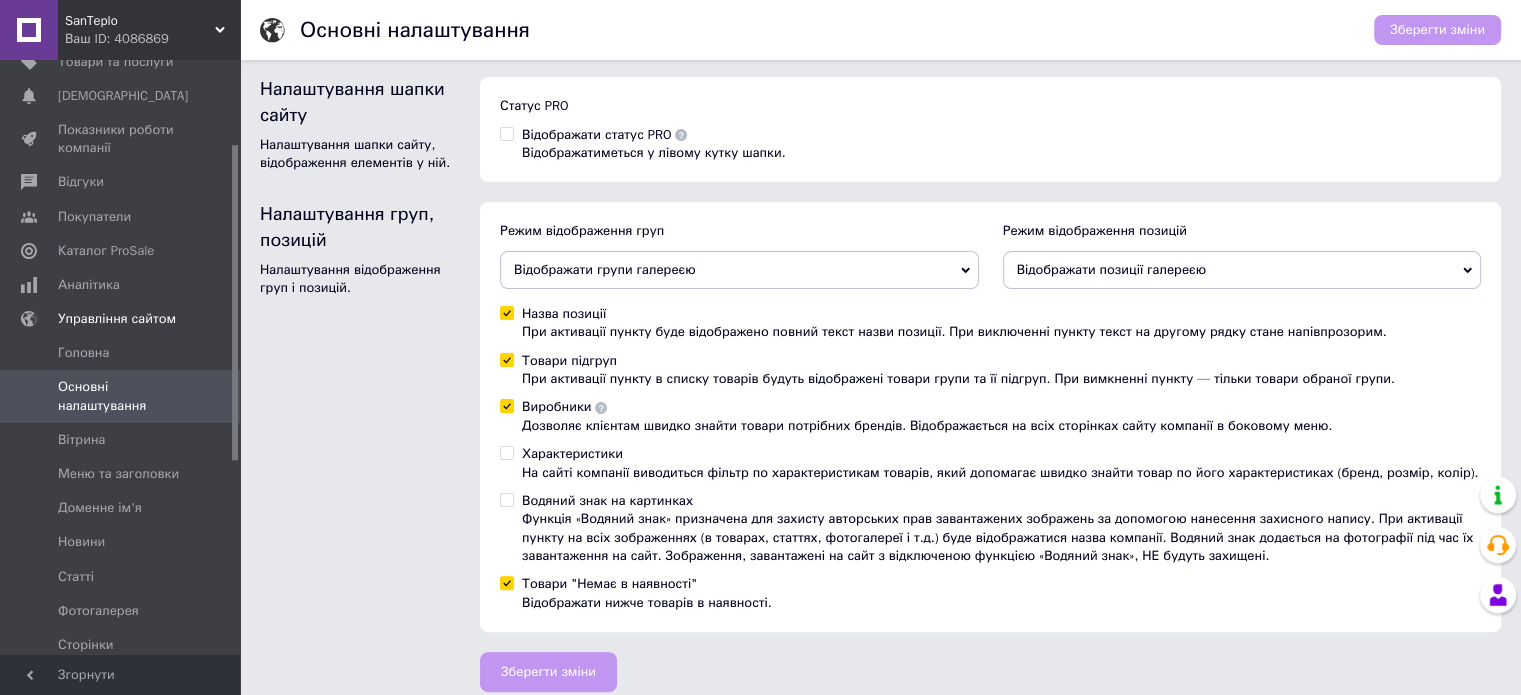 scroll, scrollTop: 417, scrollLeft: 0, axis: vertical 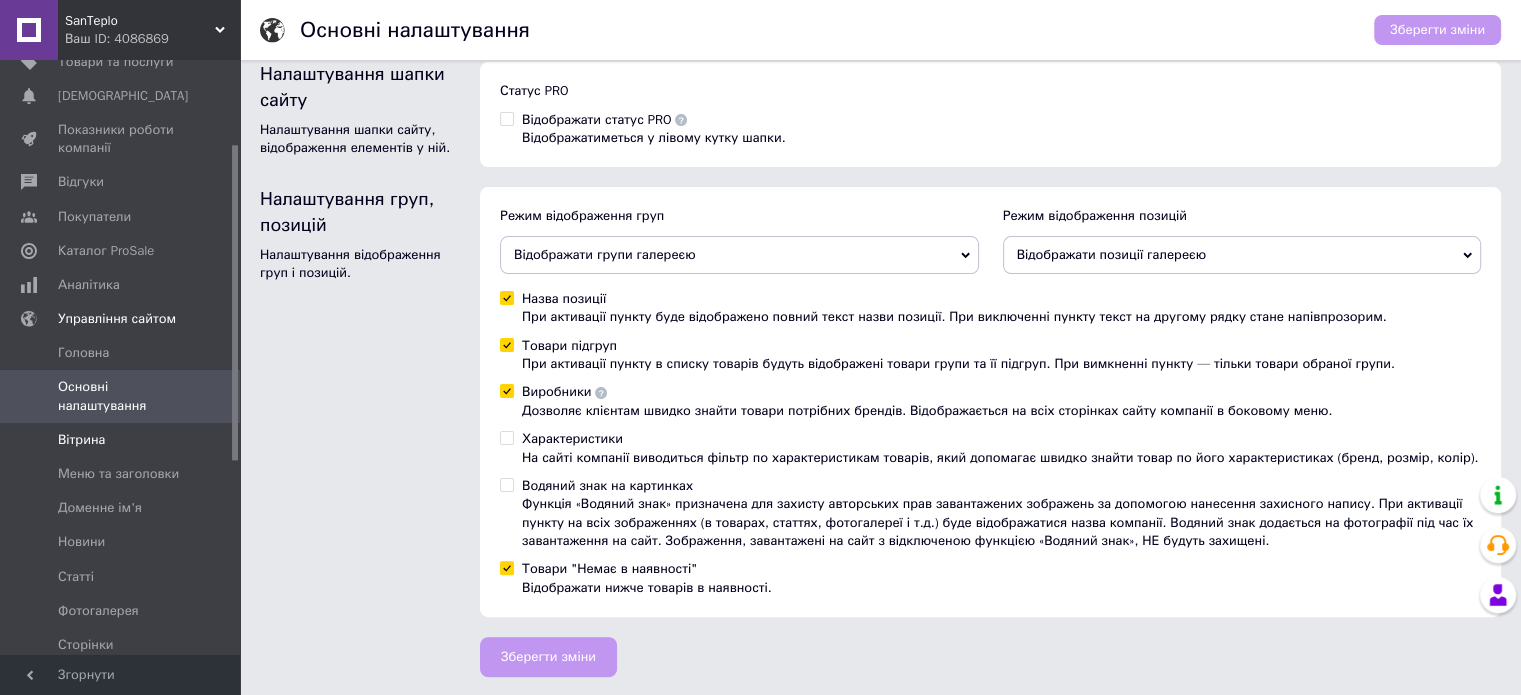 click on "Вітрина" at bounding box center (81, 440) 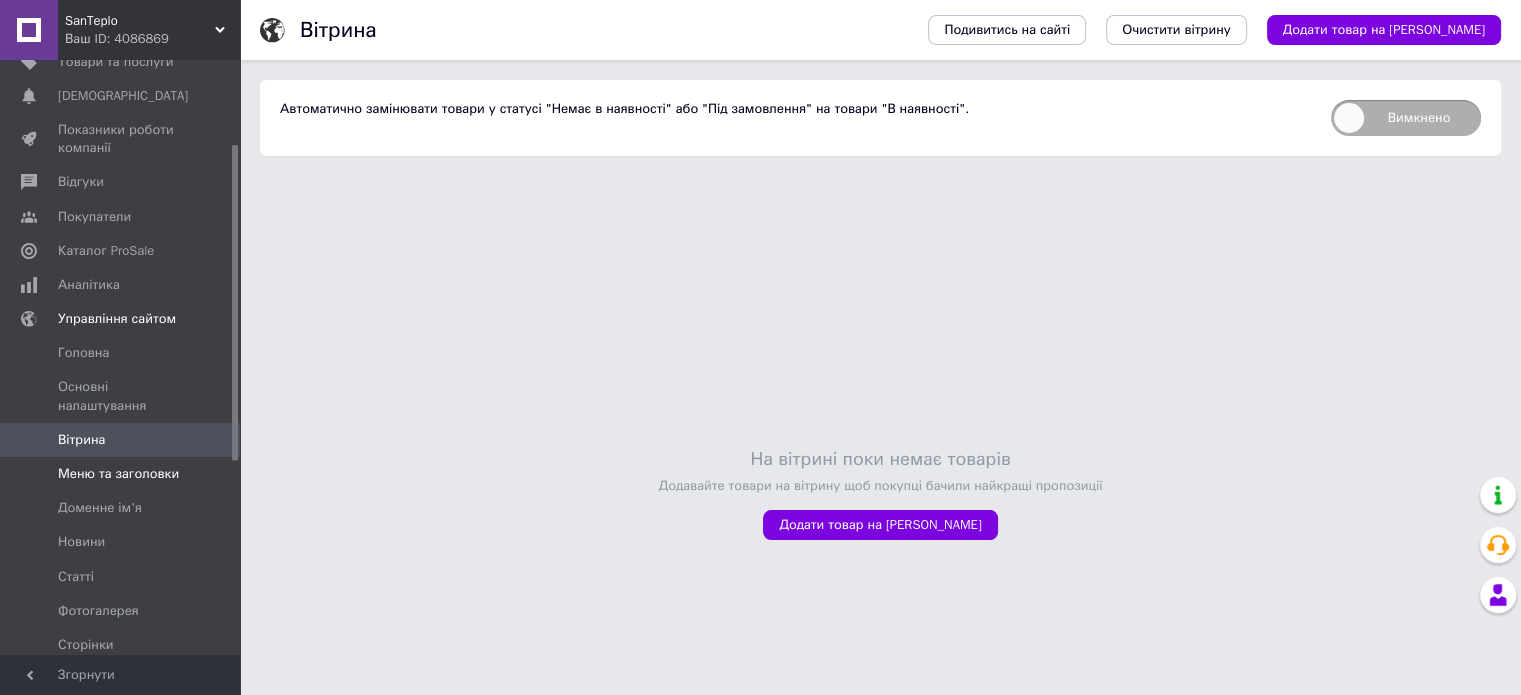 click on "Меню та заголовки" at bounding box center [118, 474] 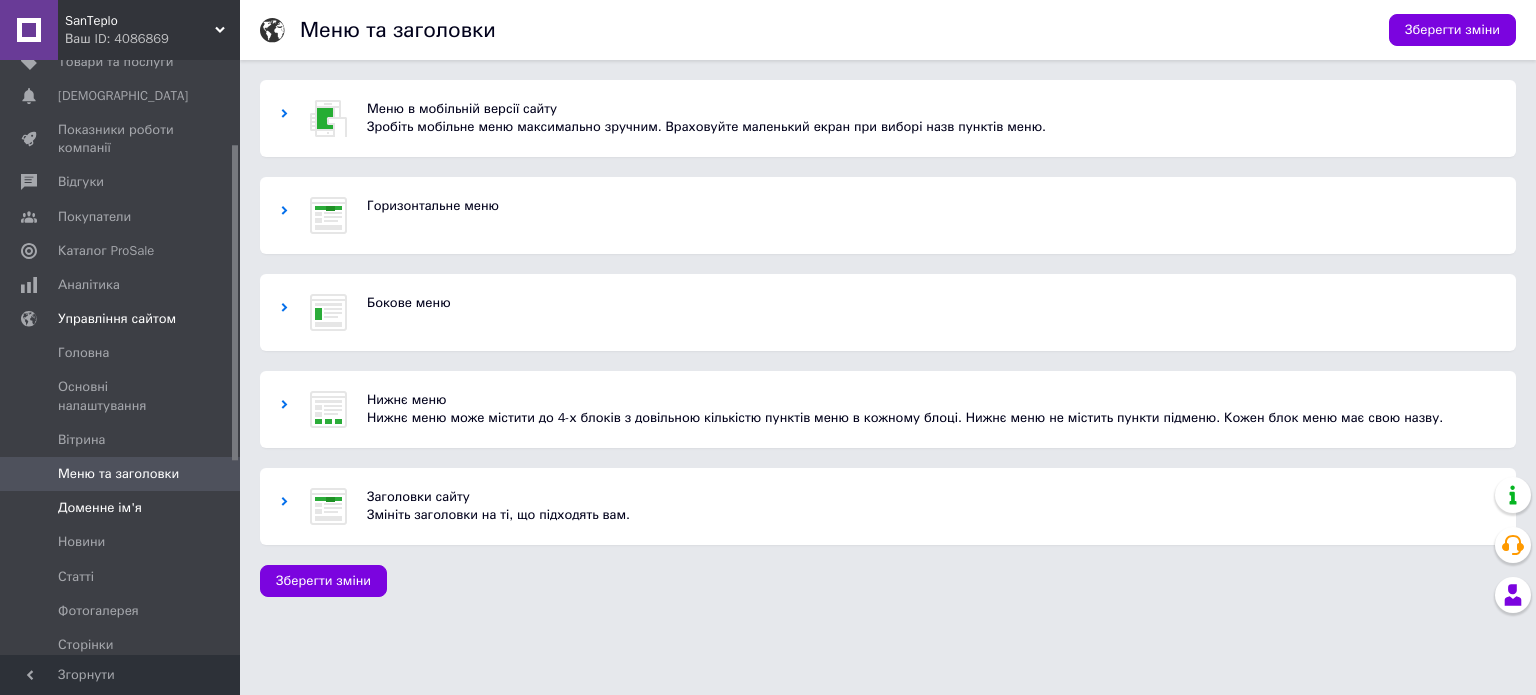 click on "Доменне ім'я" at bounding box center [100, 508] 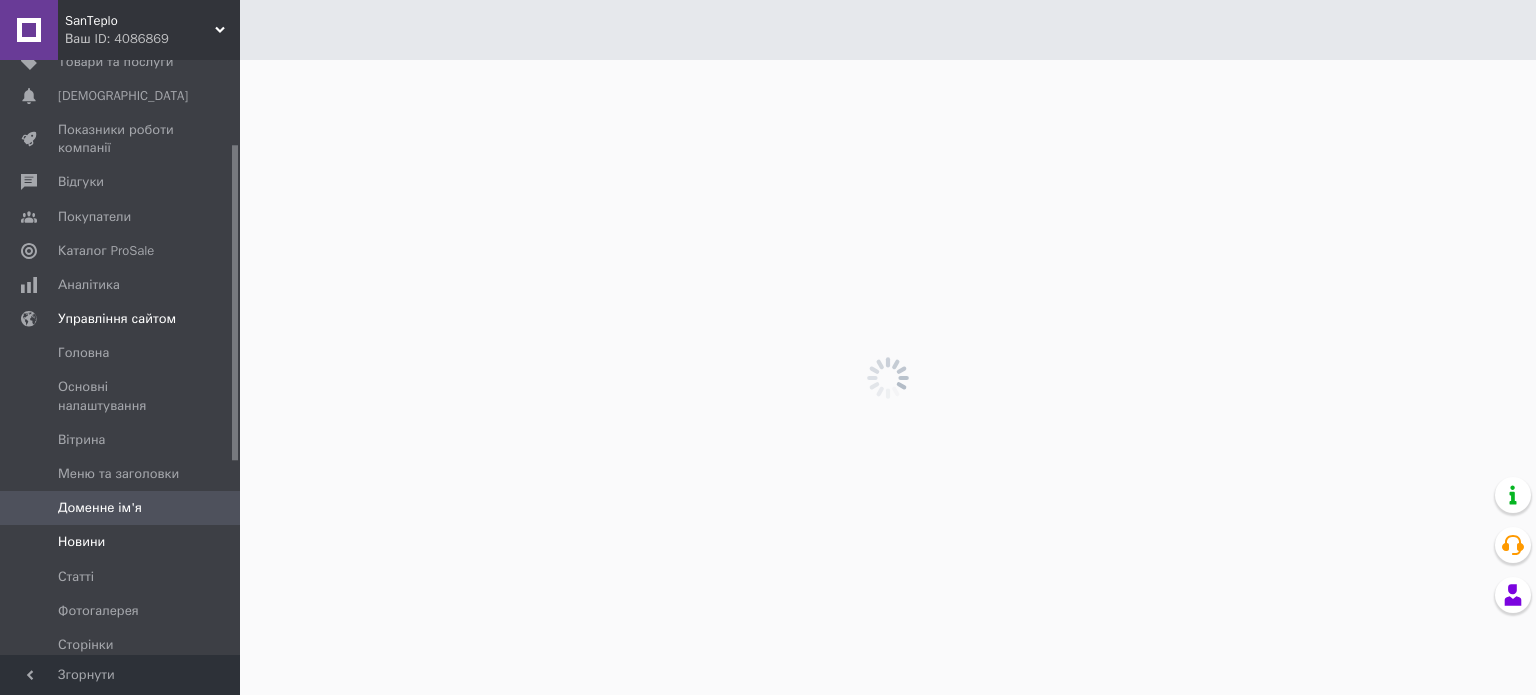 click on "Новини" at bounding box center [81, 542] 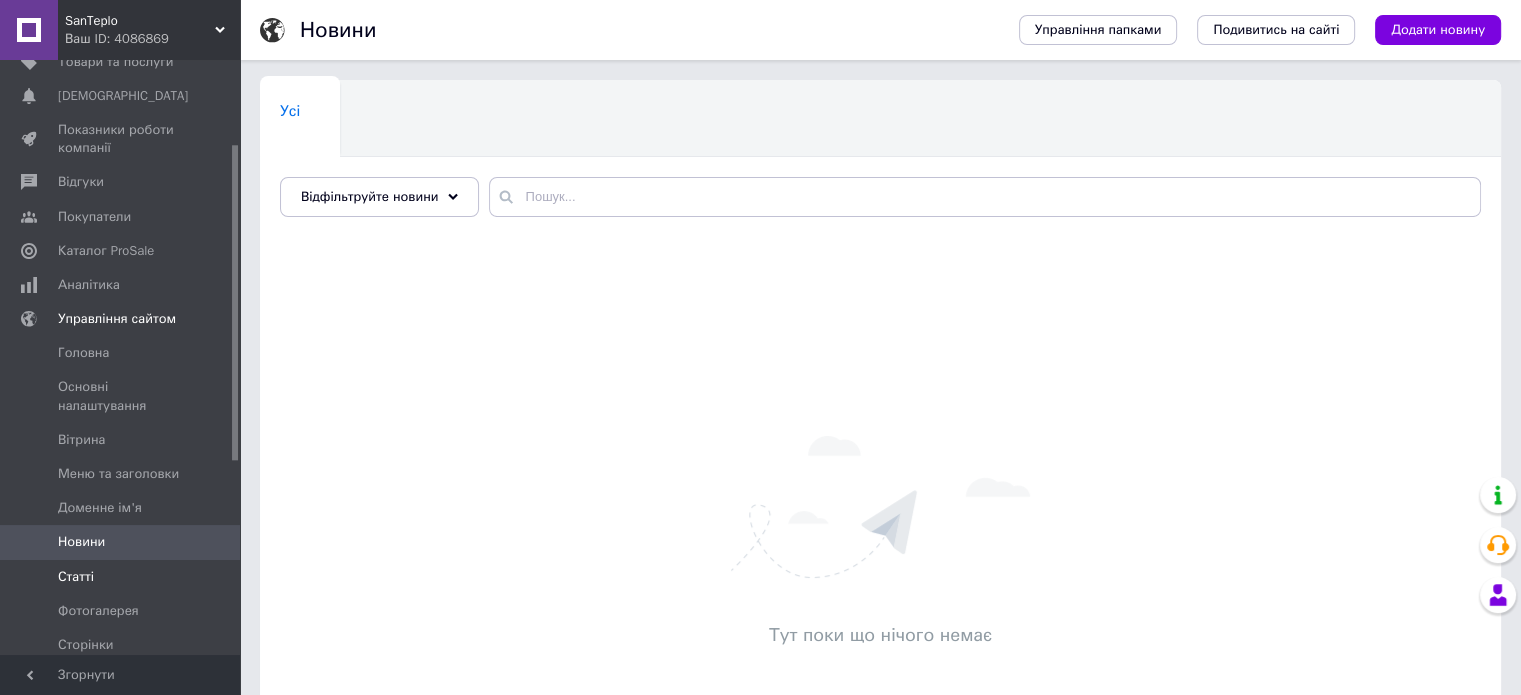click on "Статті" at bounding box center [76, 577] 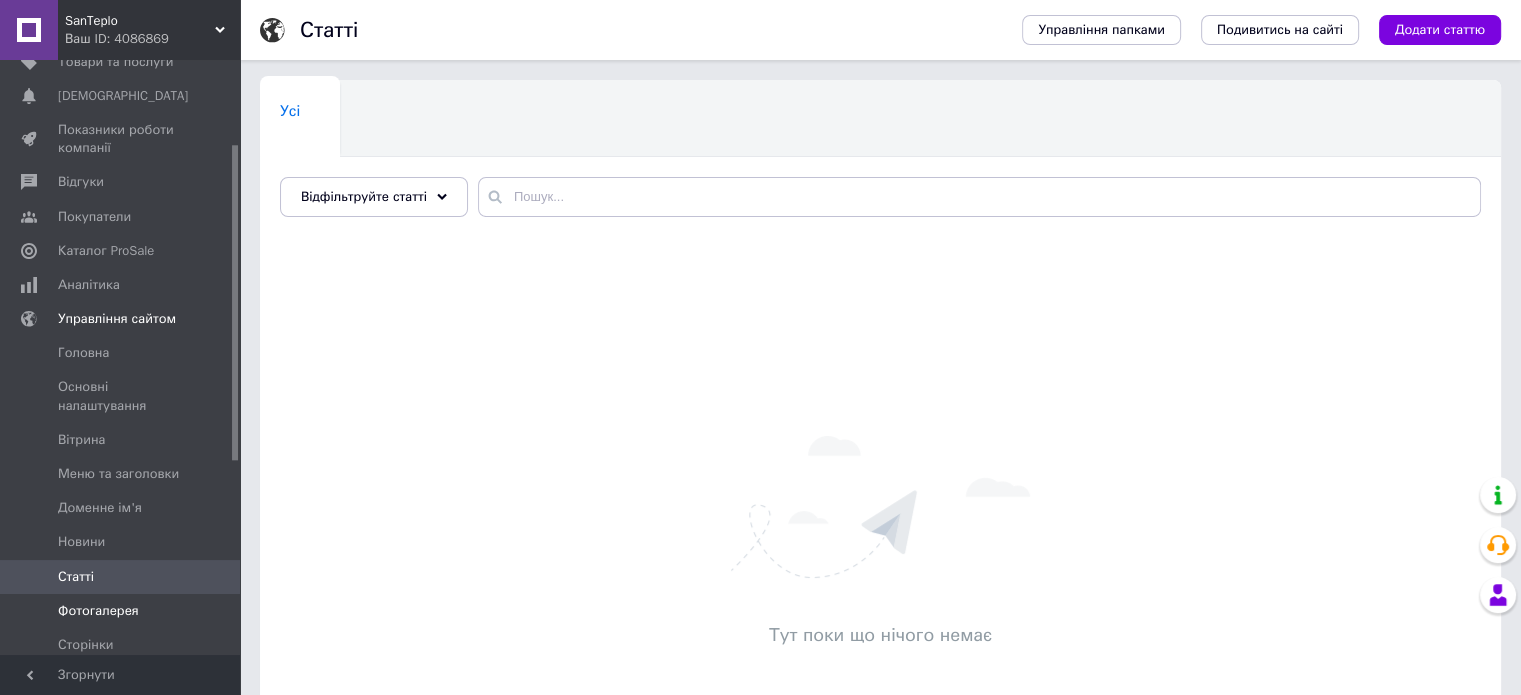 click on "Фотогалерея" at bounding box center (98, 611) 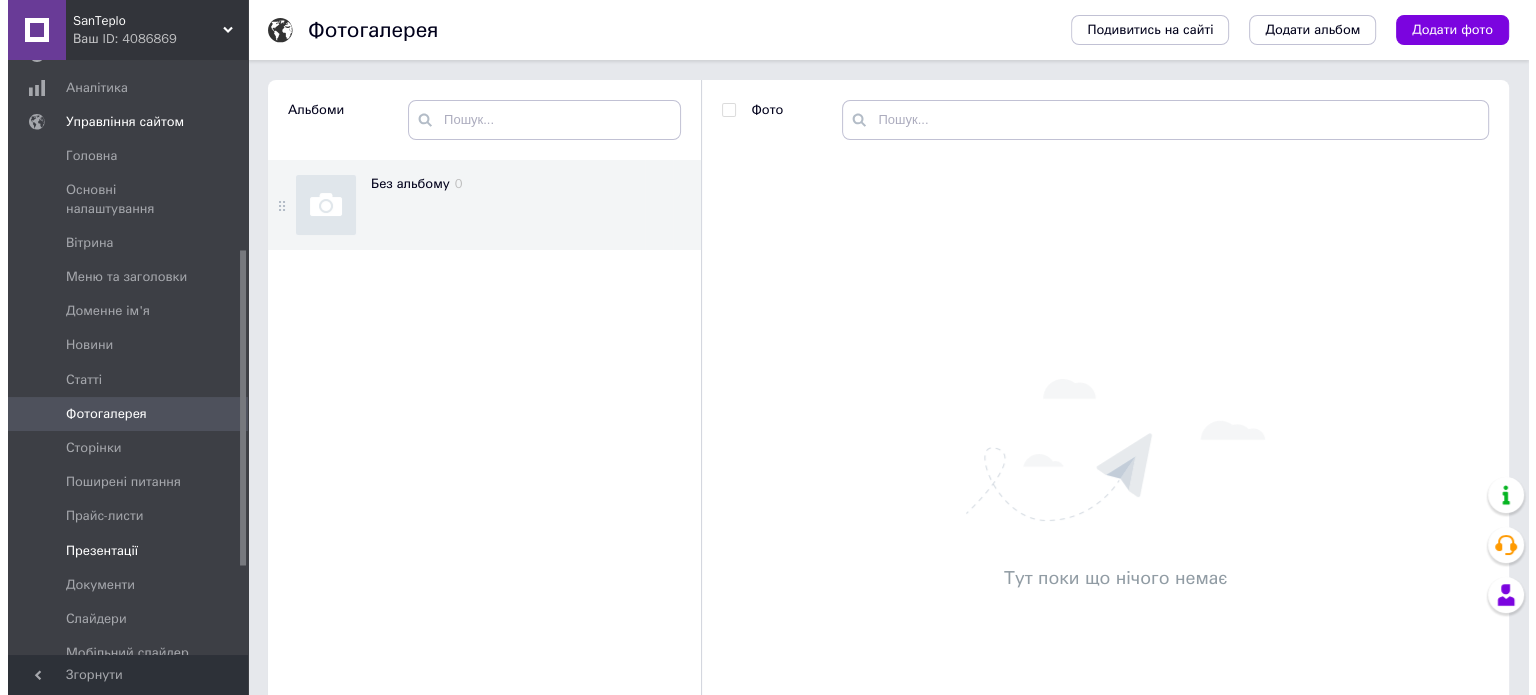 scroll, scrollTop: 358, scrollLeft: 0, axis: vertical 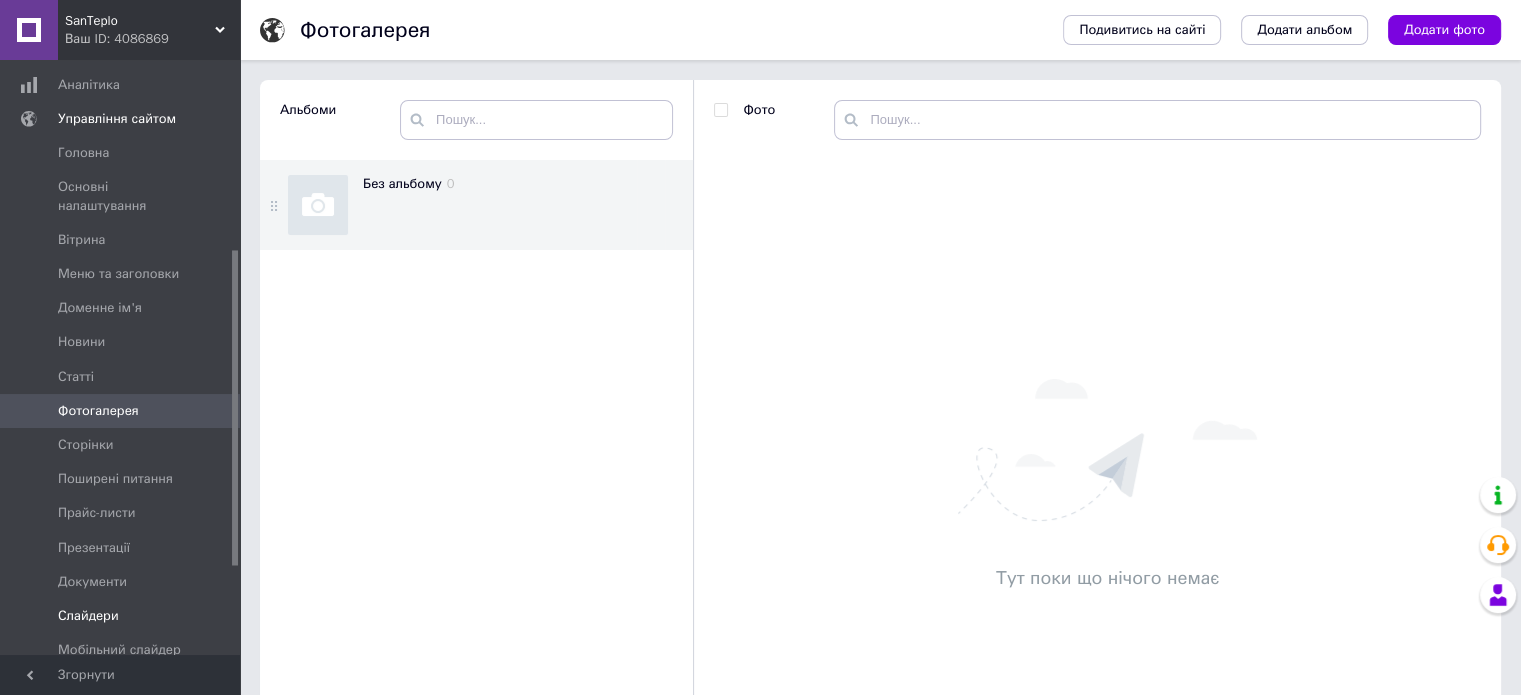 click on "Слайдери" at bounding box center (88, 616) 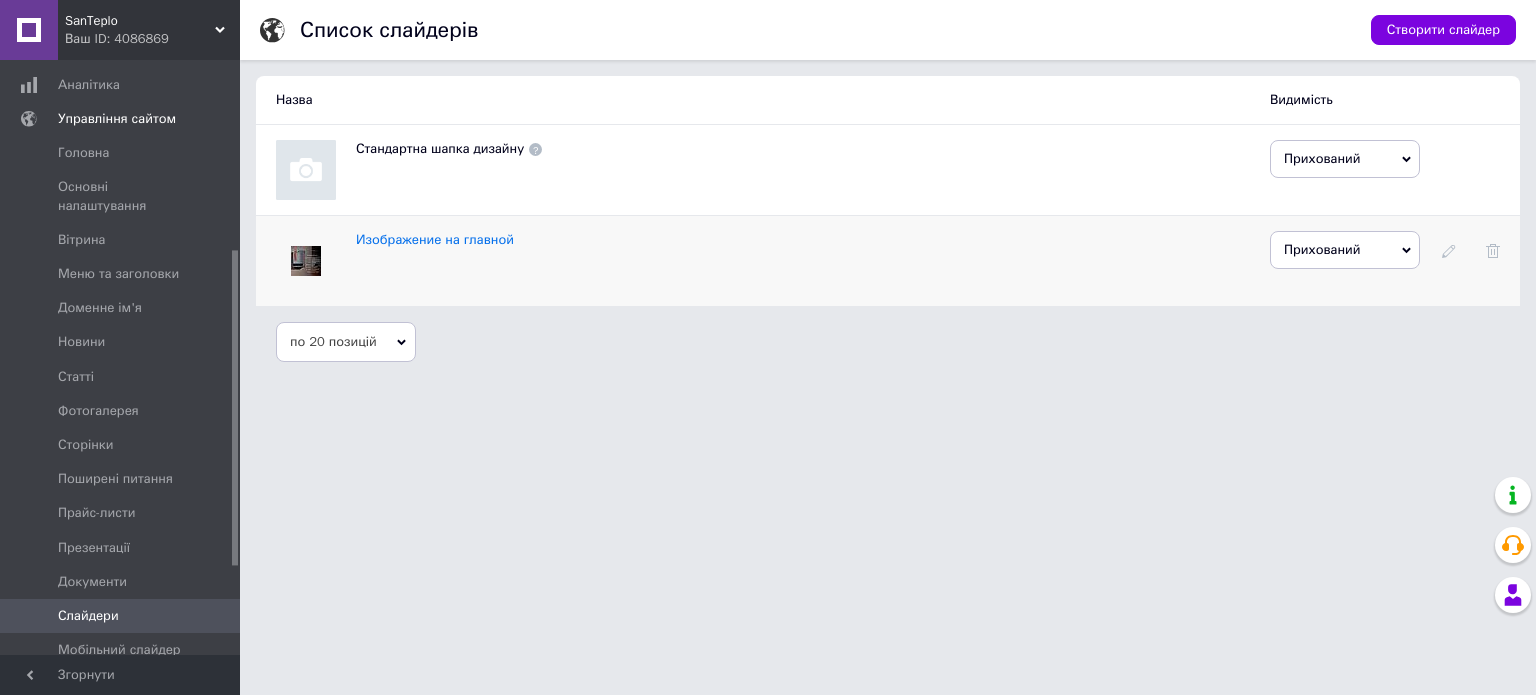 click 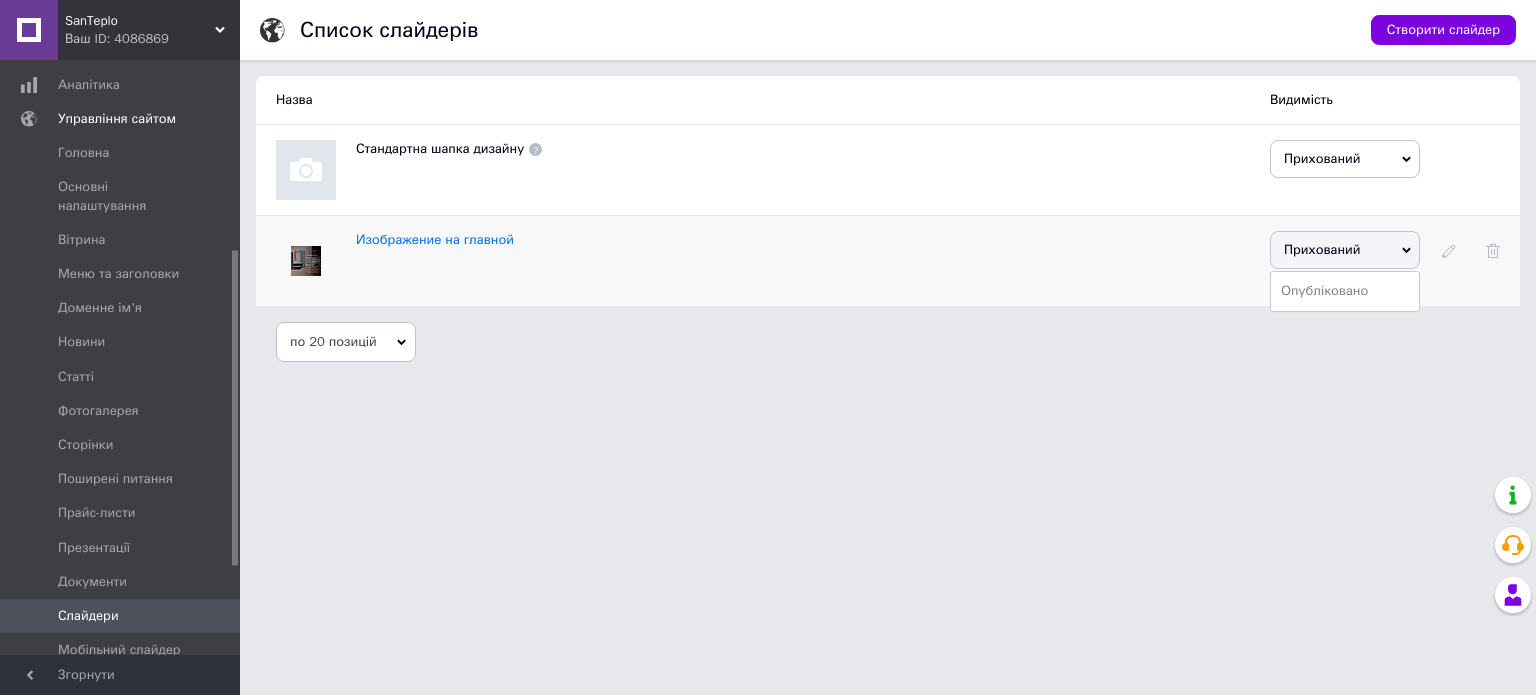 click 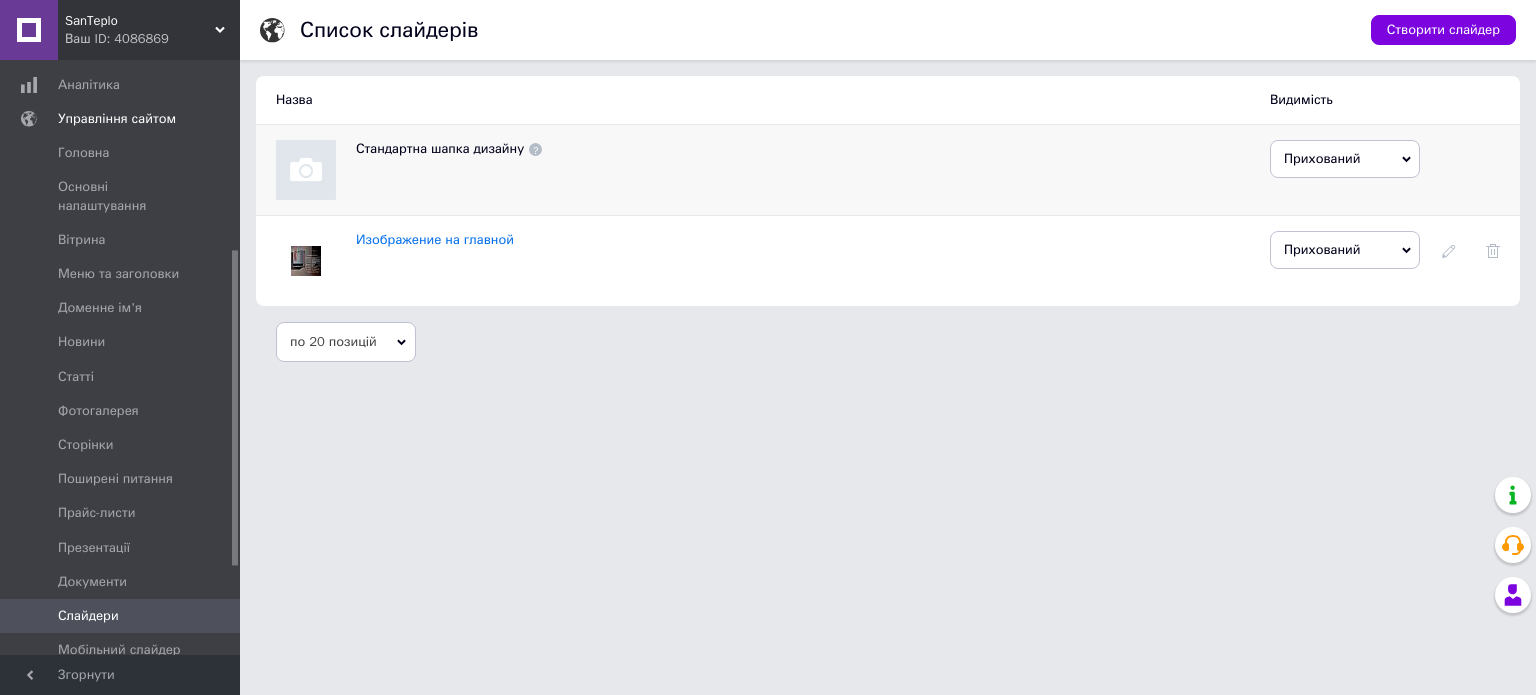 click 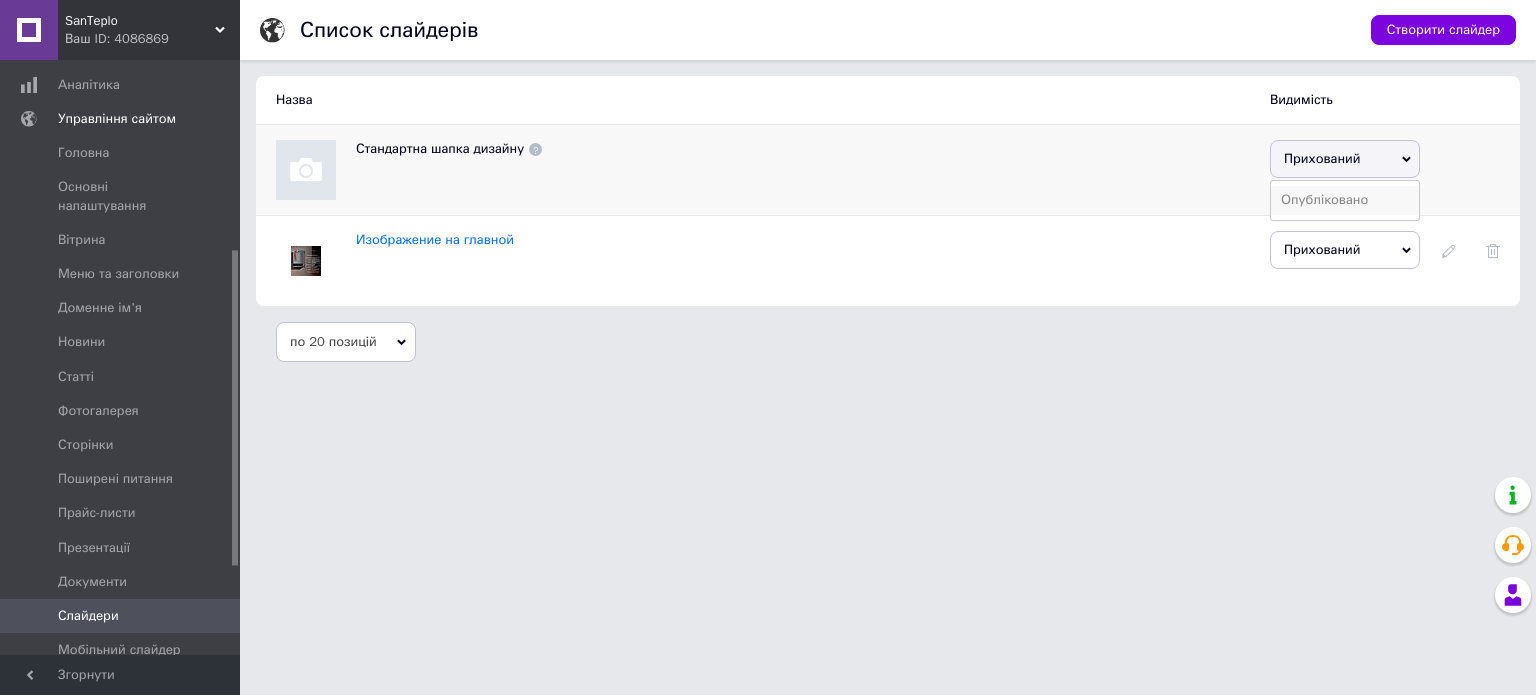 click on "Опубліковано" at bounding box center [1345, 200] 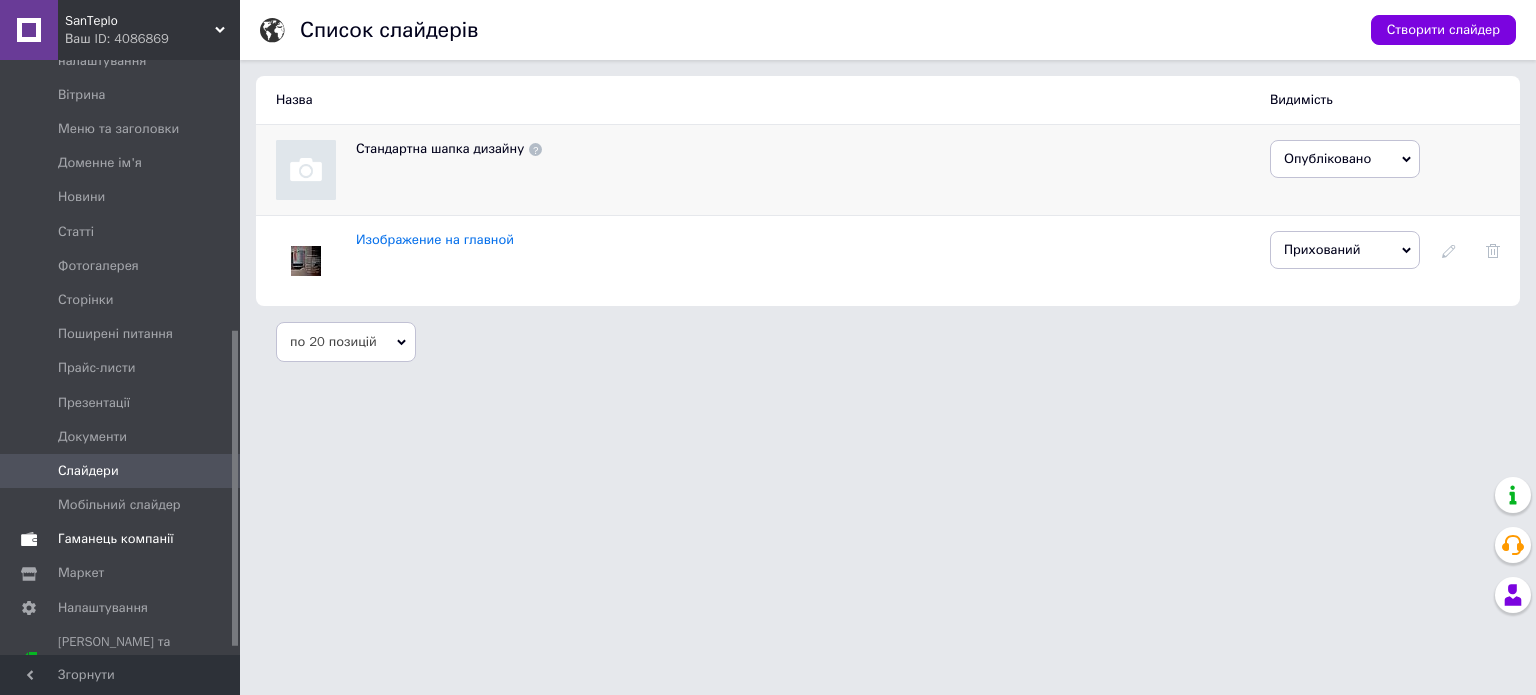 scroll, scrollTop: 524, scrollLeft: 0, axis: vertical 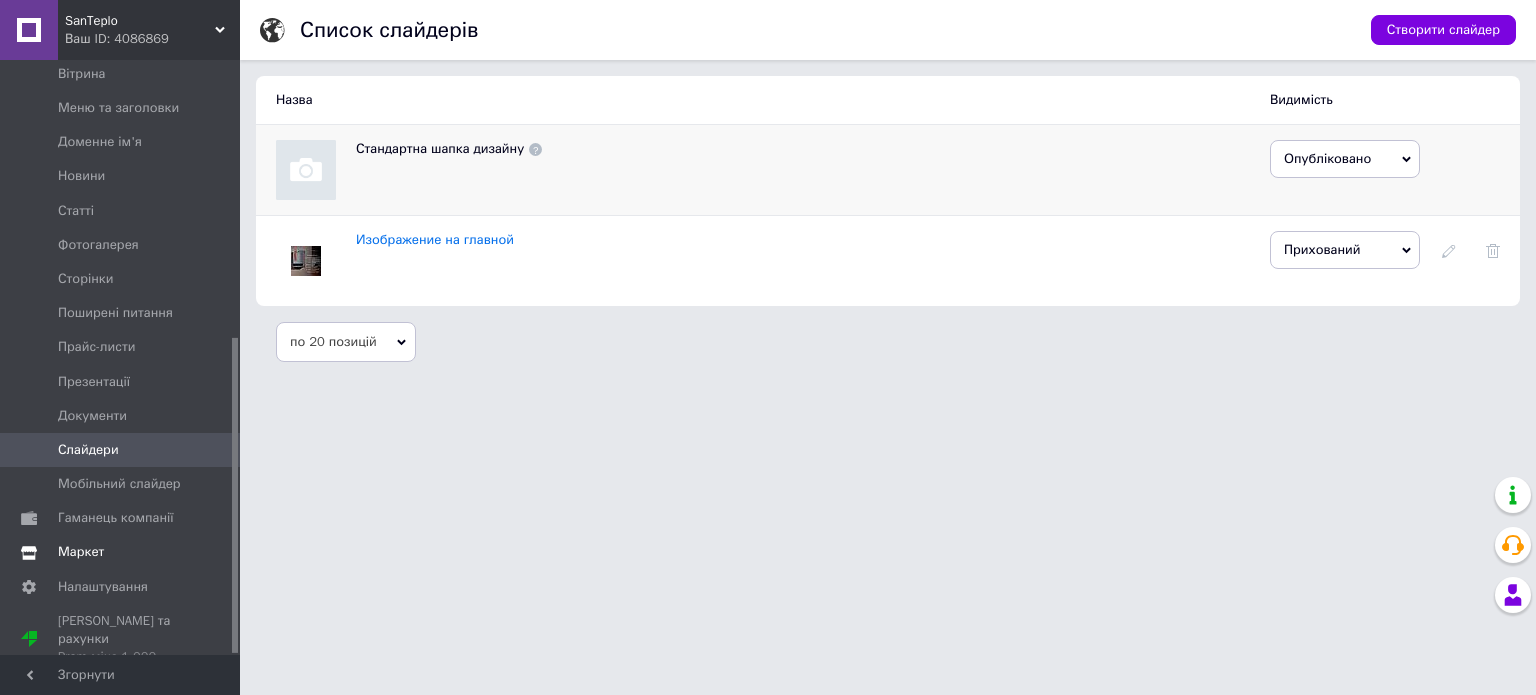 click on "Маркет" at bounding box center (123, 552) 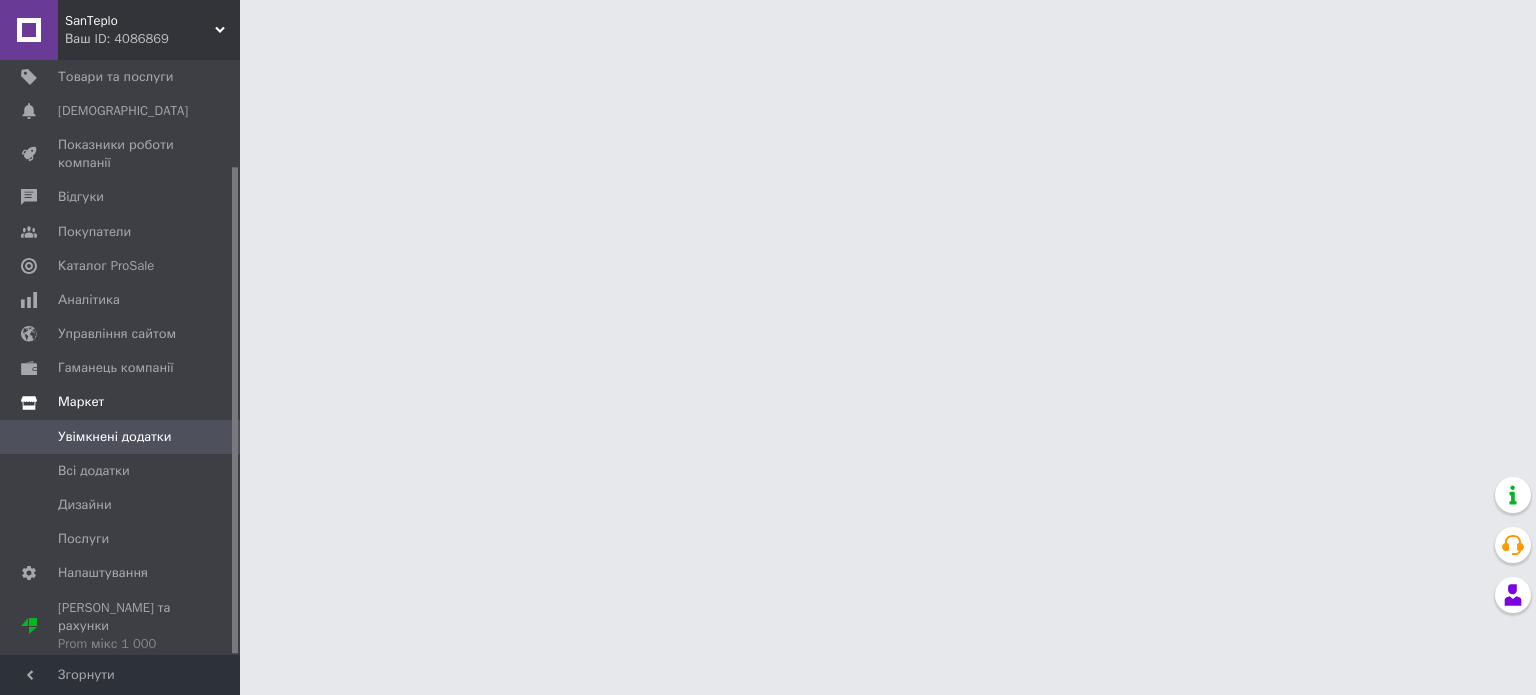 scroll, scrollTop: 130, scrollLeft: 0, axis: vertical 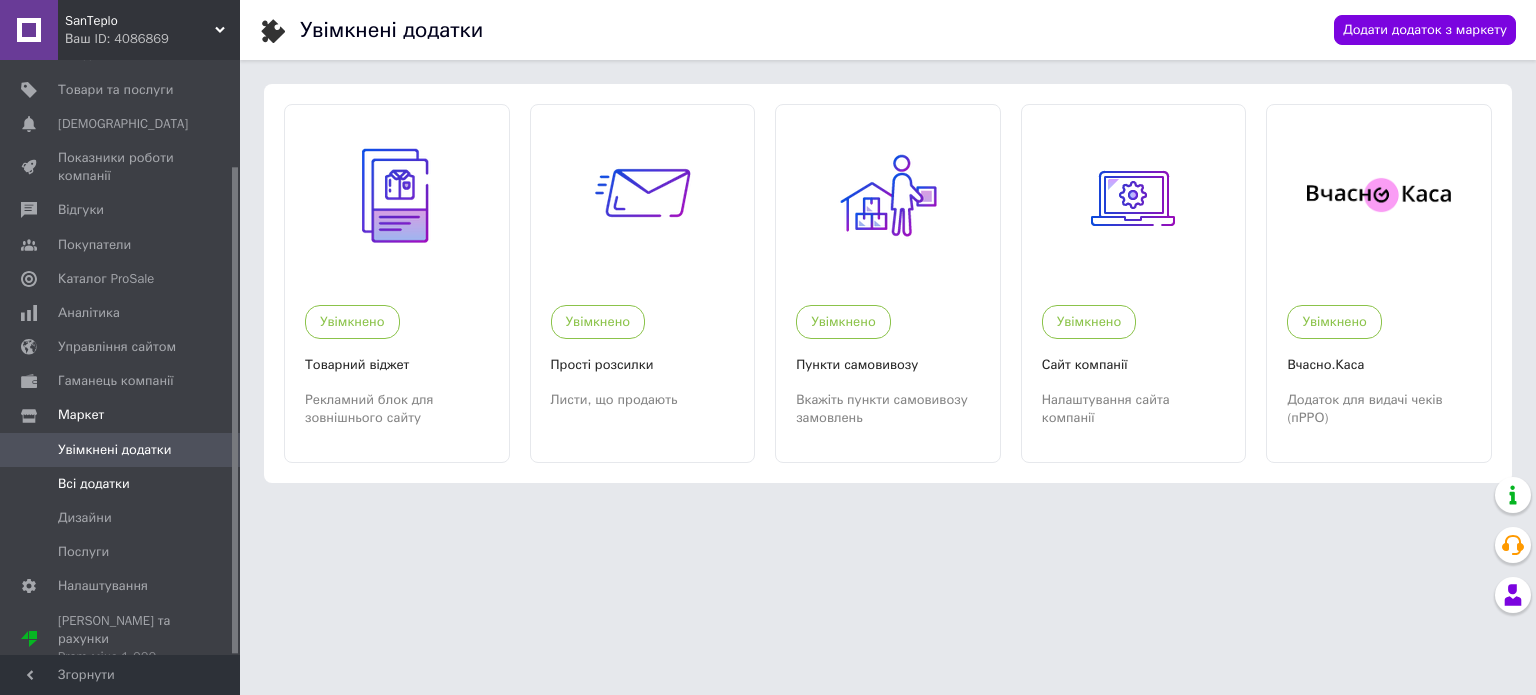 click on "Всі додатки" at bounding box center [94, 484] 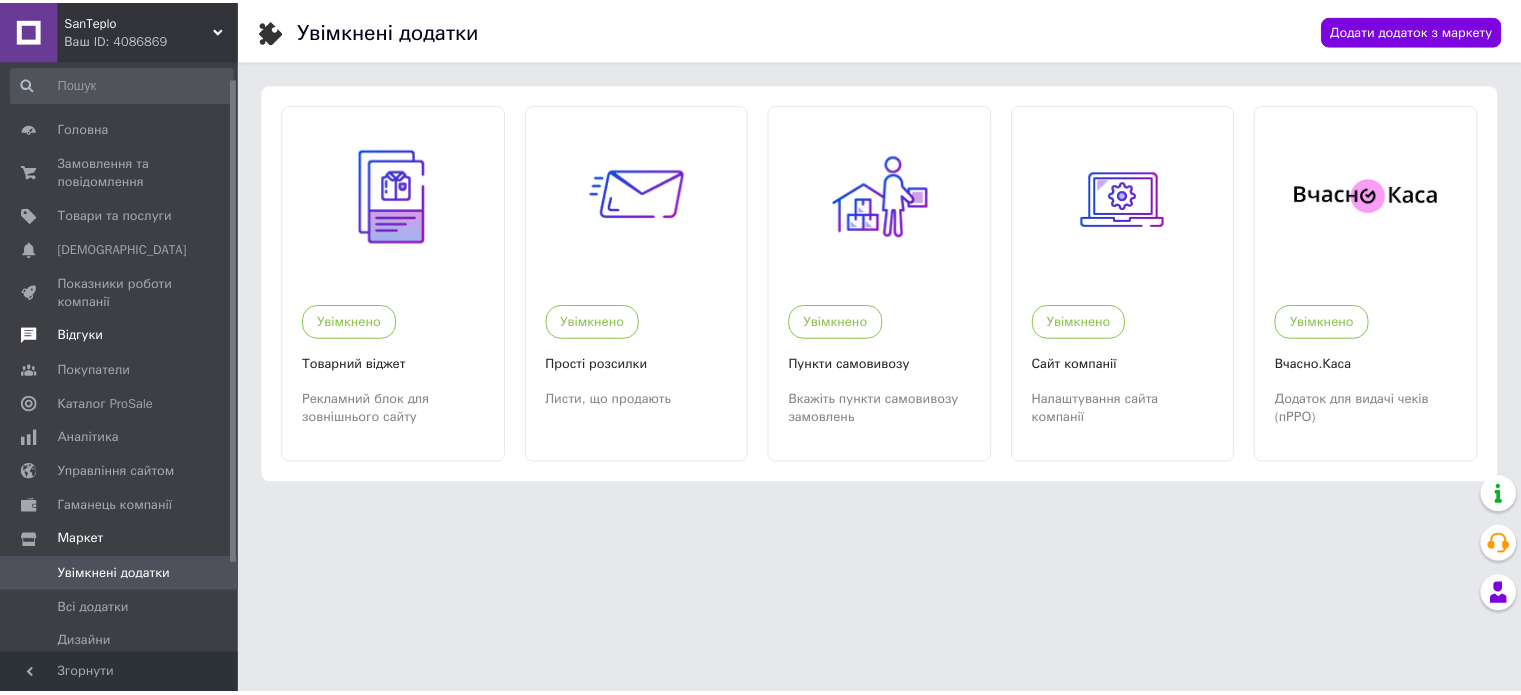 scroll, scrollTop: 0, scrollLeft: 0, axis: both 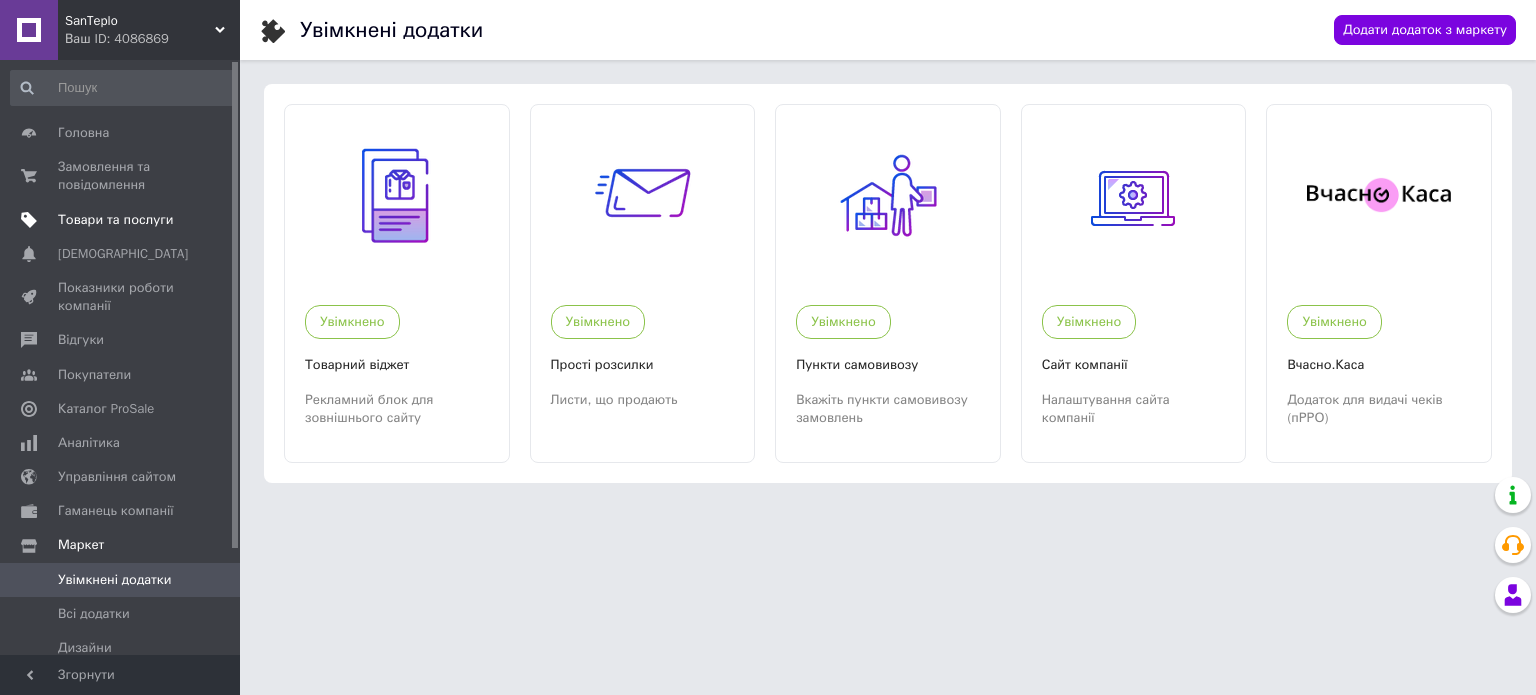 click on "Товари та послуги" at bounding box center (115, 220) 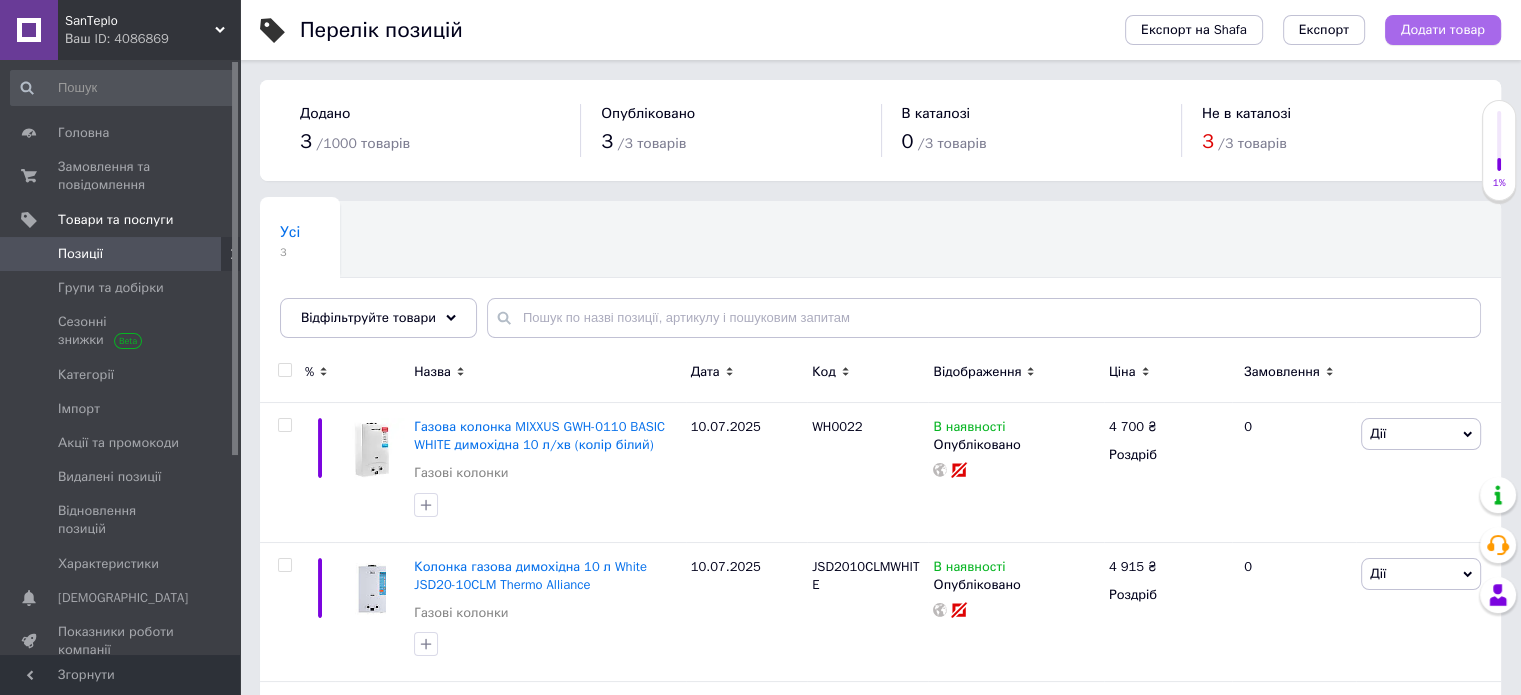 click on "Додати товар" at bounding box center [1443, 30] 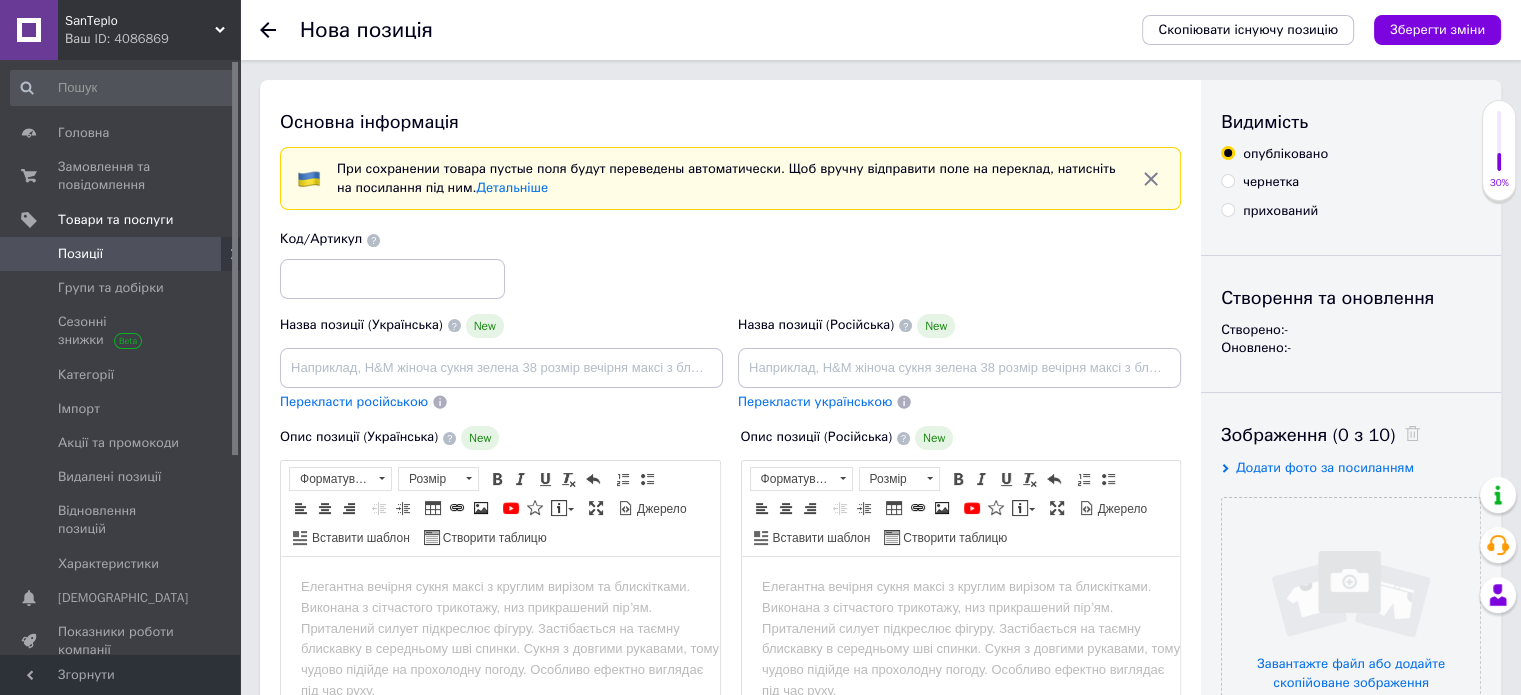 scroll, scrollTop: 0, scrollLeft: 0, axis: both 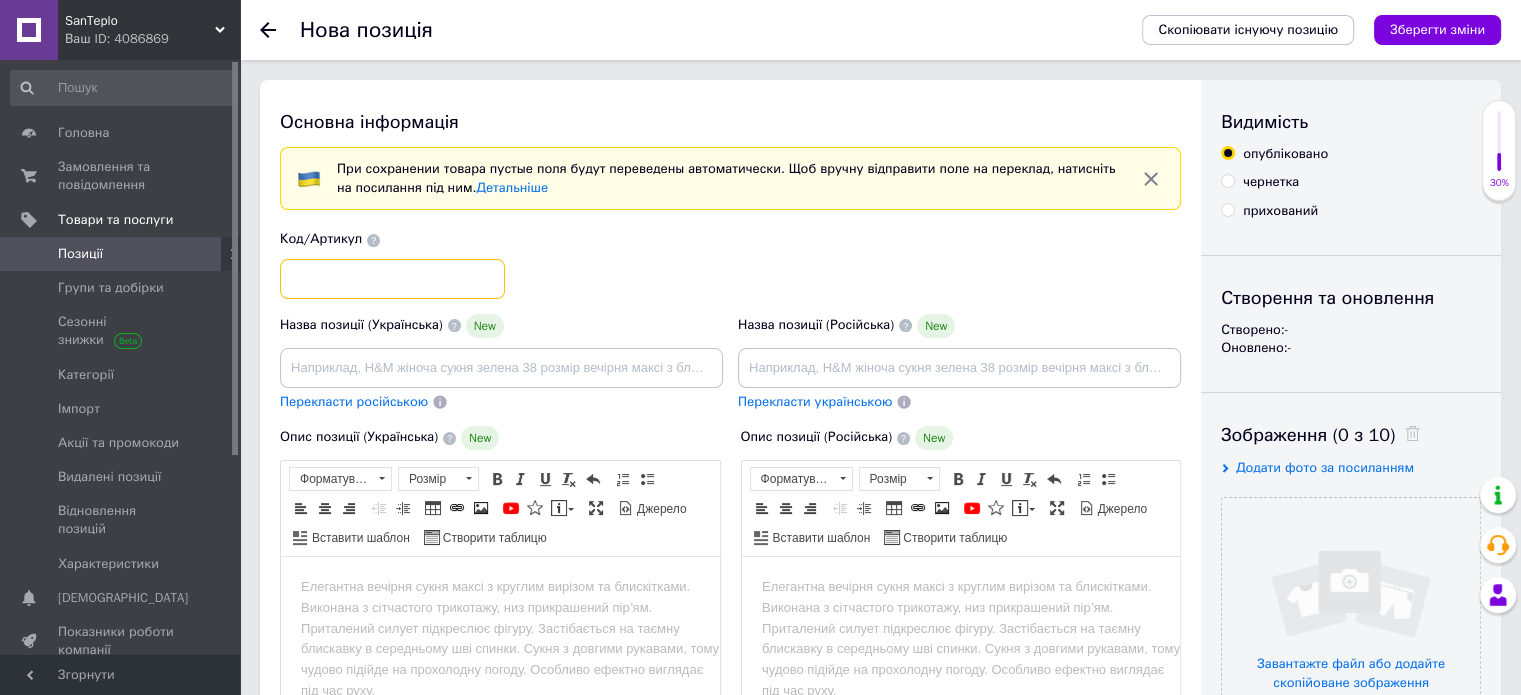 click at bounding box center [392, 279] 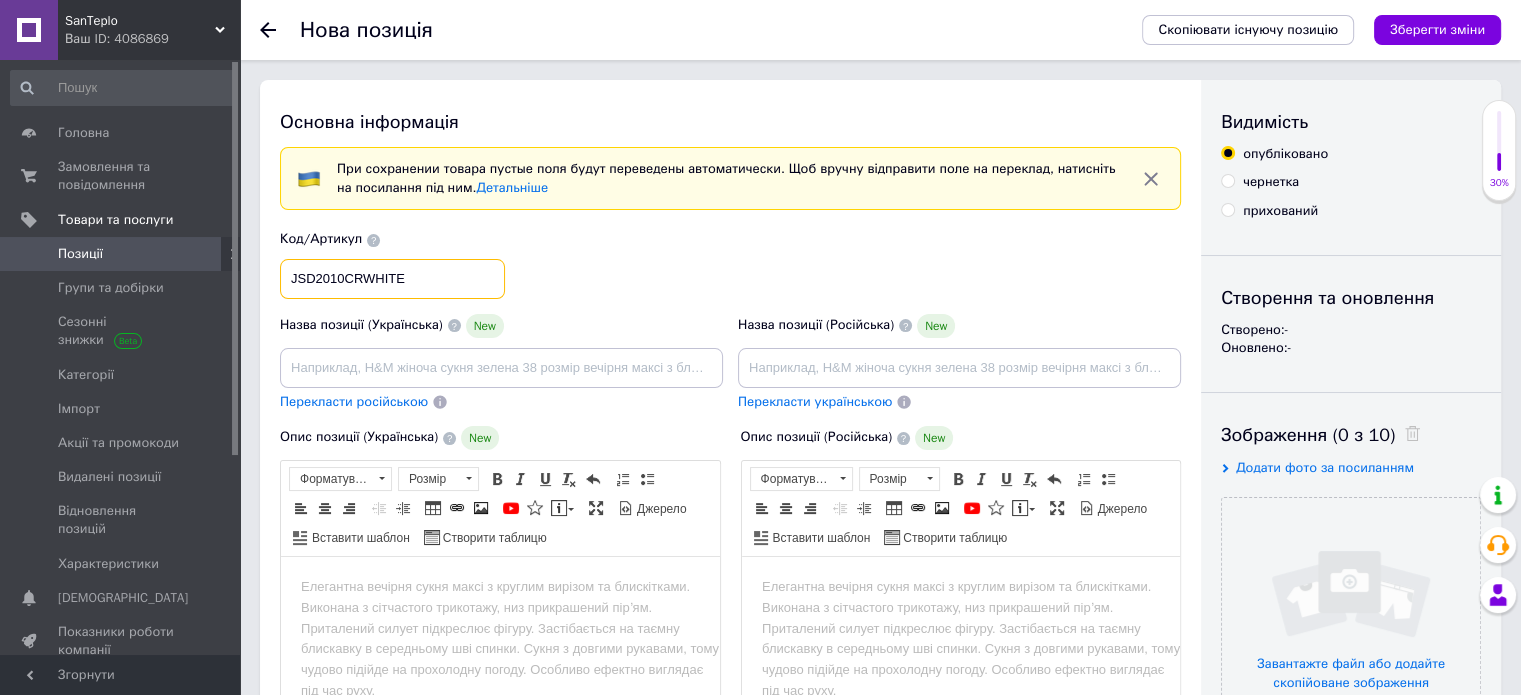 type on "JSD2010CRWHITE" 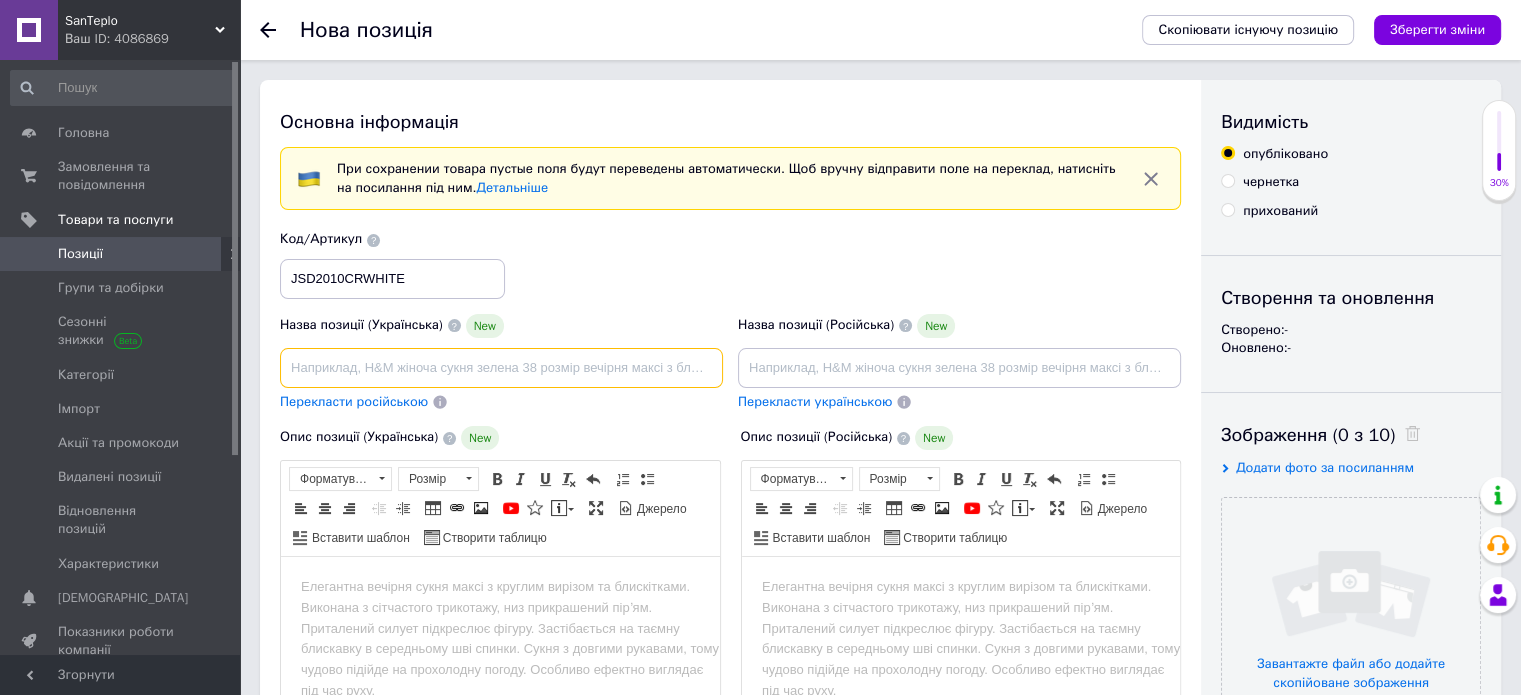 click at bounding box center [501, 368] 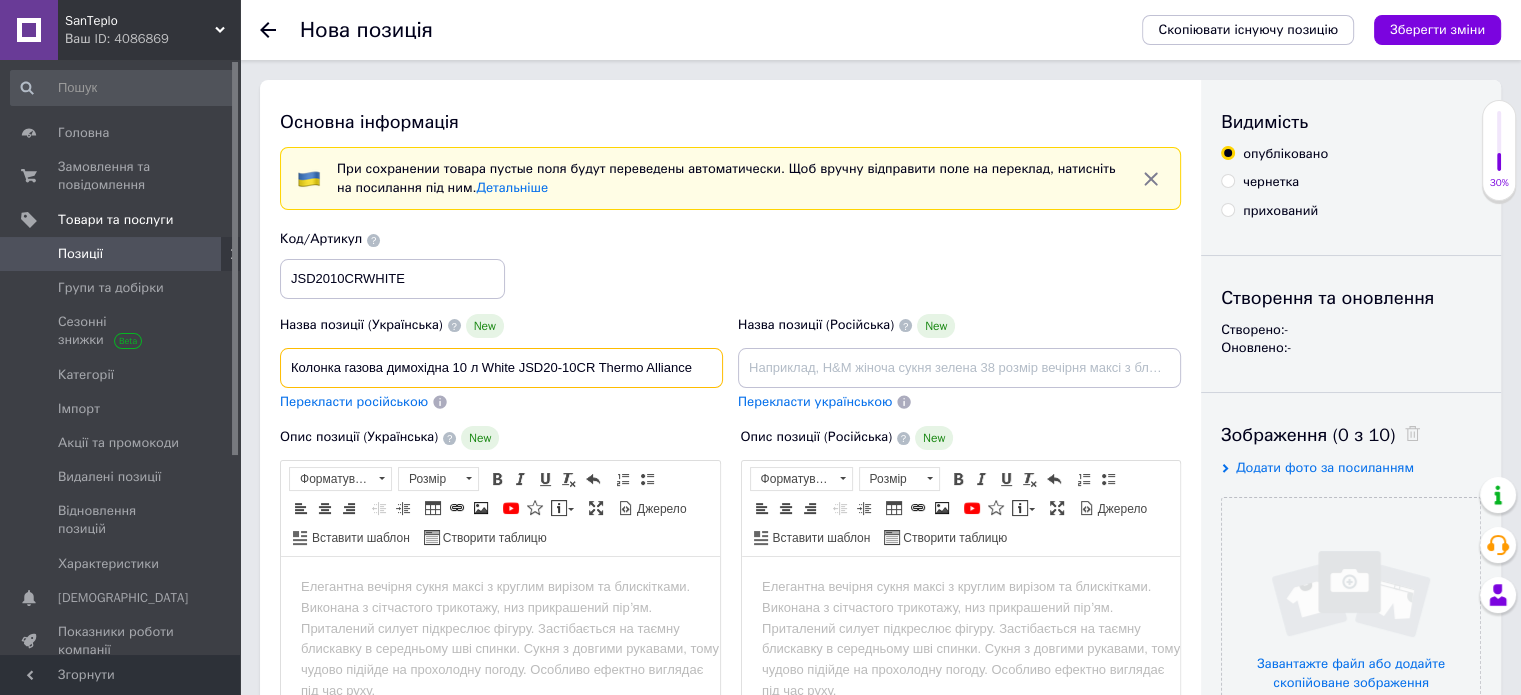 type on "Колонка газова димохідна 10 л White JSD20-10CR Thermo Alliance" 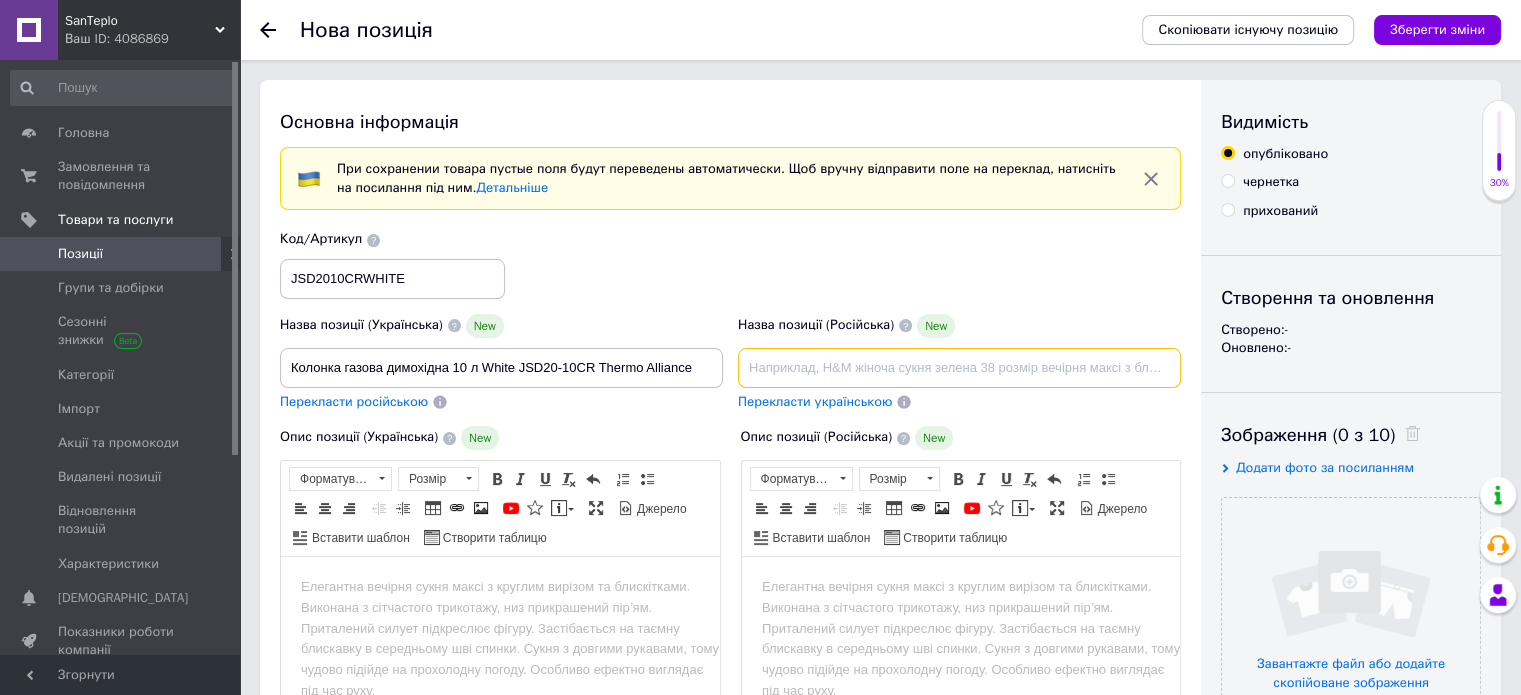 click at bounding box center [959, 368] 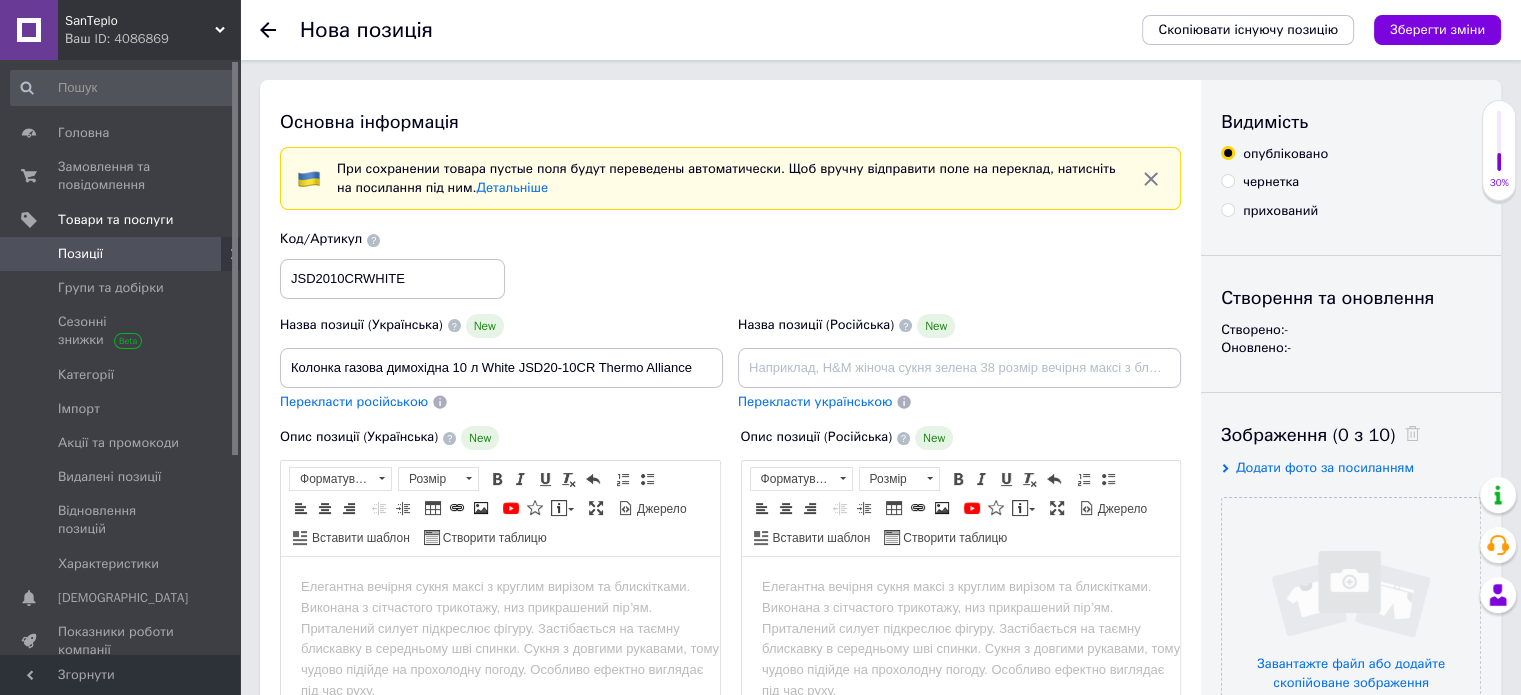 click on "Перекласти російською" at bounding box center [354, 401] 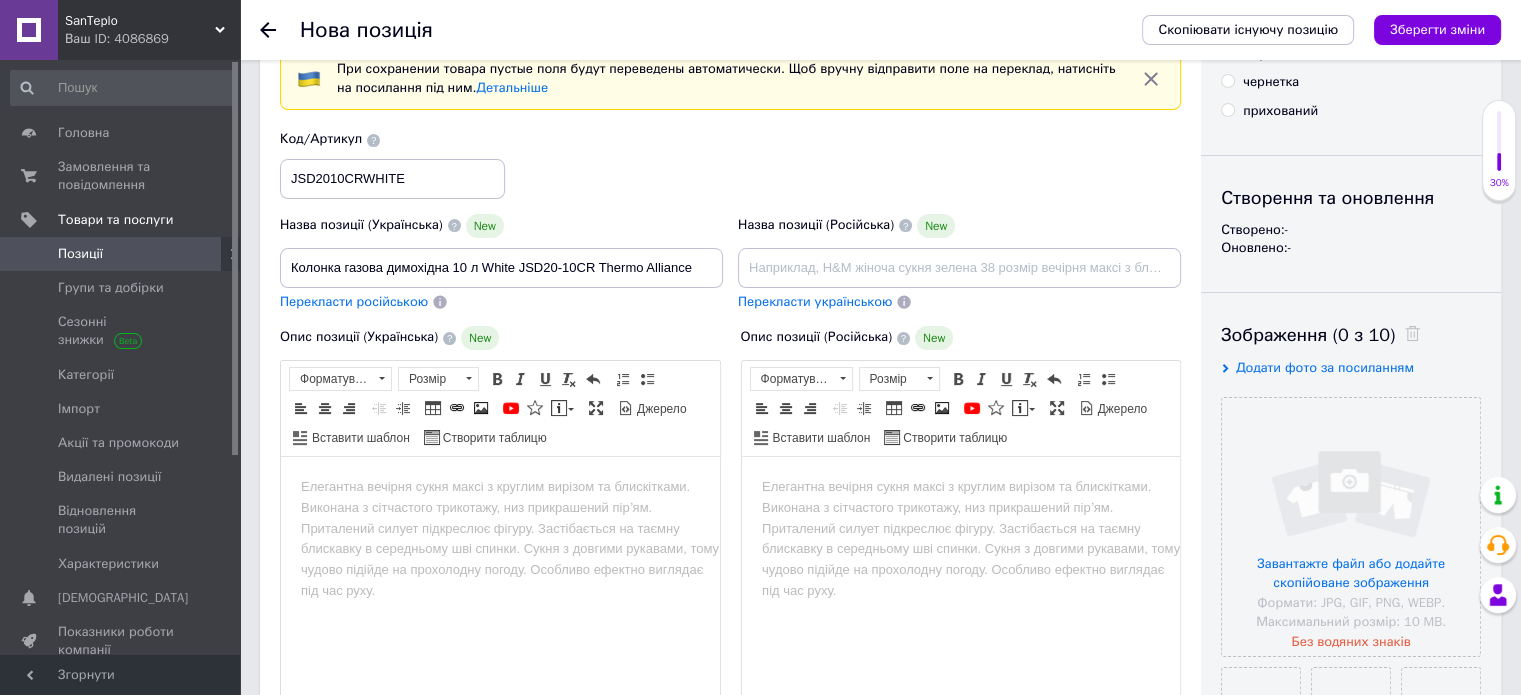 scroll, scrollTop: 0, scrollLeft: 0, axis: both 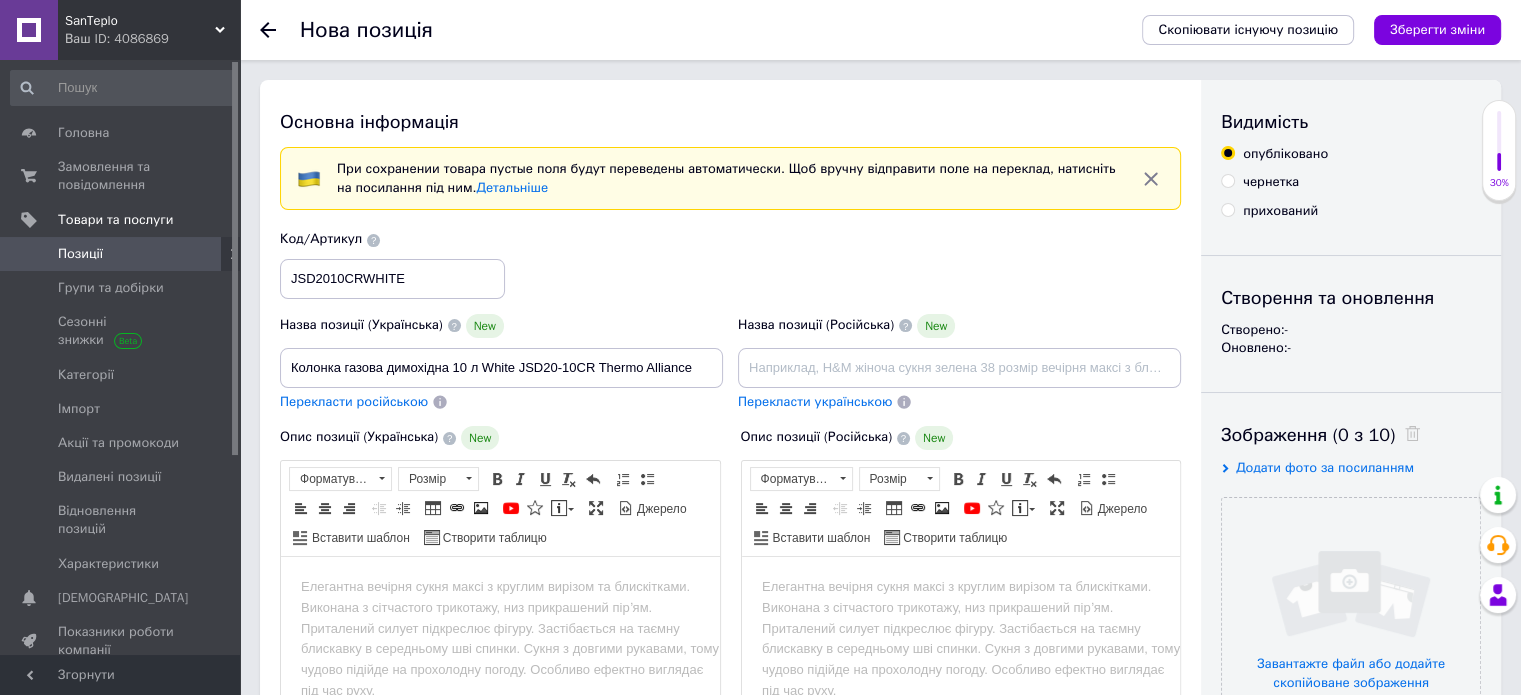click on "Перекласти українською" at bounding box center [815, 401] 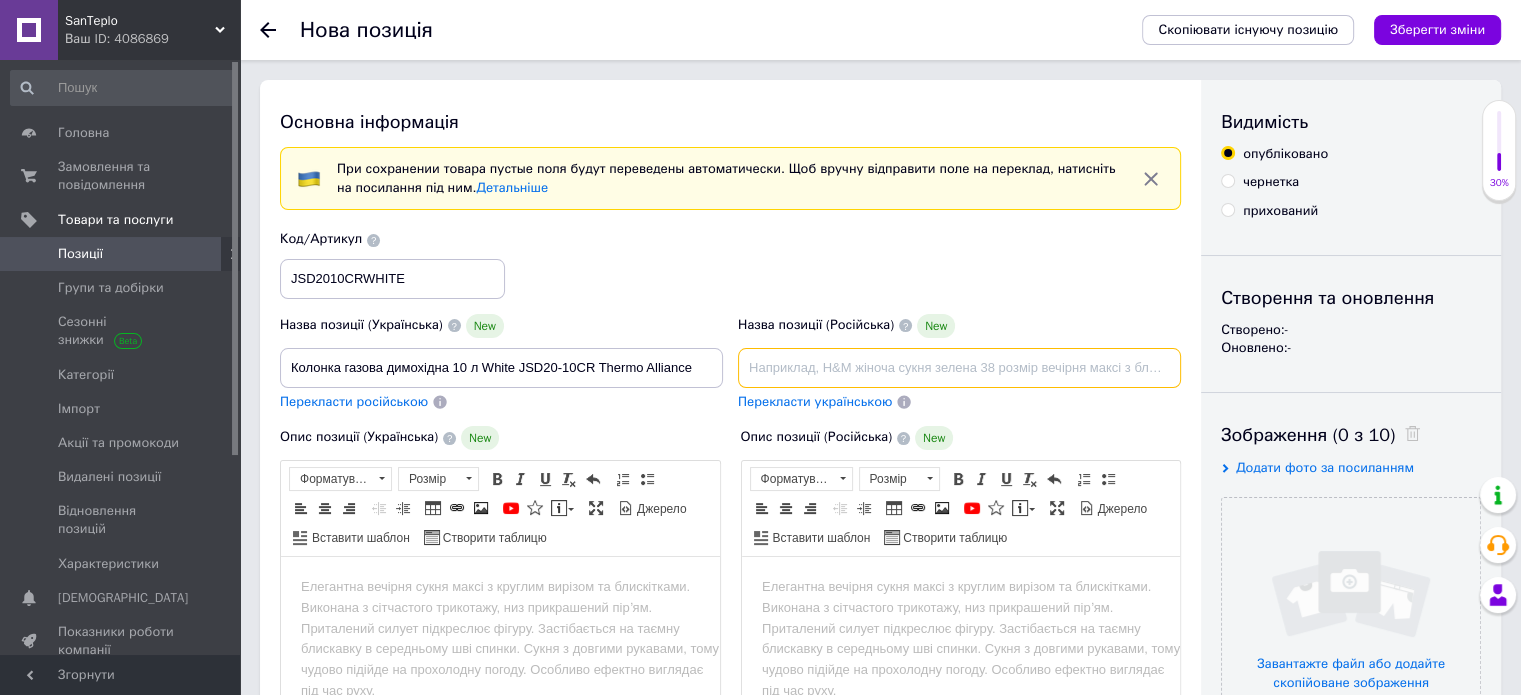 click at bounding box center [959, 368] 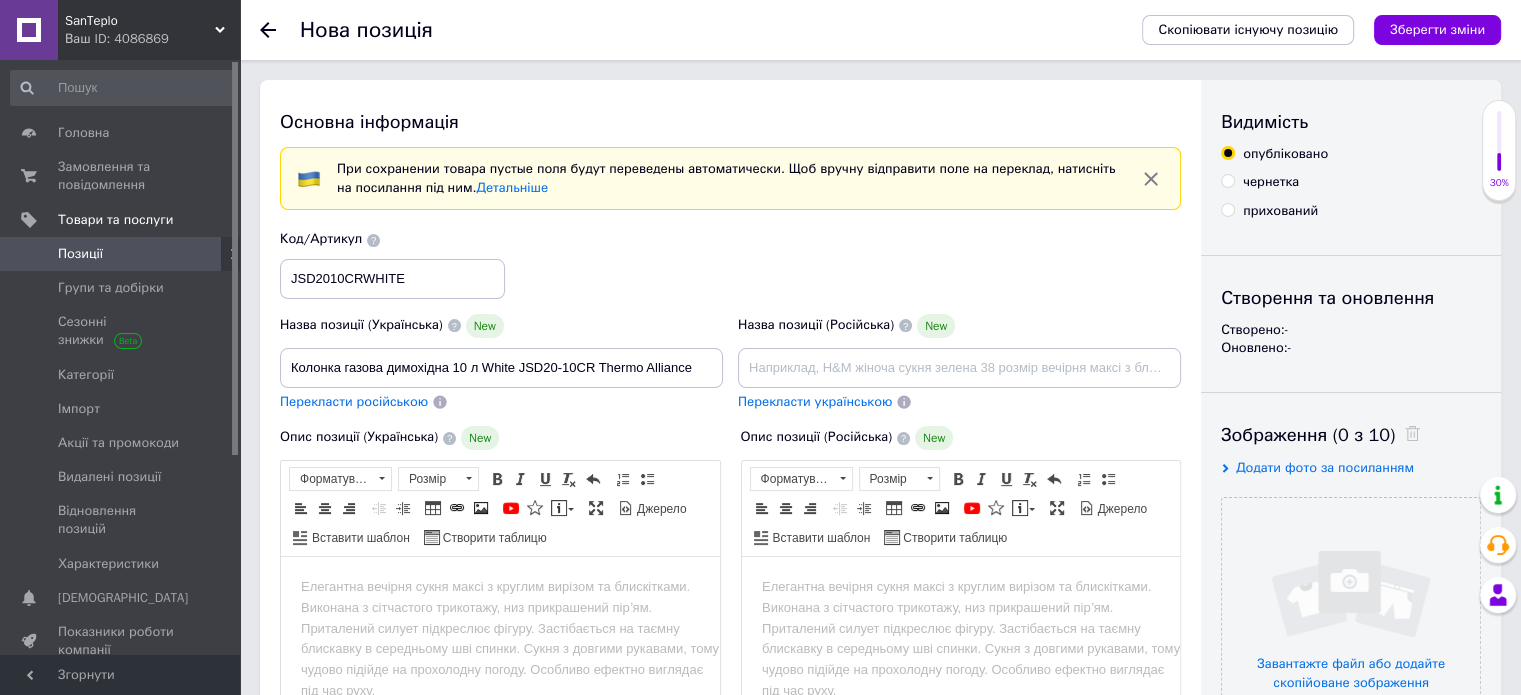 click on "Перекласти російською" at bounding box center (354, 401) 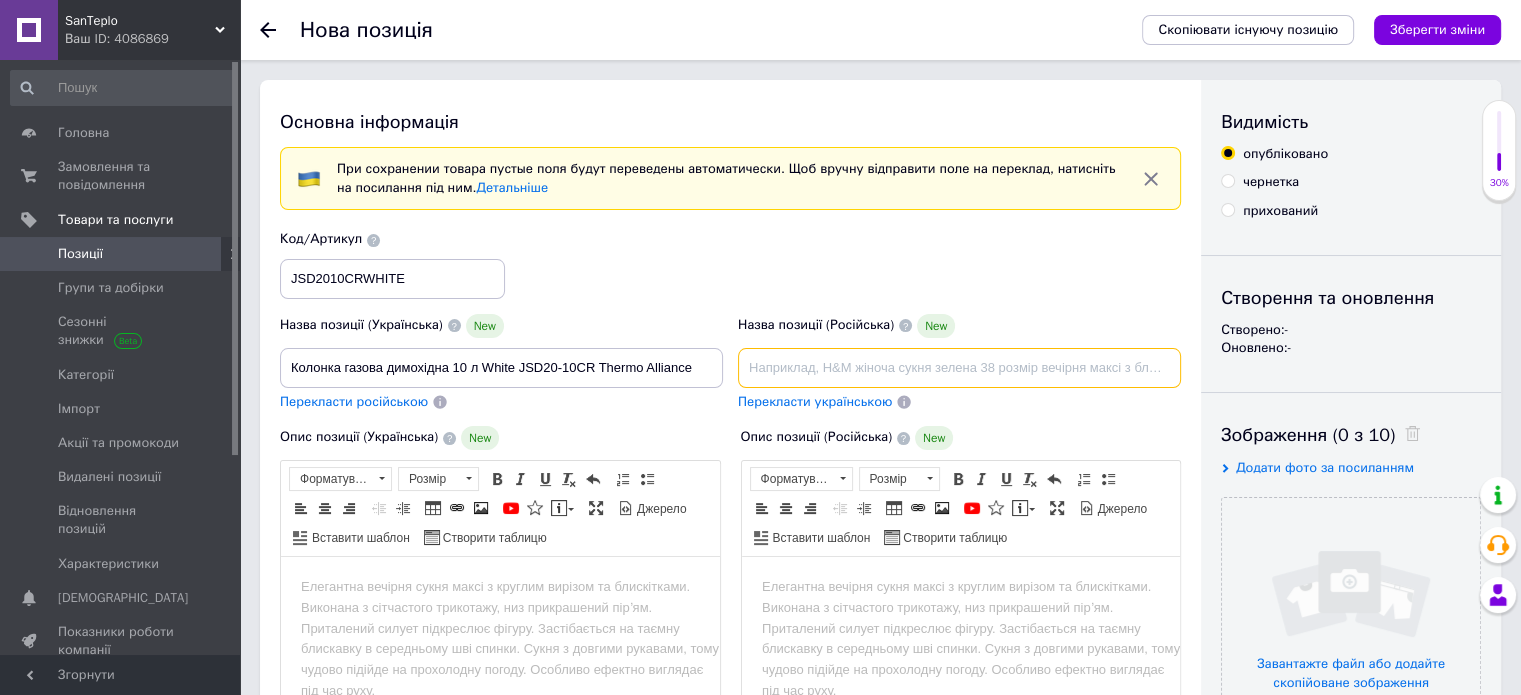 click at bounding box center (959, 368) 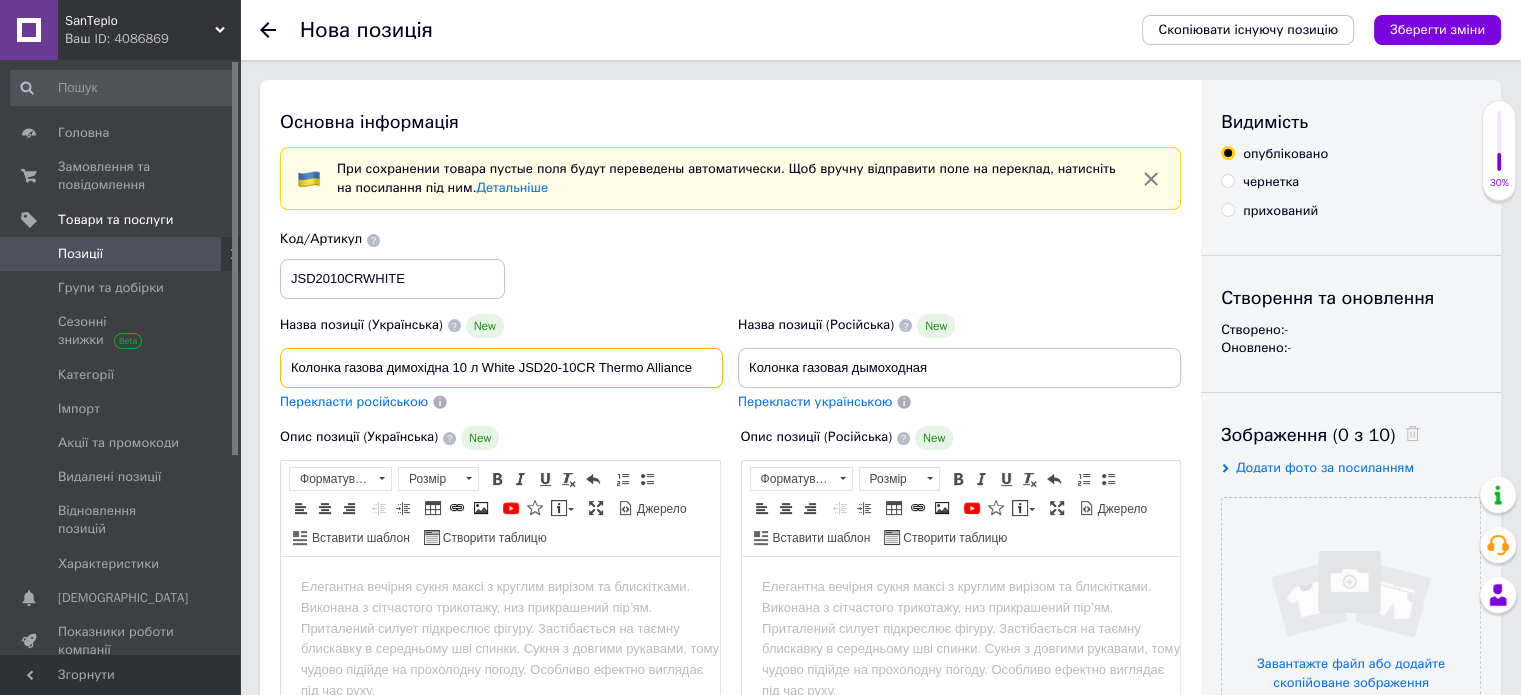 drag, startPoint x: 454, startPoint y: 367, endPoint x: 701, endPoint y: 379, distance: 247.29132 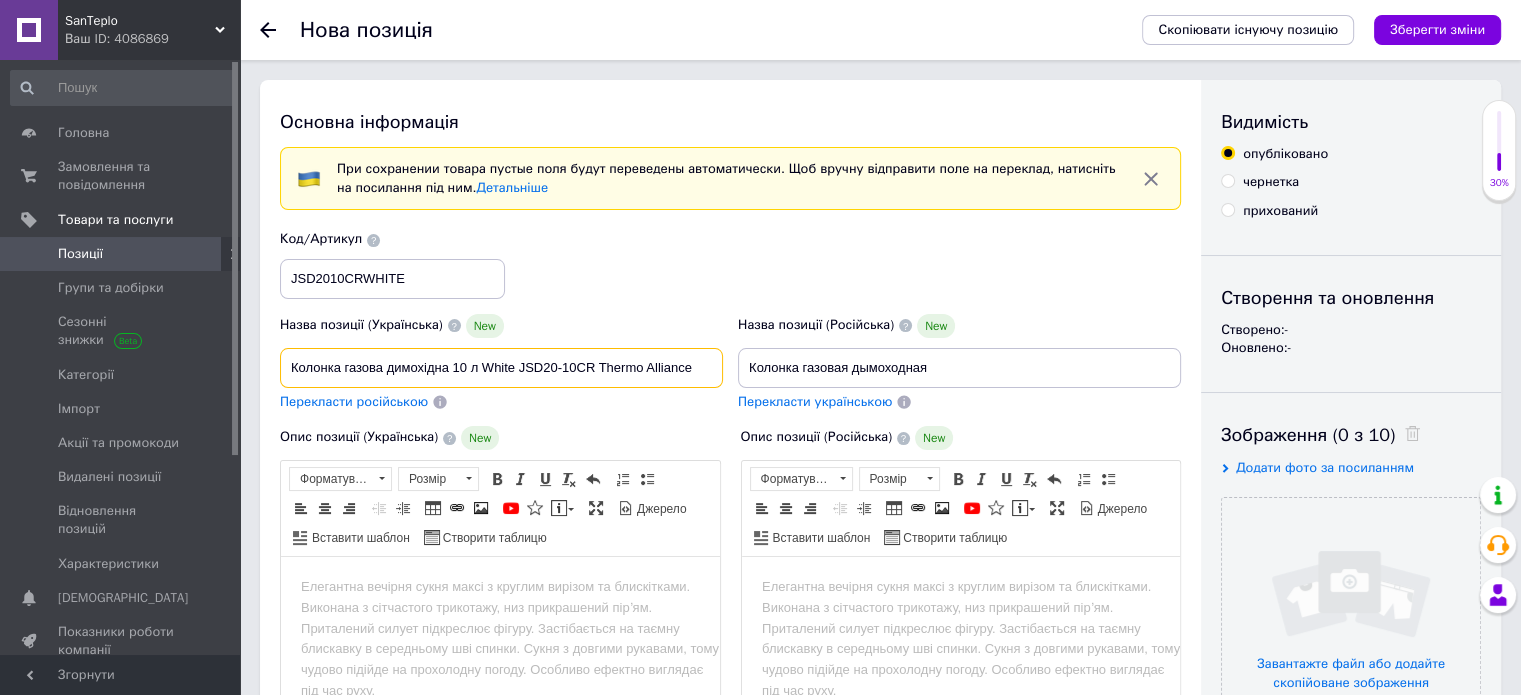 click on "Колонка газова димохідна 10 л White JSD20-10CR Thermo Alliance" at bounding box center [501, 368] 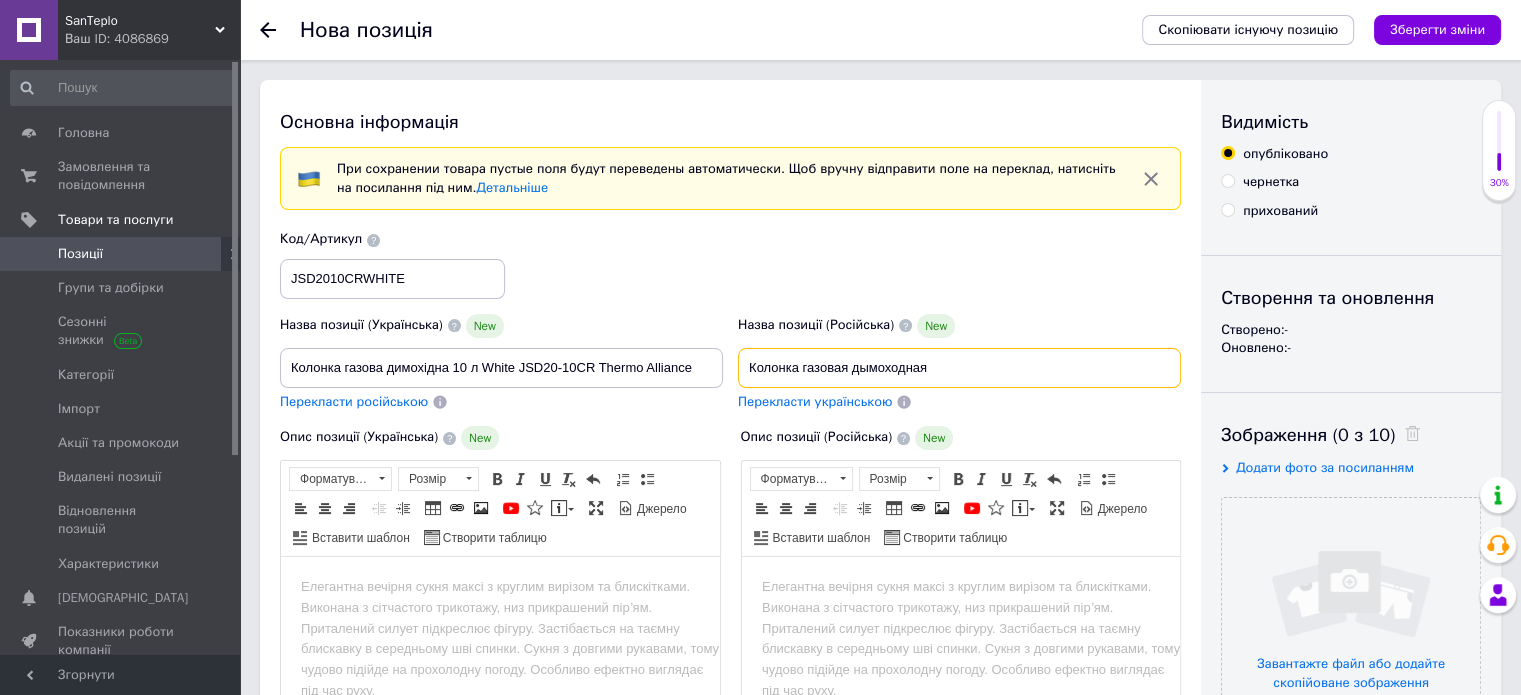 click on "Колонка газовая дымоходная" at bounding box center [959, 368] 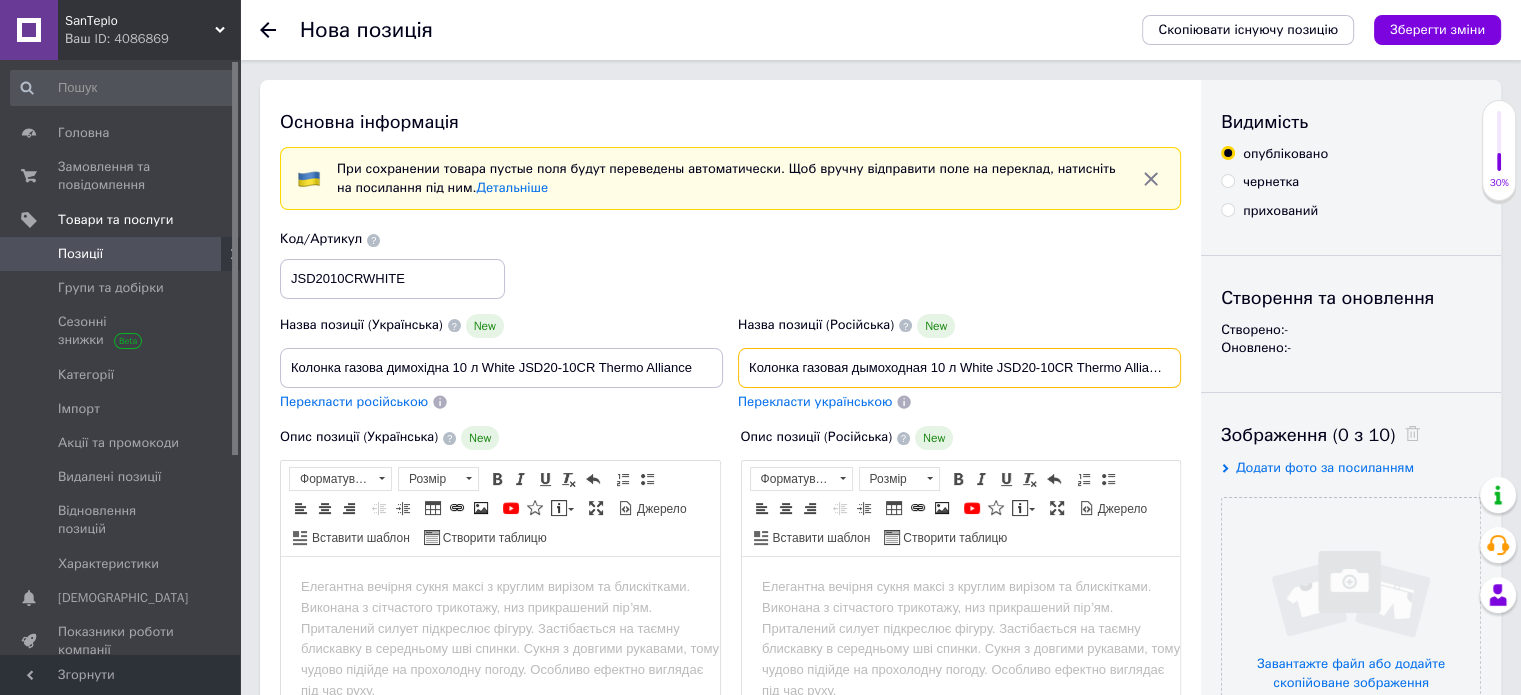 scroll, scrollTop: 0, scrollLeft: 1, axis: horizontal 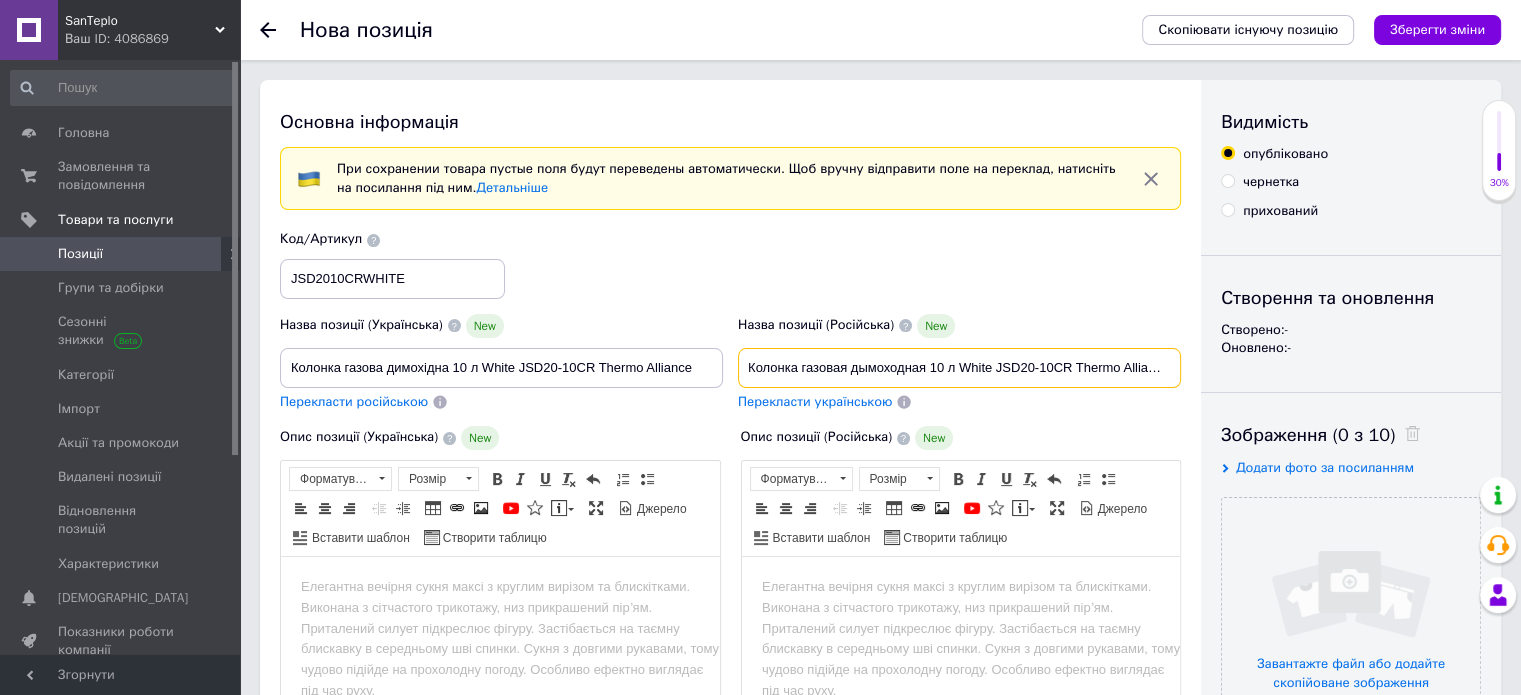 type on "Колонка газовая дымоходная 10 л White JSD20-10CR Thermo Alliance" 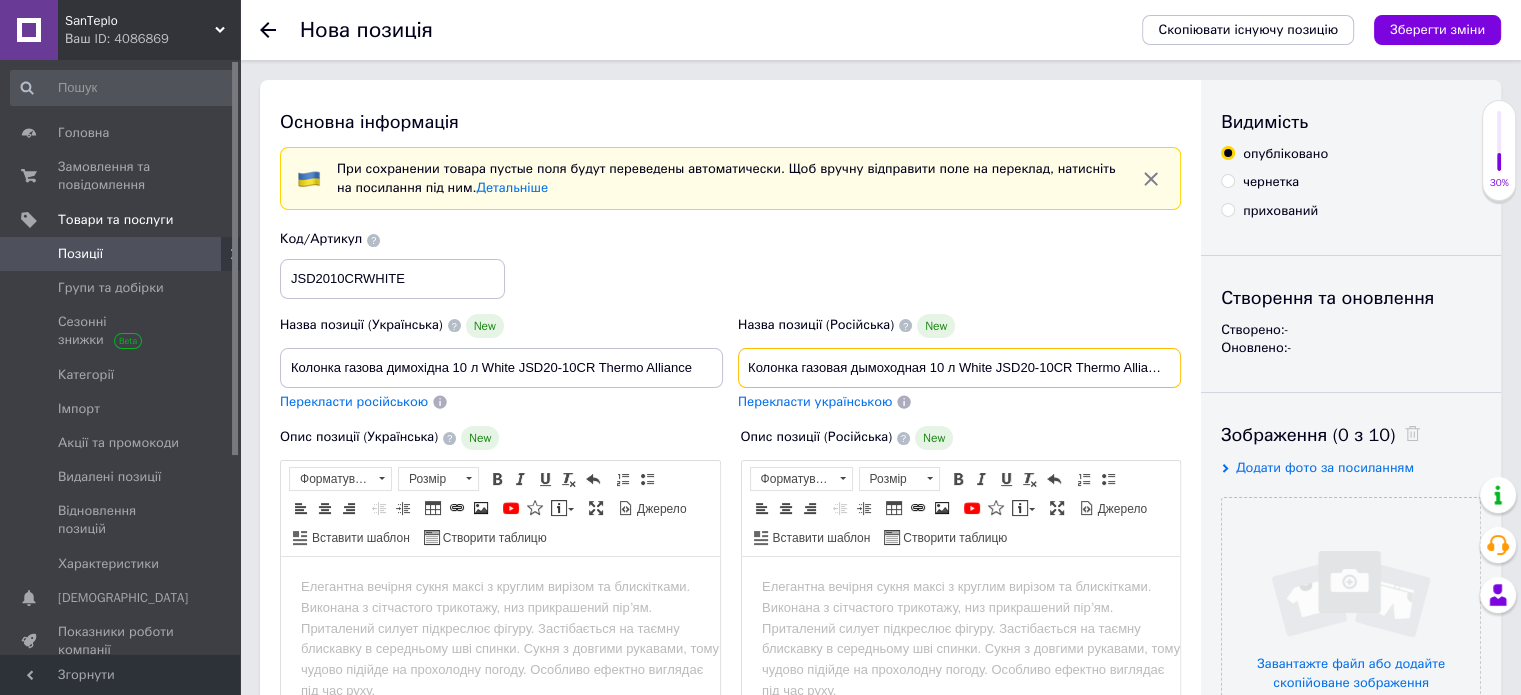 scroll, scrollTop: 0, scrollLeft: 0, axis: both 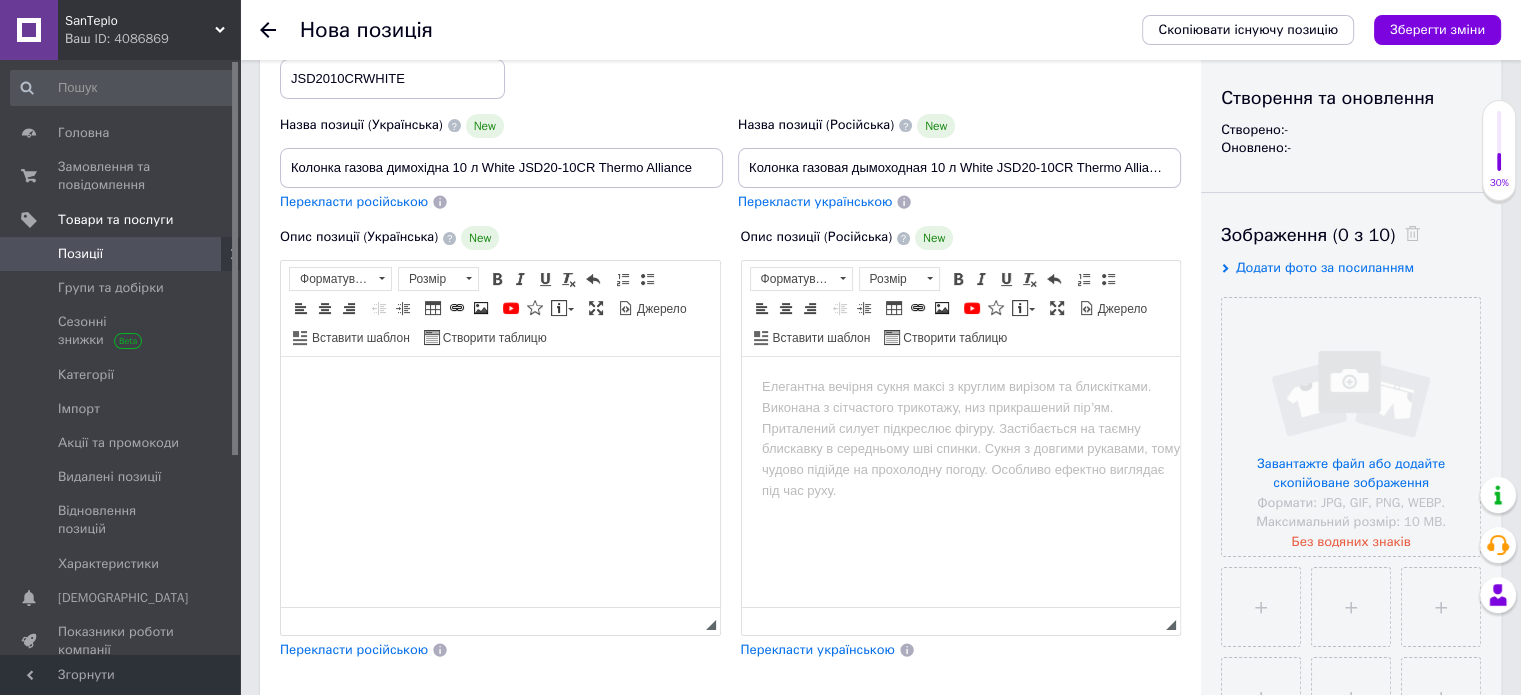 click at bounding box center (500, 387) 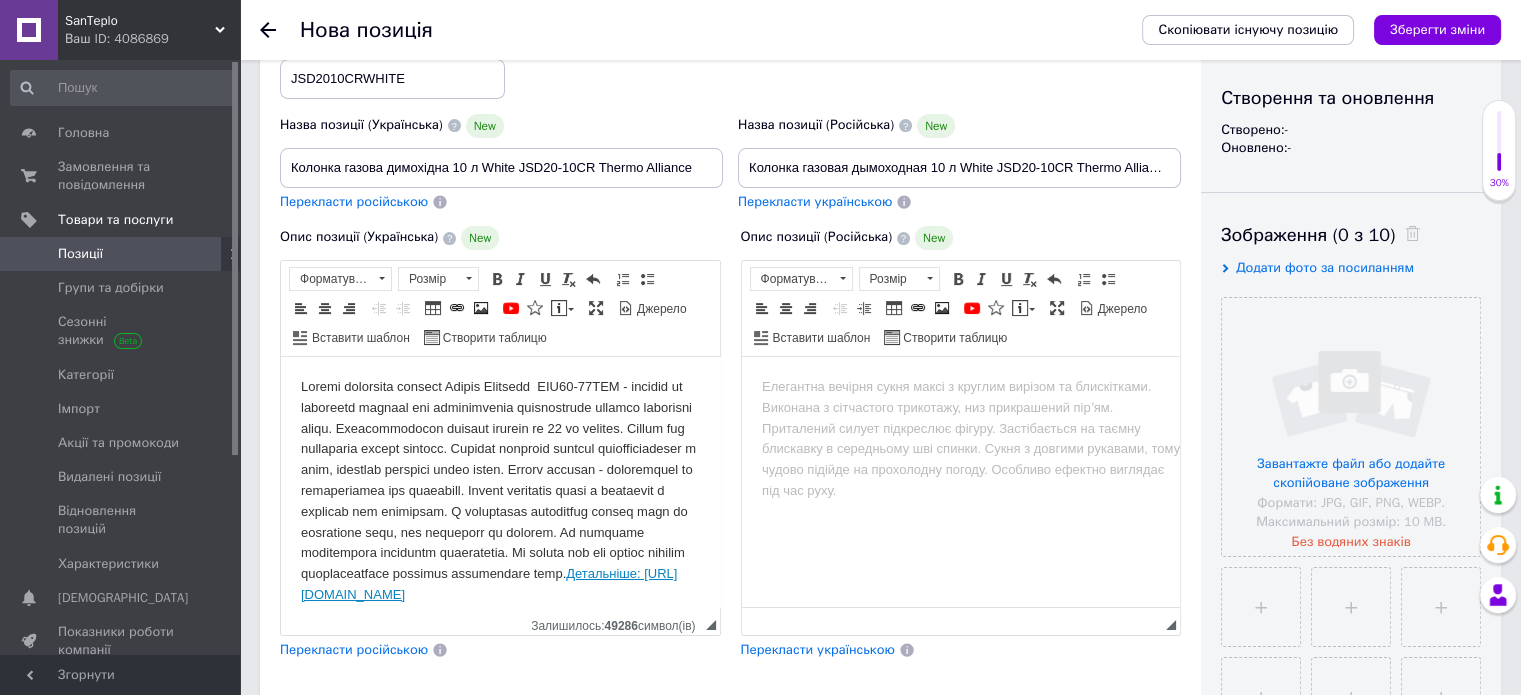 scroll, scrollTop: 60, scrollLeft: 0, axis: vertical 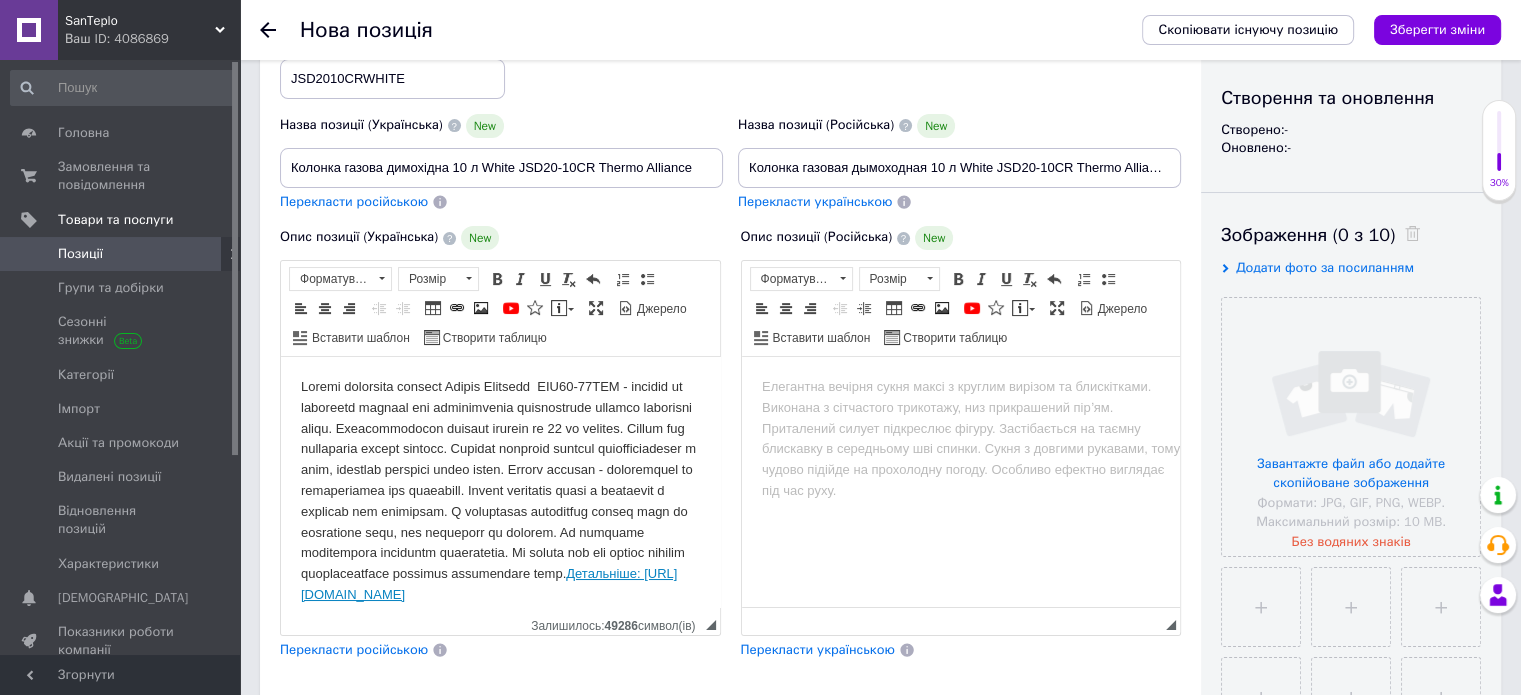 drag, startPoint x: 566, startPoint y: 586, endPoint x: 279, endPoint y: 358, distance: 366.54196 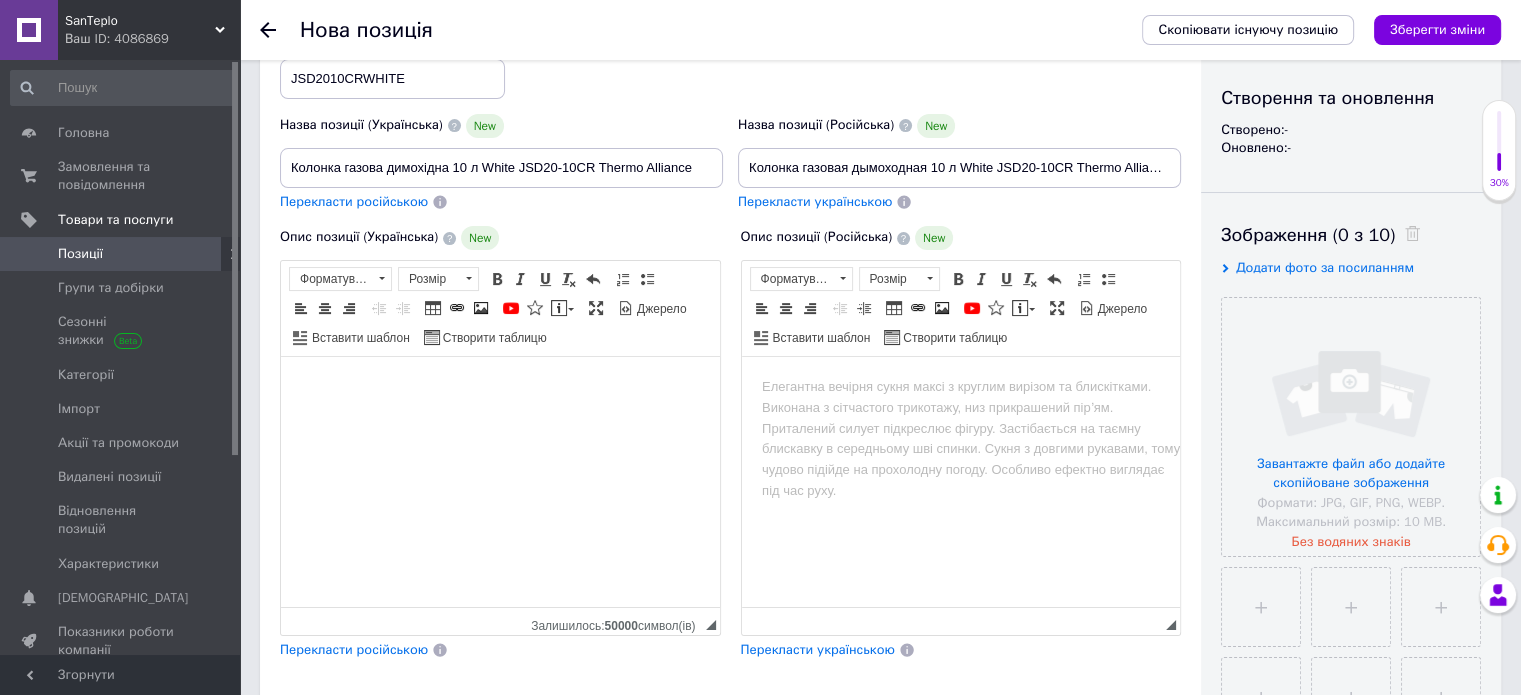 click at bounding box center [500, 387] 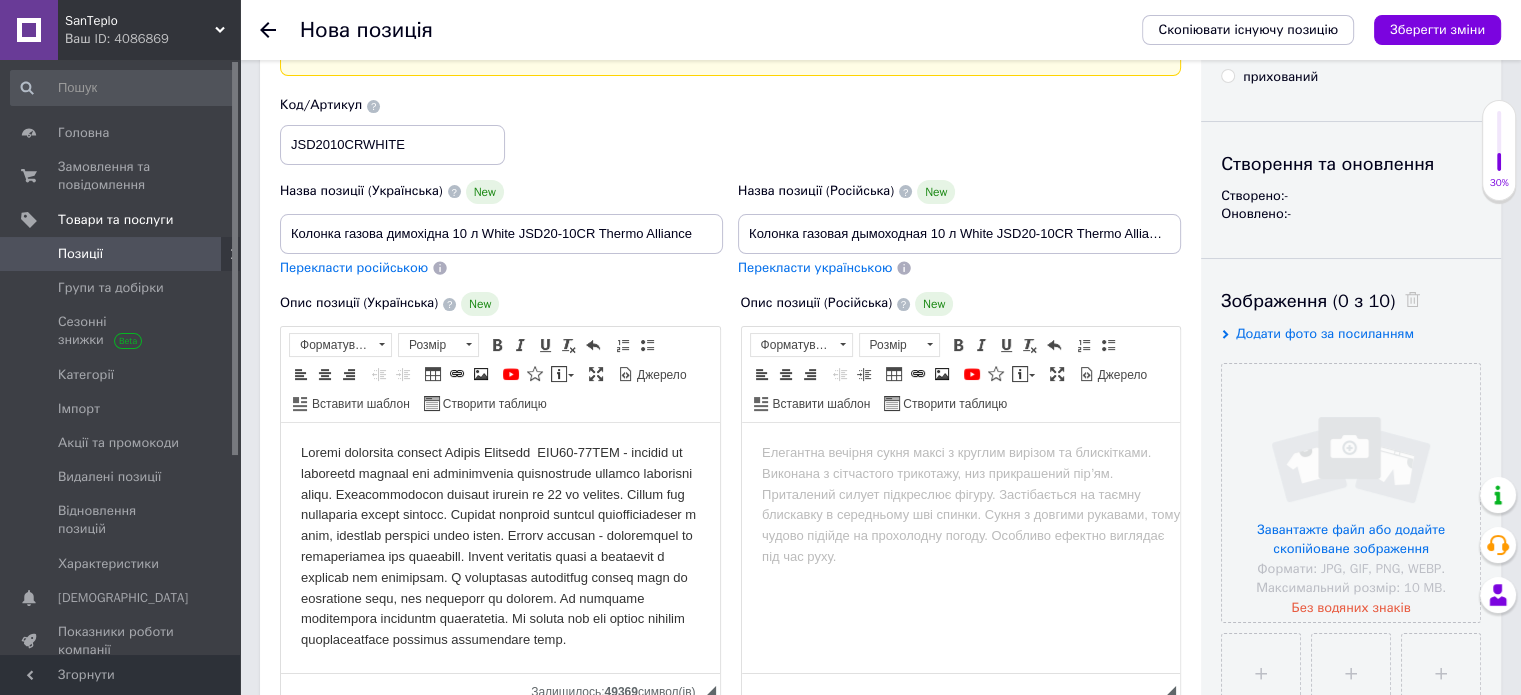 scroll, scrollTop: 100, scrollLeft: 0, axis: vertical 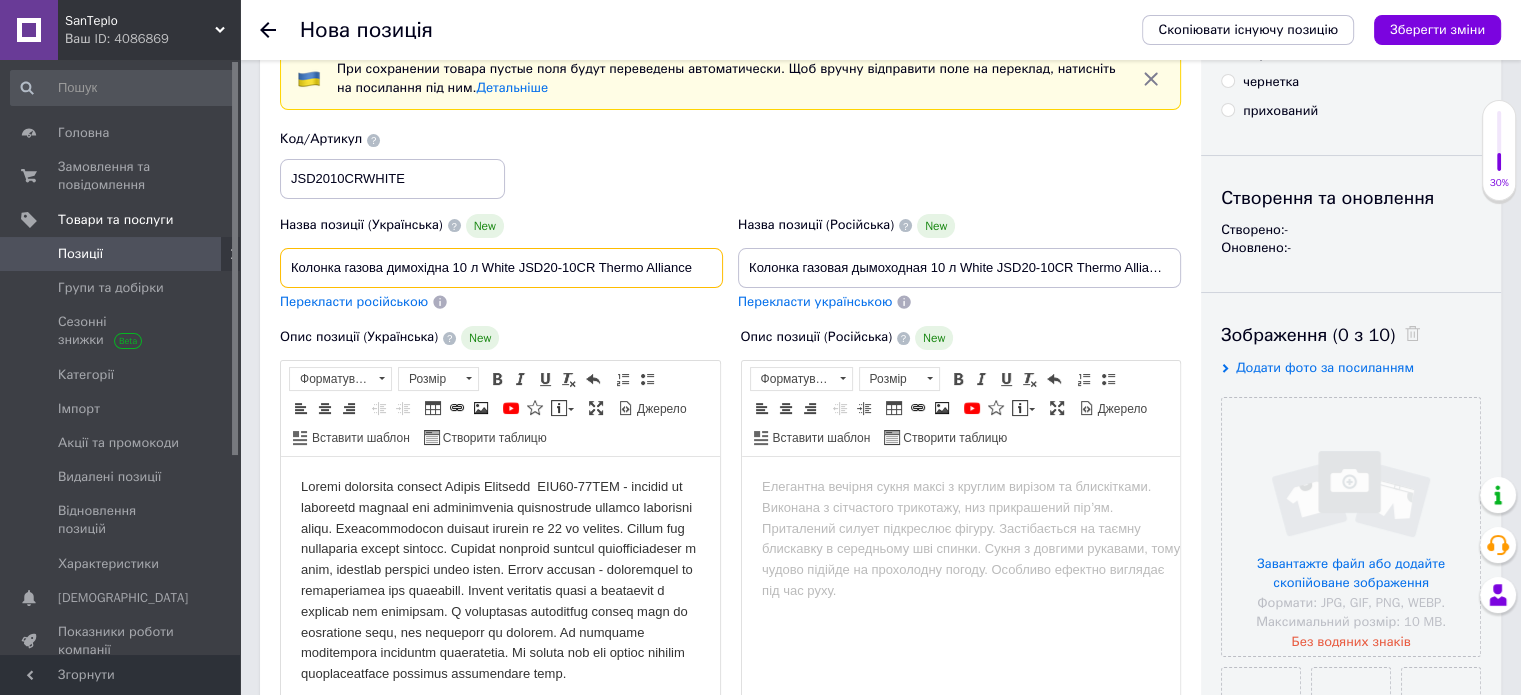 drag, startPoint x: 517, startPoint y: 267, endPoint x: 594, endPoint y: 277, distance: 77.64664 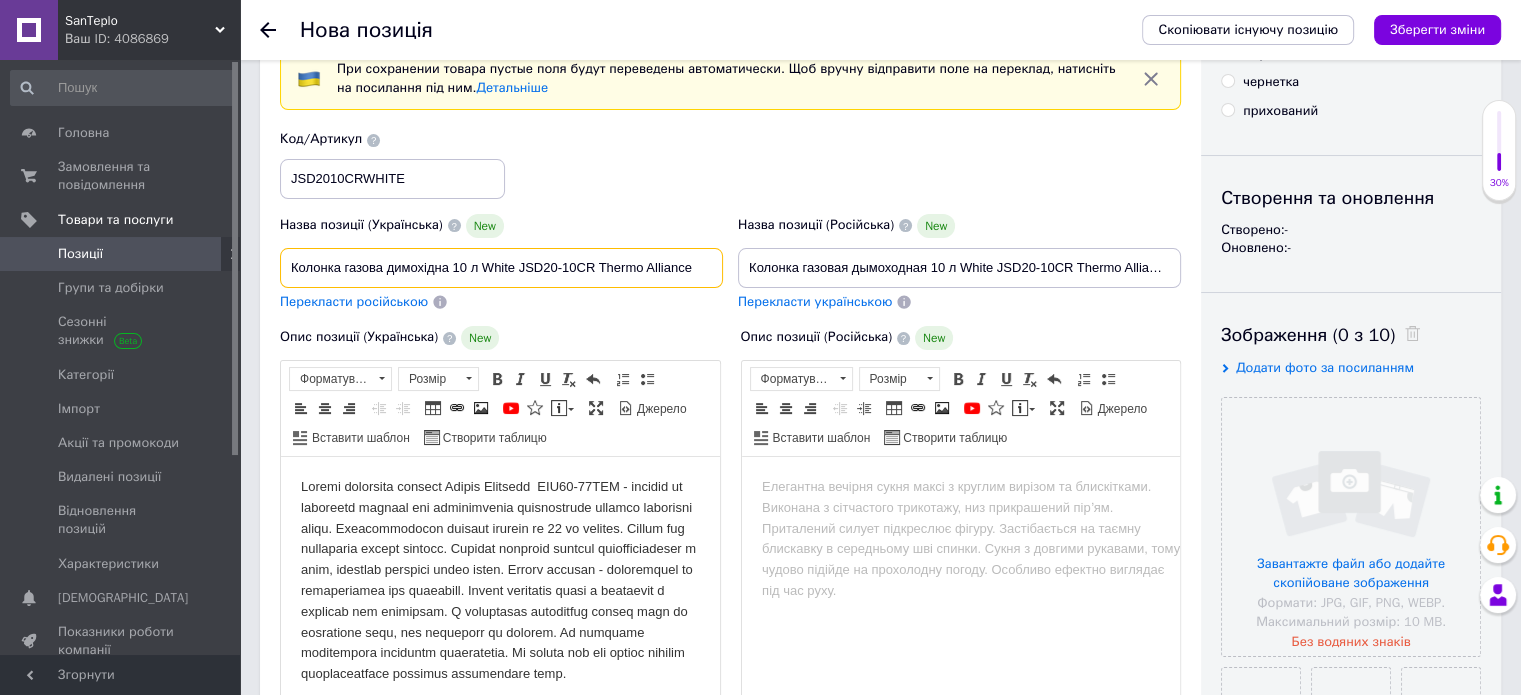click on "Колонка газова димохідна 10 л White JSD20-10CR Thermo Alliance" at bounding box center (501, 268) 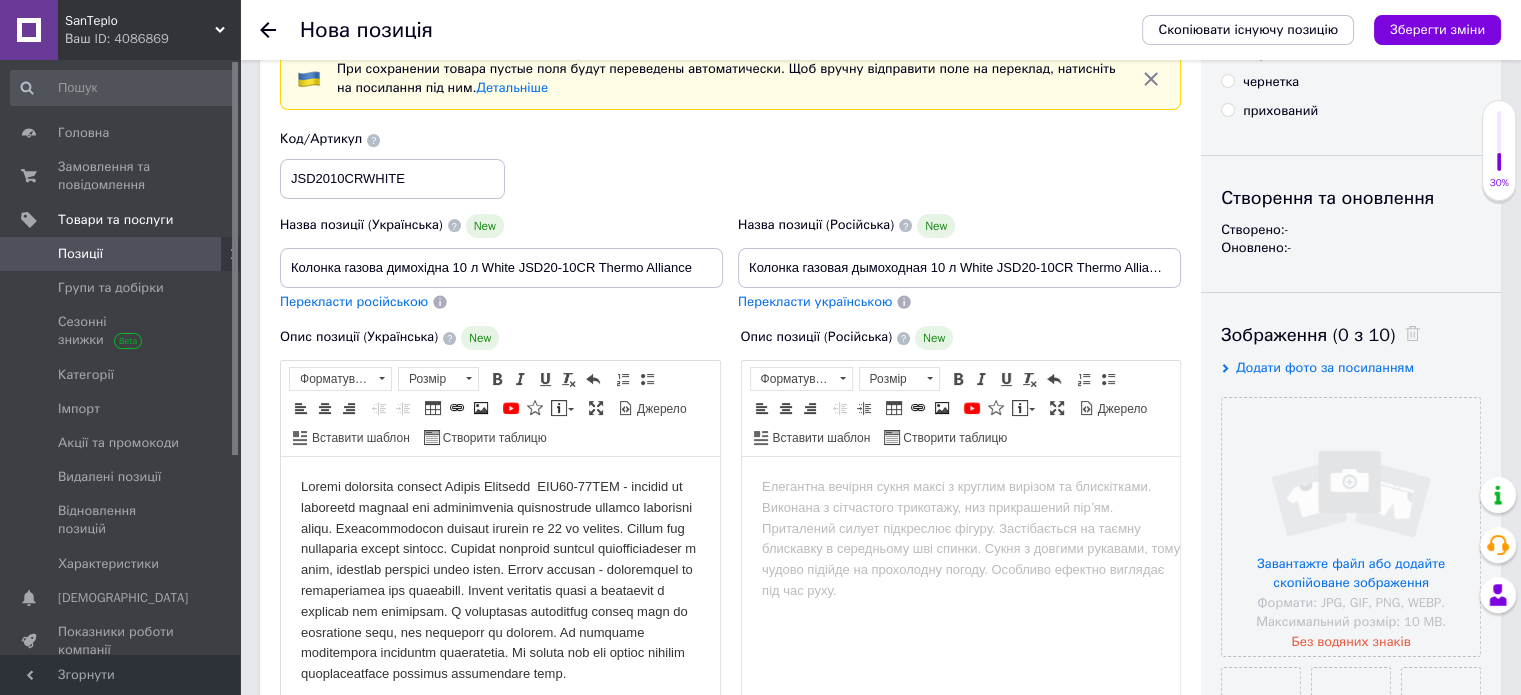 click at bounding box center (500, 581) 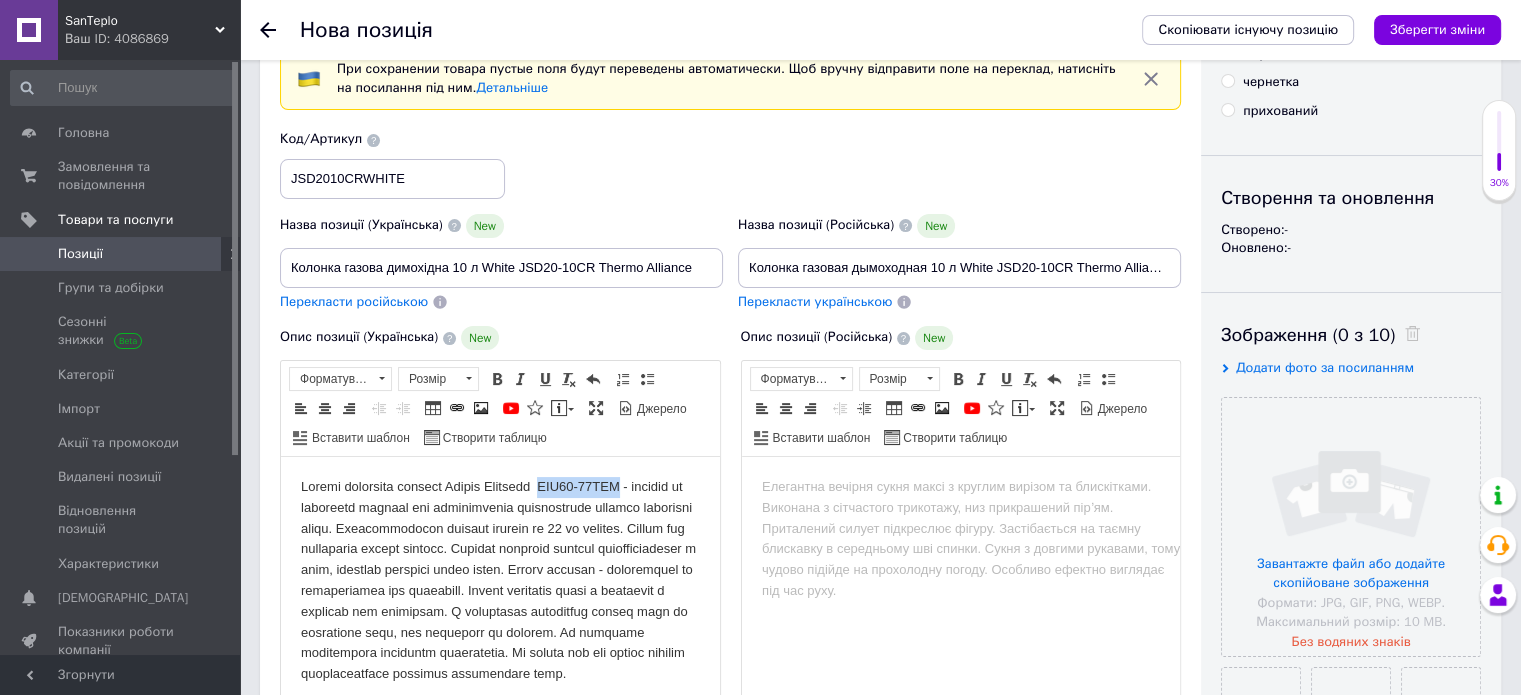 drag, startPoint x: 577, startPoint y: 484, endPoint x: 644, endPoint y: 482, distance: 67.02985 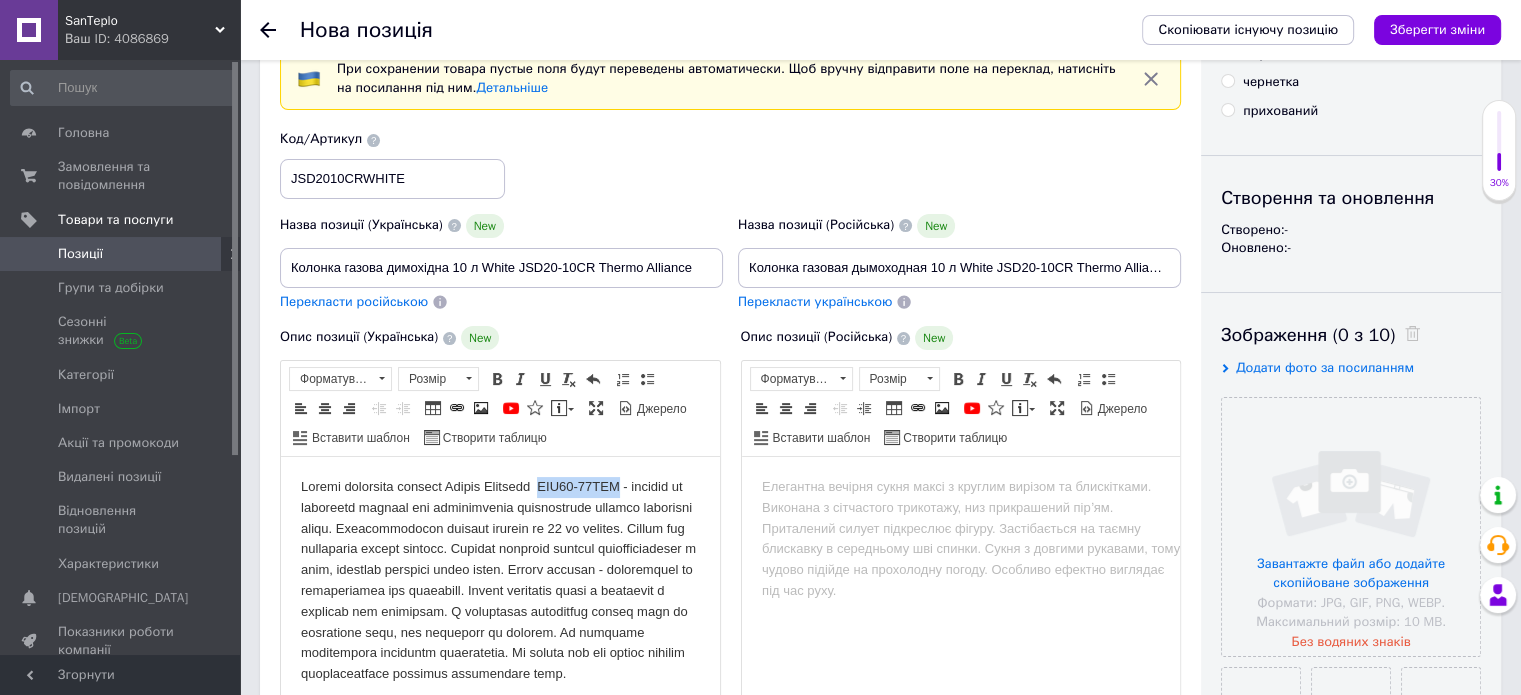 click at bounding box center (500, 581) 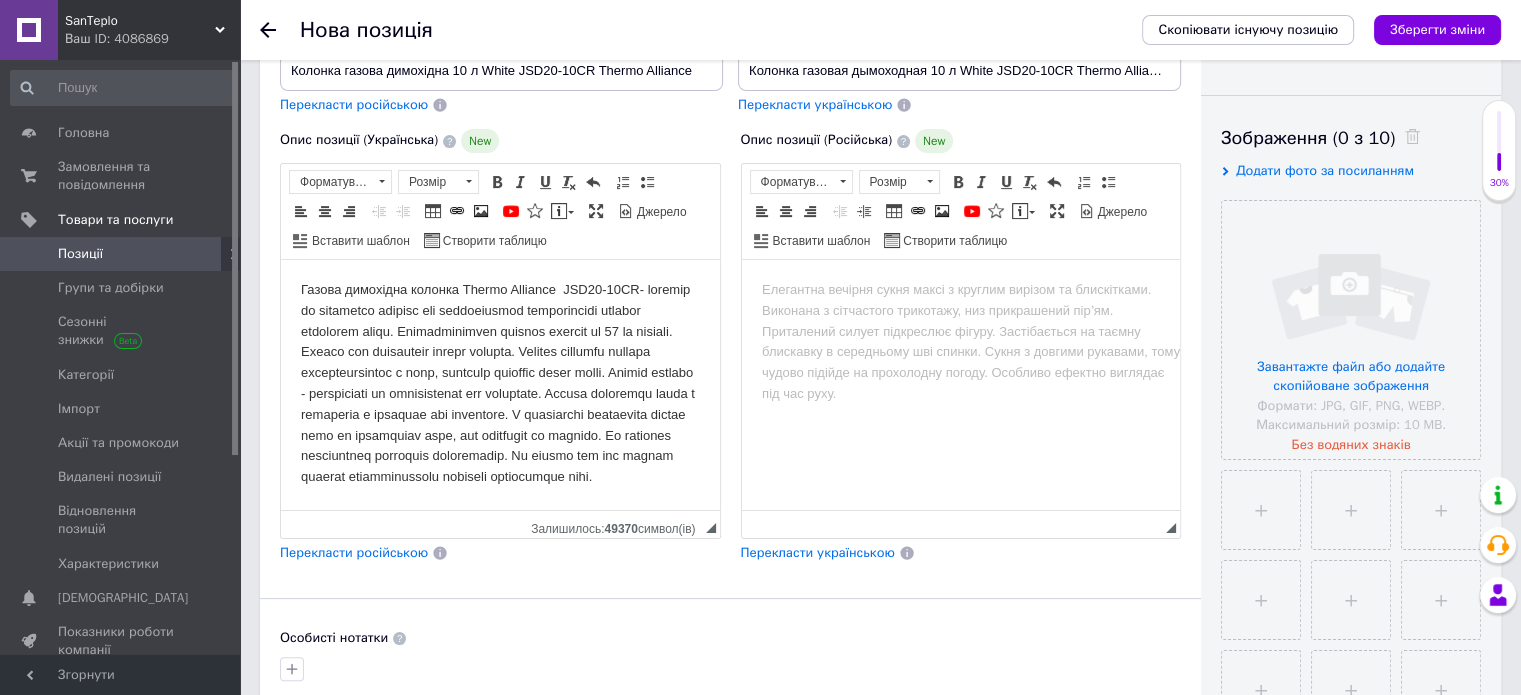 scroll, scrollTop: 300, scrollLeft: 0, axis: vertical 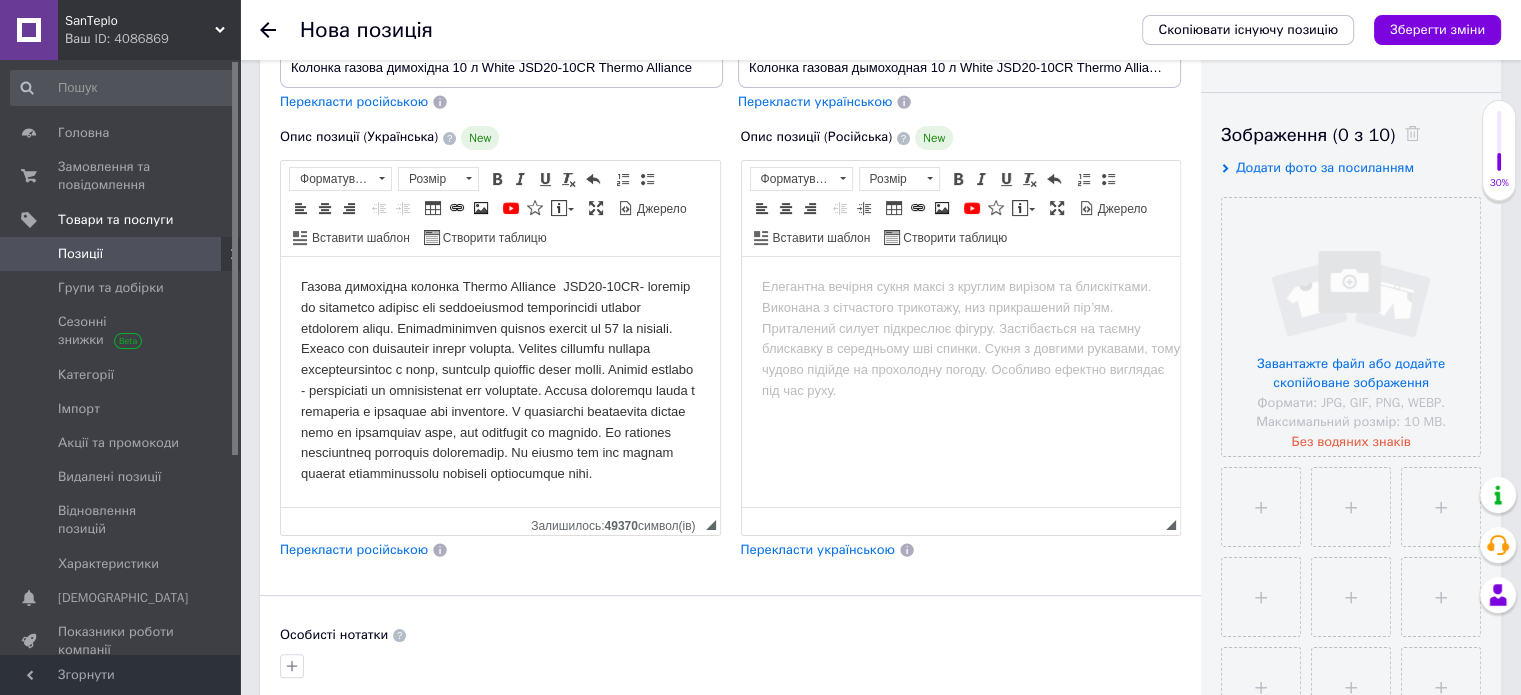 click on "Перекласти російською" at bounding box center (354, 549) 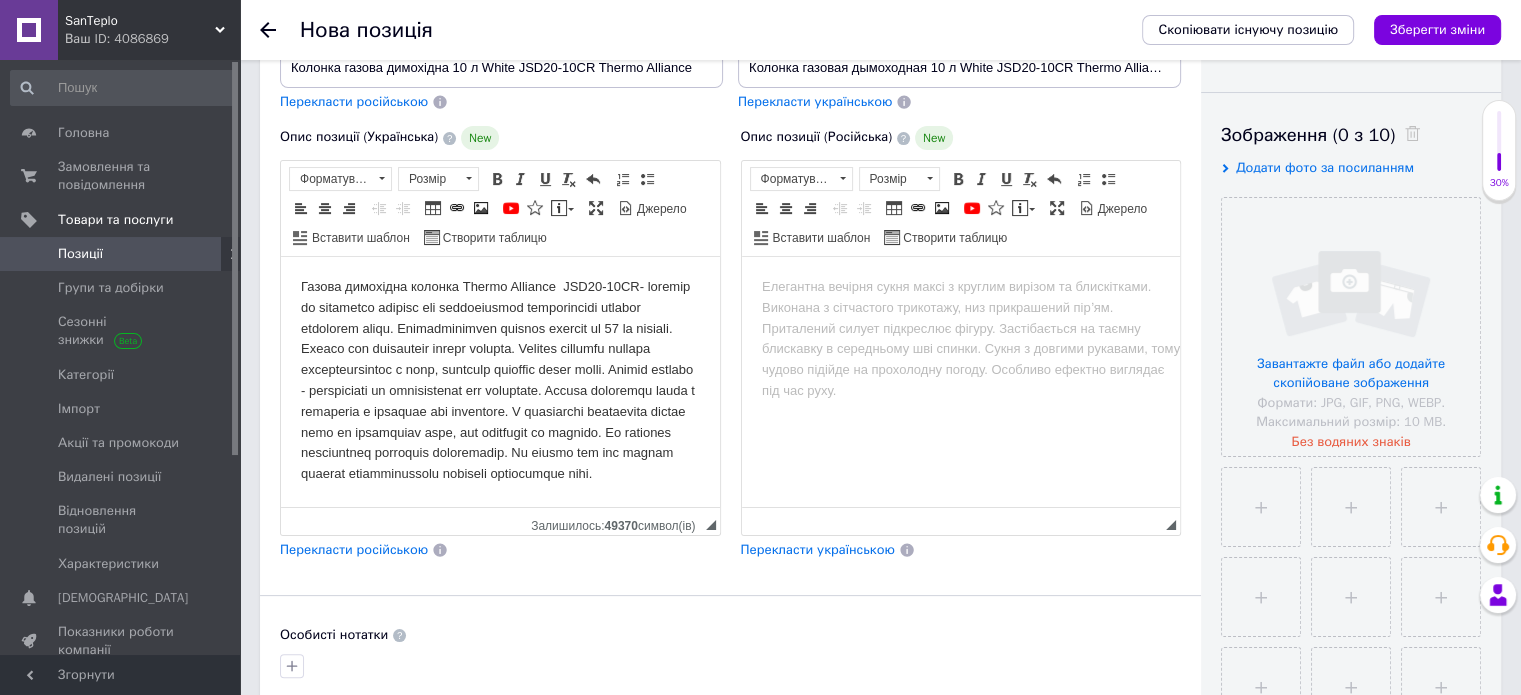 click at bounding box center (960, 287) 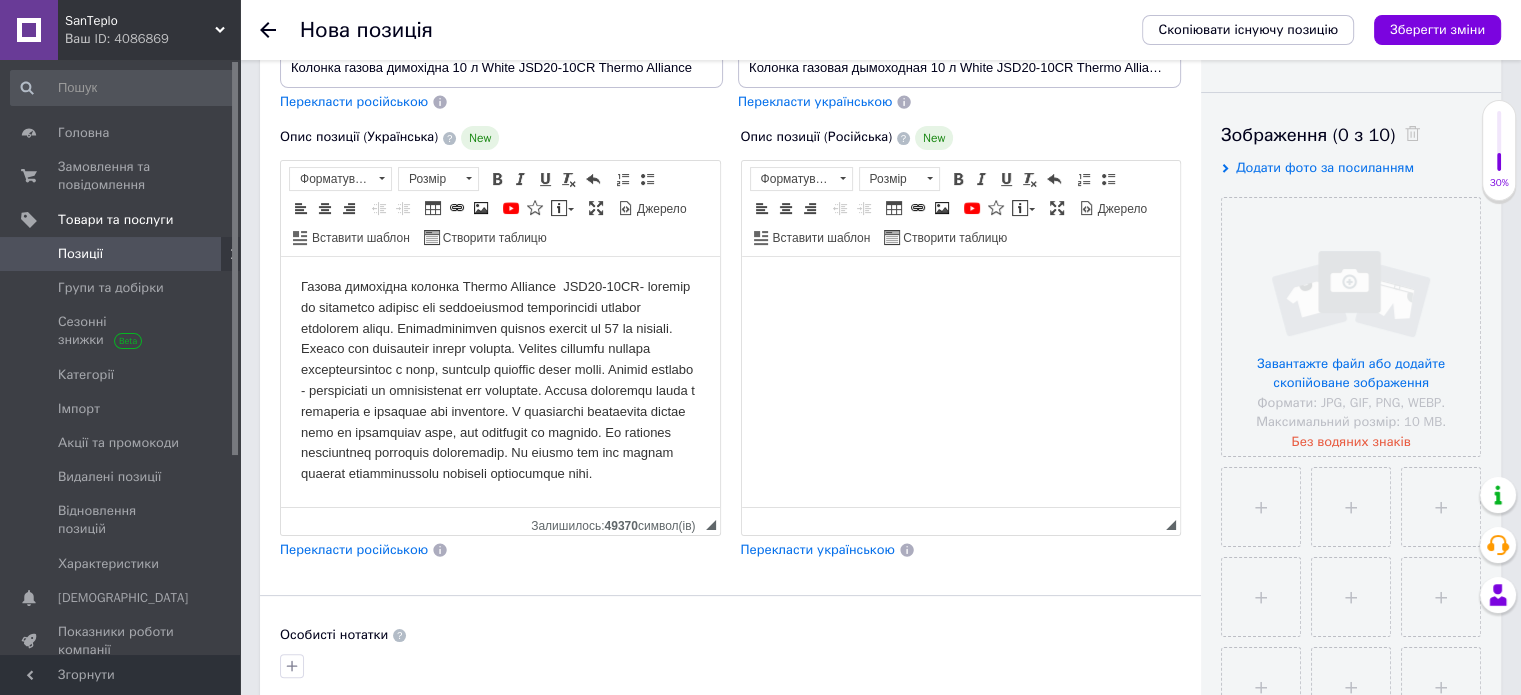 click on "Перекласти російською" at bounding box center (354, 549) 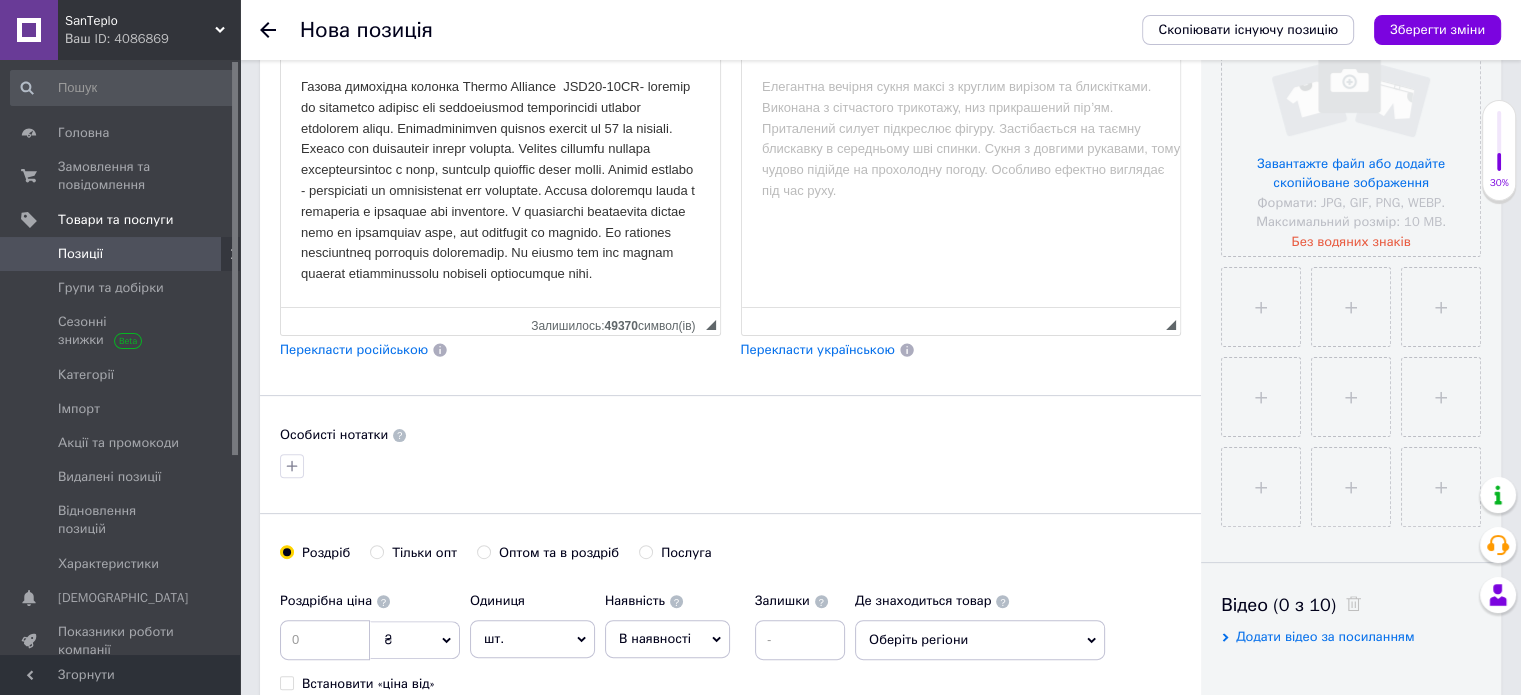 scroll, scrollTop: 600, scrollLeft: 0, axis: vertical 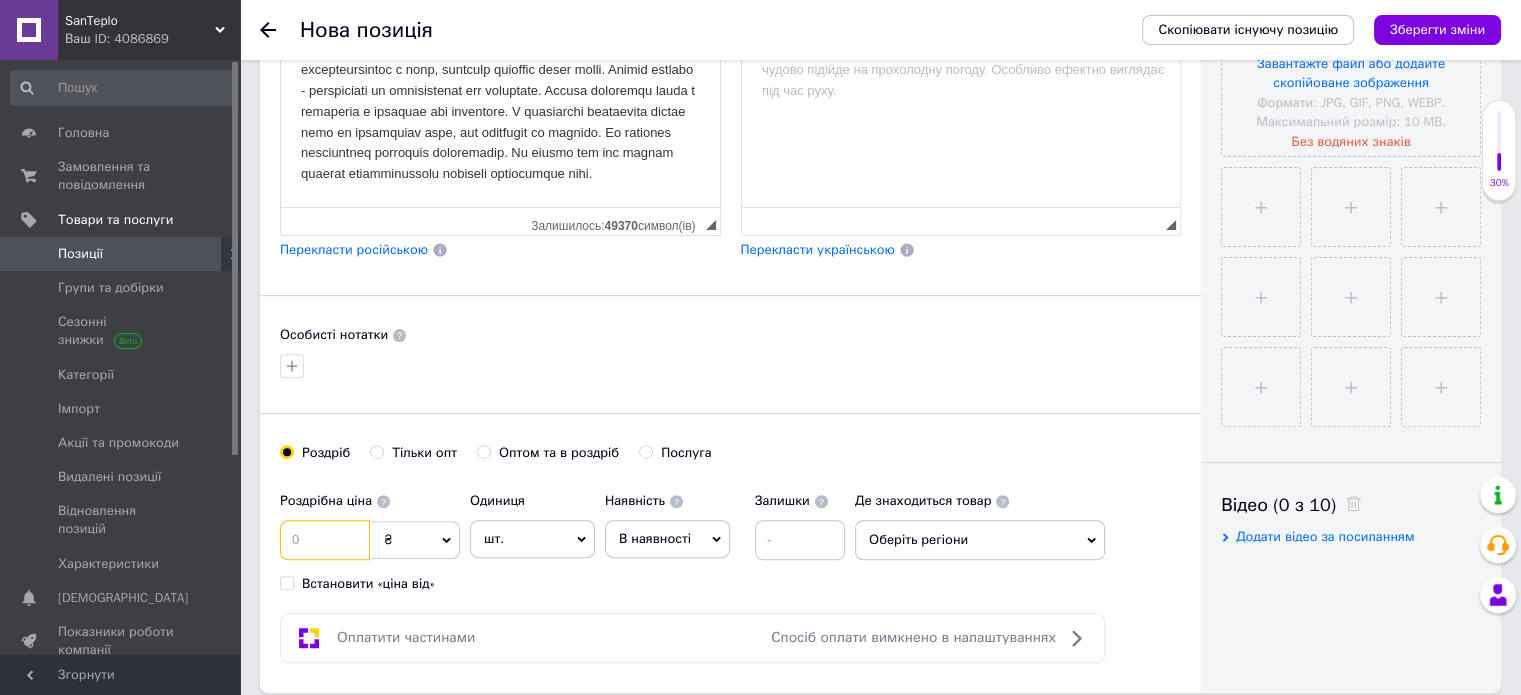 click at bounding box center (325, 540) 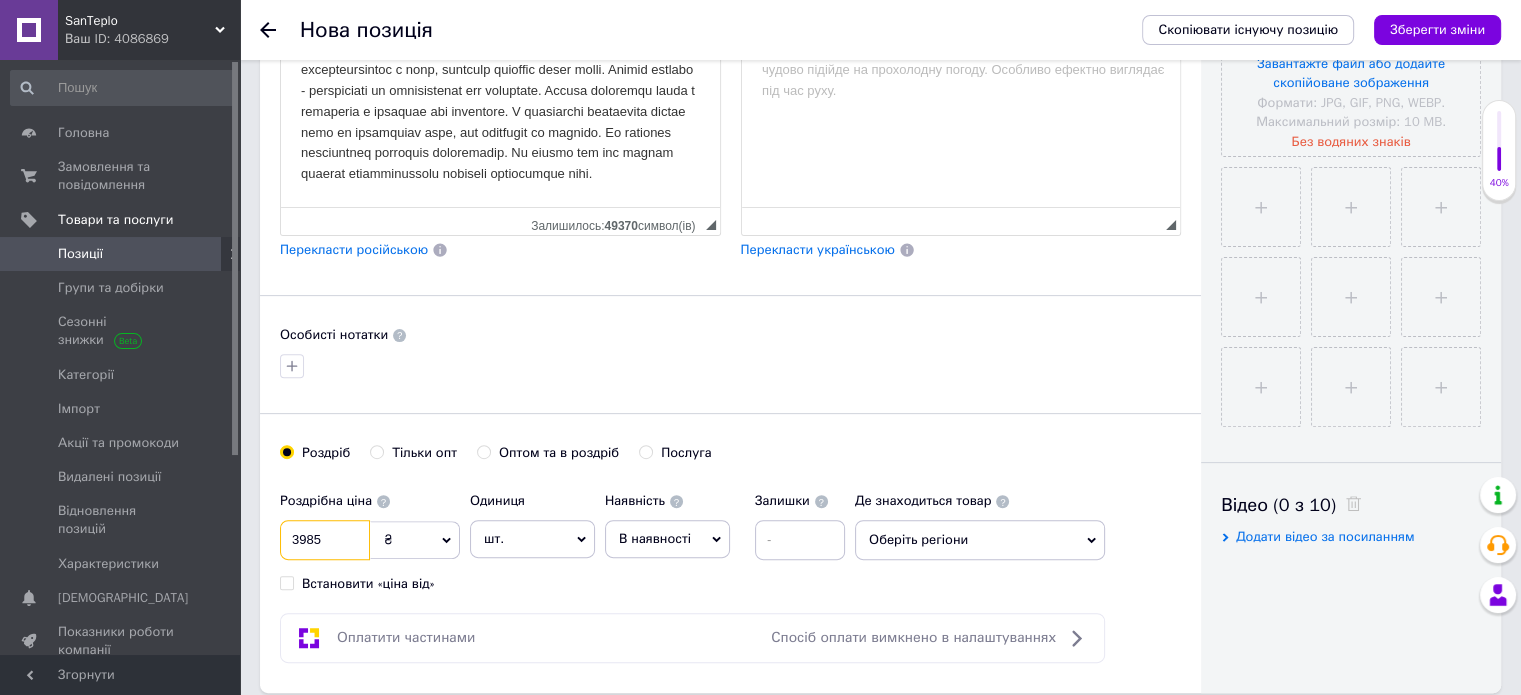 click on "3985" at bounding box center [325, 540] 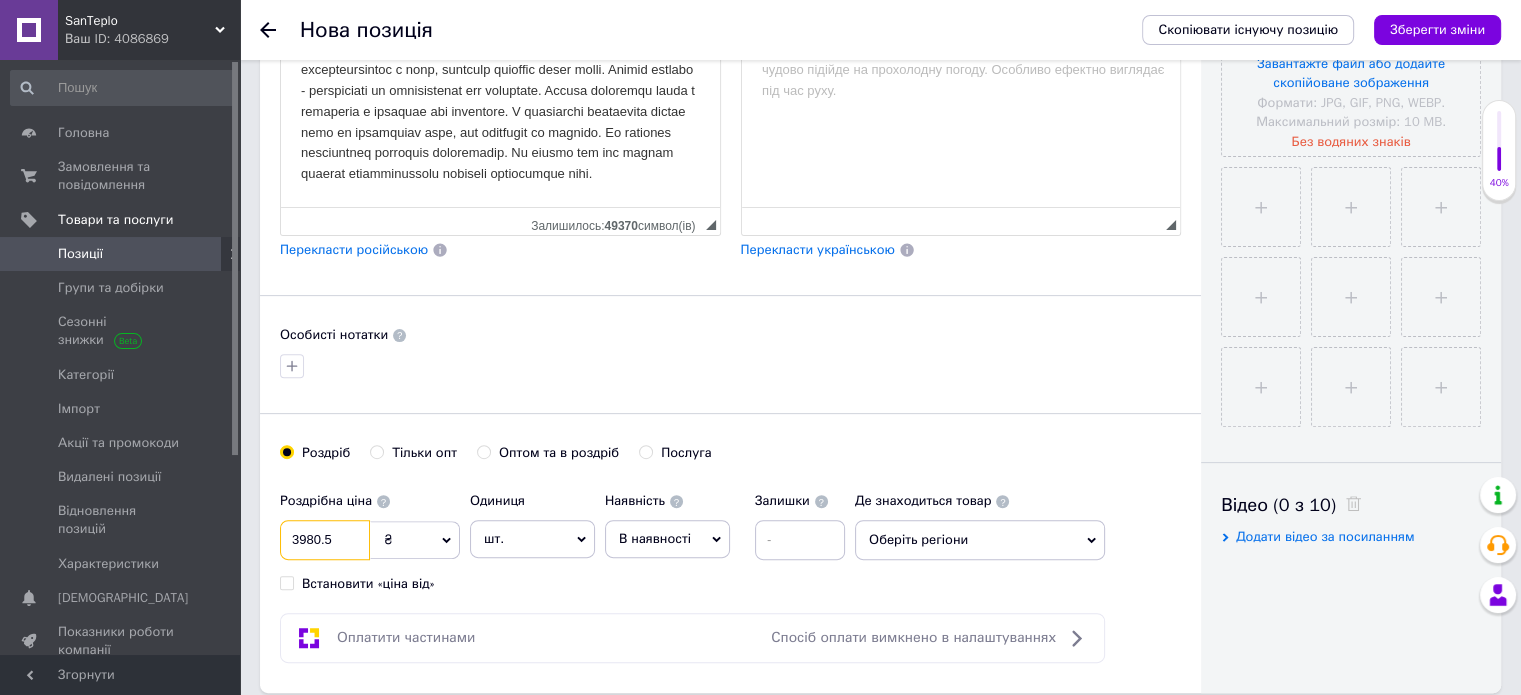 type on "3980.5" 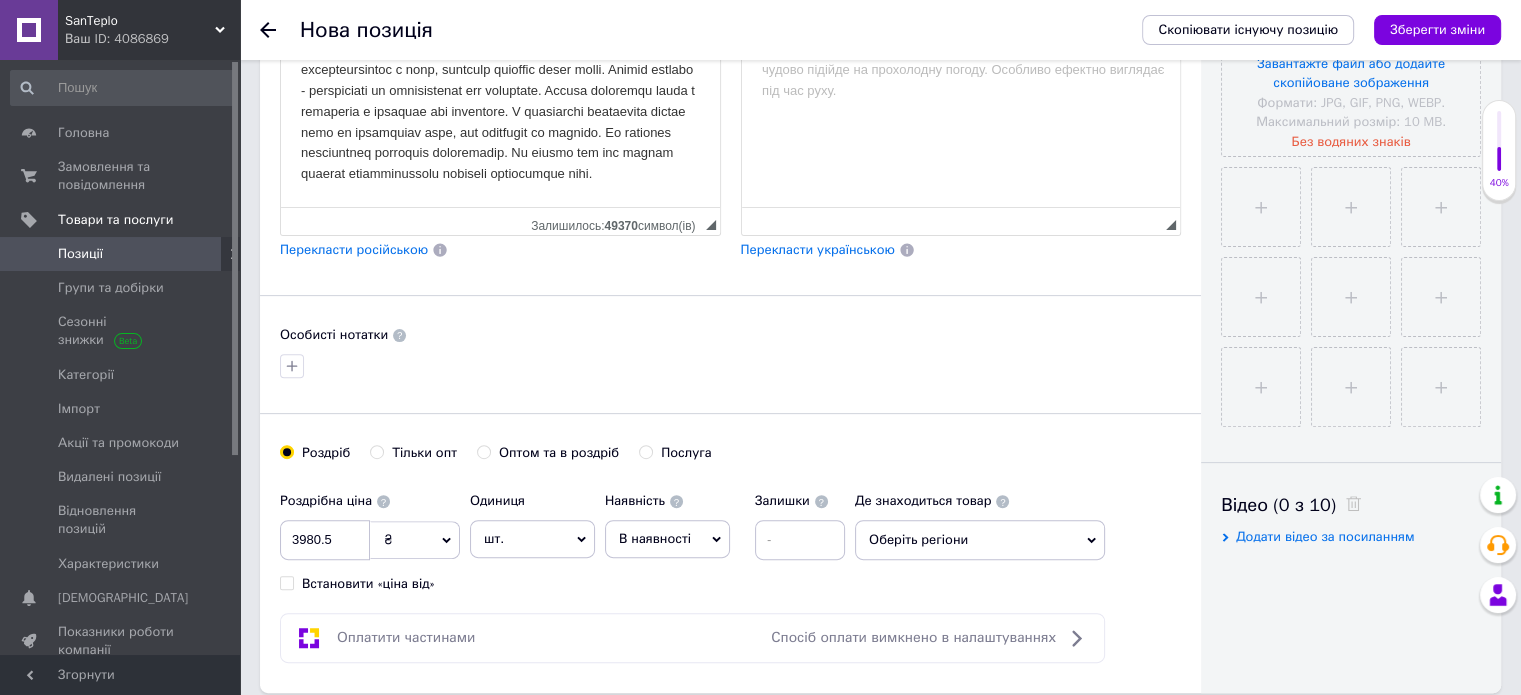 click on "Основна інформація При сохранении товара пустые поля будут переведены автоматически. Щоб вручну відправити поле на переклад, натисніть на посилання під ним.  Детальніше Назва позиції (Українська) New Колонка газова димохідна 10 л White JSD20-10CR Thermo Alliance Перекласти російською Код/Артикул JSD2010CRWHITE Назва позиції (Російська) New Колонка газовая дымоходная 10 л White JSD20-10CR Thermo Alliance Перекласти українською Опис позиції (Українська) New Розширений текстовий редактор, 976CE8A4-AE9A-4CF4-A613-5F552C09887A Панель інструментів редактора Форматування Форматування Розмір [PERSON_NAME]" at bounding box center [730, 86] 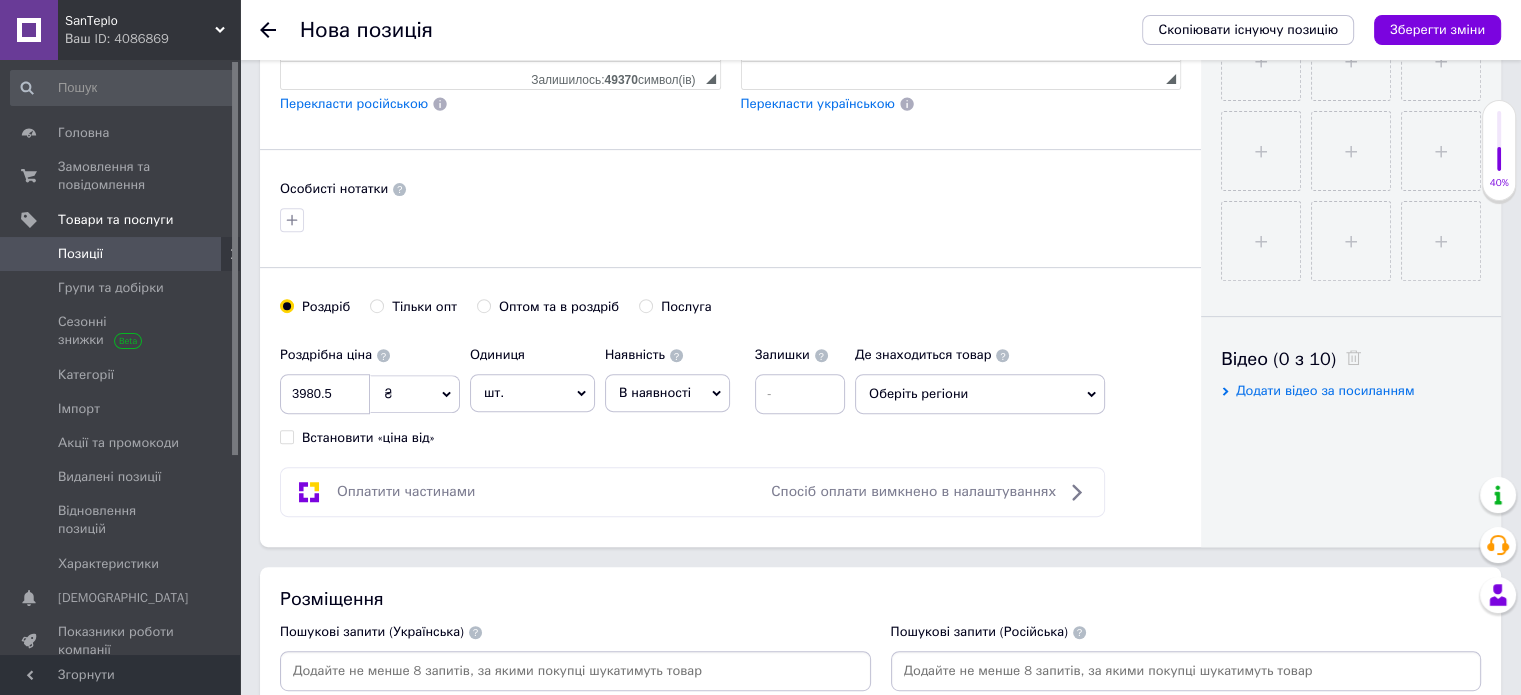 scroll, scrollTop: 500, scrollLeft: 0, axis: vertical 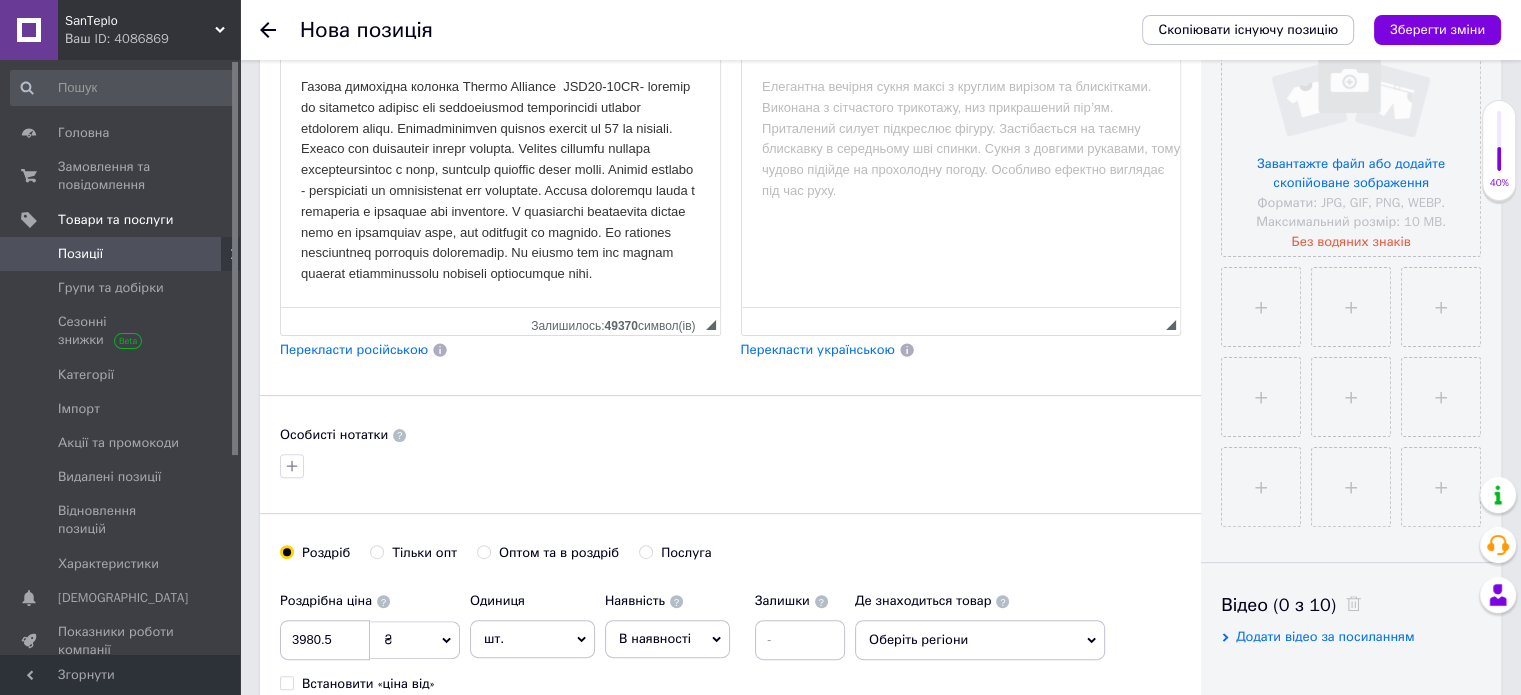 click on "Перекласти російською" at bounding box center (354, 349) 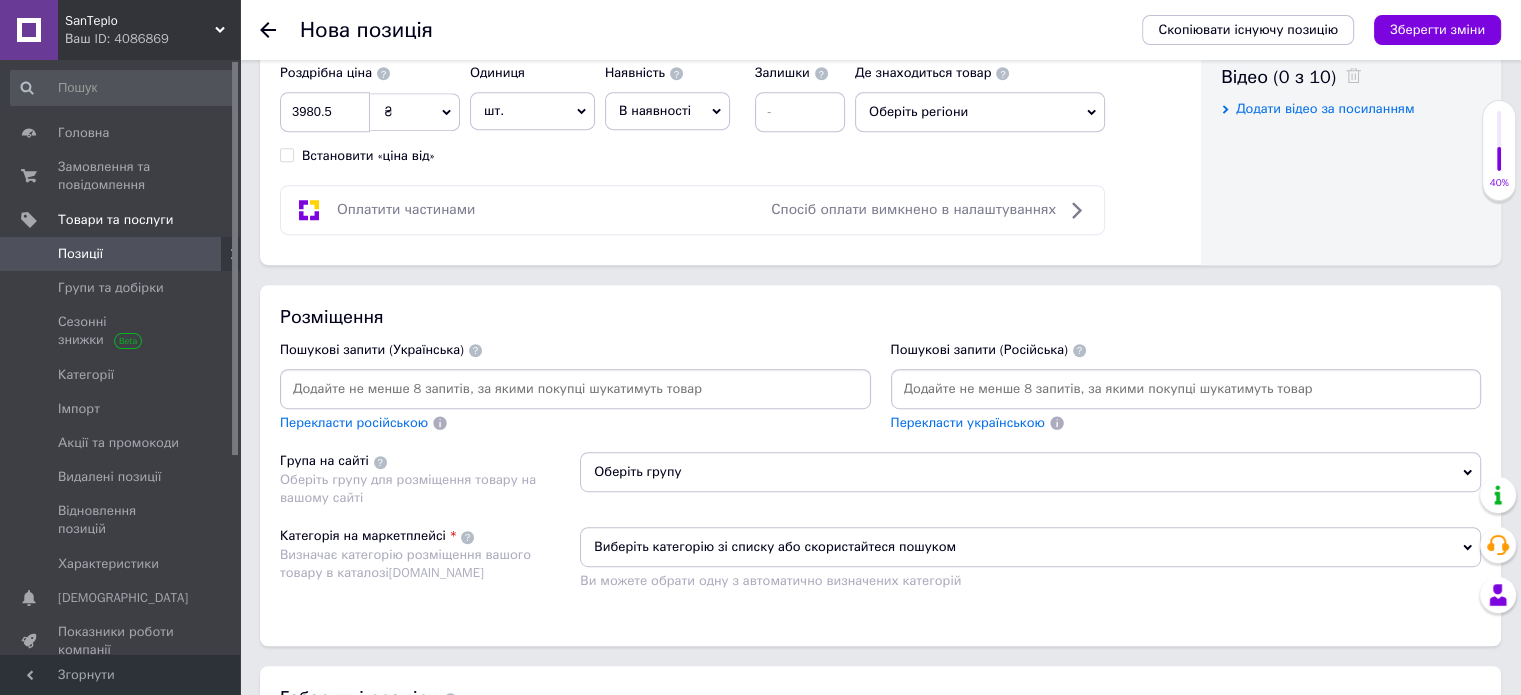 scroll, scrollTop: 1100, scrollLeft: 0, axis: vertical 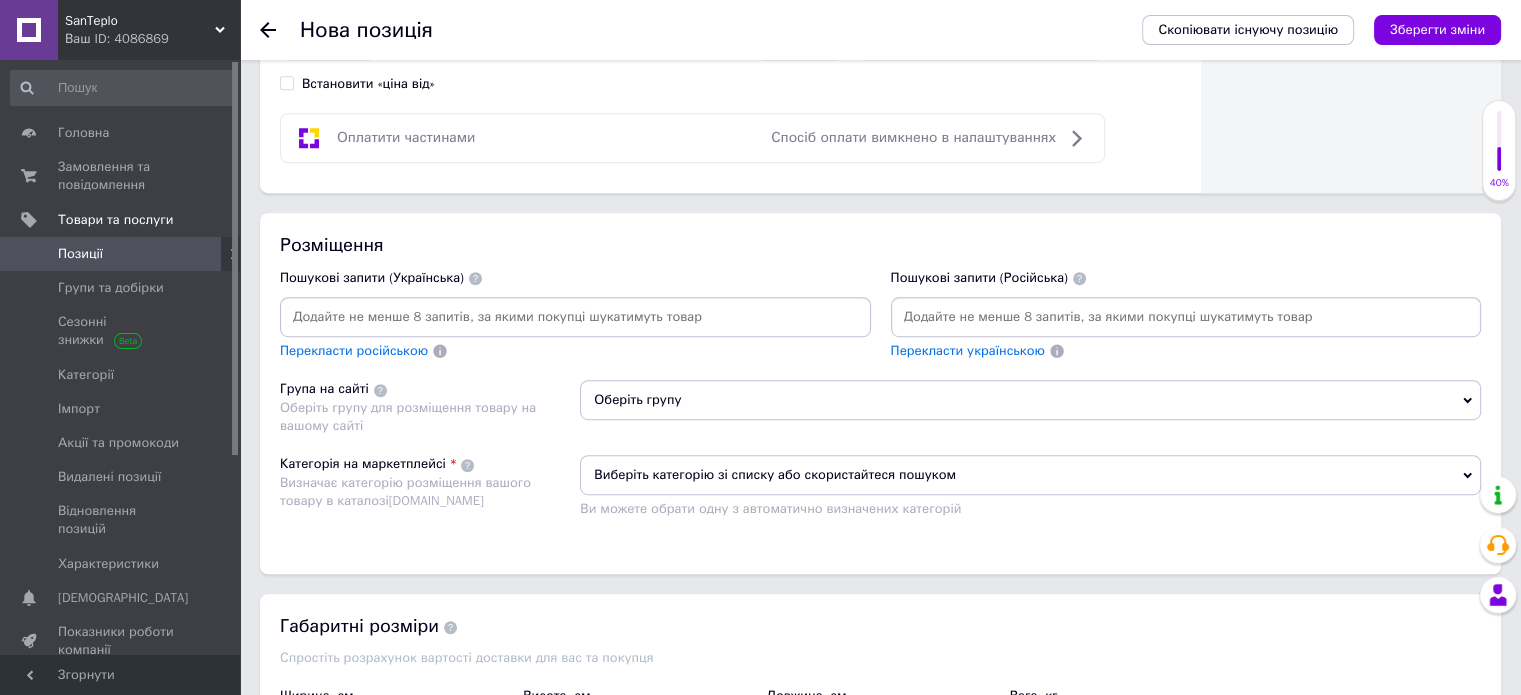 click on "Оберіть групу" at bounding box center [1030, 400] 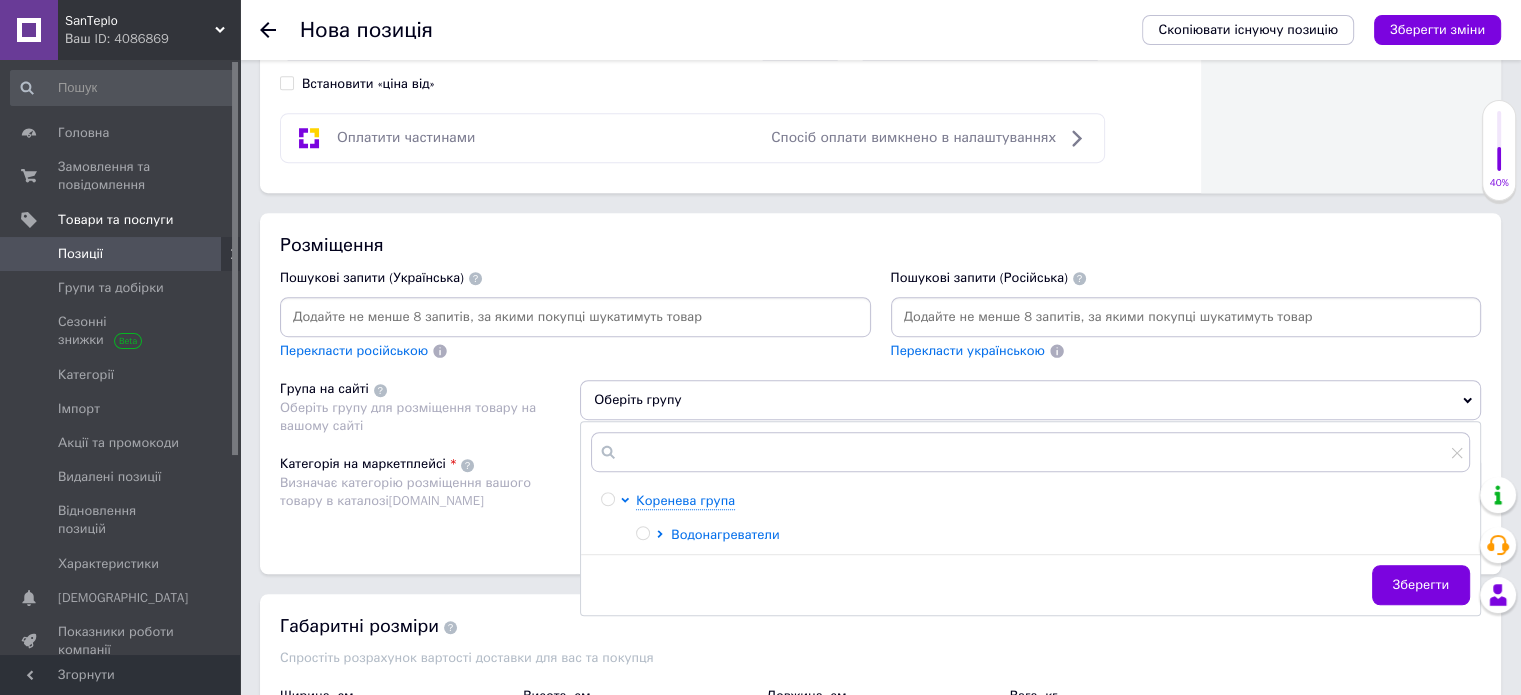 click 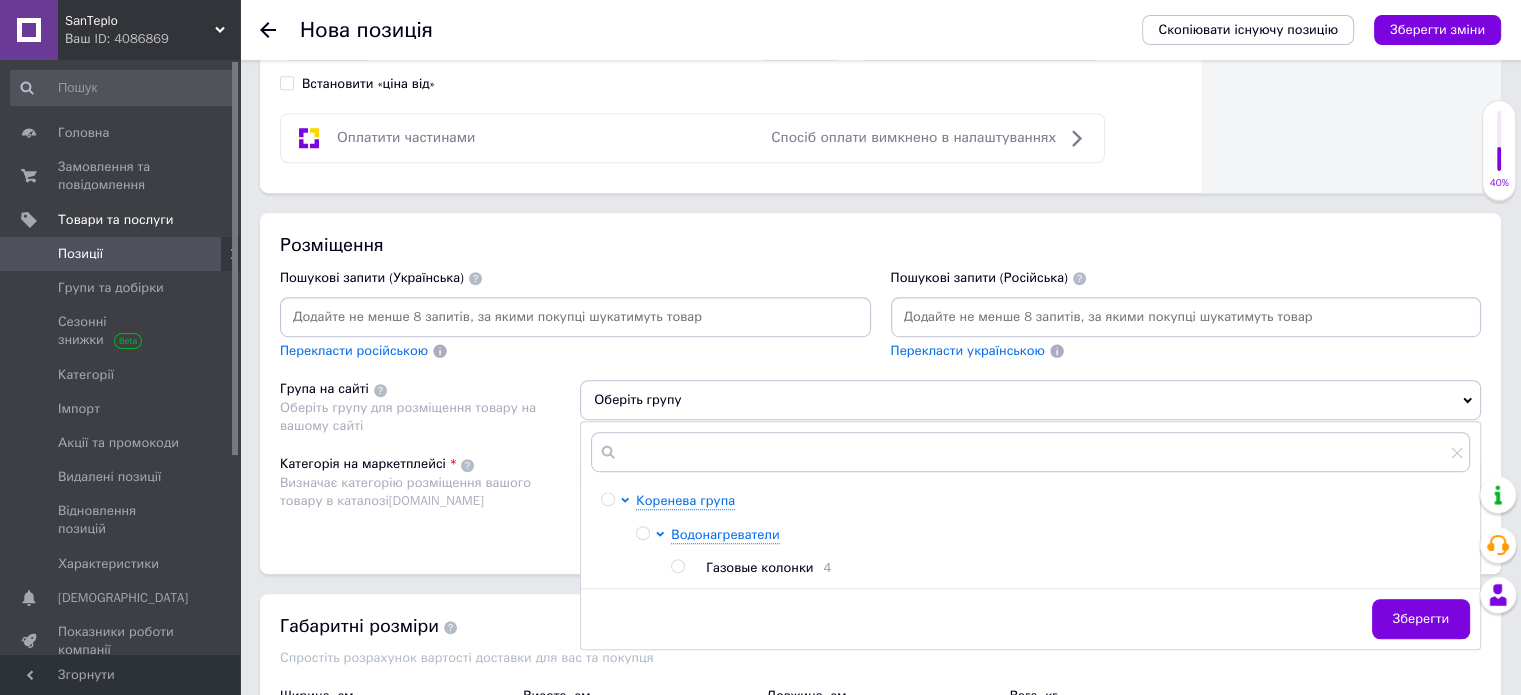click on "Газовые колонки" at bounding box center (759, 567) 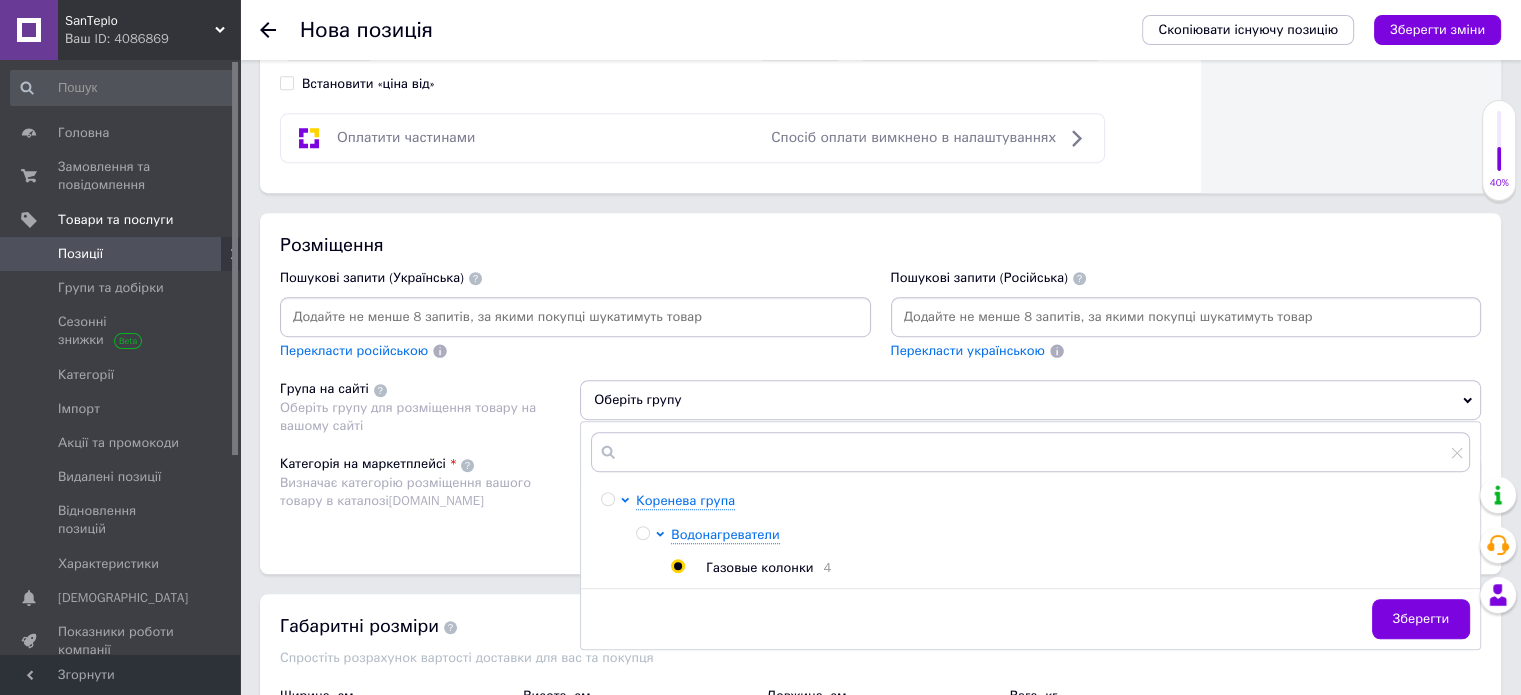 radio on "true" 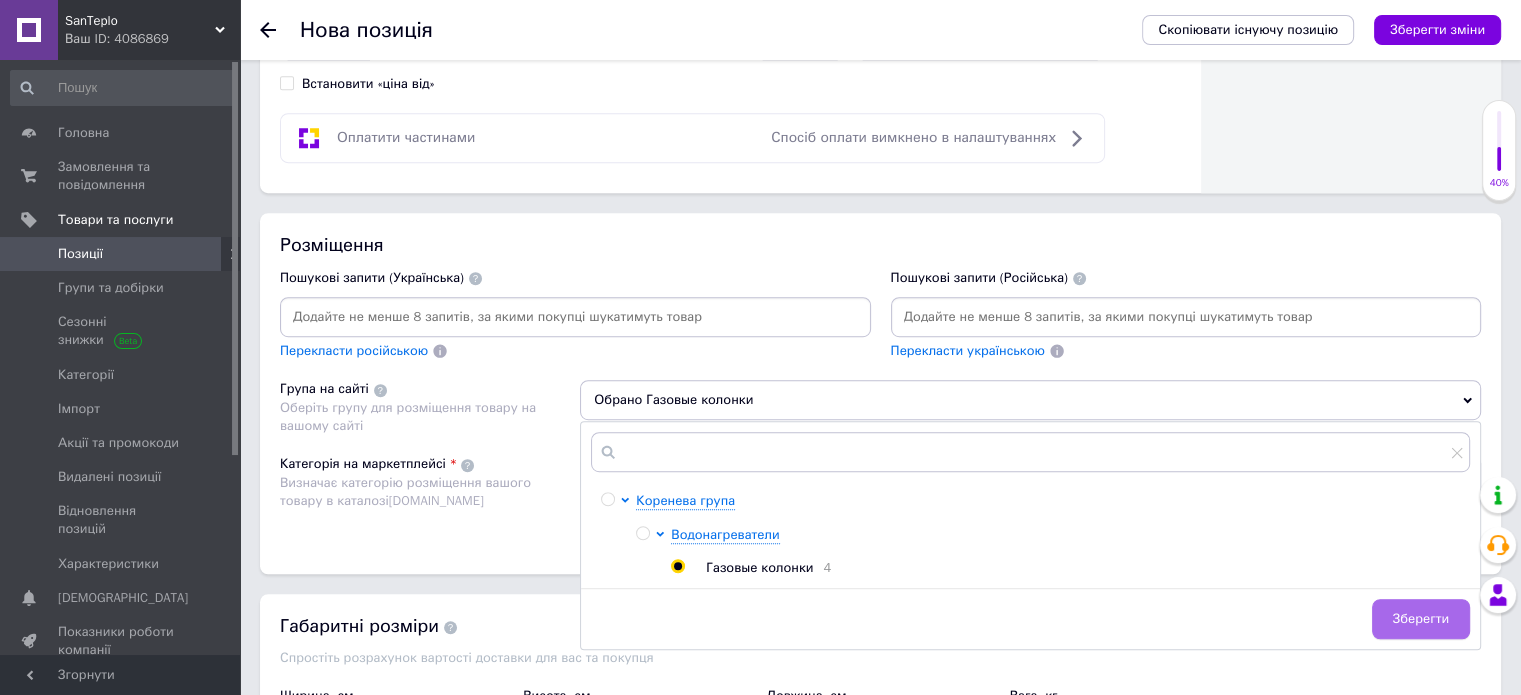 click on "Зберегти" at bounding box center [1421, 619] 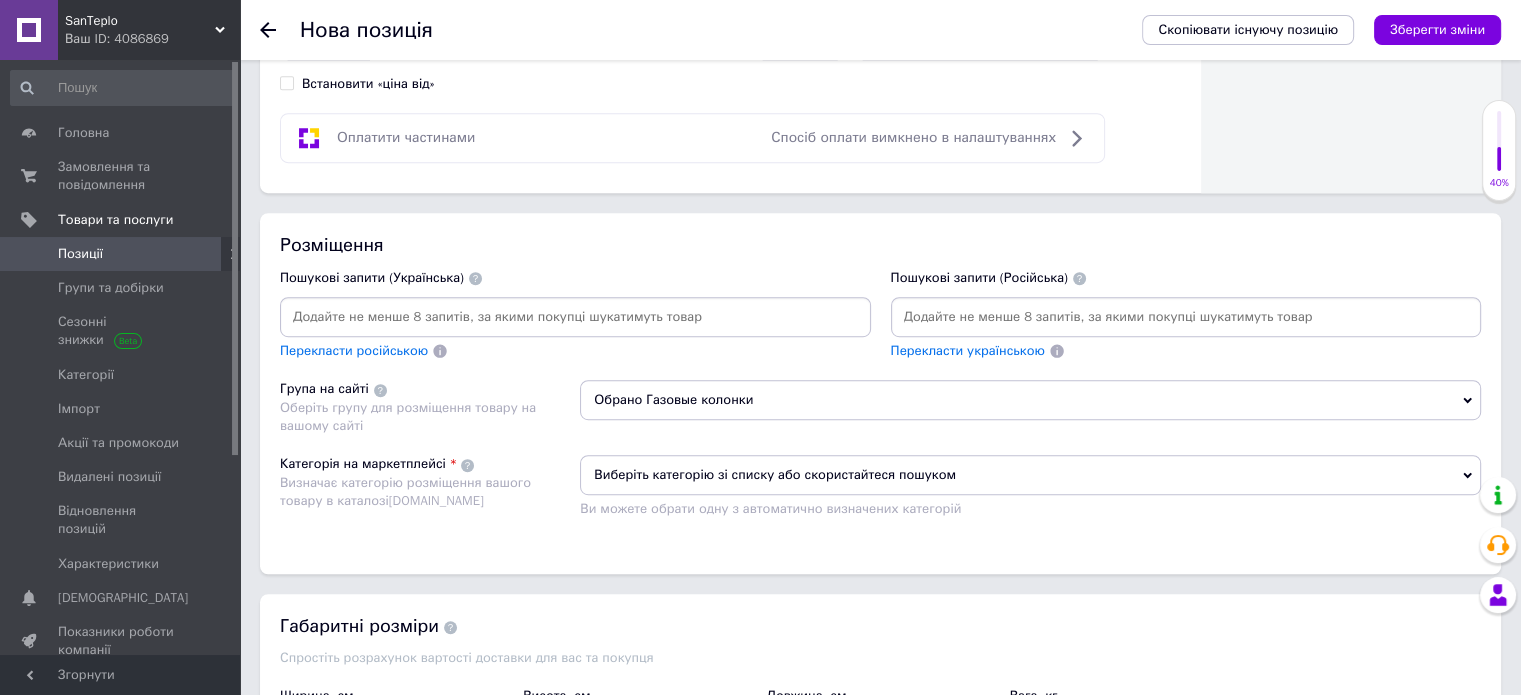 click on "Виберіть категорію зі списку або скористайтеся пошуком" at bounding box center (1030, 475) 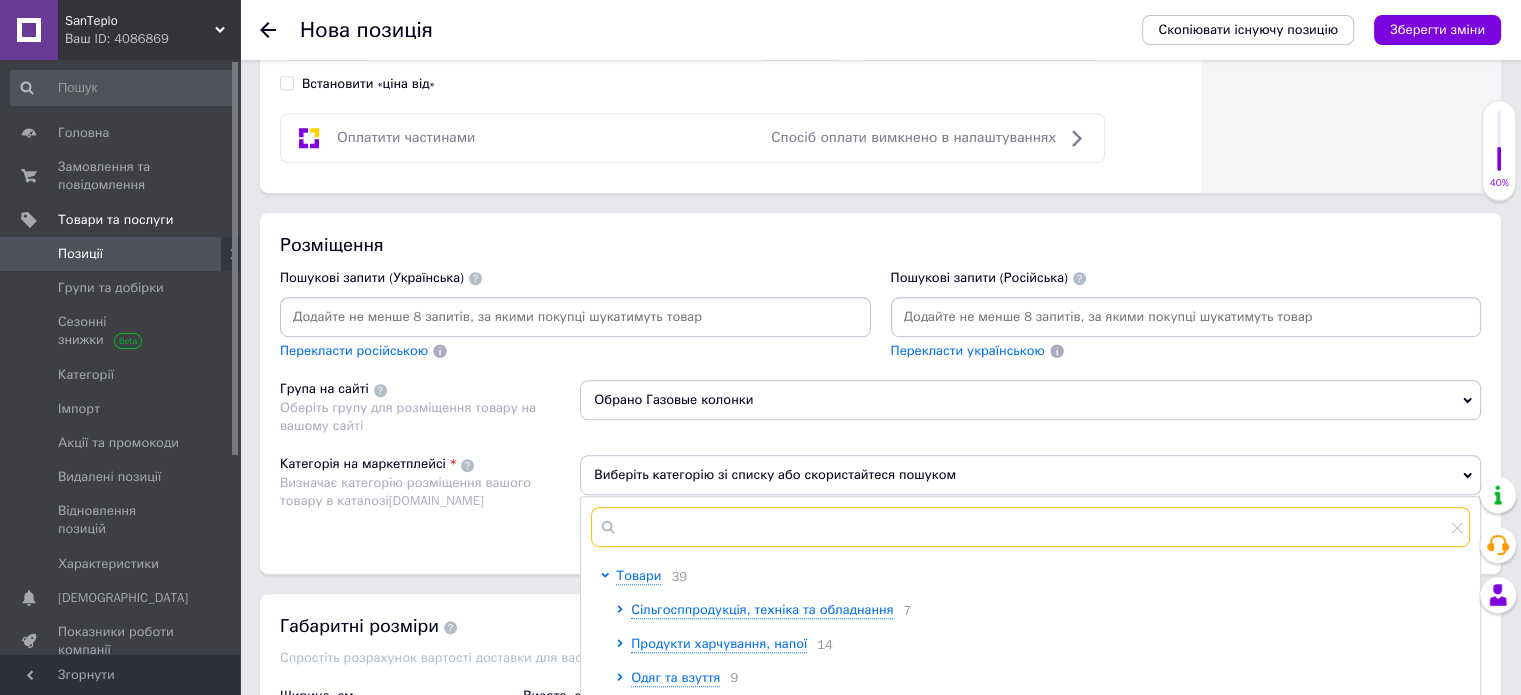 click at bounding box center (1030, 527) 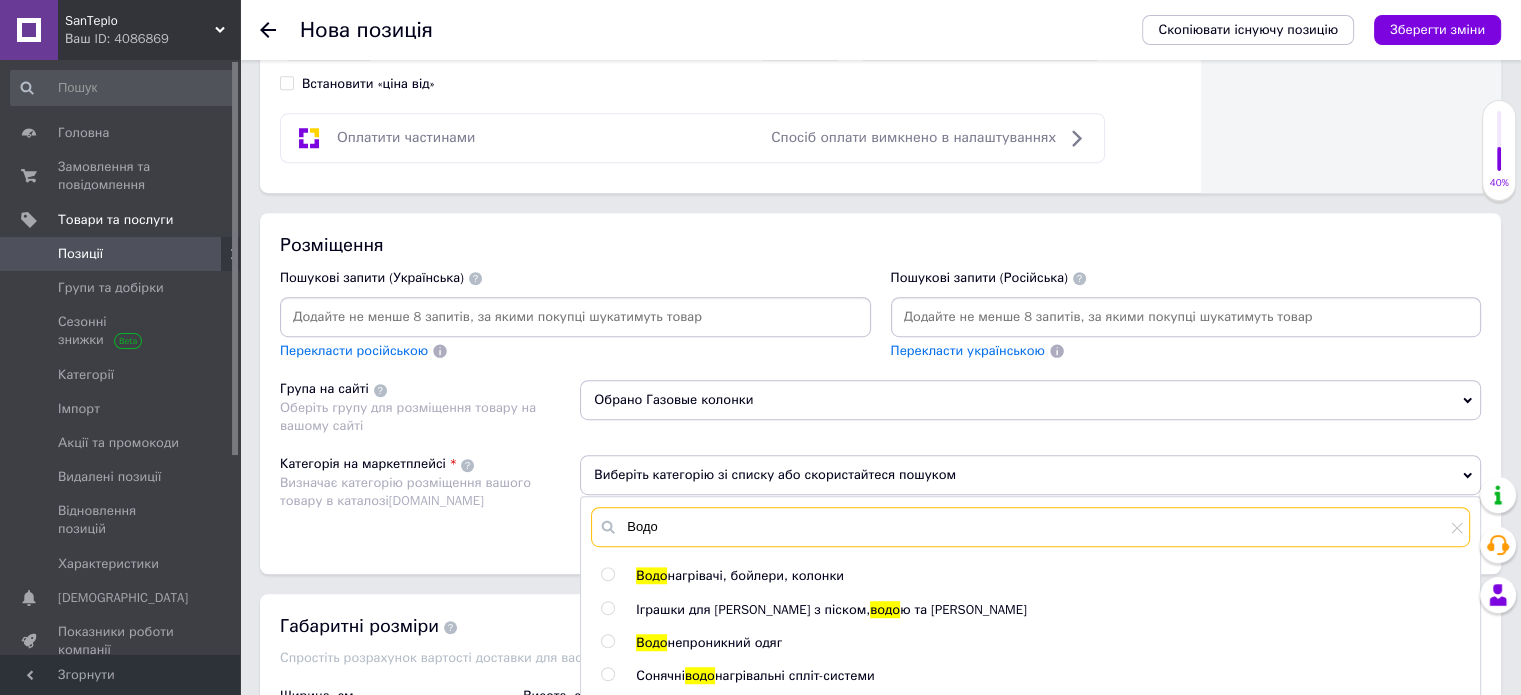 type on "Водо" 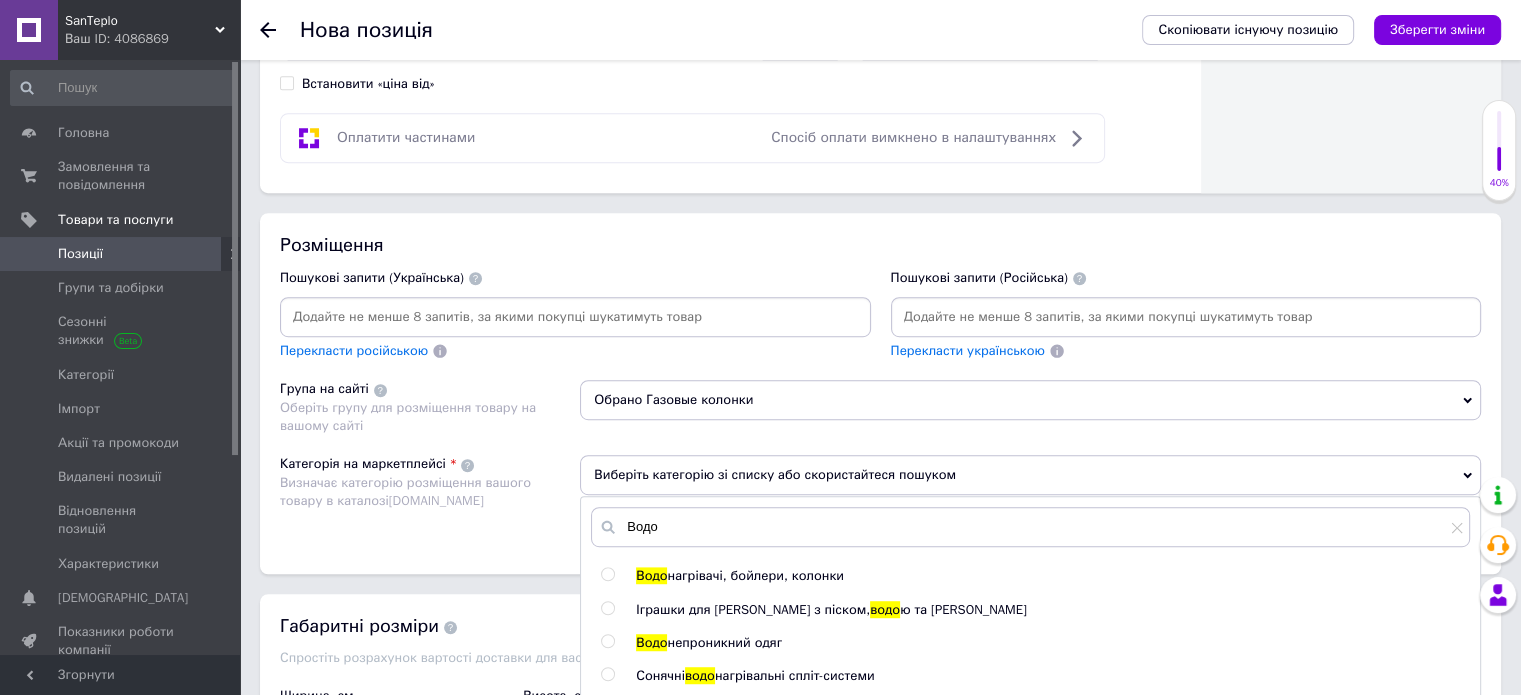 click at bounding box center (607, 574) 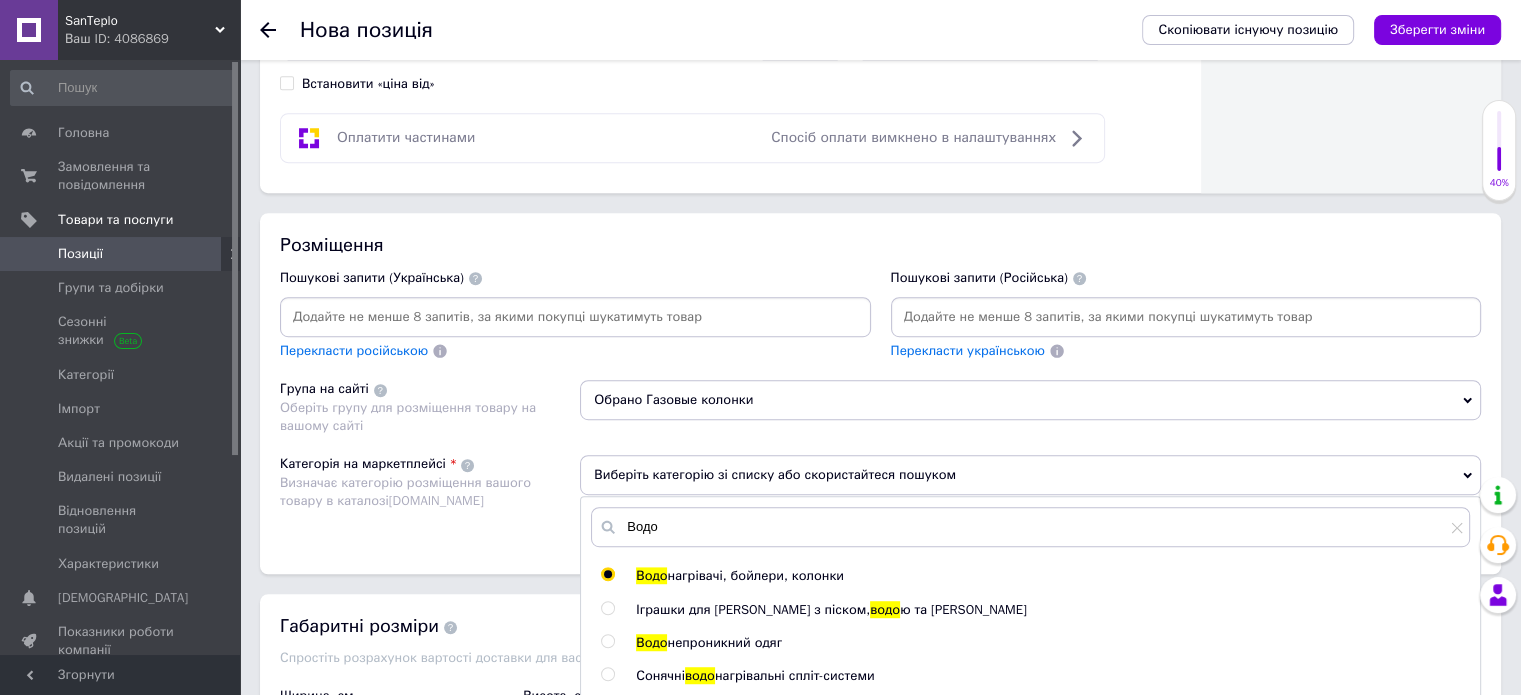 radio on "true" 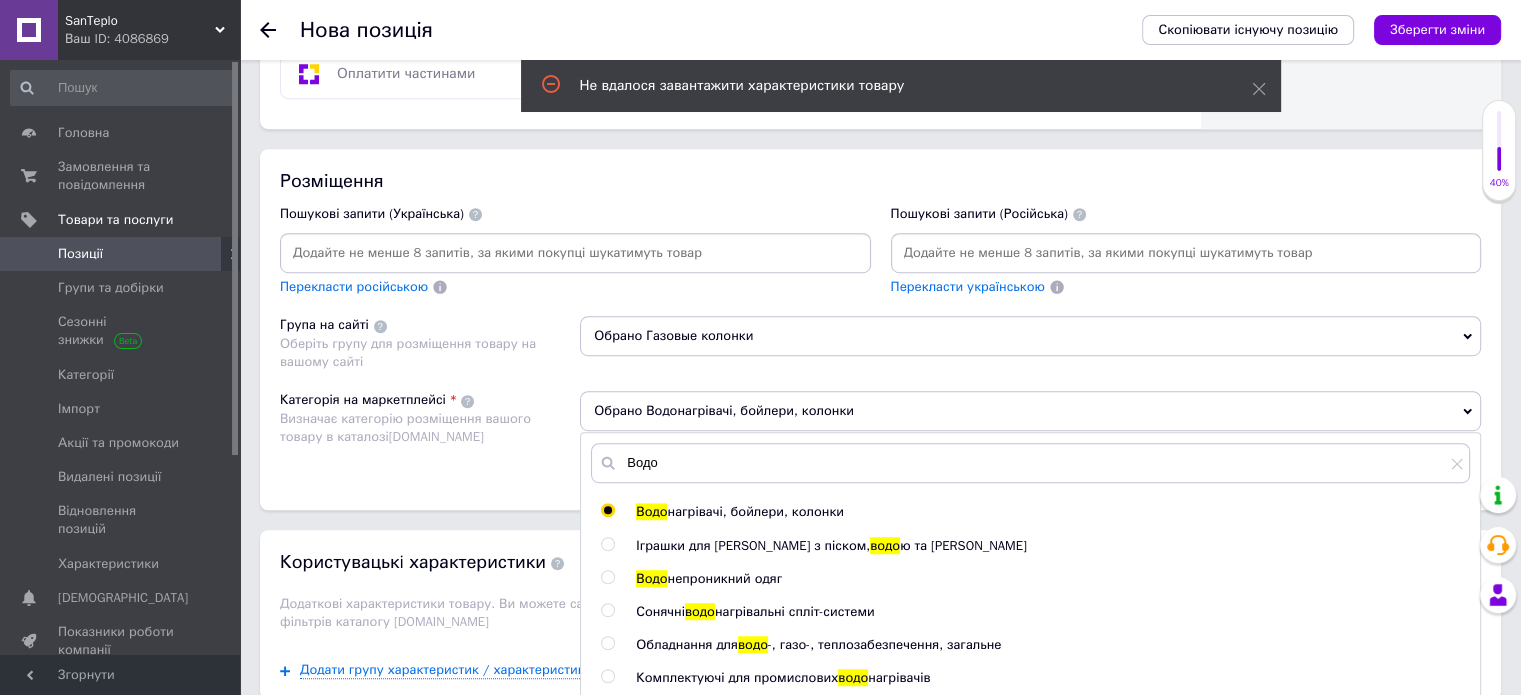 scroll, scrollTop: 1200, scrollLeft: 0, axis: vertical 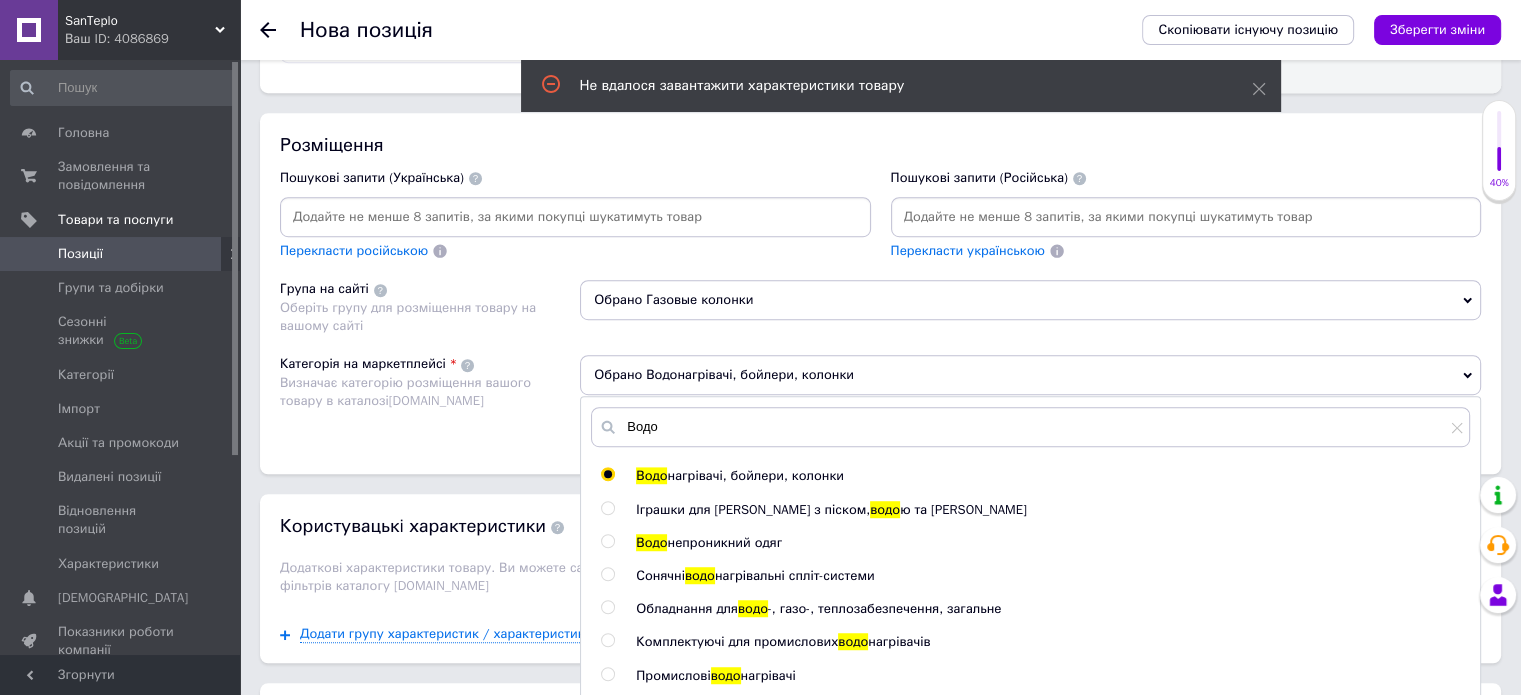 click on "Обрано Газовые колонки" at bounding box center [1030, 300] 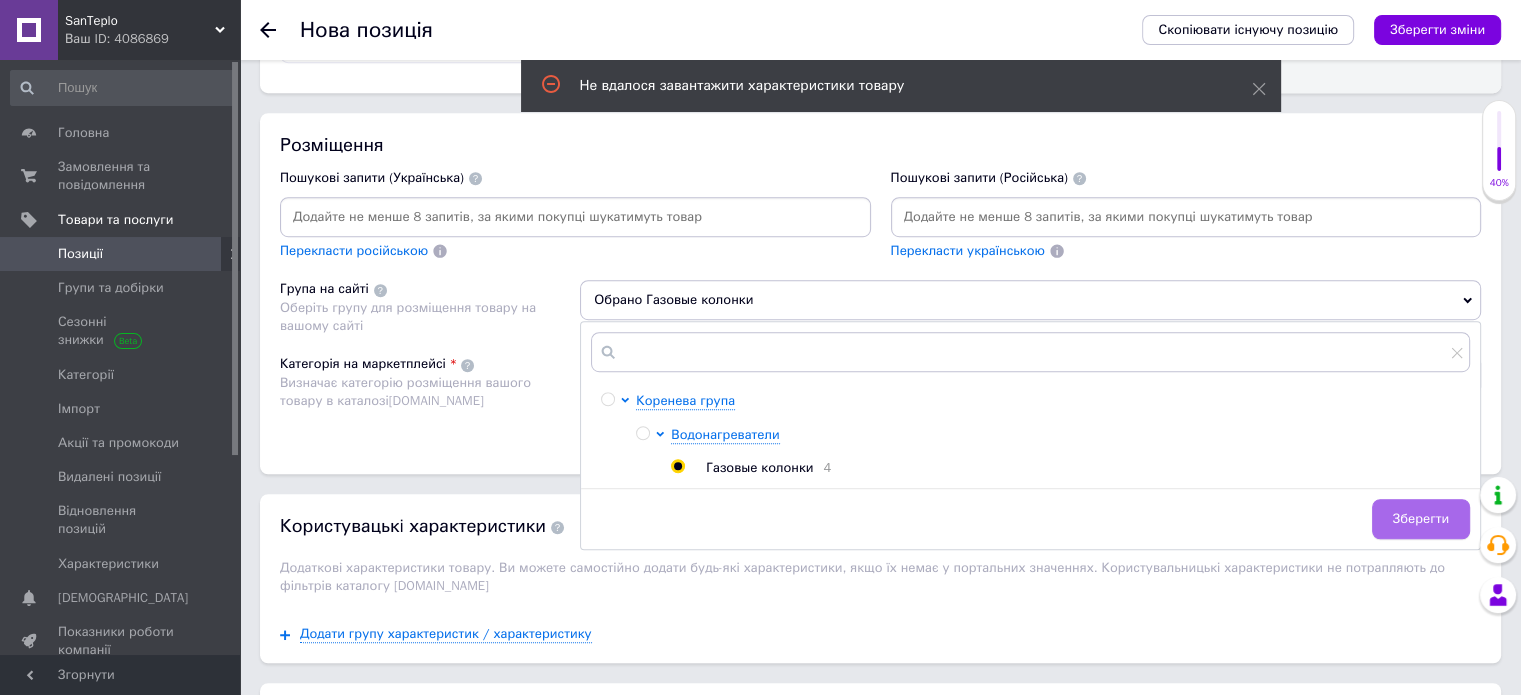 click on "Зберегти" at bounding box center [1421, 519] 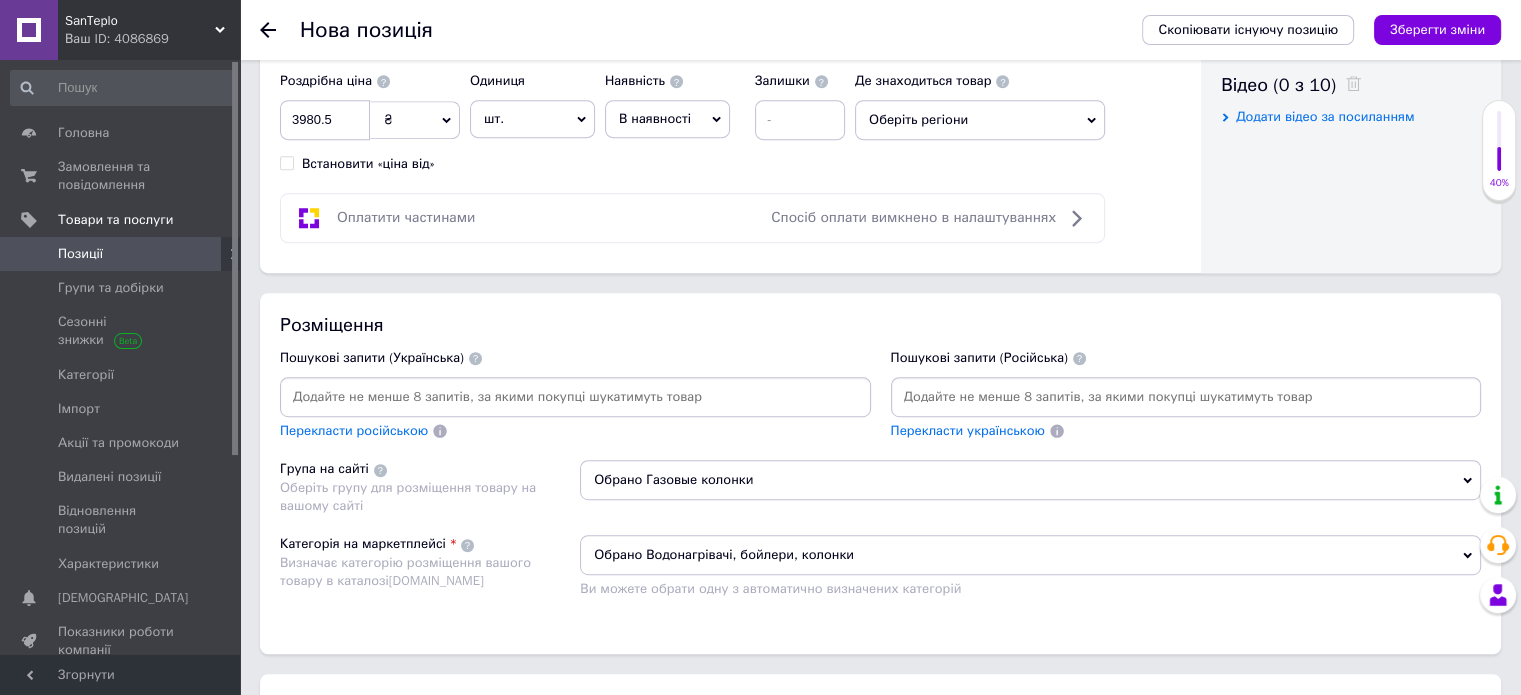 scroll, scrollTop: 1100, scrollLeft: 0, axis: vertical 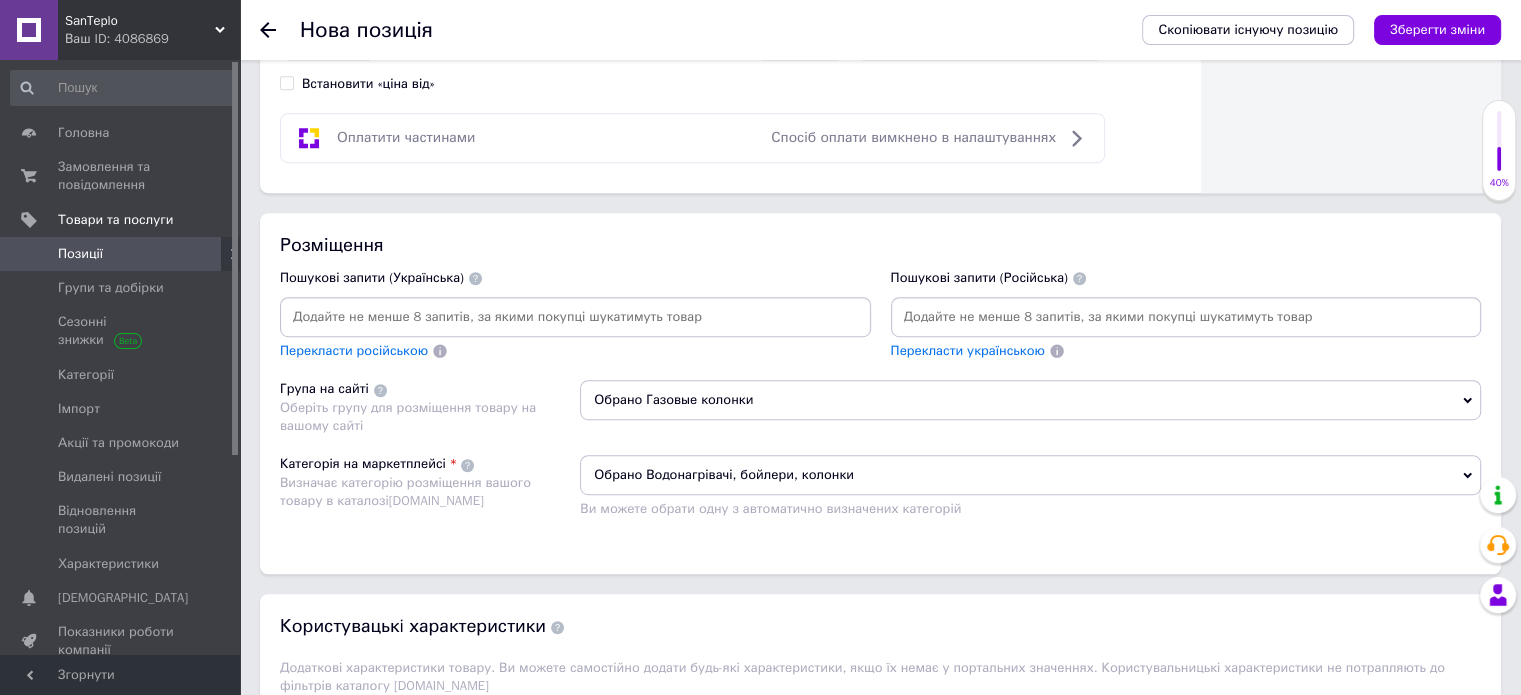 click at bounding box center (575, 317) 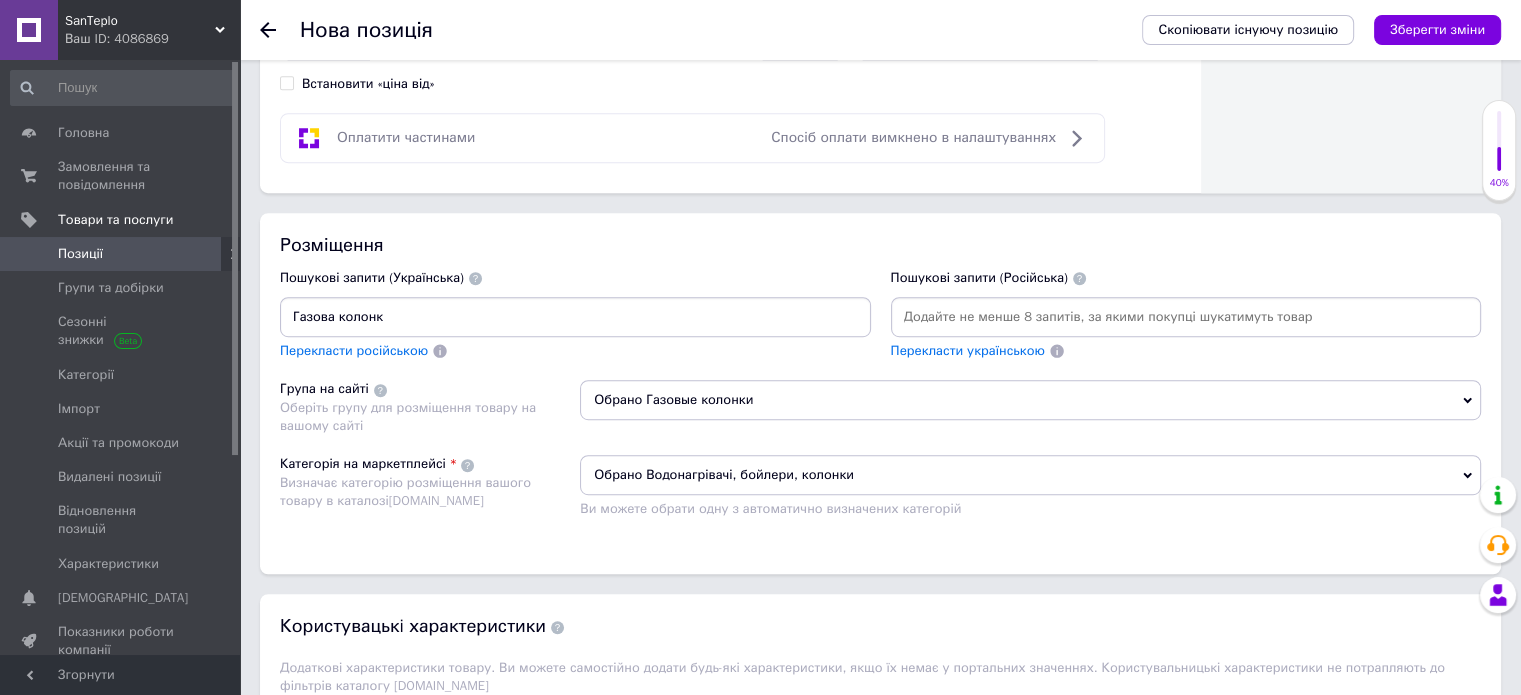 type on "Газова колонка" 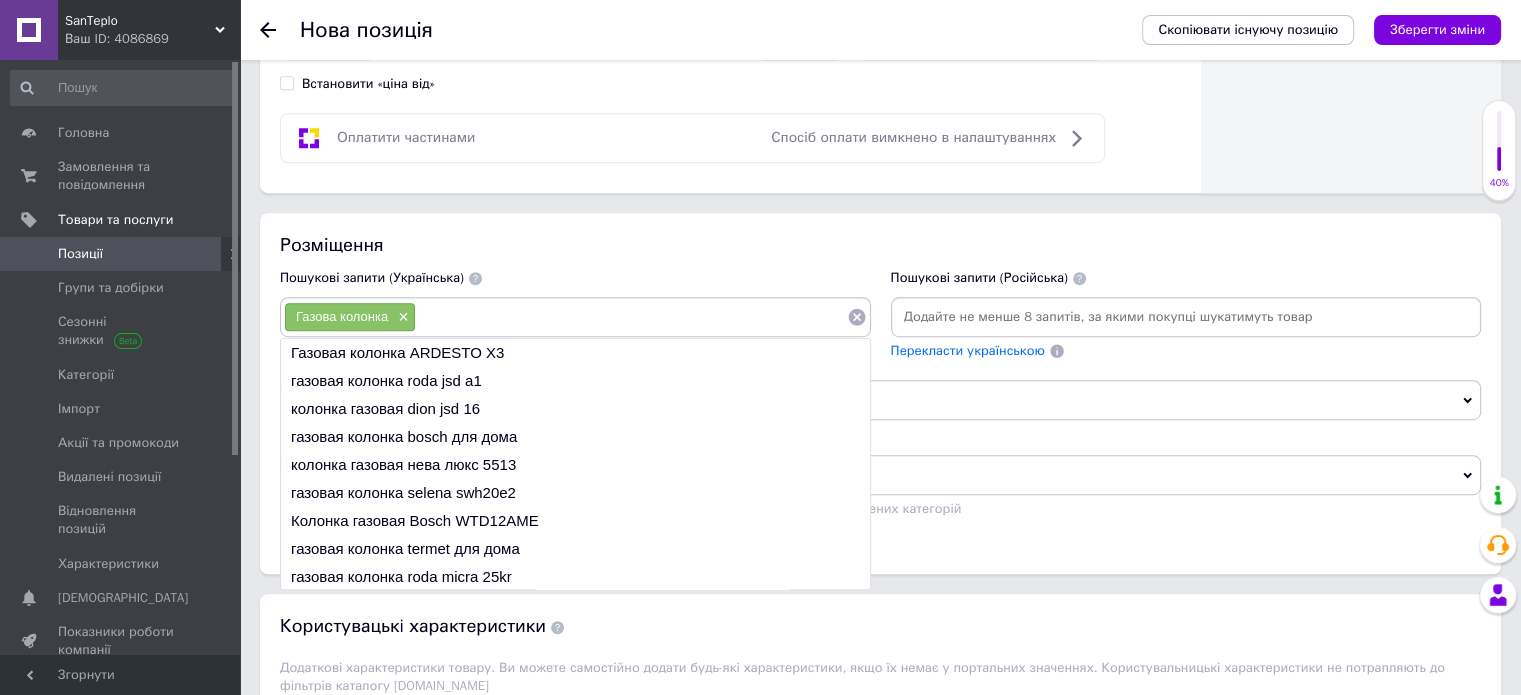 type on "К" 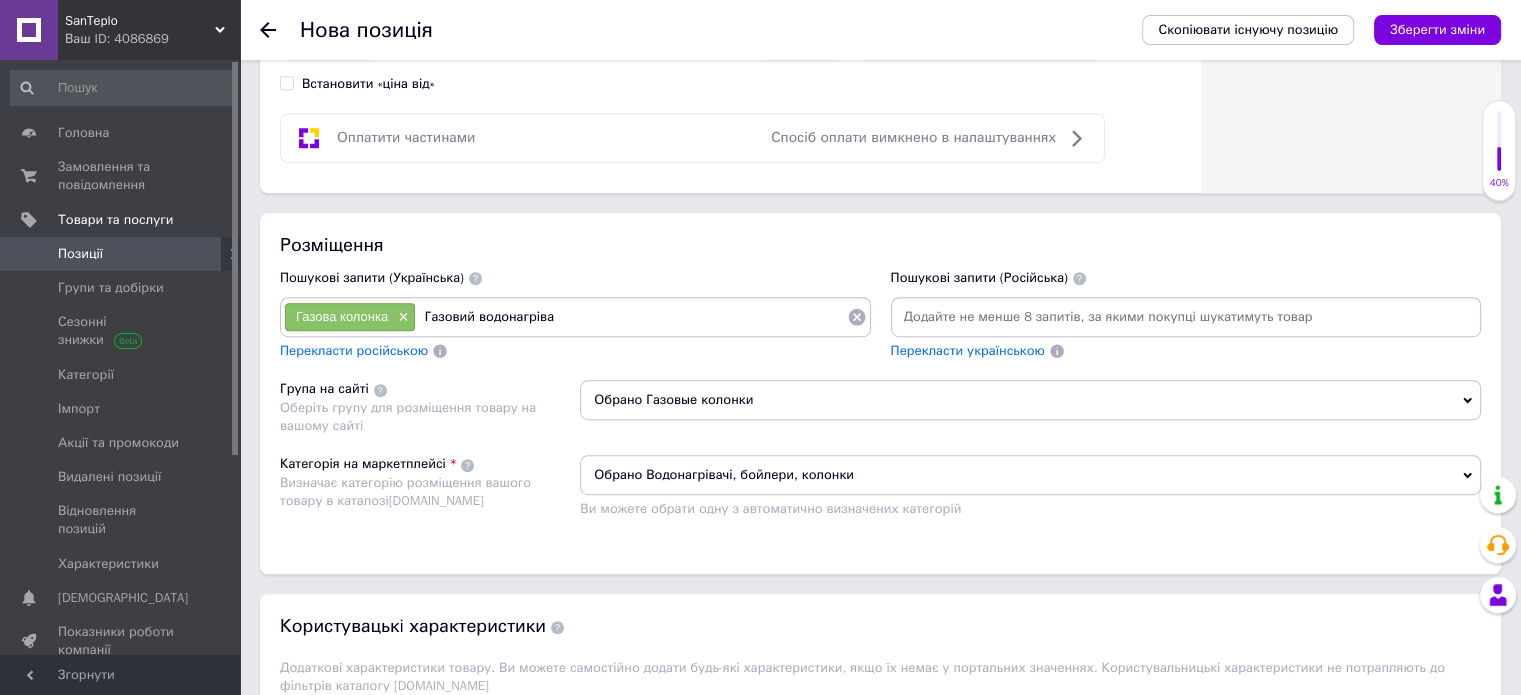 type on "Газовий водонагрівач" 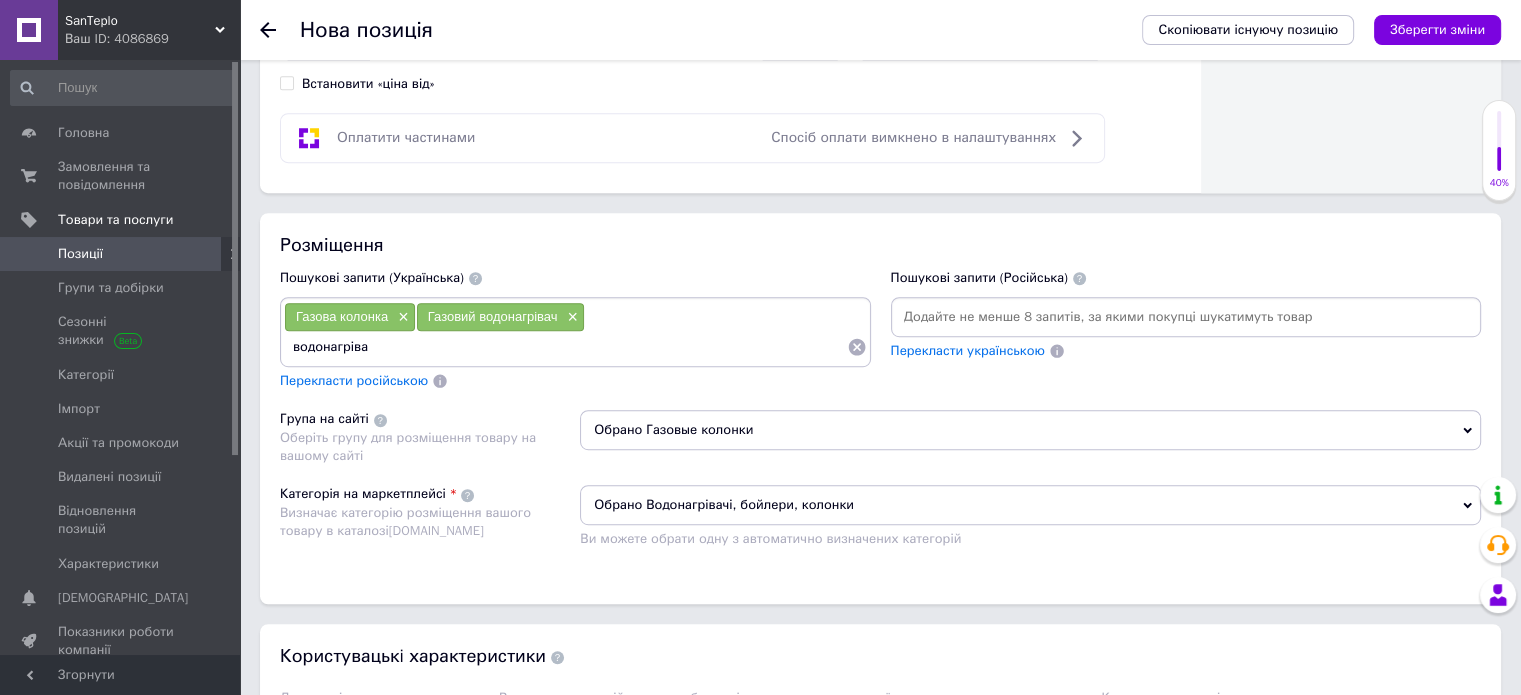 type on "водонагрівач" 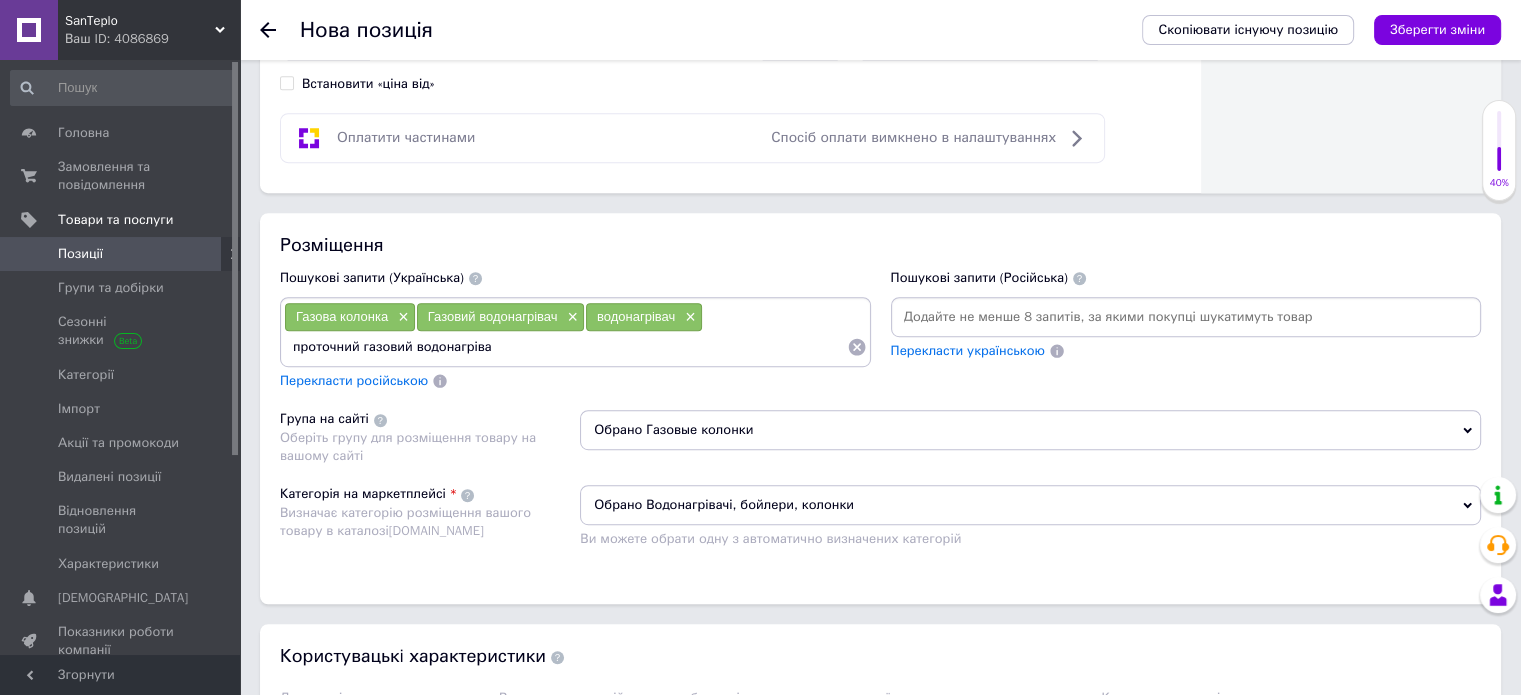 type on "проточний газовий водонагрівач" 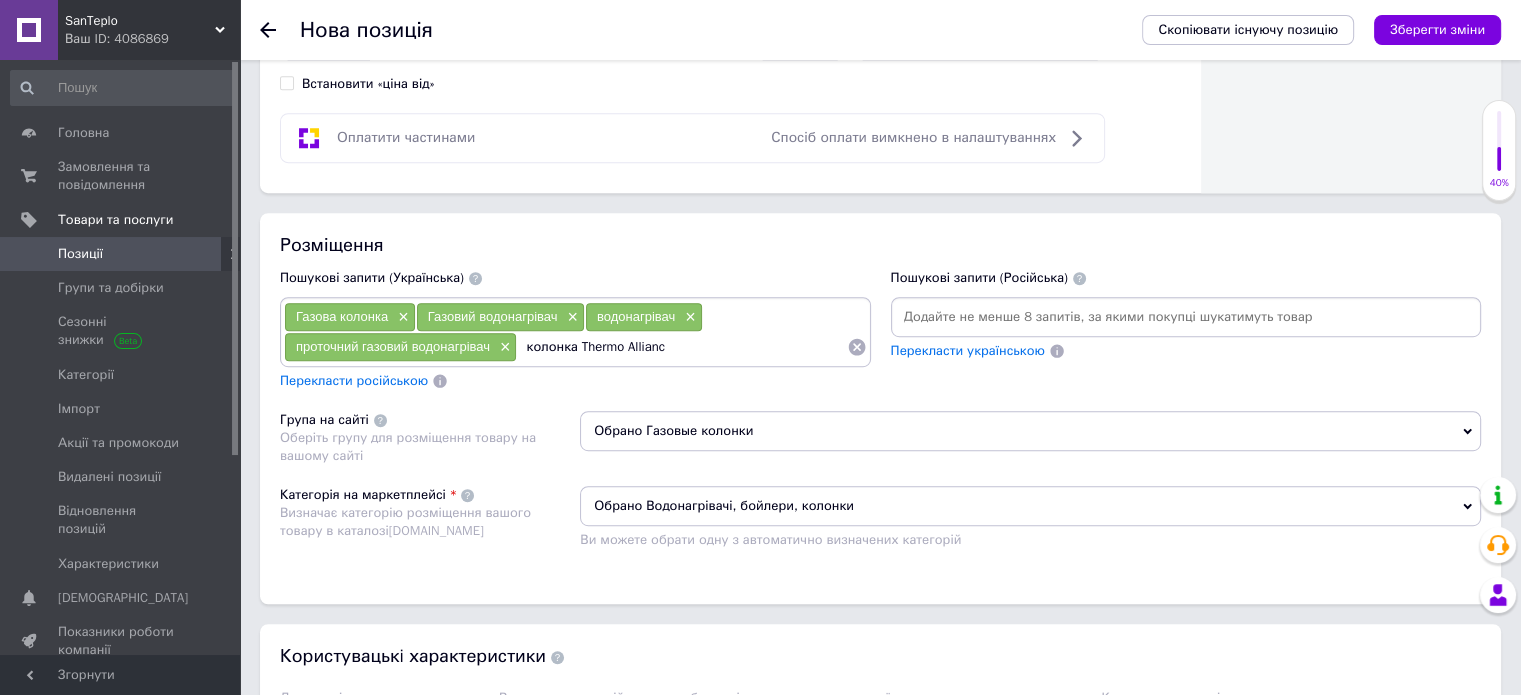 type on "колонка Thermo Alliance" 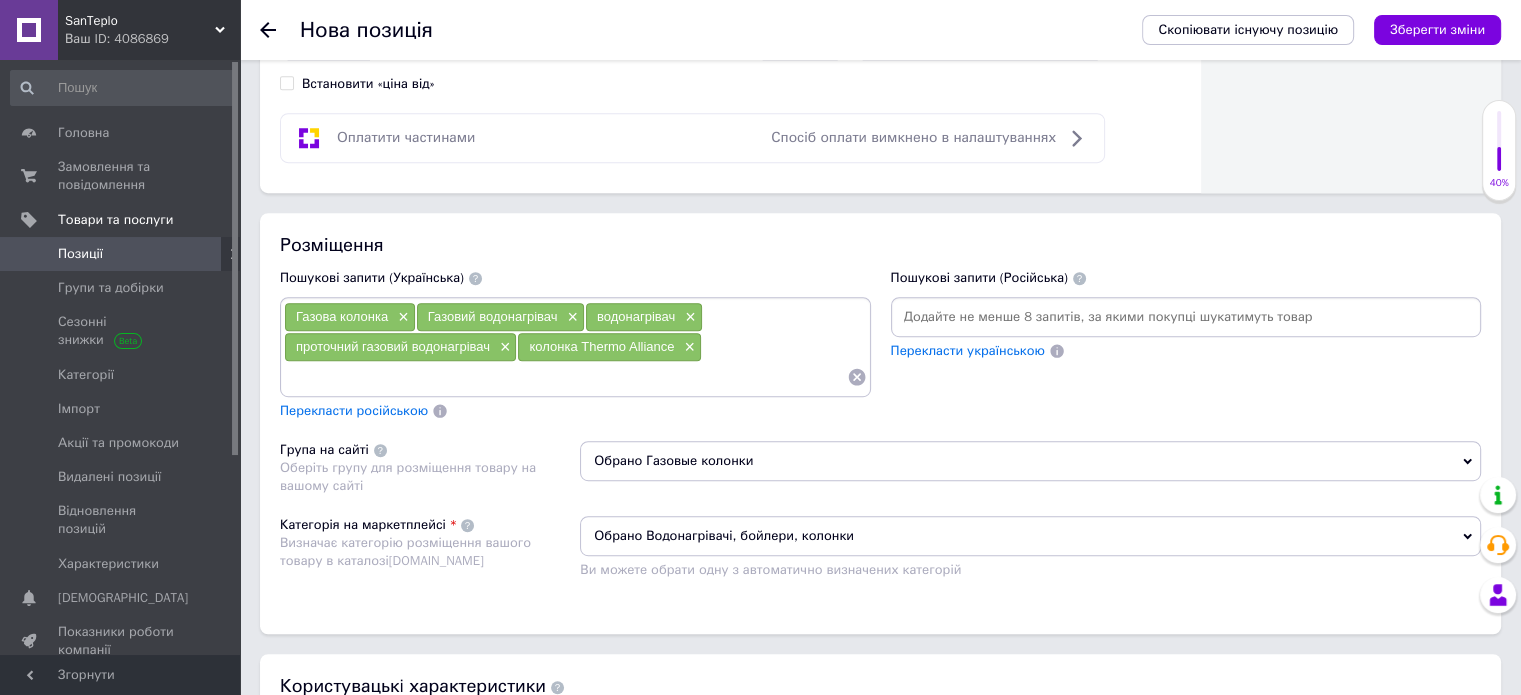 type on "R" 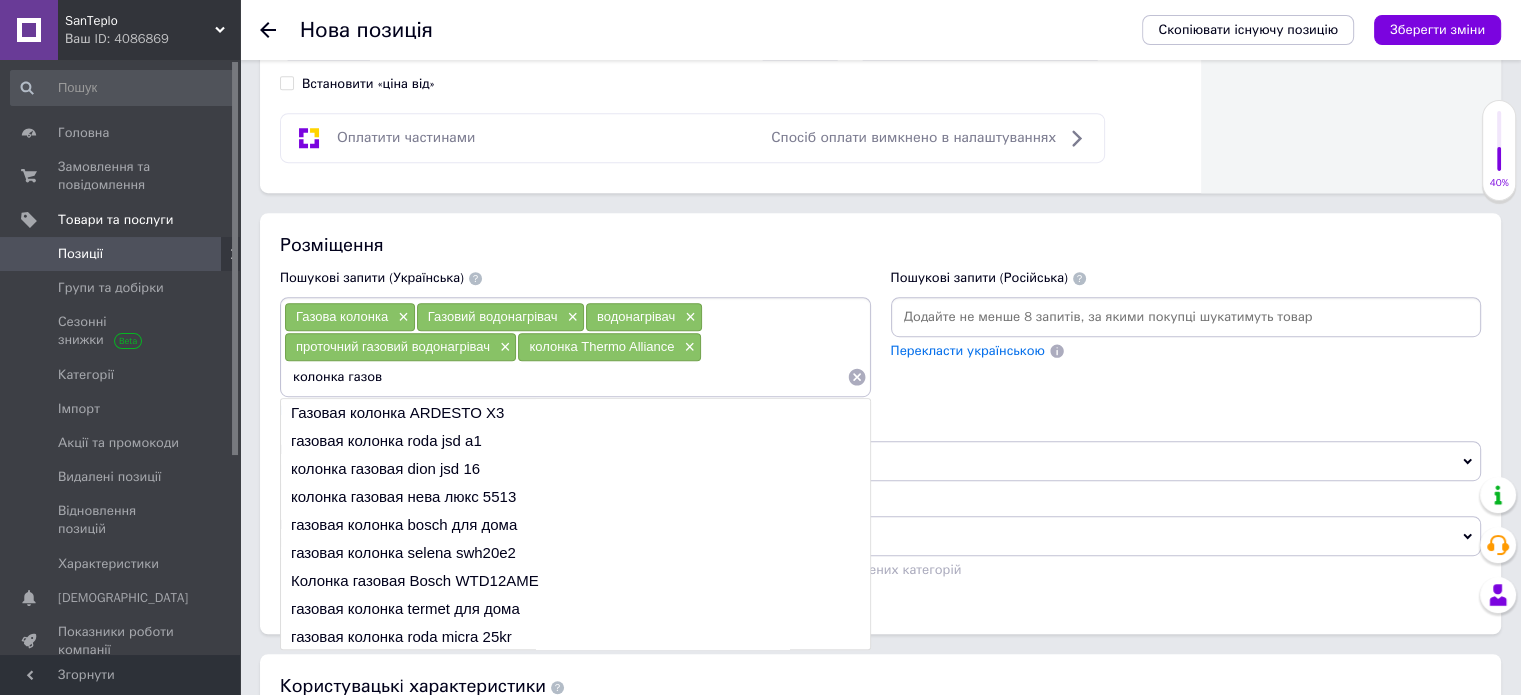 type on "колонка газова" 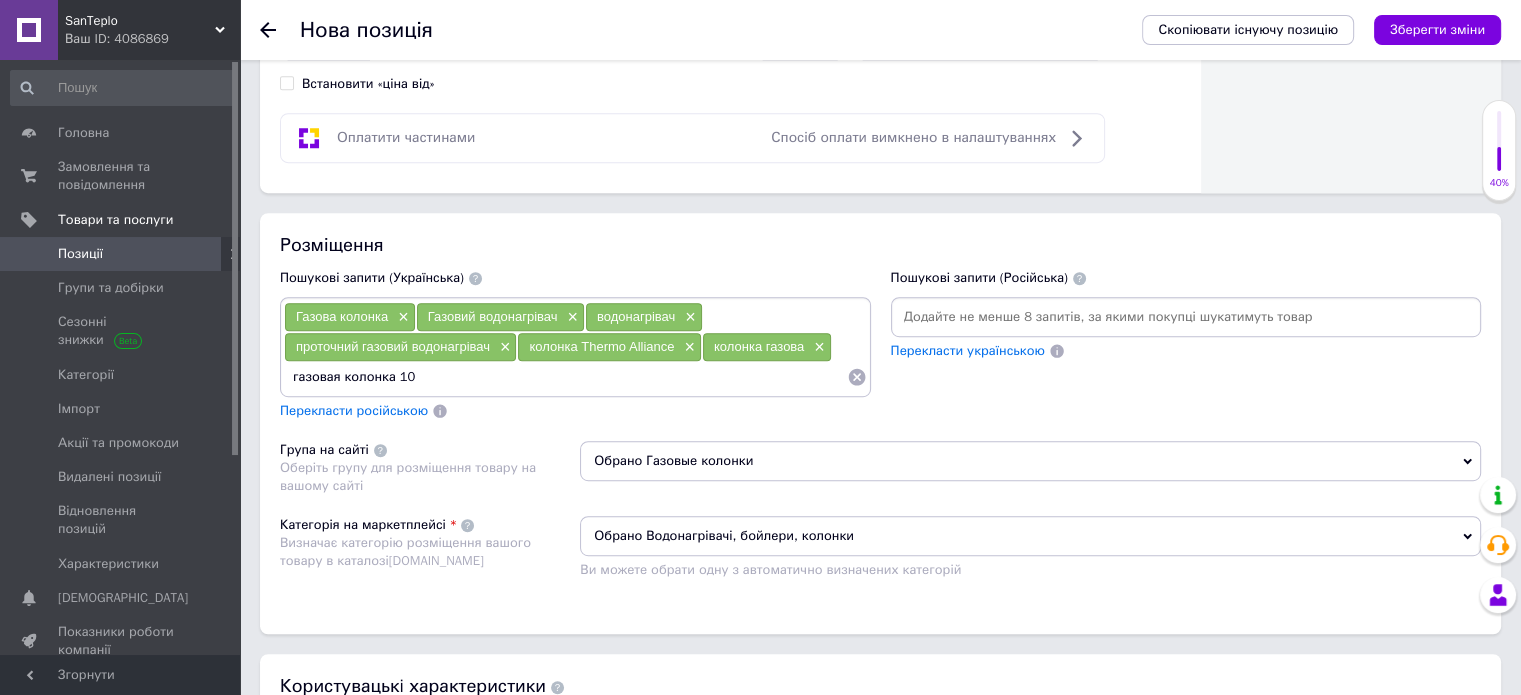 type on "газовая колонка 10 л" 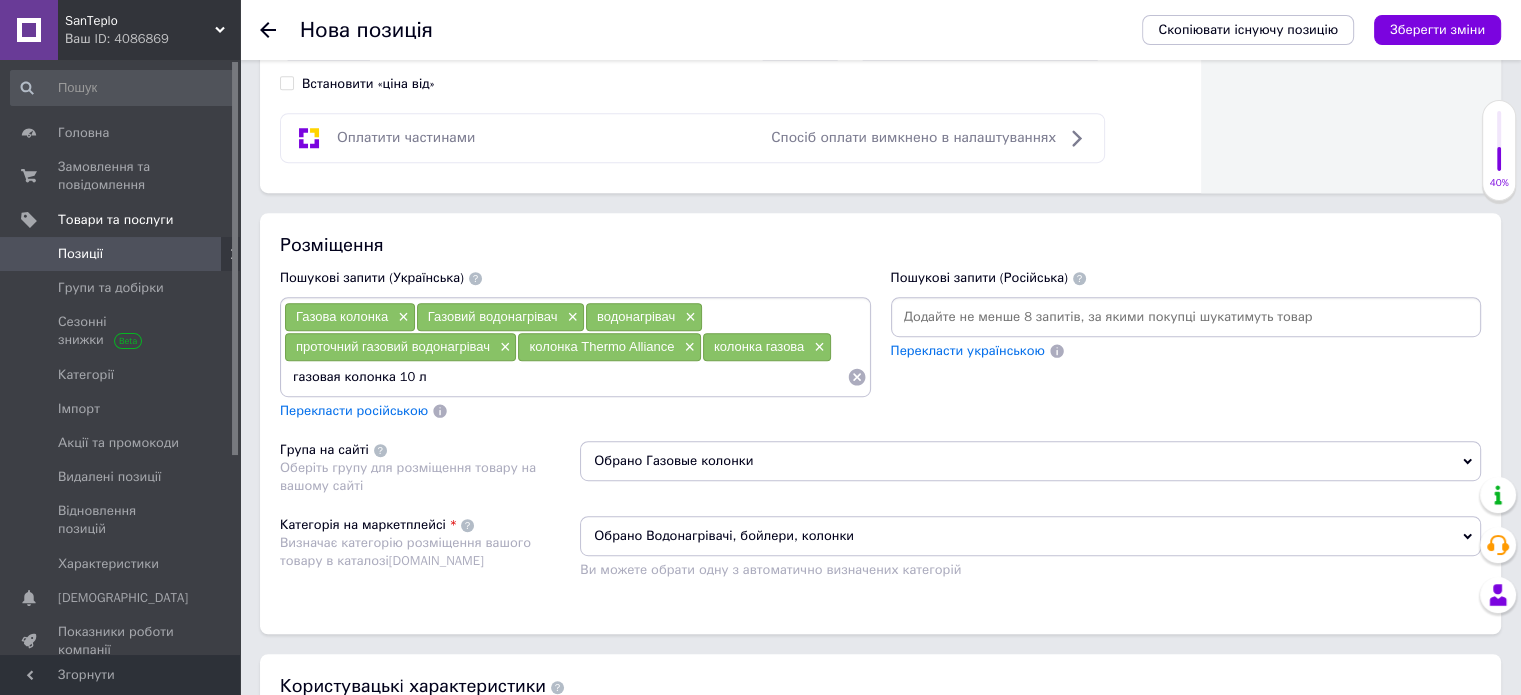 type 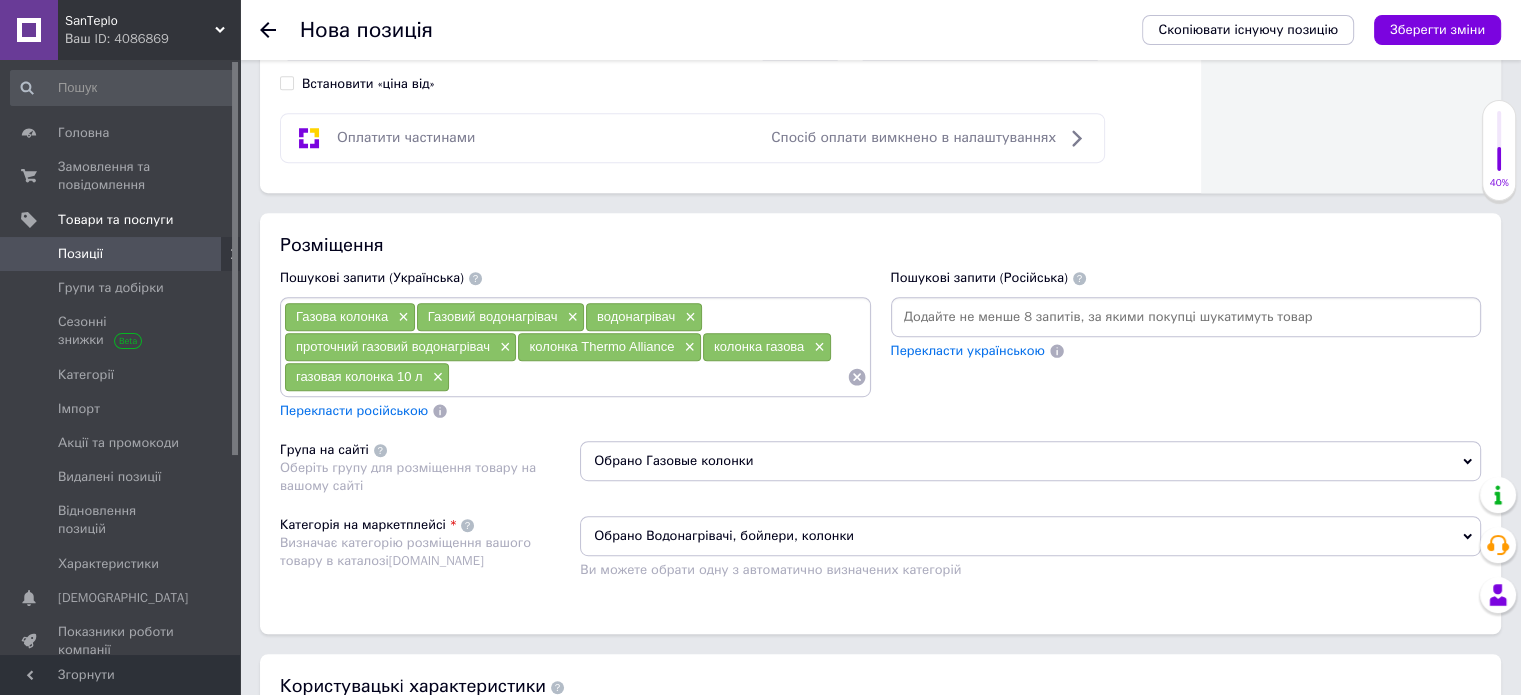 click on "Перекласти російською" at bounding box center (354, 410) 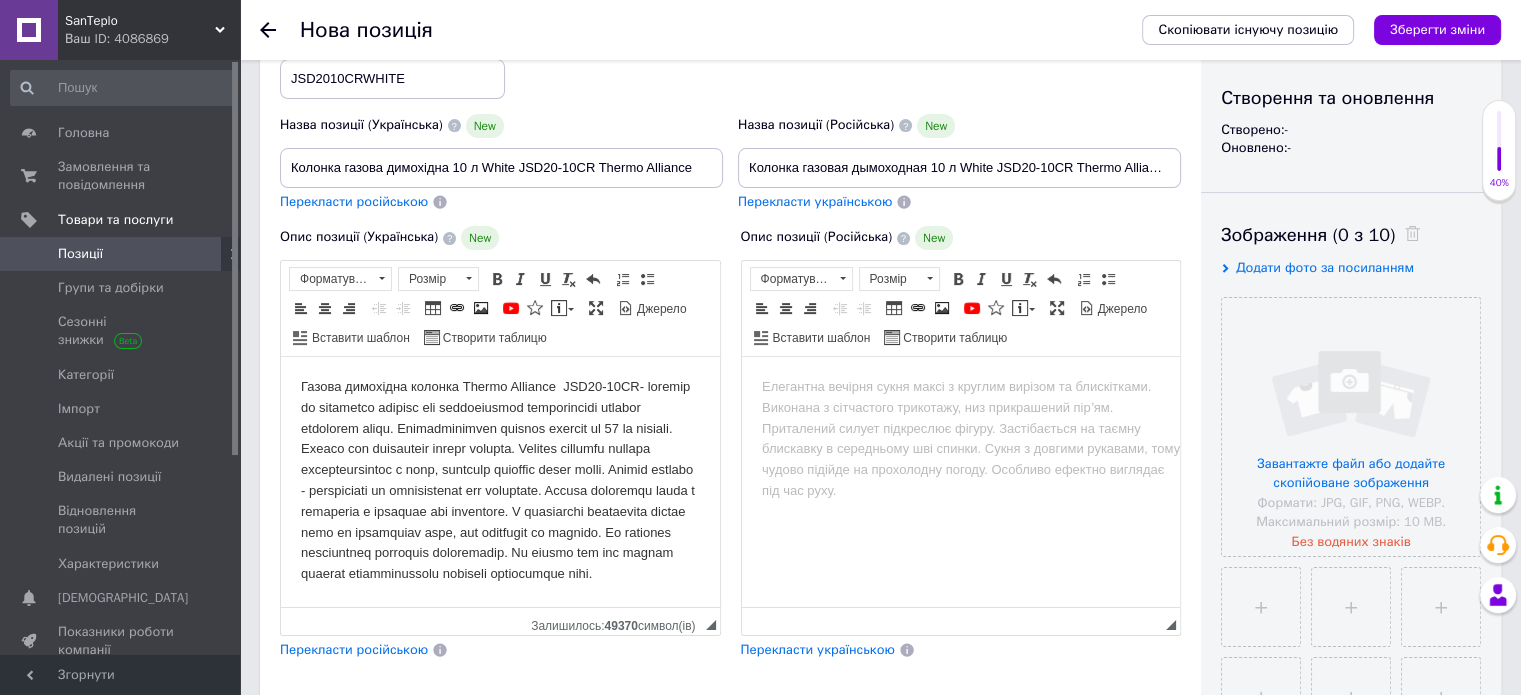 scroll, scrollTop: 500, scrollLeft: 0, axis: vertical 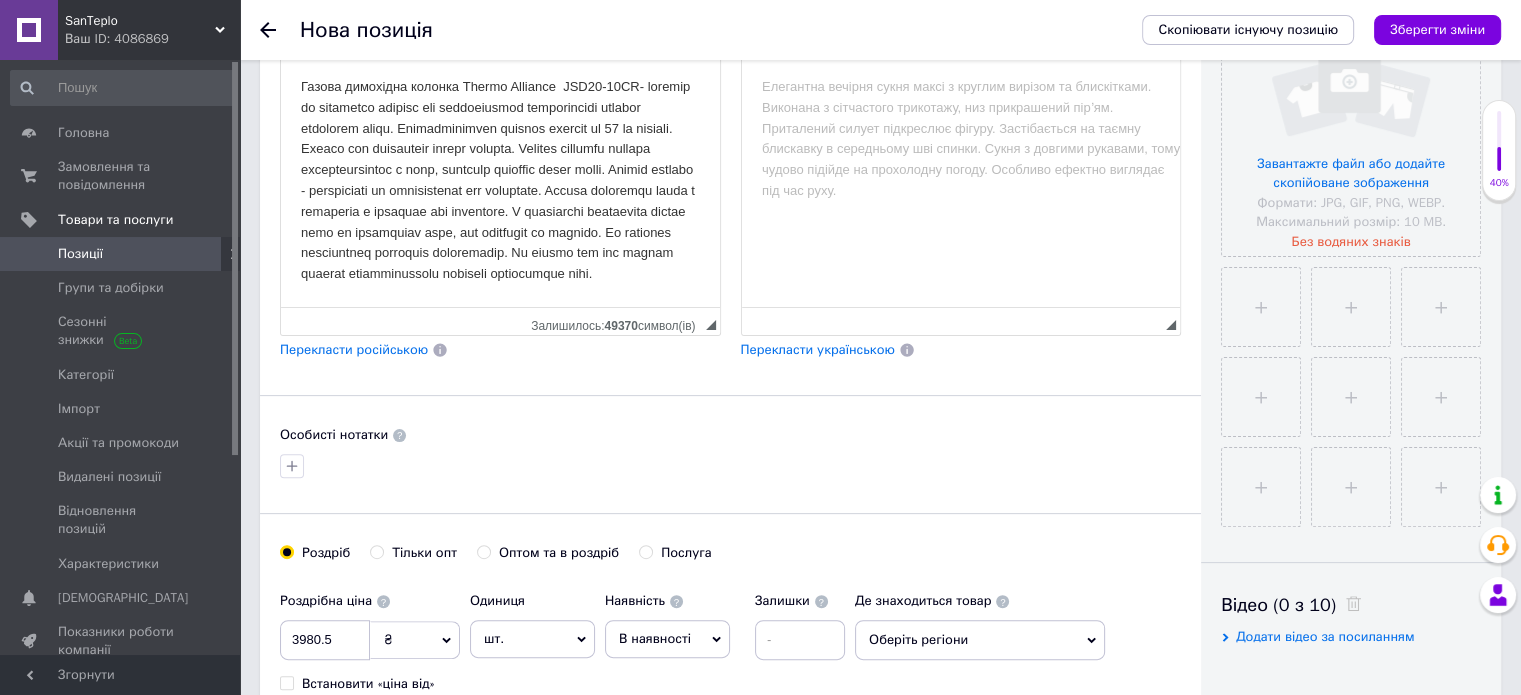 click on "Перекласти російською" at bounding box center (354, 349) 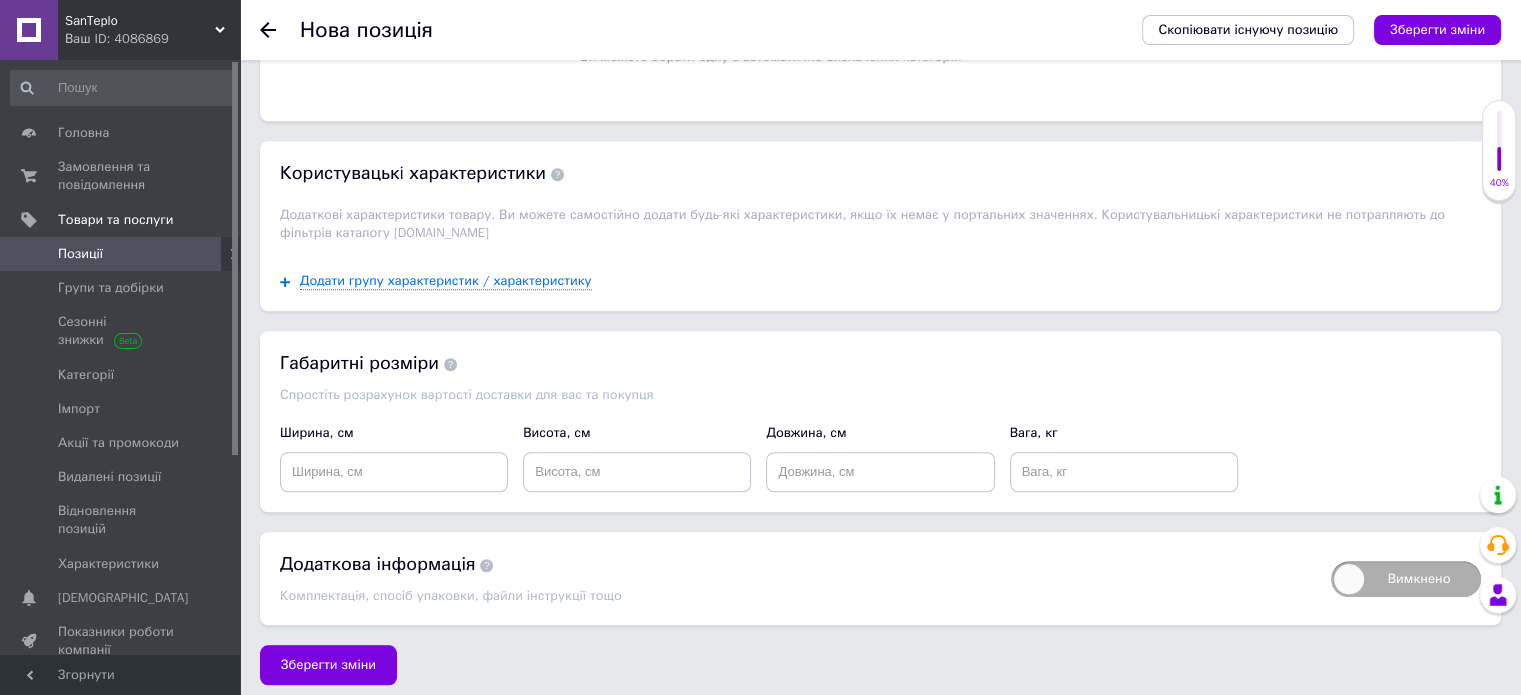 scroll, scrollTop: 1614, scrollLeft: 0, axis: vertical 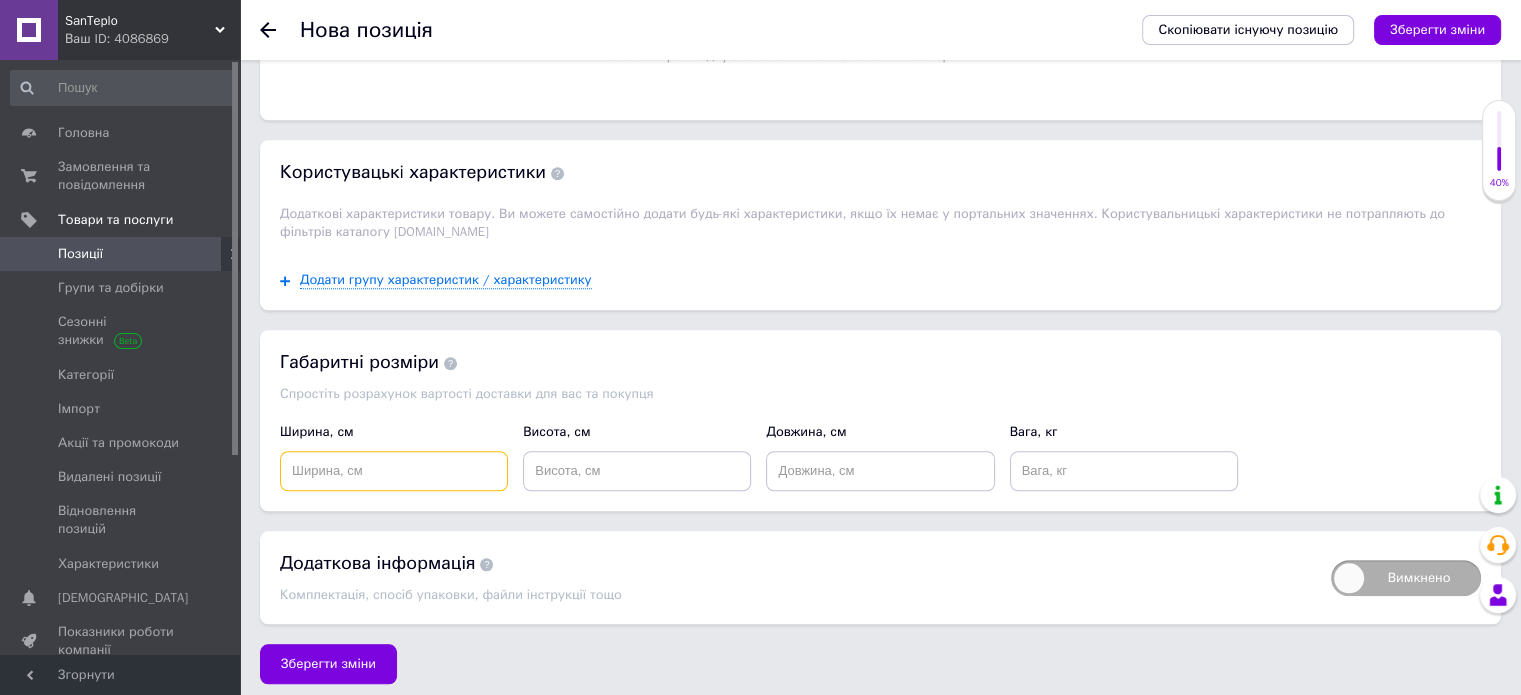 click at bounding box center (394, 471) 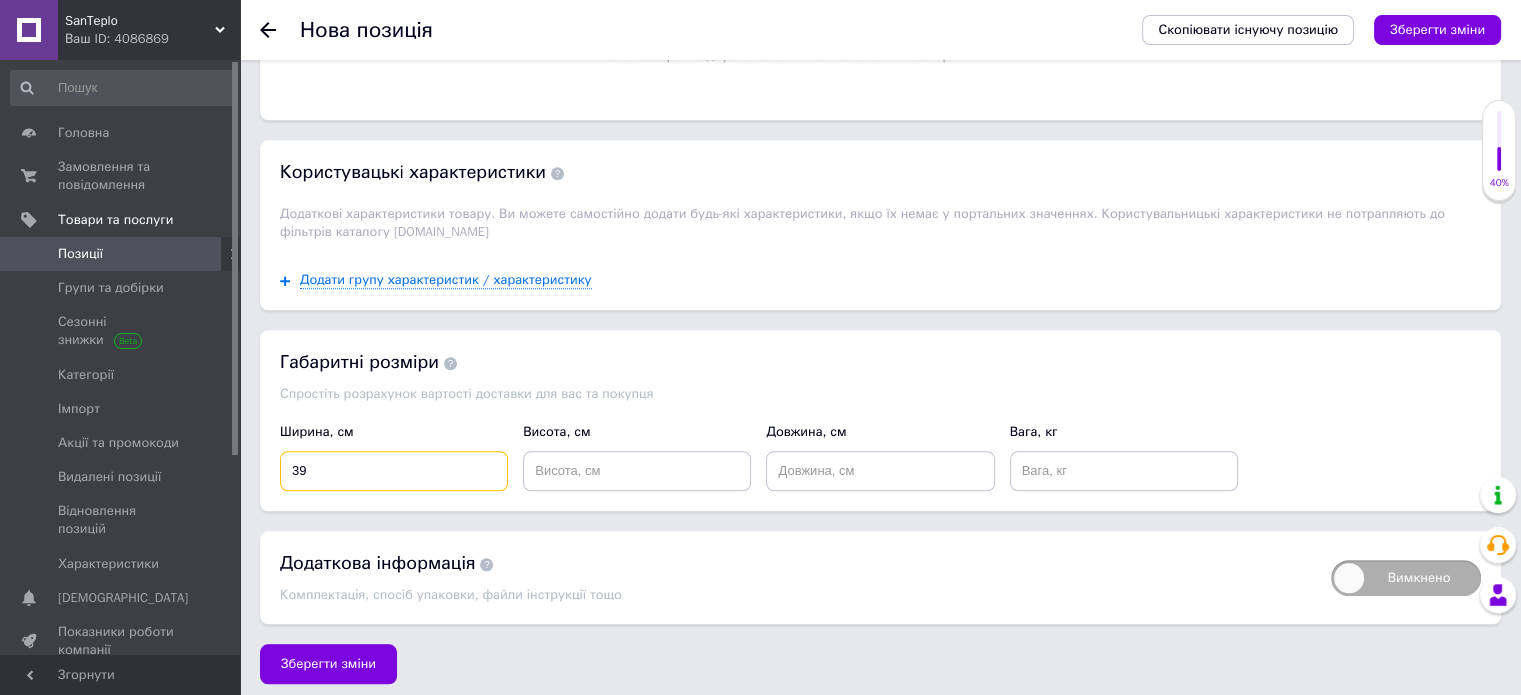 type on "39" 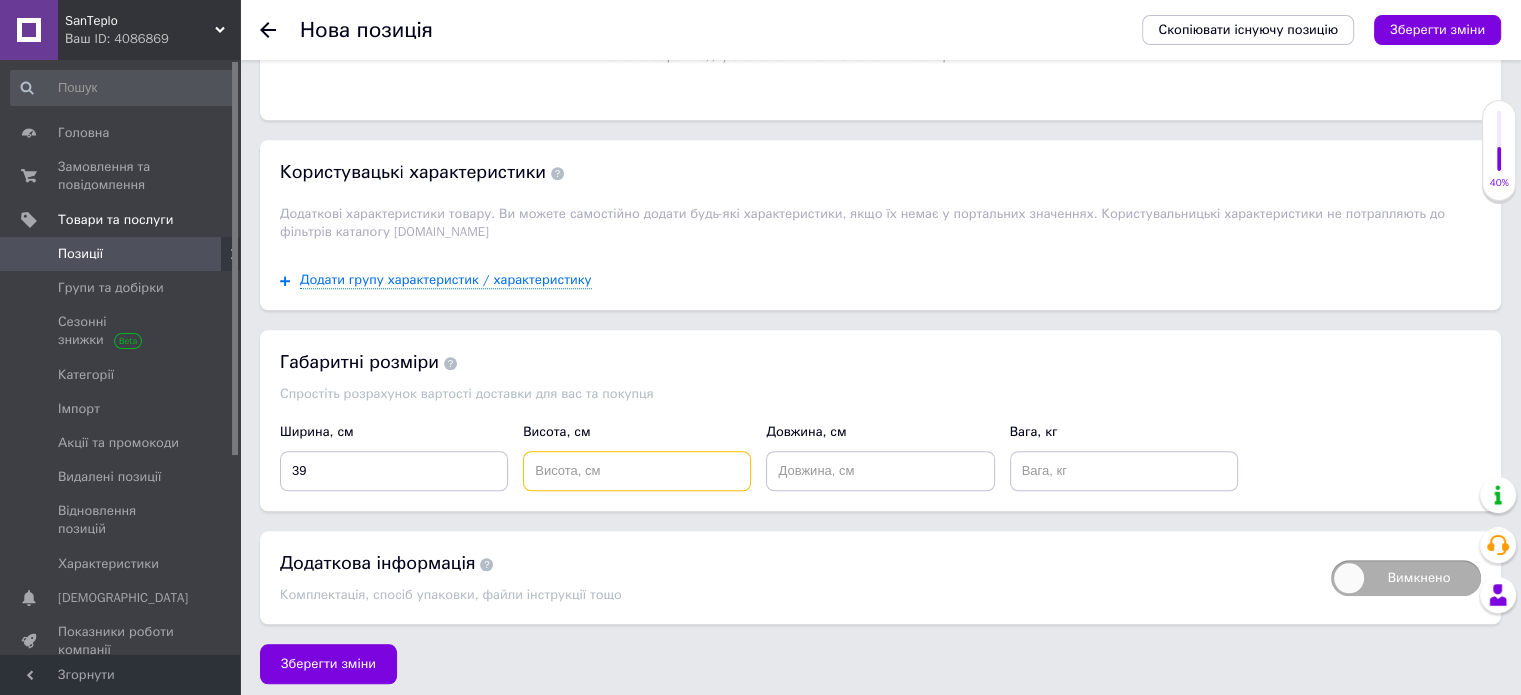 click at bounding box center (637, 471) 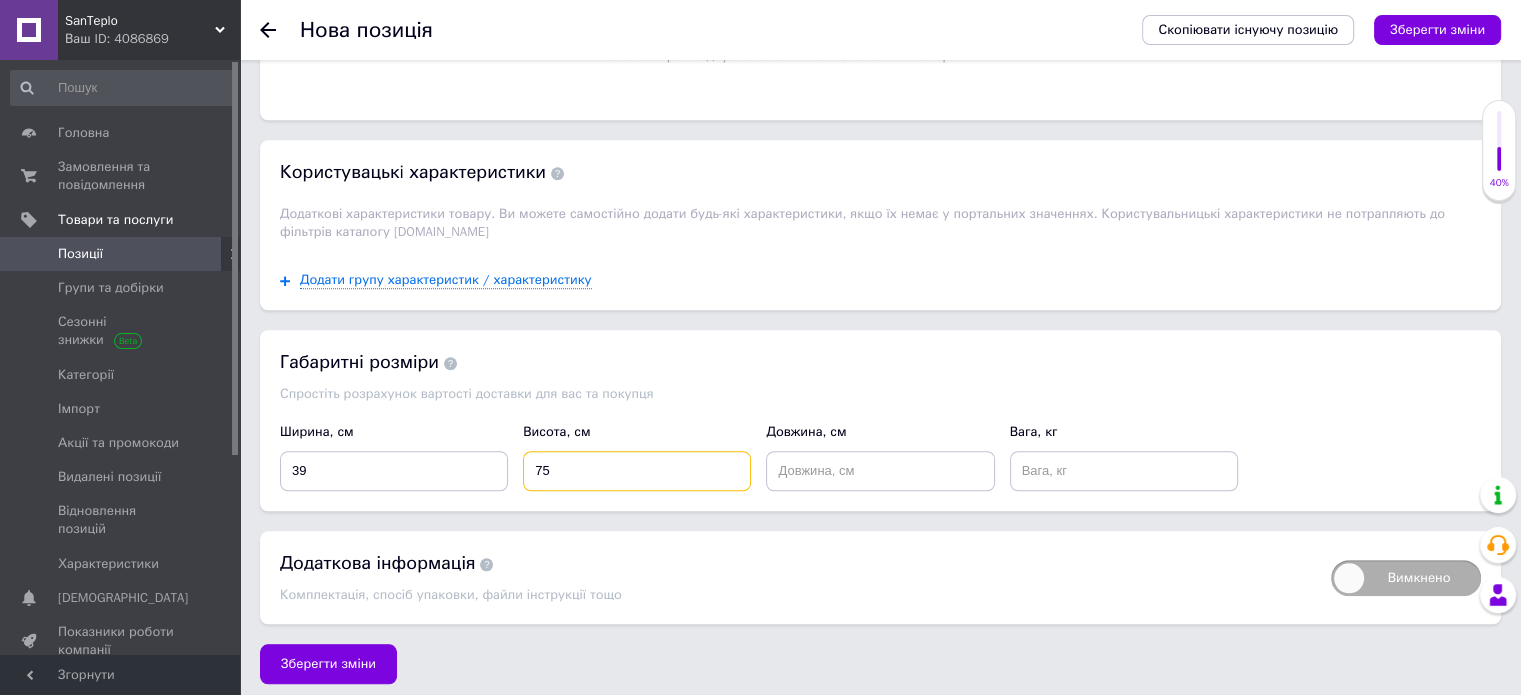 type on "75" 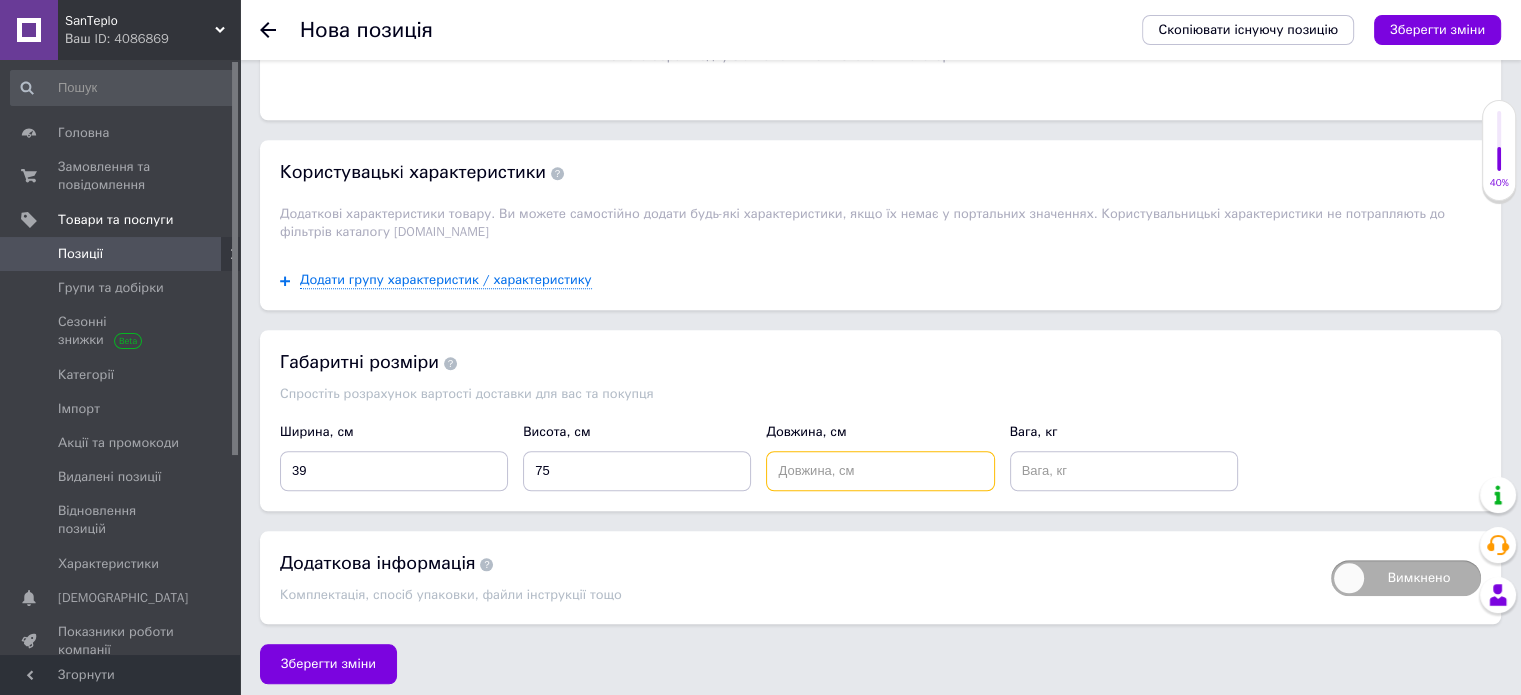 click at bounding box center (880, 471) 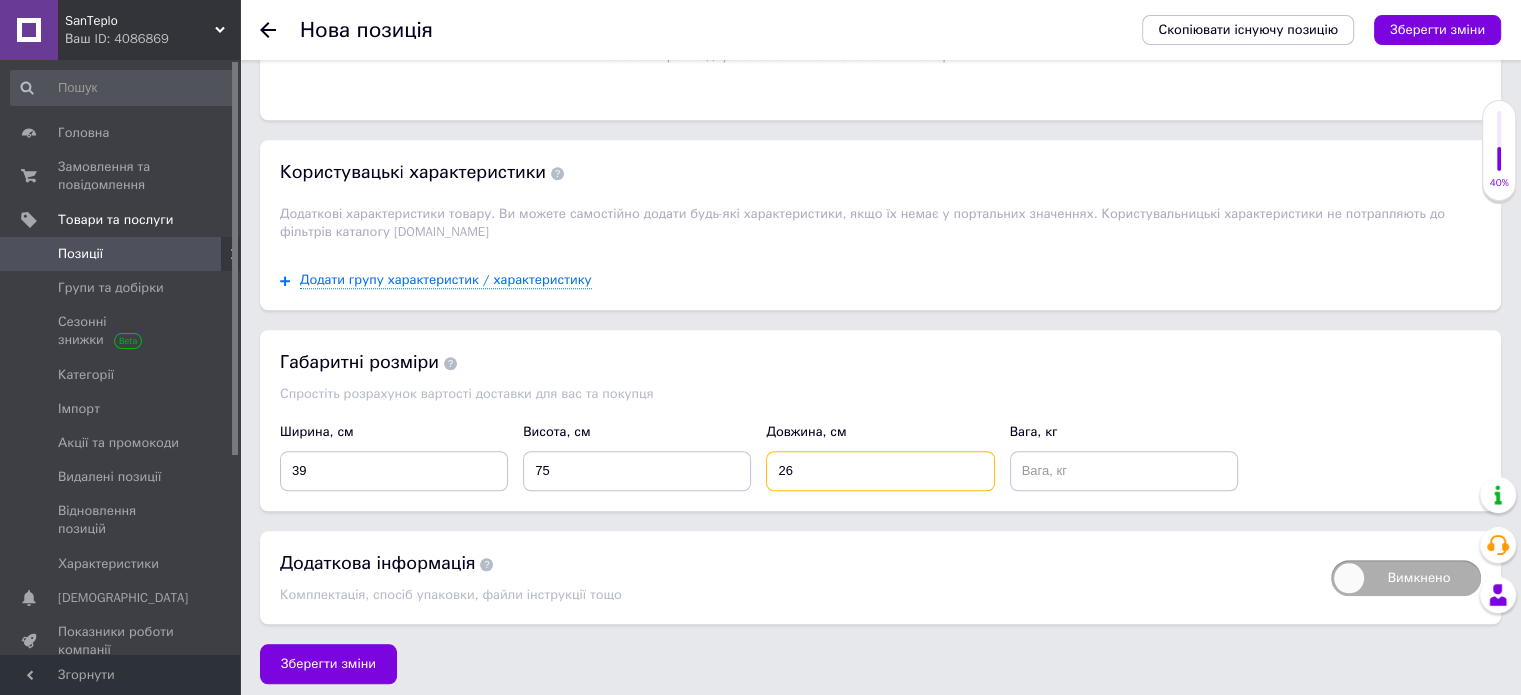 type on "26" 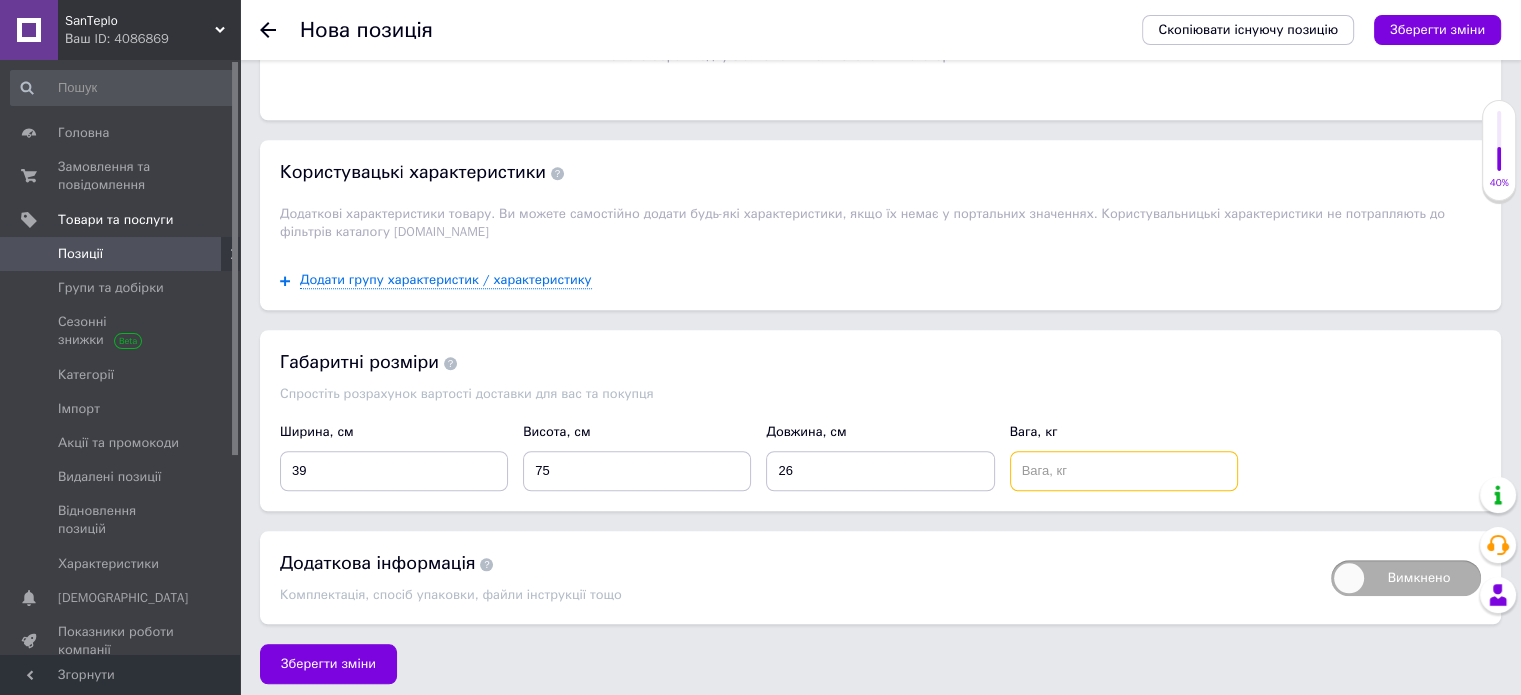 click at bounding box center (1124, 471) 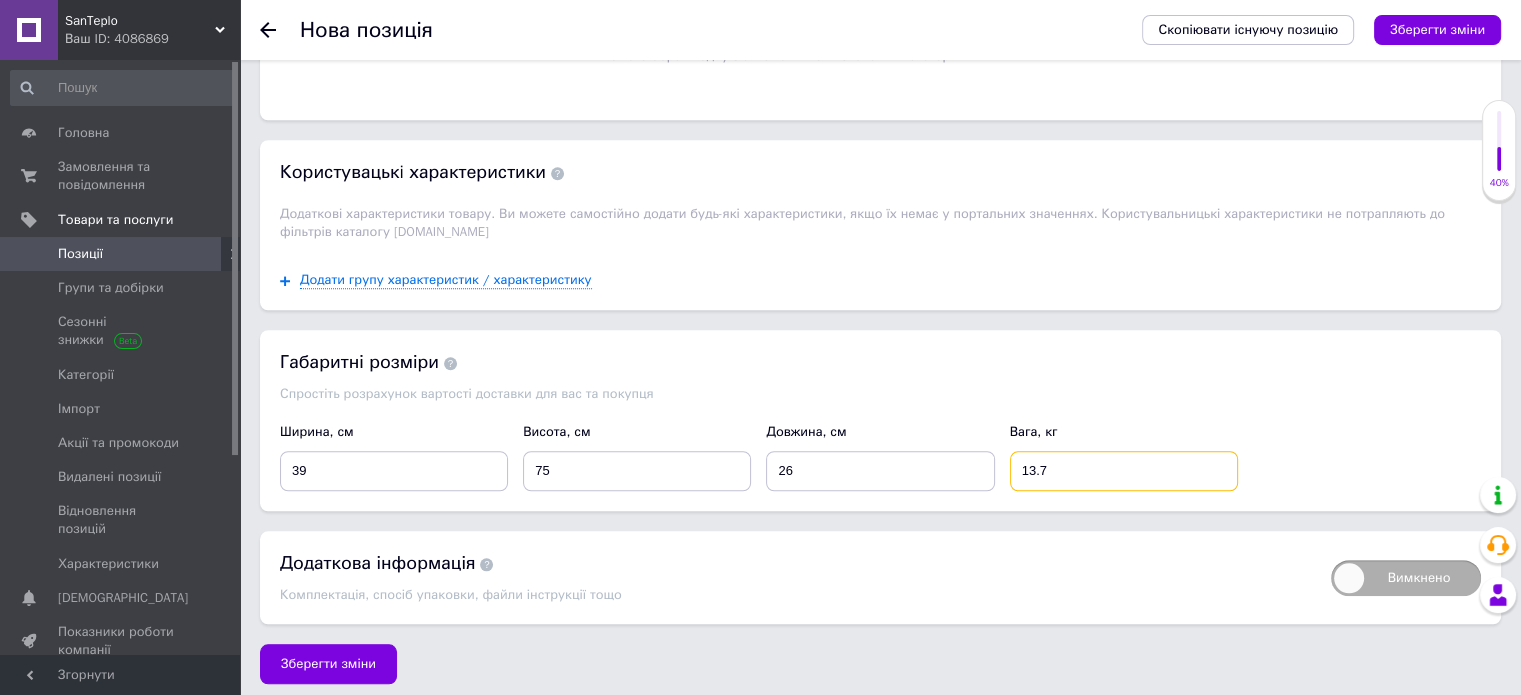 type on "13.7" 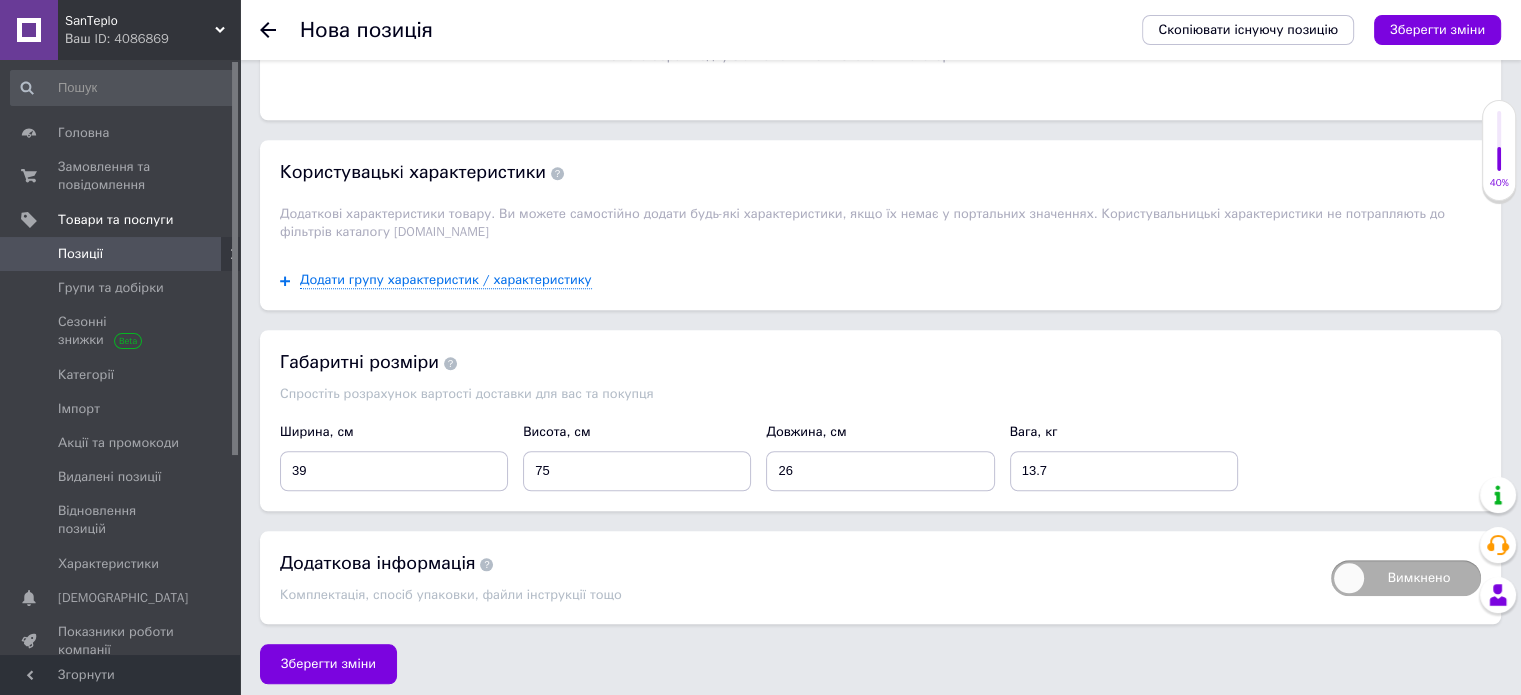 click on "Спростіть розрахунок вартості доставки для вас та покупця" at bounding box center (880, 394) 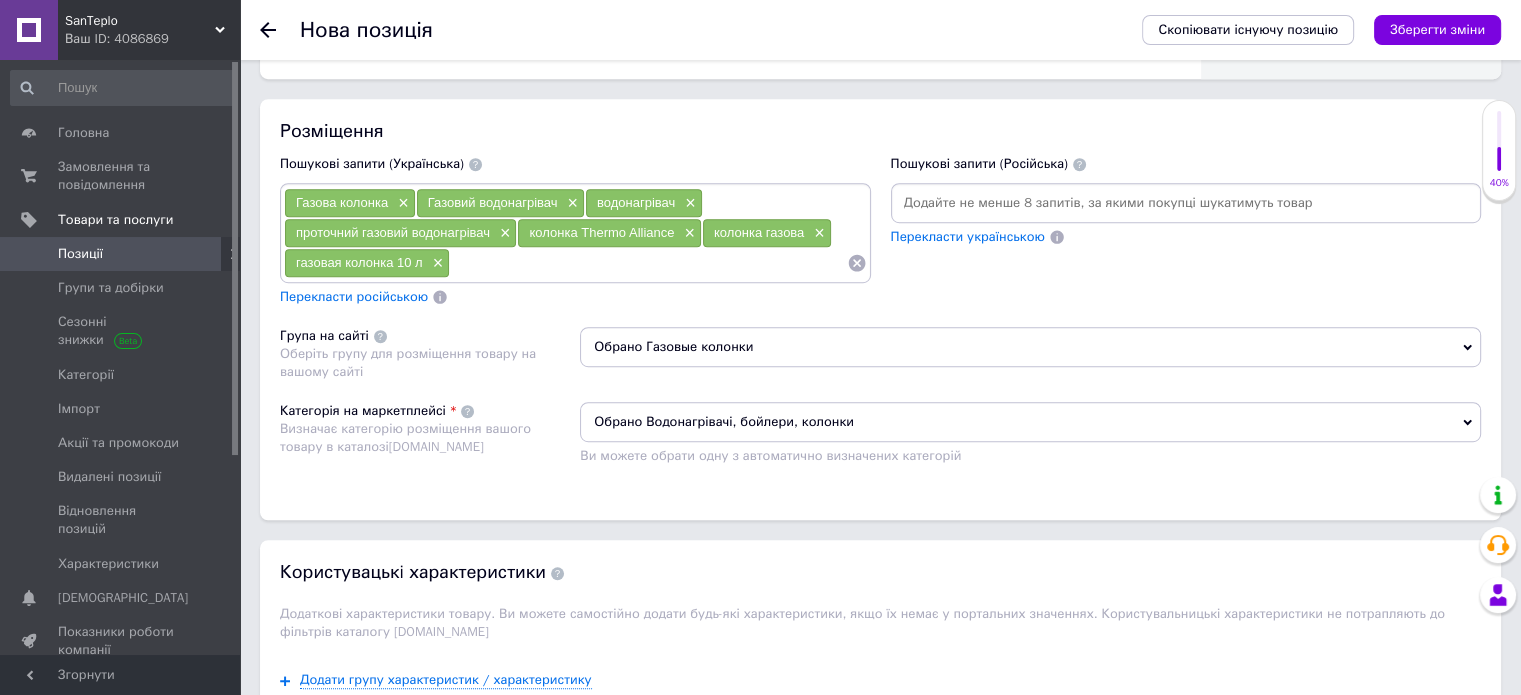 scroll, scrollTop: 914, scrollLeft: 0, axis: vertical 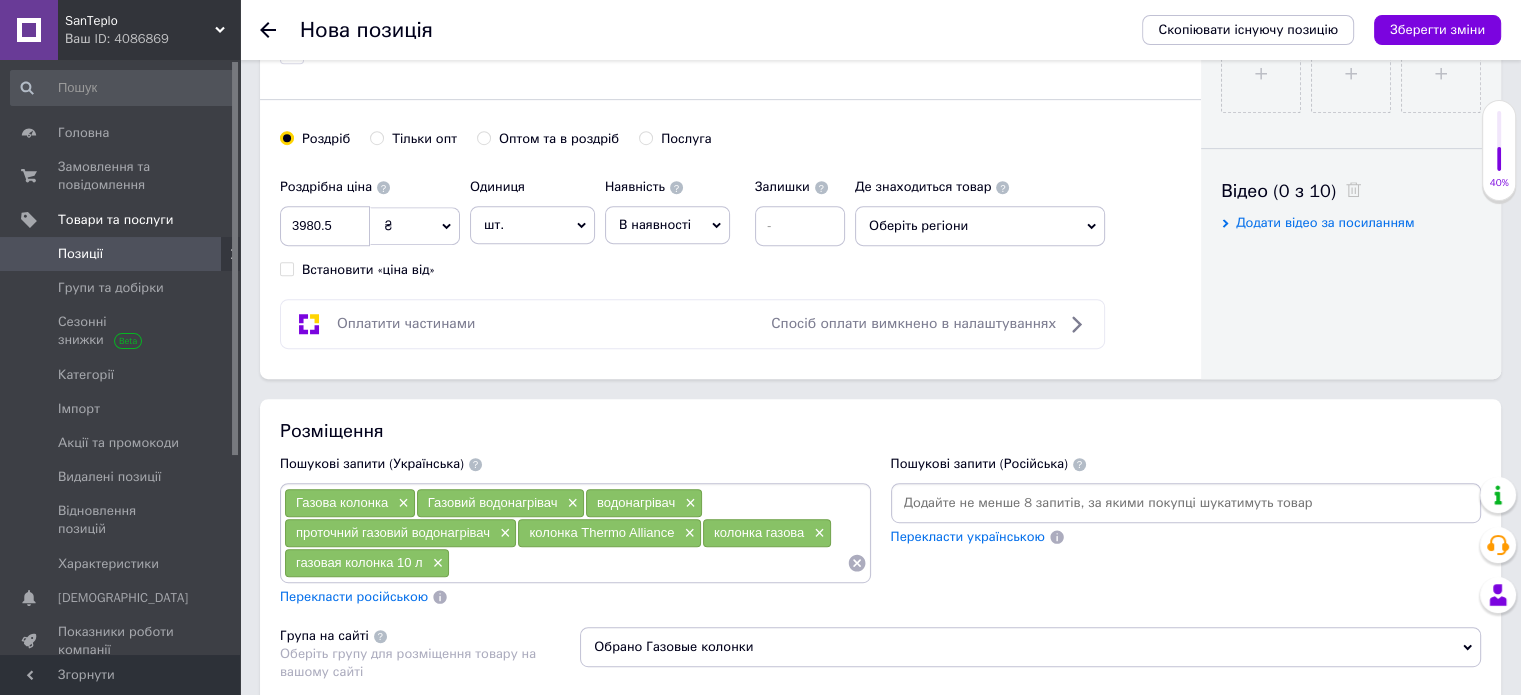 click on "Розміщення" at bounding box center (880, 431) 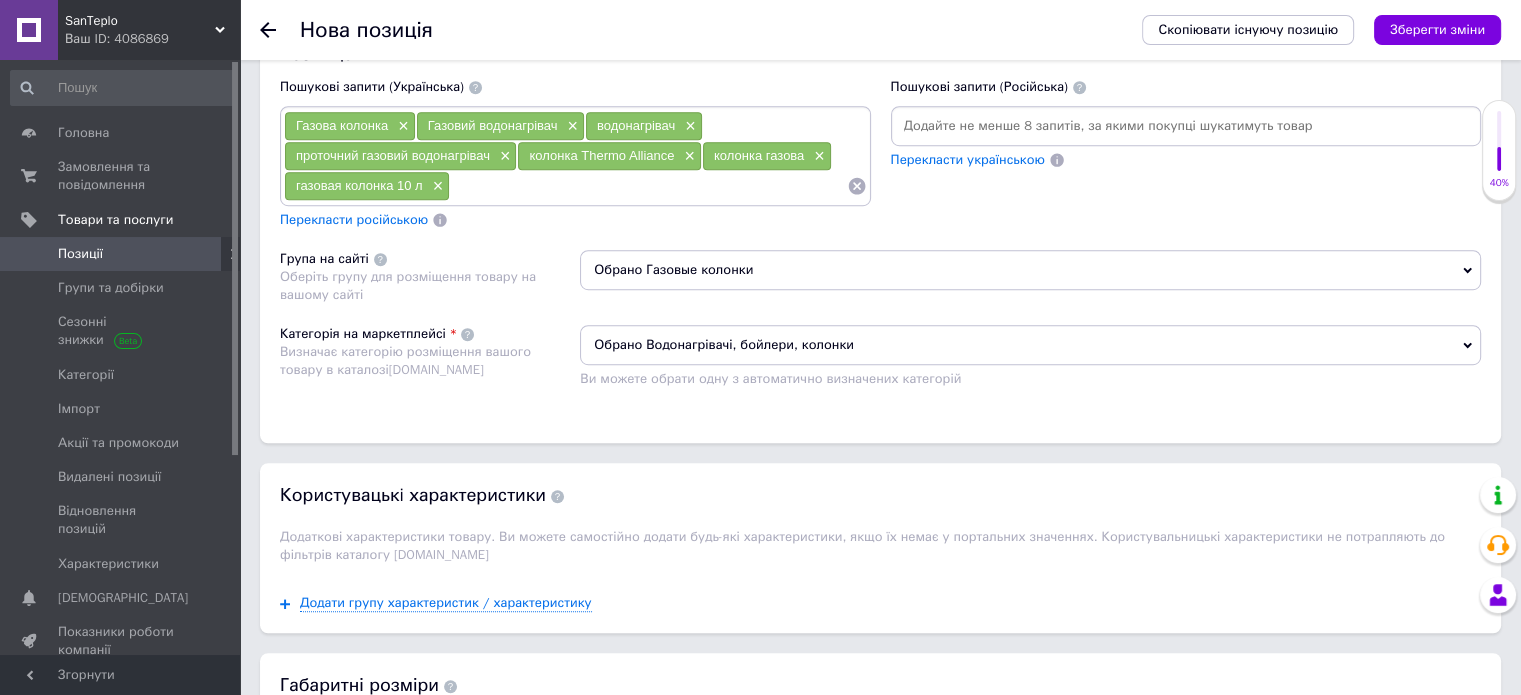 scroll, scrollTop: 1414, scrollLeft: 0, axis: vertical 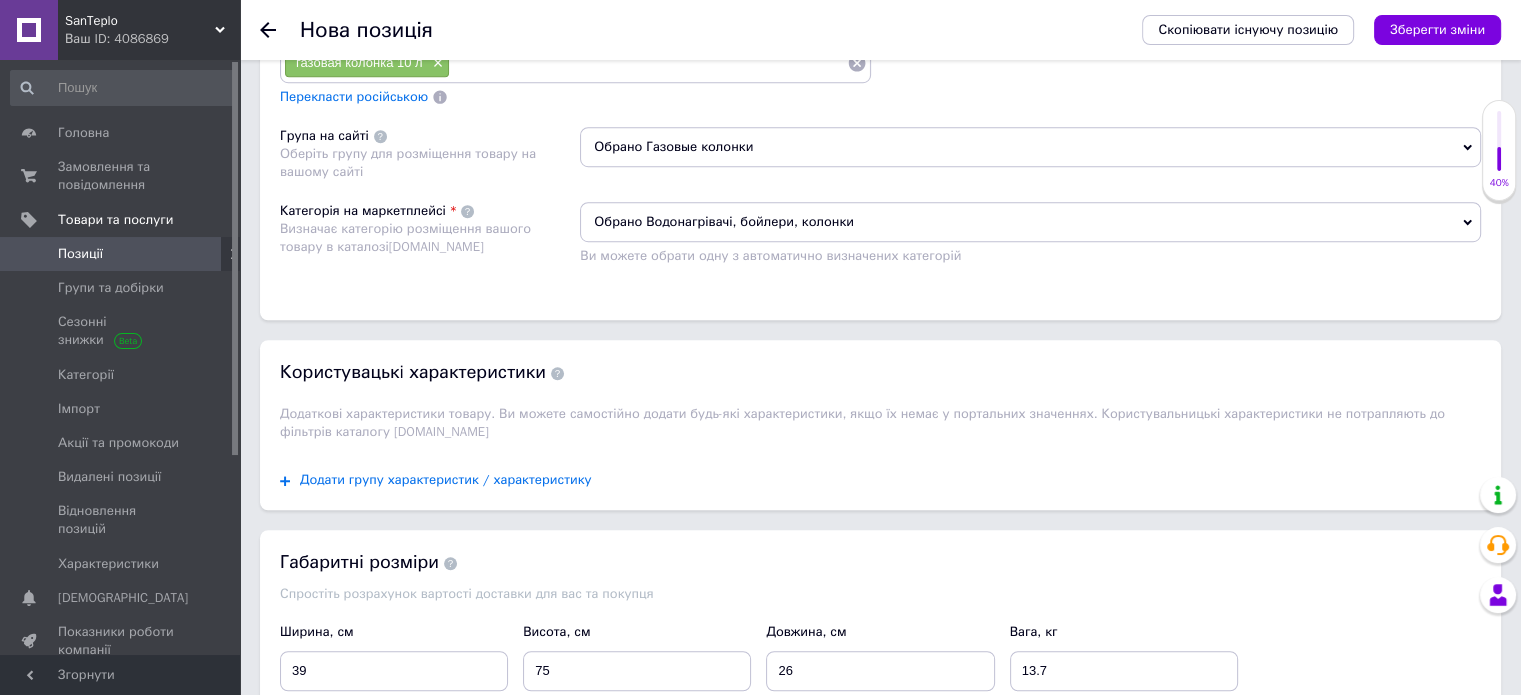 click on "Додати групу характеристик / характеристику" at bounding box center [446, 480] 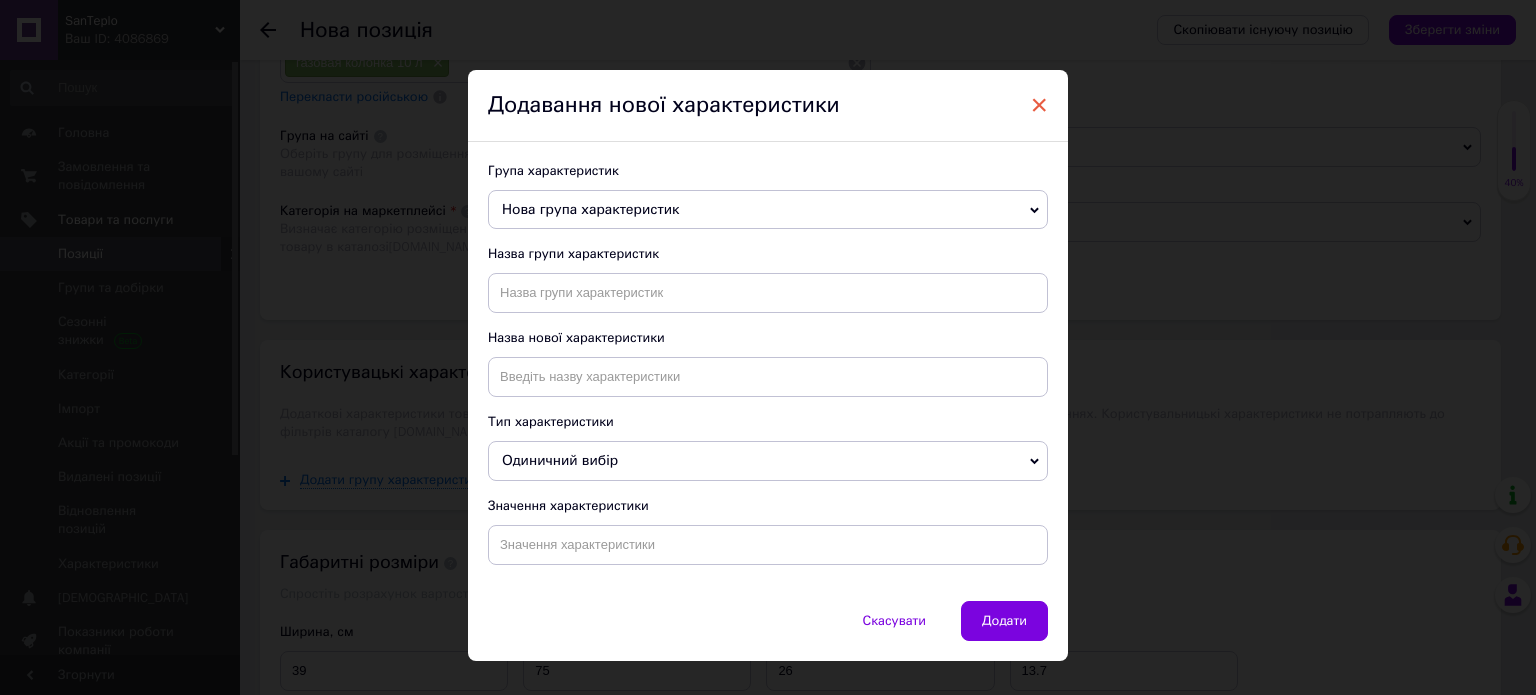 click on "×" at bounding box center (1039, 105) 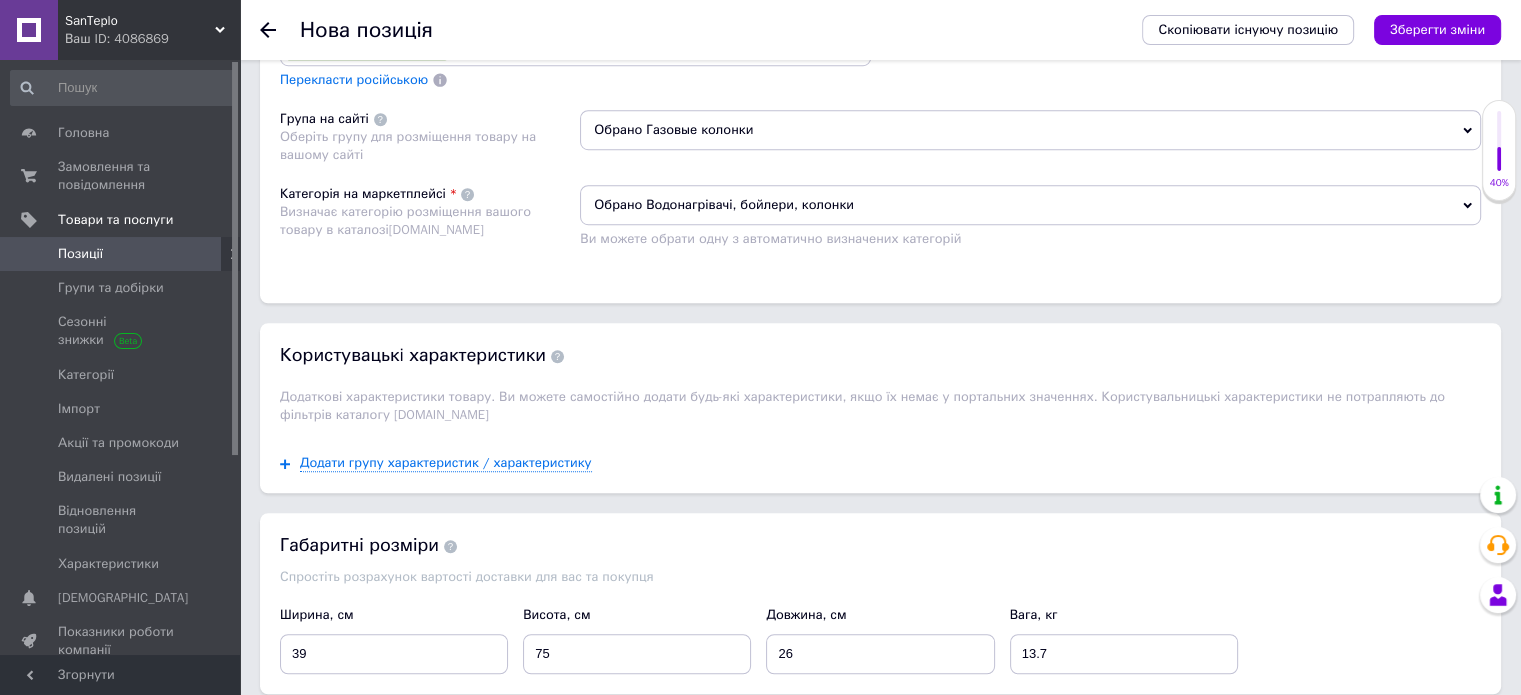 scroll, scrollTop: 1314, scrollLeft: 0, axis: vertical 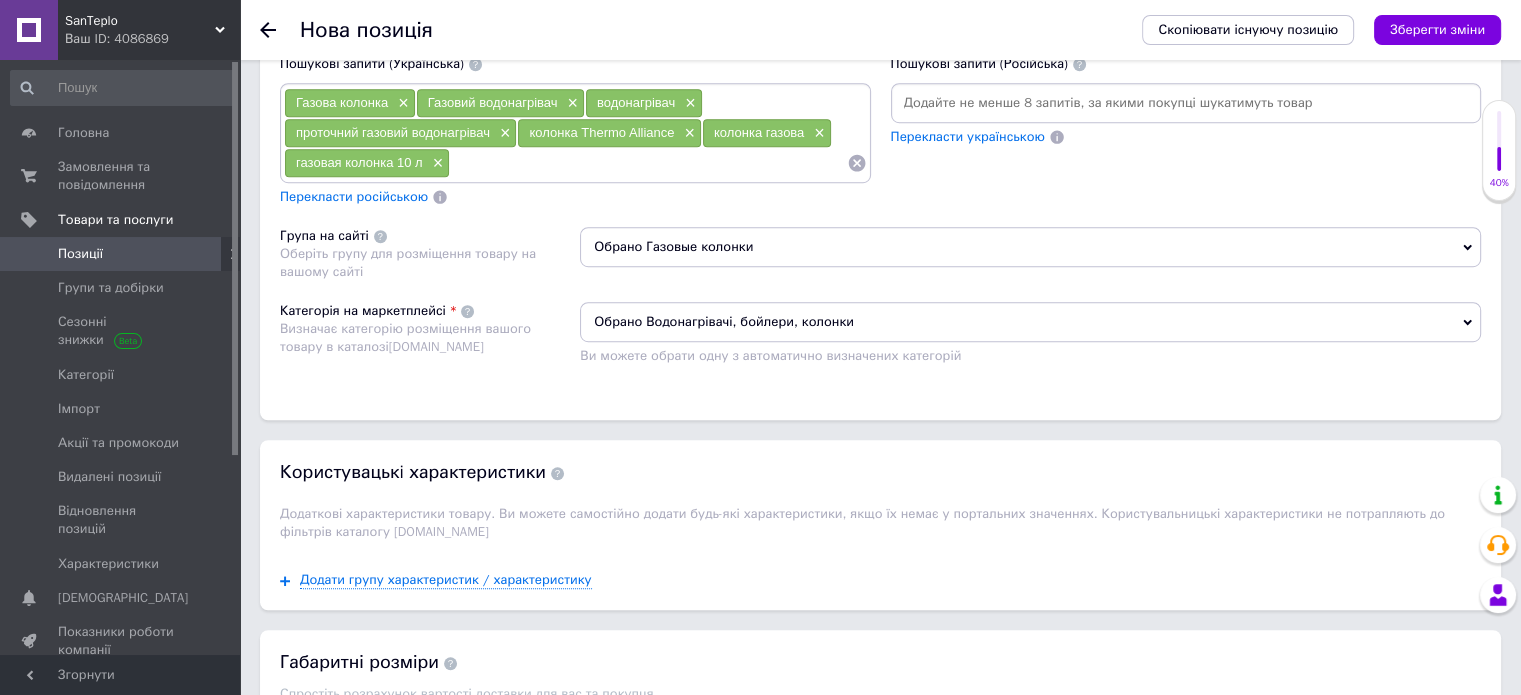click on "Обрано Водонагрівачі, бойлери, колонки" at bounding box center [1030, 322] 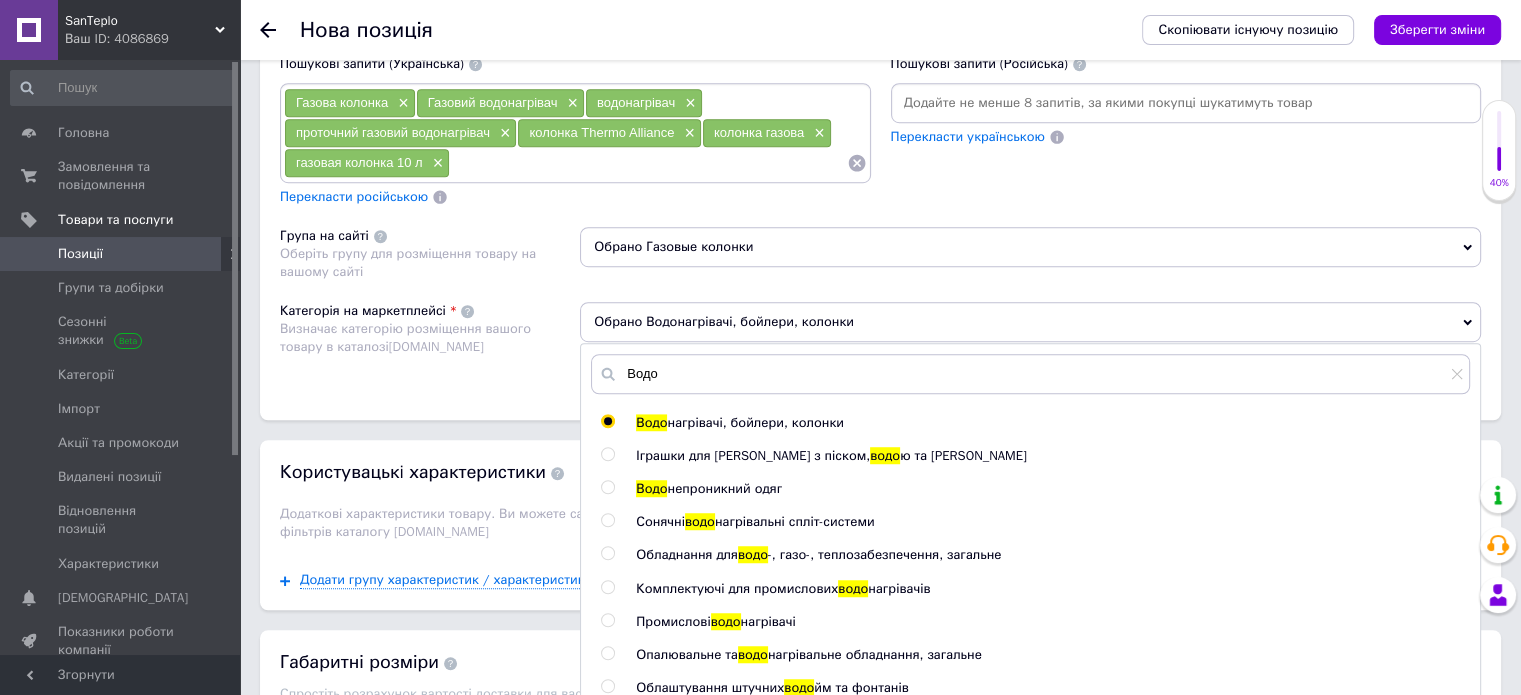click on "нагрівачі, бойлери, колонки" at bounding box center (755, 422) 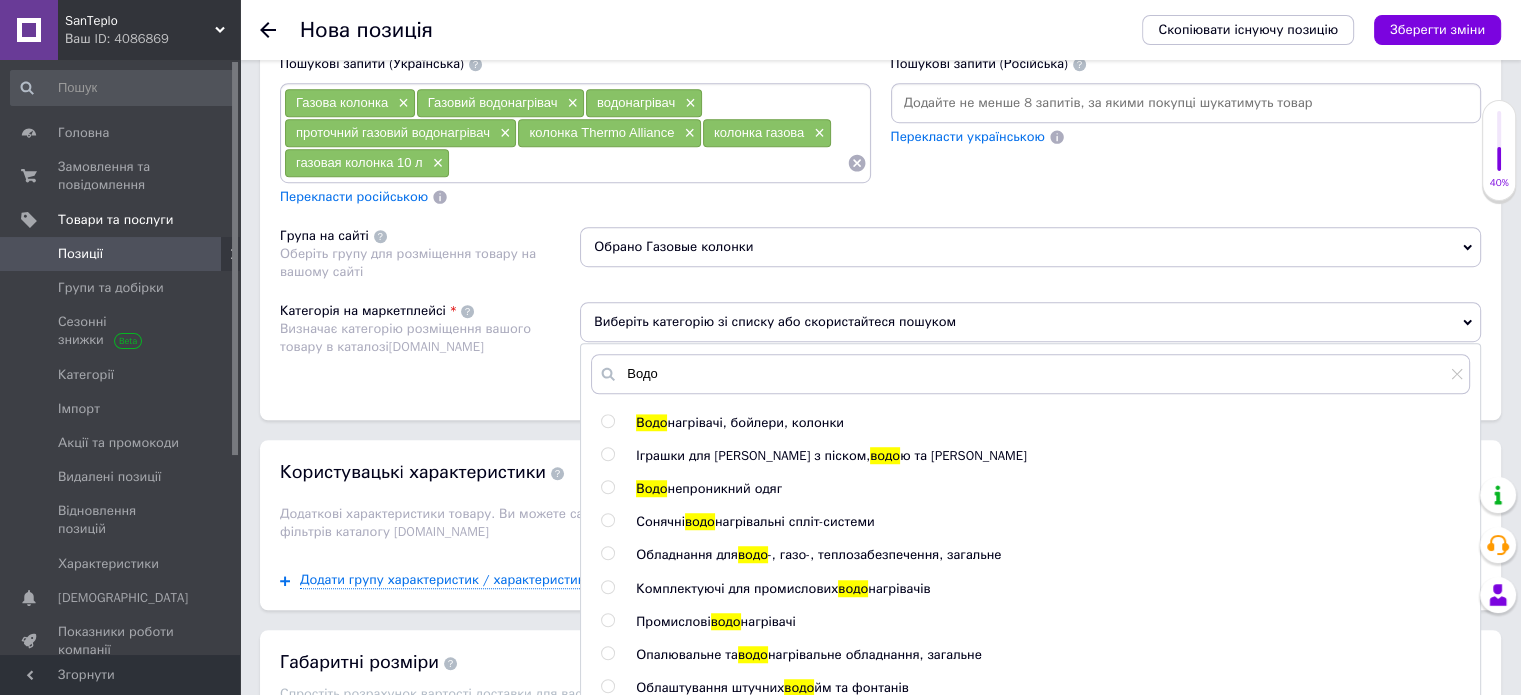 click at bounding box center (607, 421) 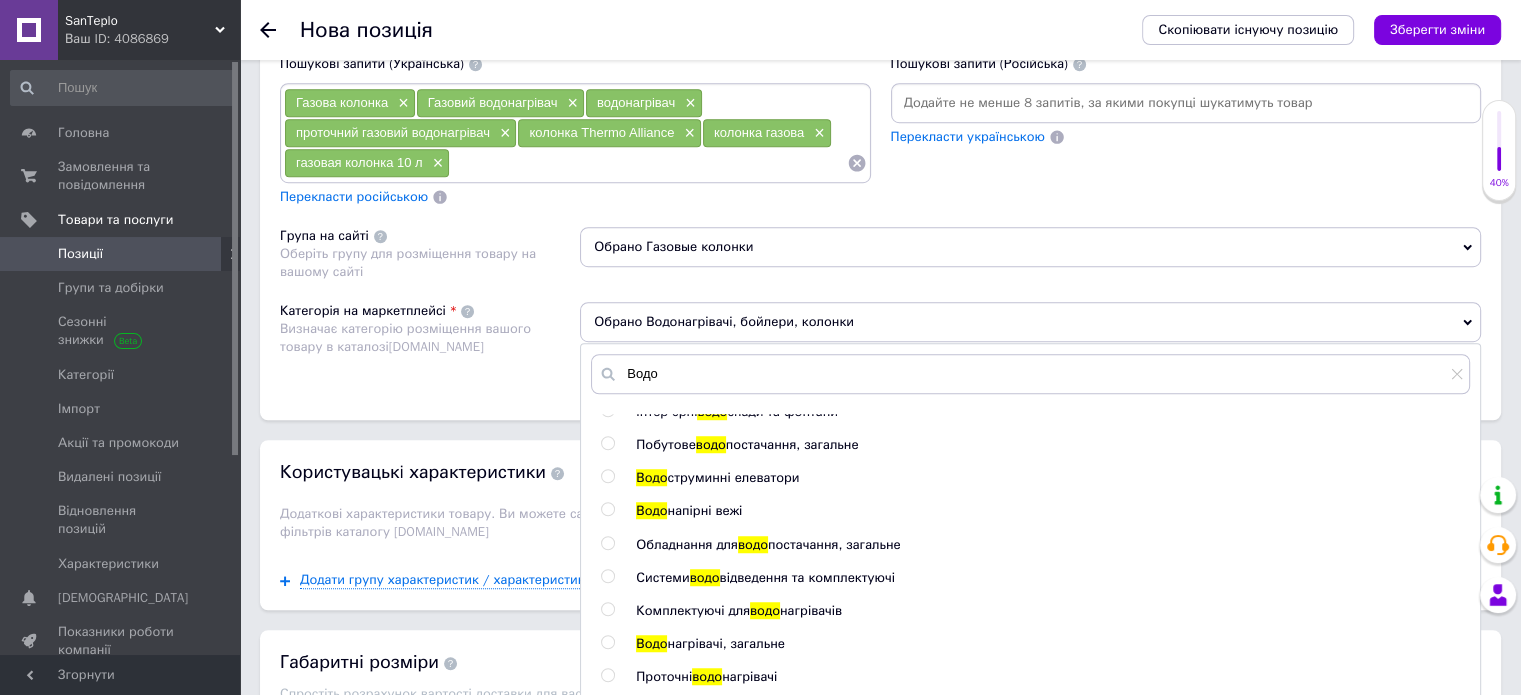 scroll, scrollTop: 411, scrollLeft: 0, axis: vertical 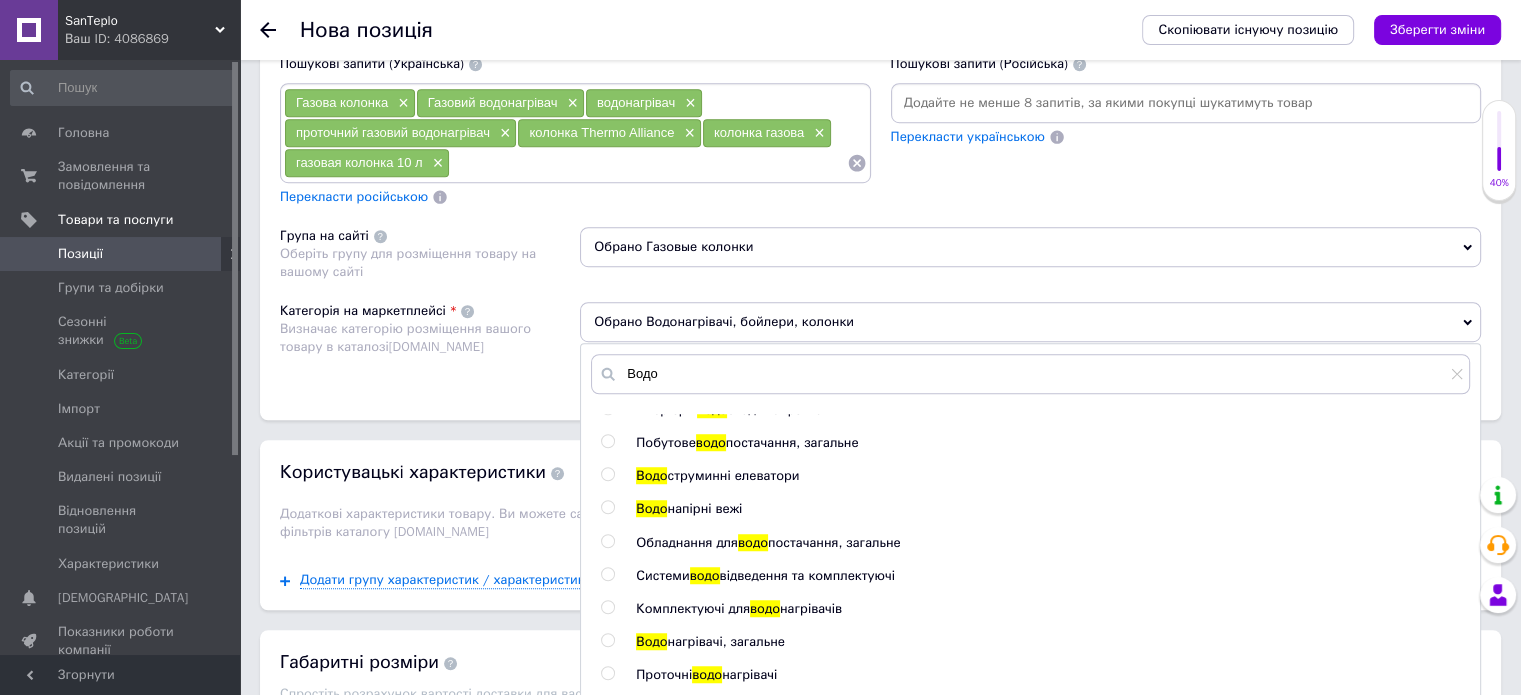 click on "Категорія на маркетплейсі Визначає категорію розміщення вашого товару в каталозі  [DOMAIN_NAME]" at bounding box center [430, 341] 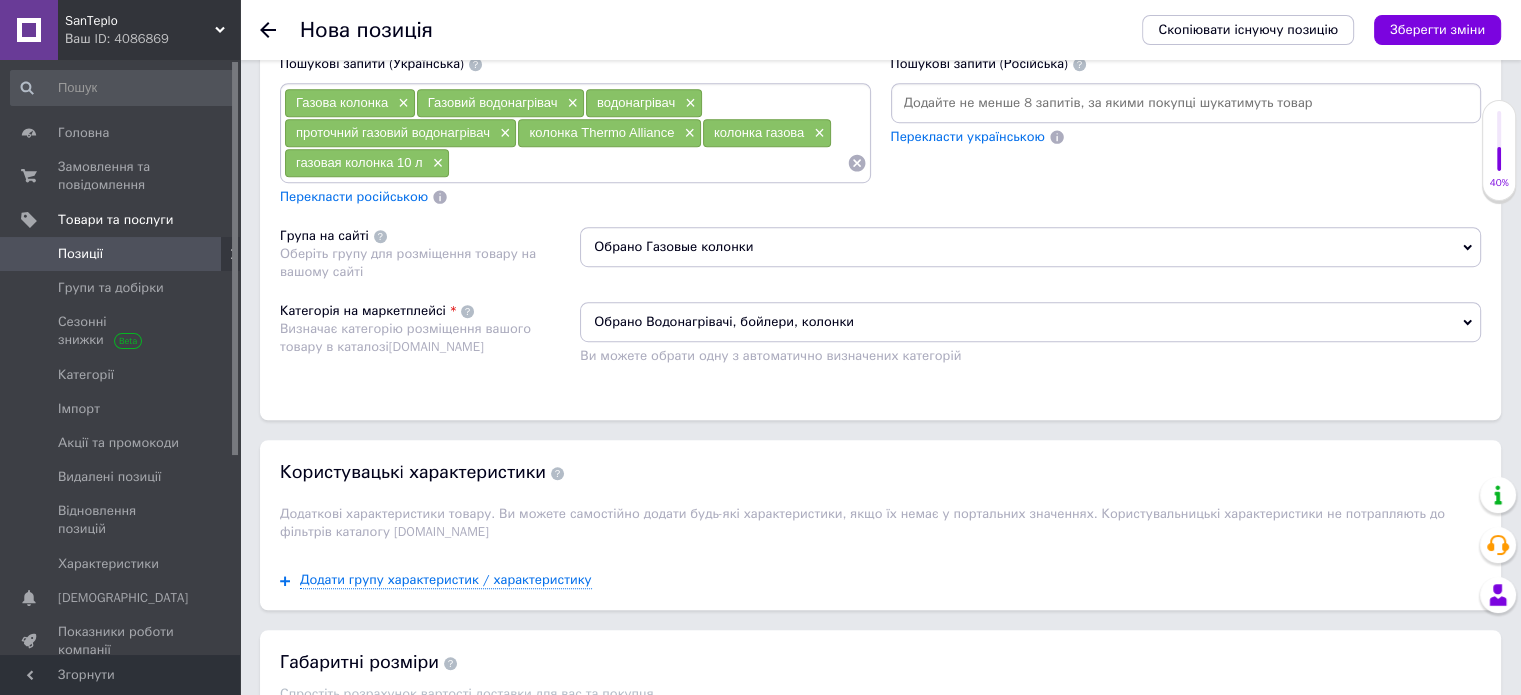 scroll, scrollTop: 1614, scrollLeft: 0, axis: vertical 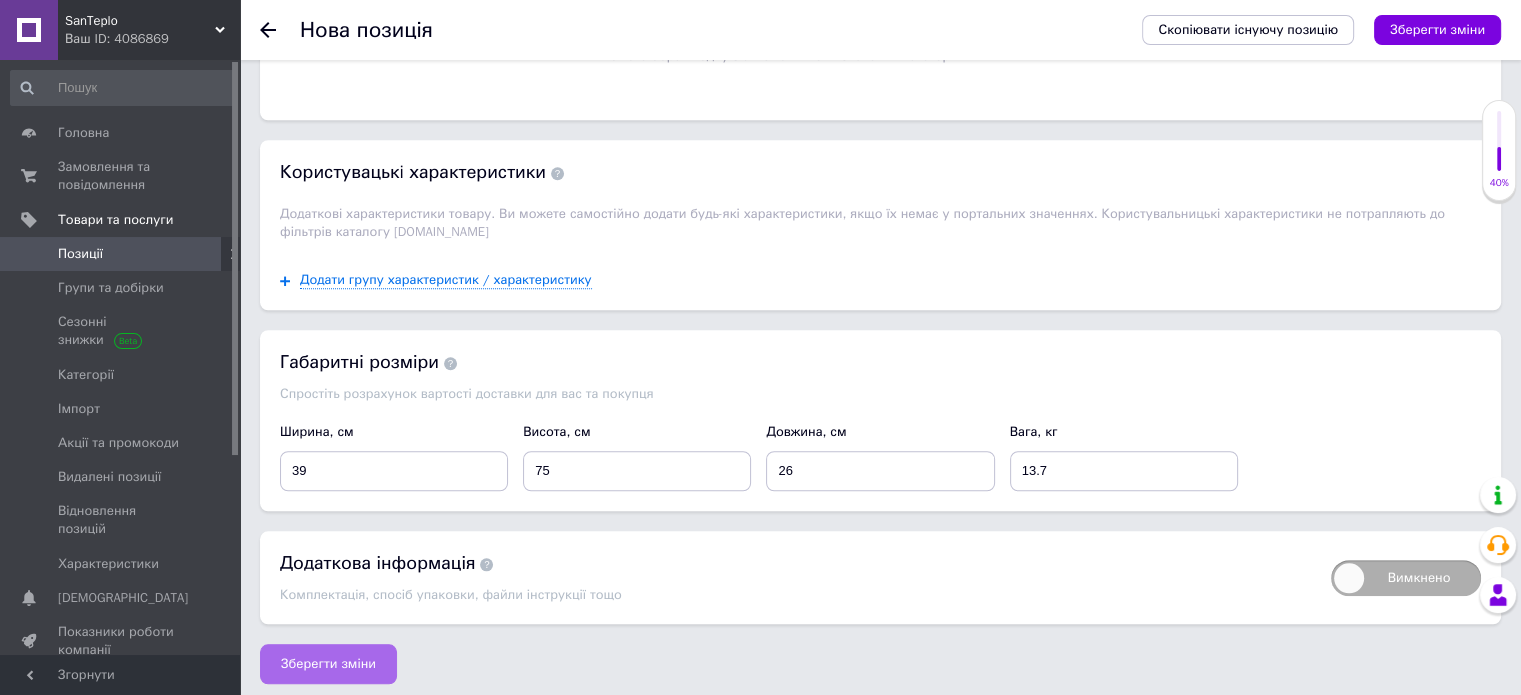 click on "Зберегти зміни" at bounding box center (328, 664) 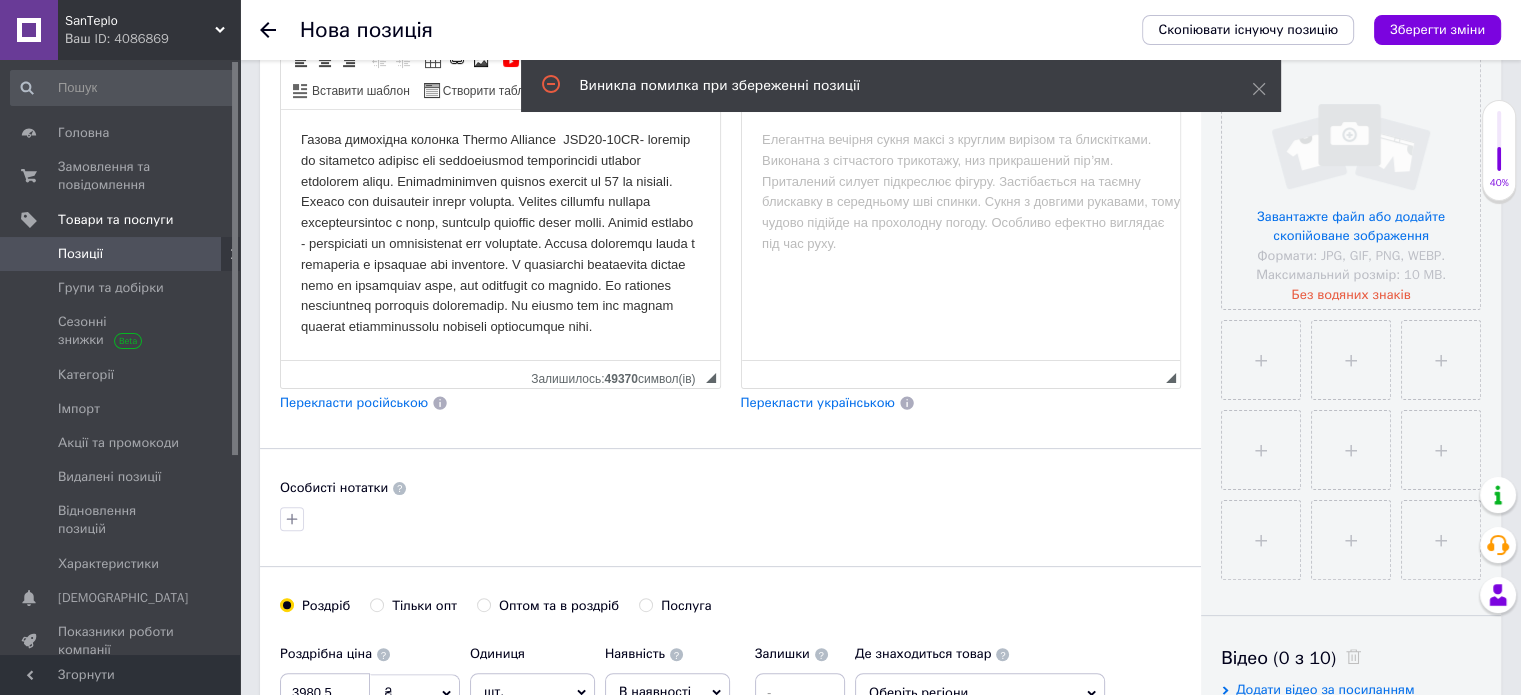 scroll, scrollTop: 314, scrollLeft: 0, axis: vertical 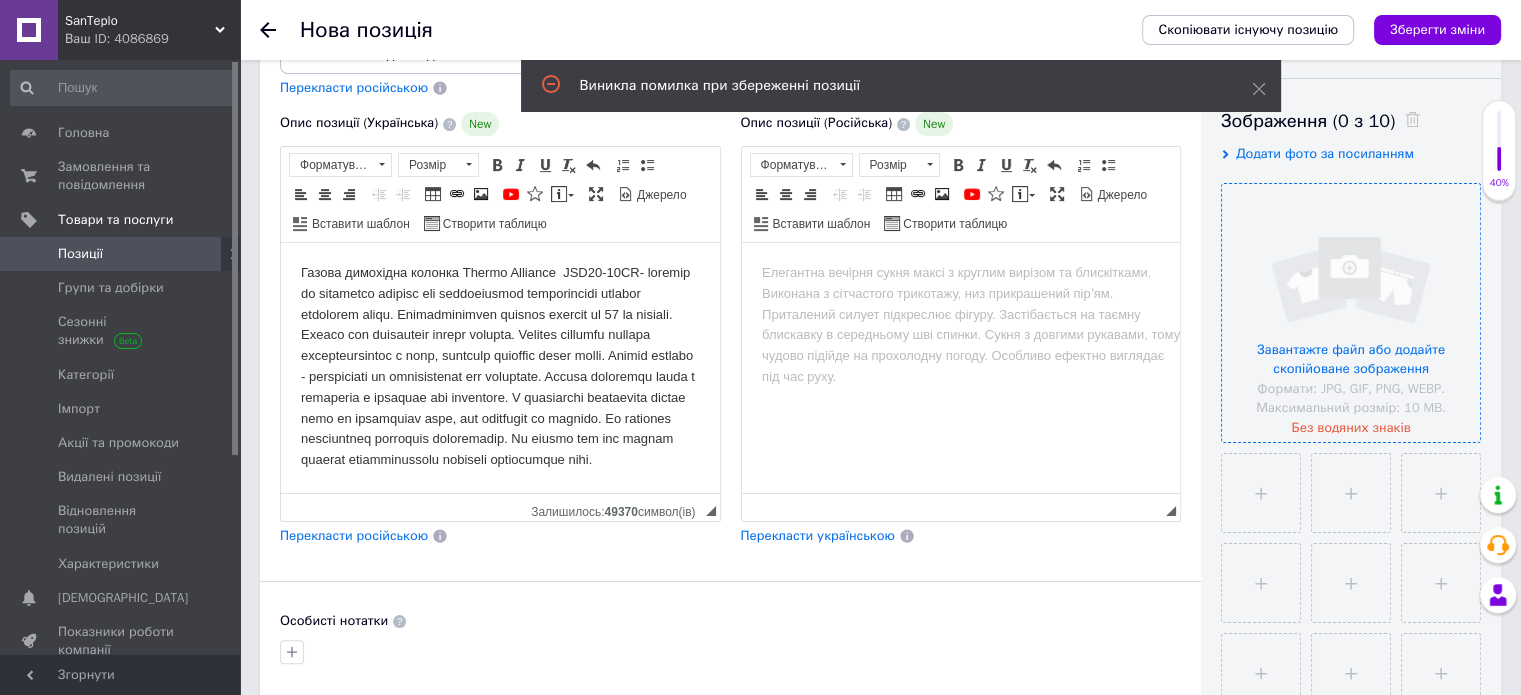 click at bounding box center (1351, 313) 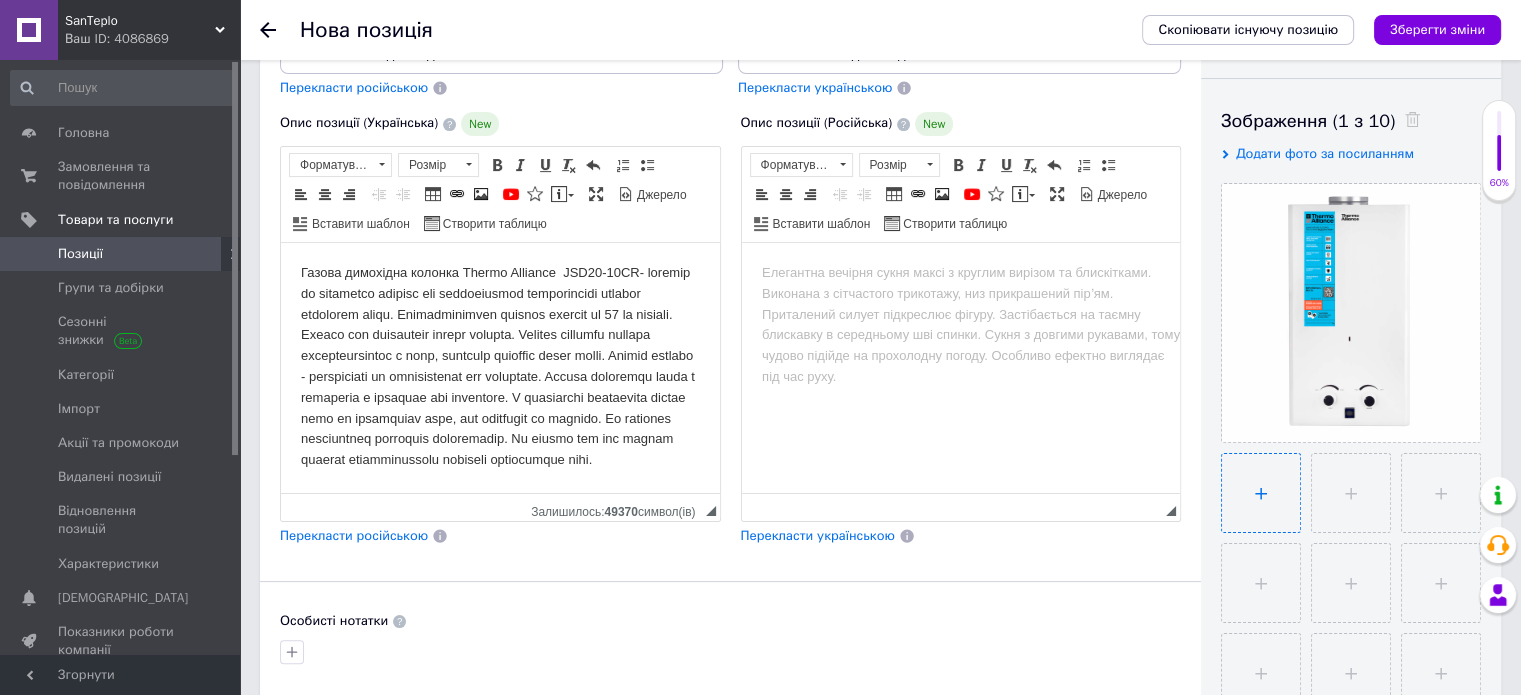 click at bounding box center [1261, 493] 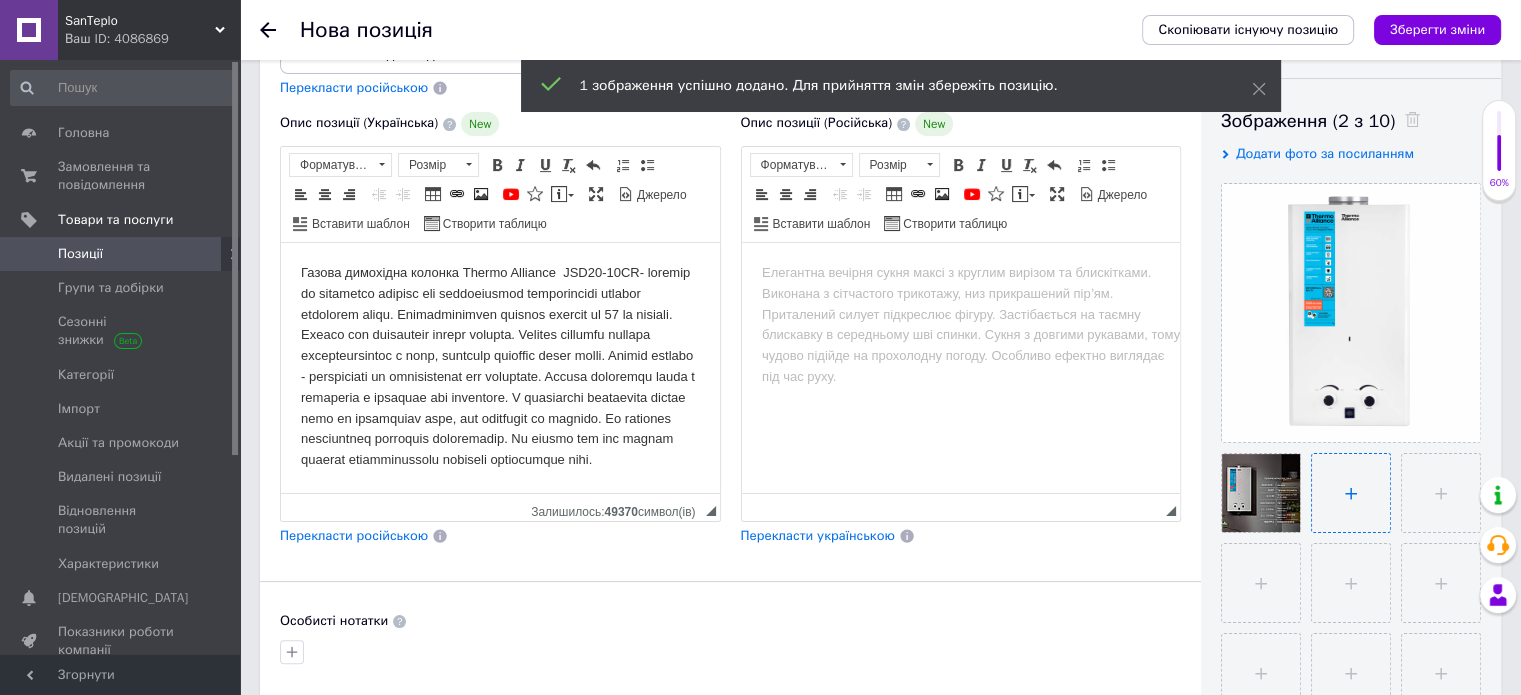 click at bounding box center (1351, 493) 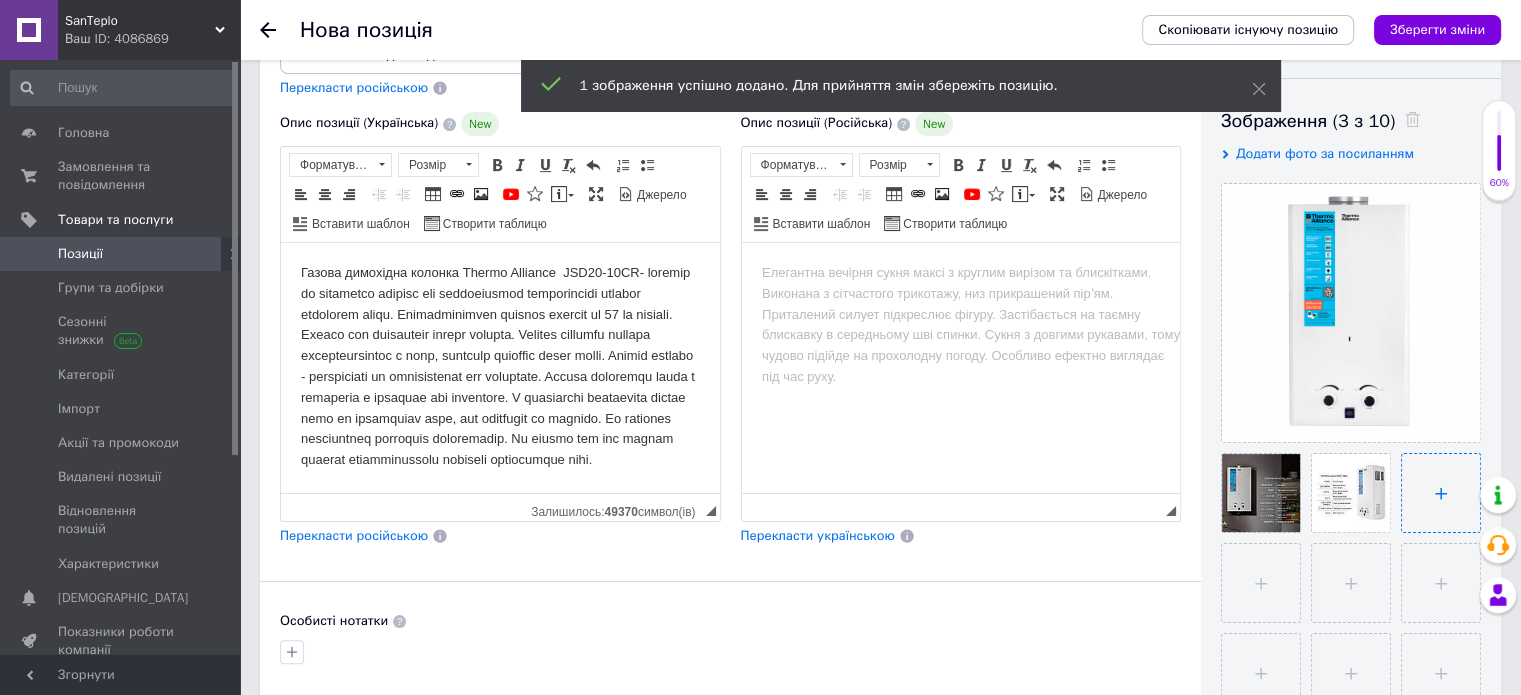 click at bounding box center [1441, 493] 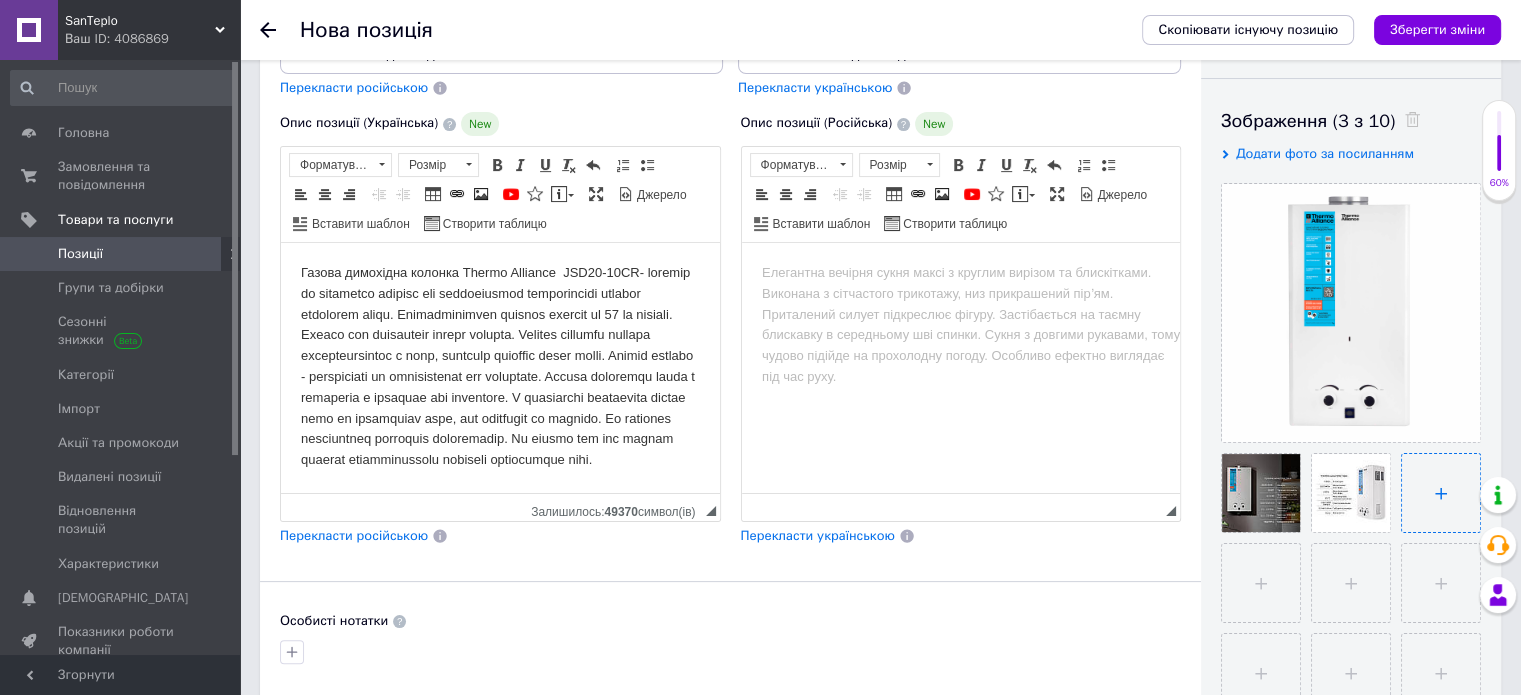 type on "C:\fakepath\18450_4.jpg" 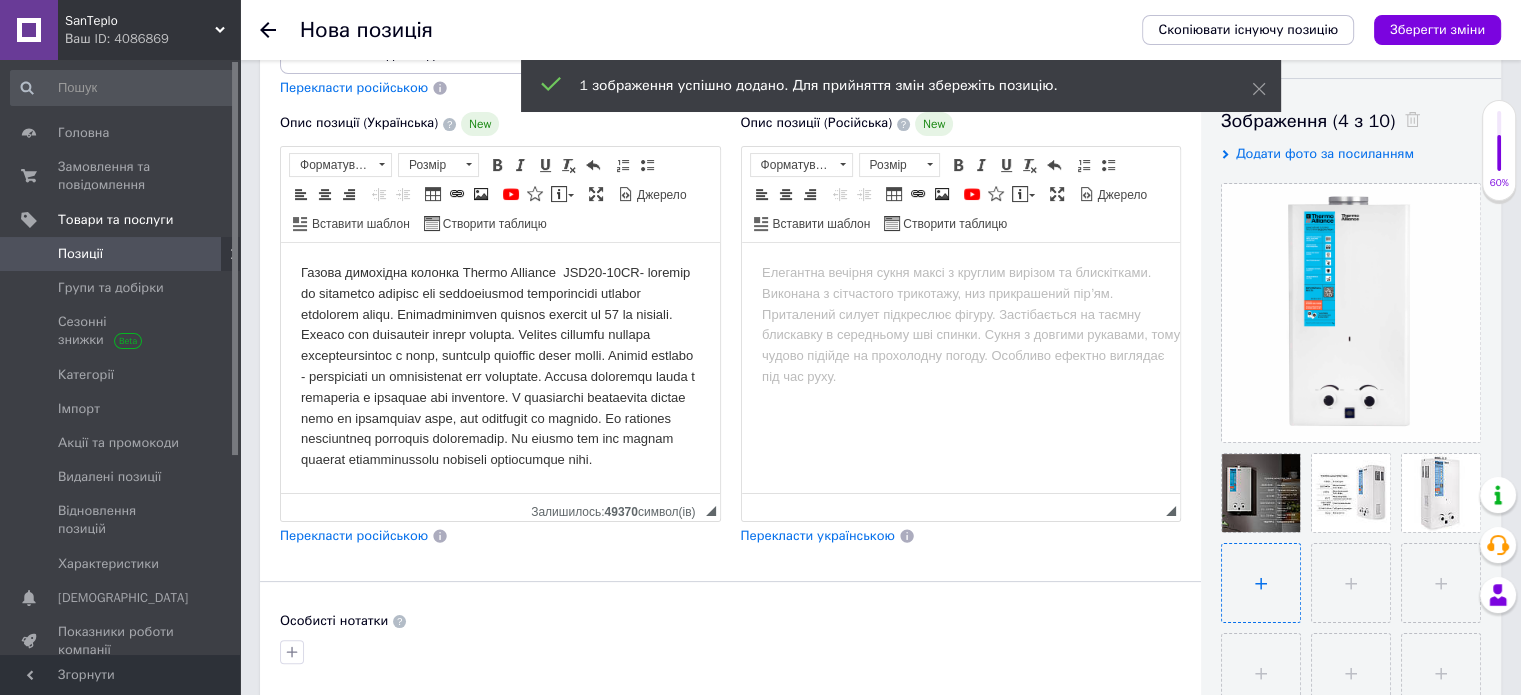 click at bounding box center [1261, 583] 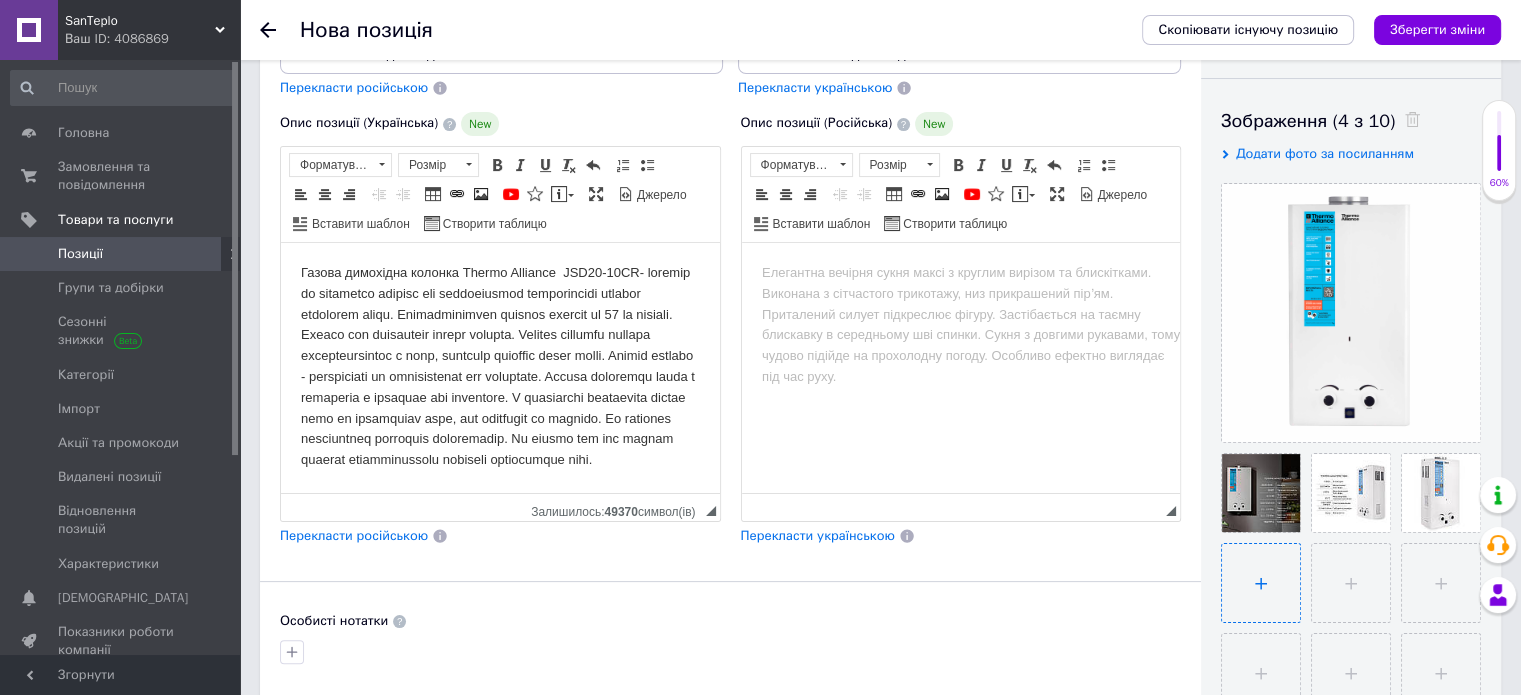 type on "C:\fakepath\18450_5.jpg" 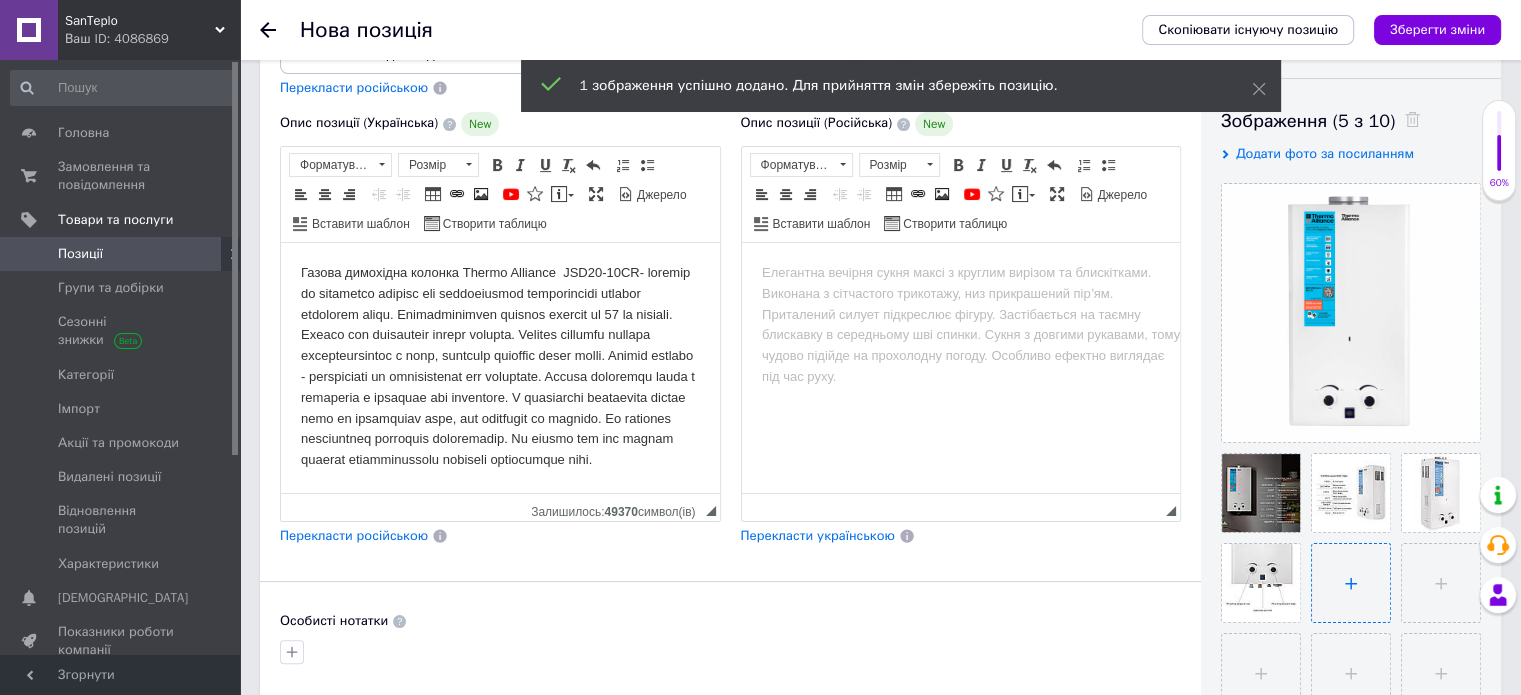 click at bounding box center (1351, 583) 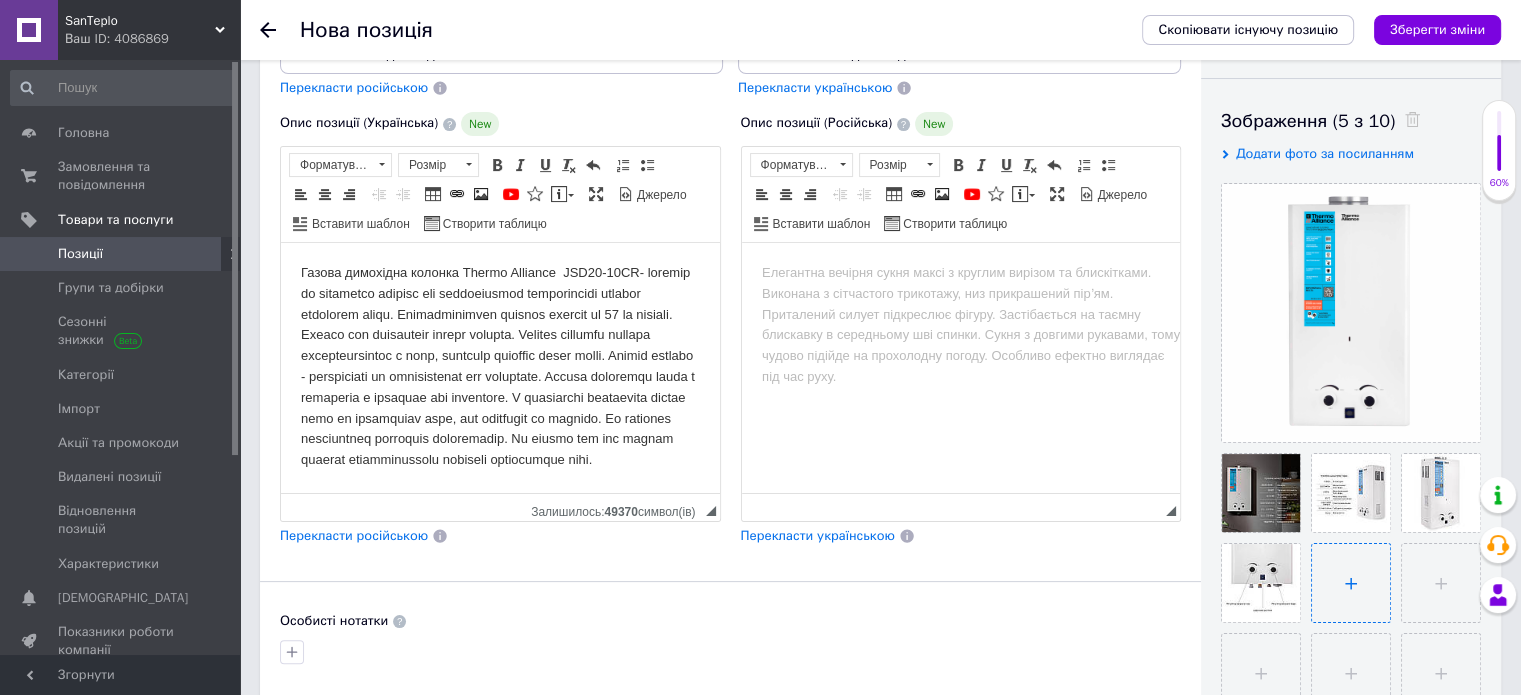 type on "C:\fakepath\18450_1.jpg" 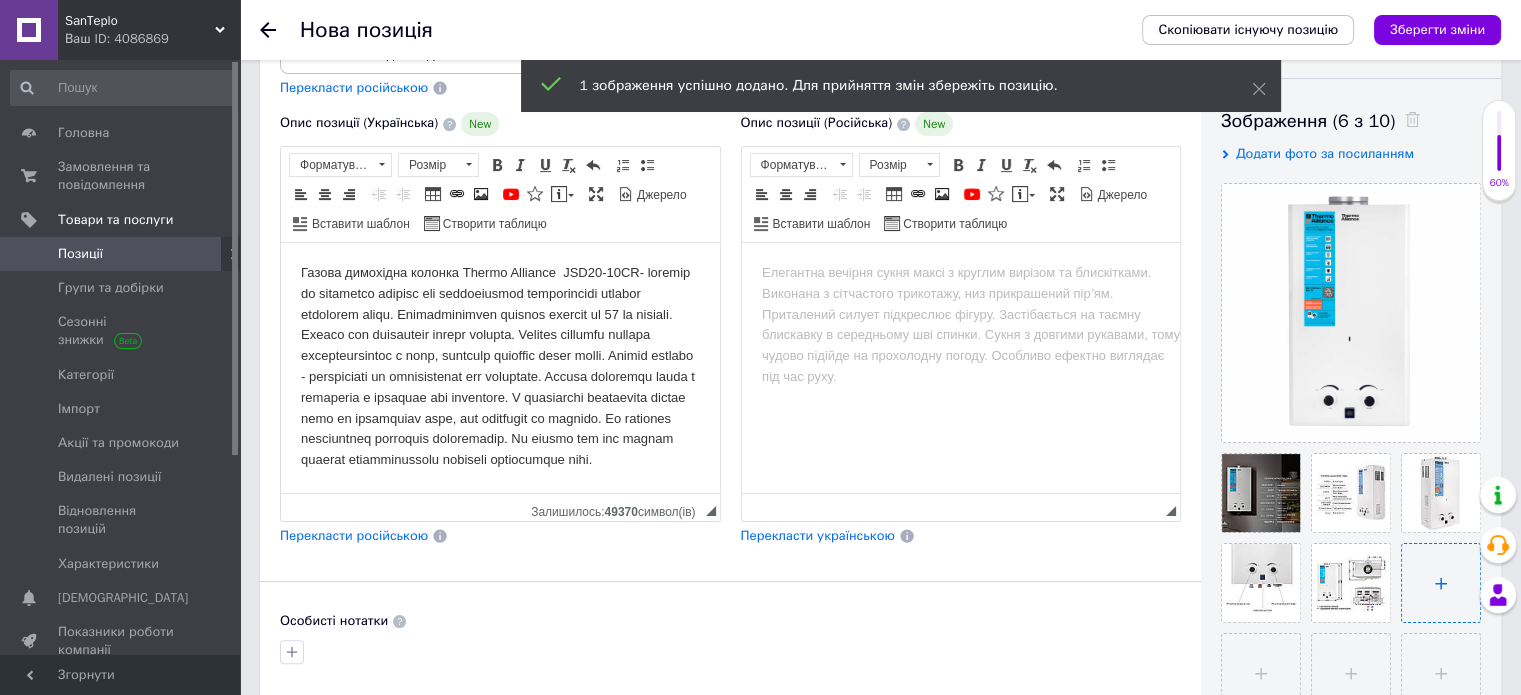 click at bounding box center (1441, 583) 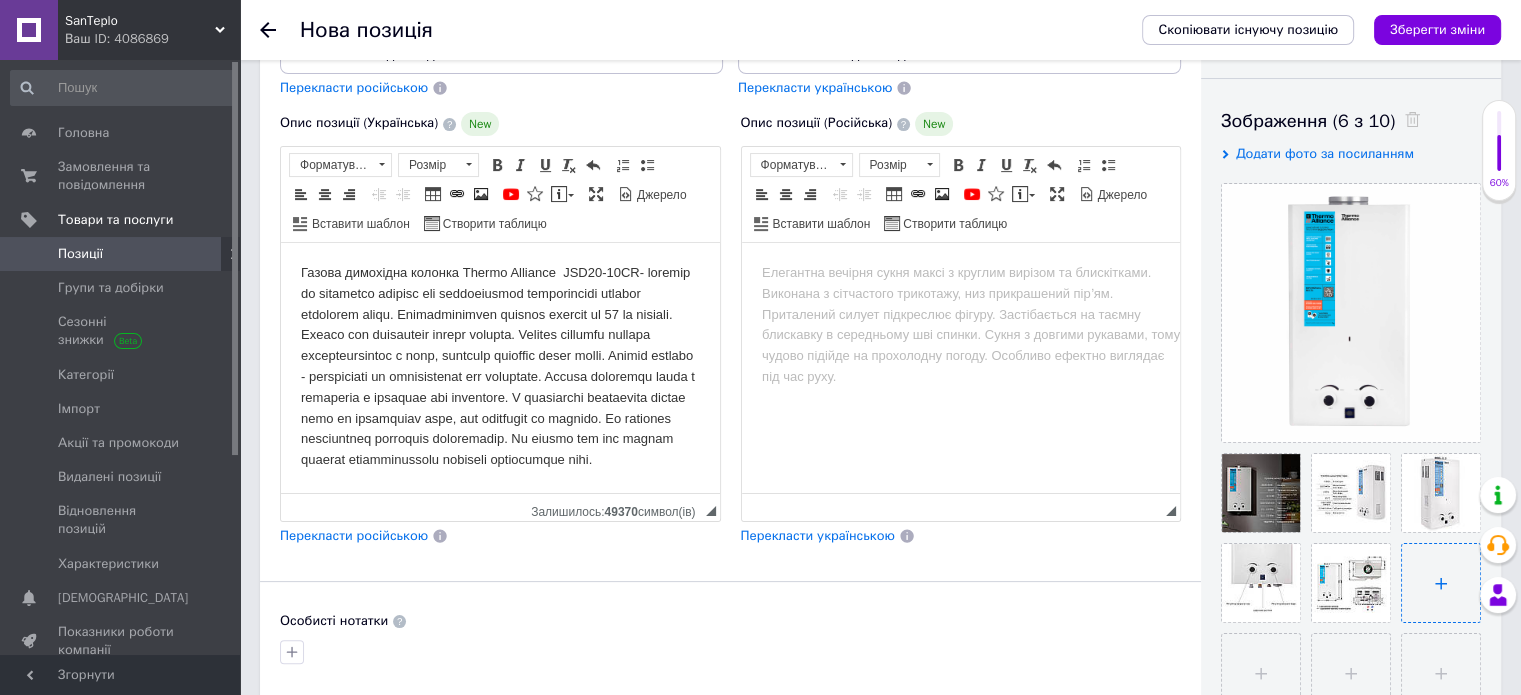 type on "C:\fakepath\18450_6.jpg" 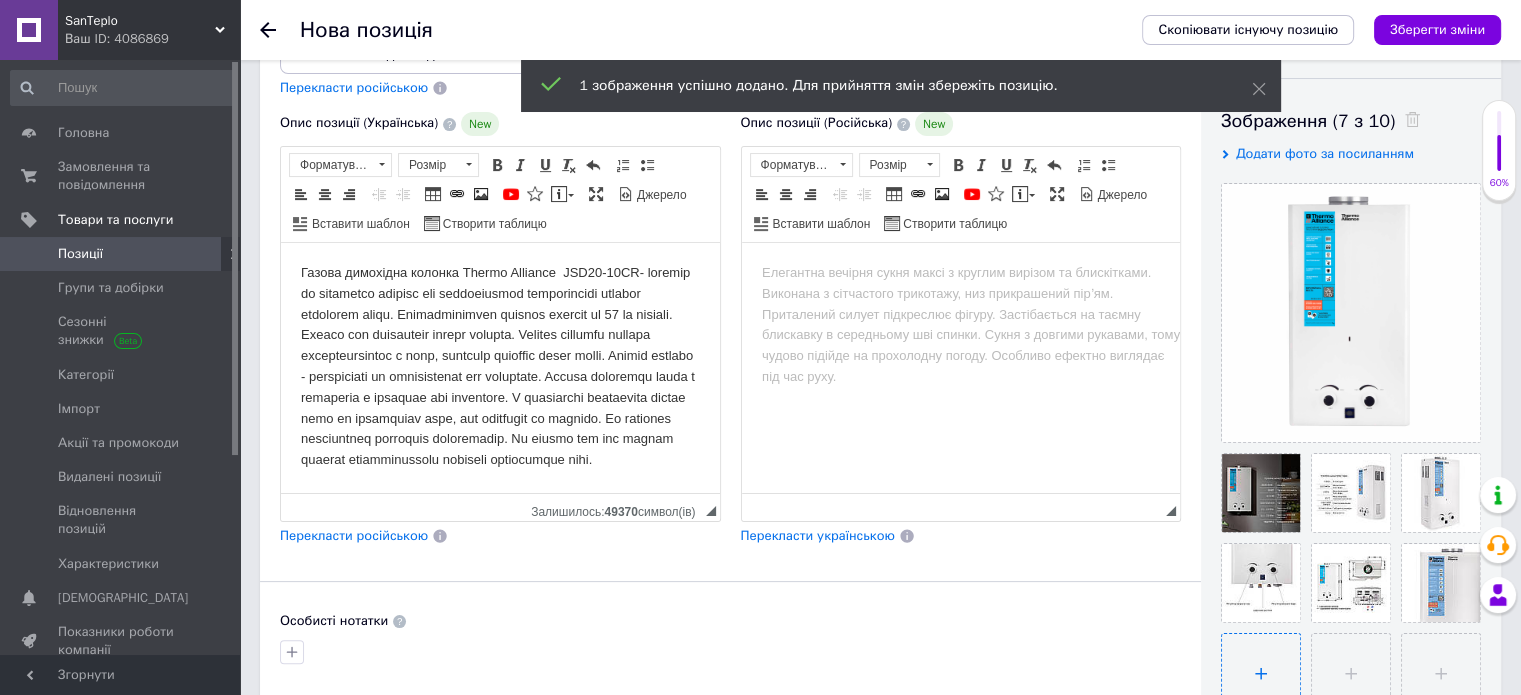click at bounding box center (1261, 673) 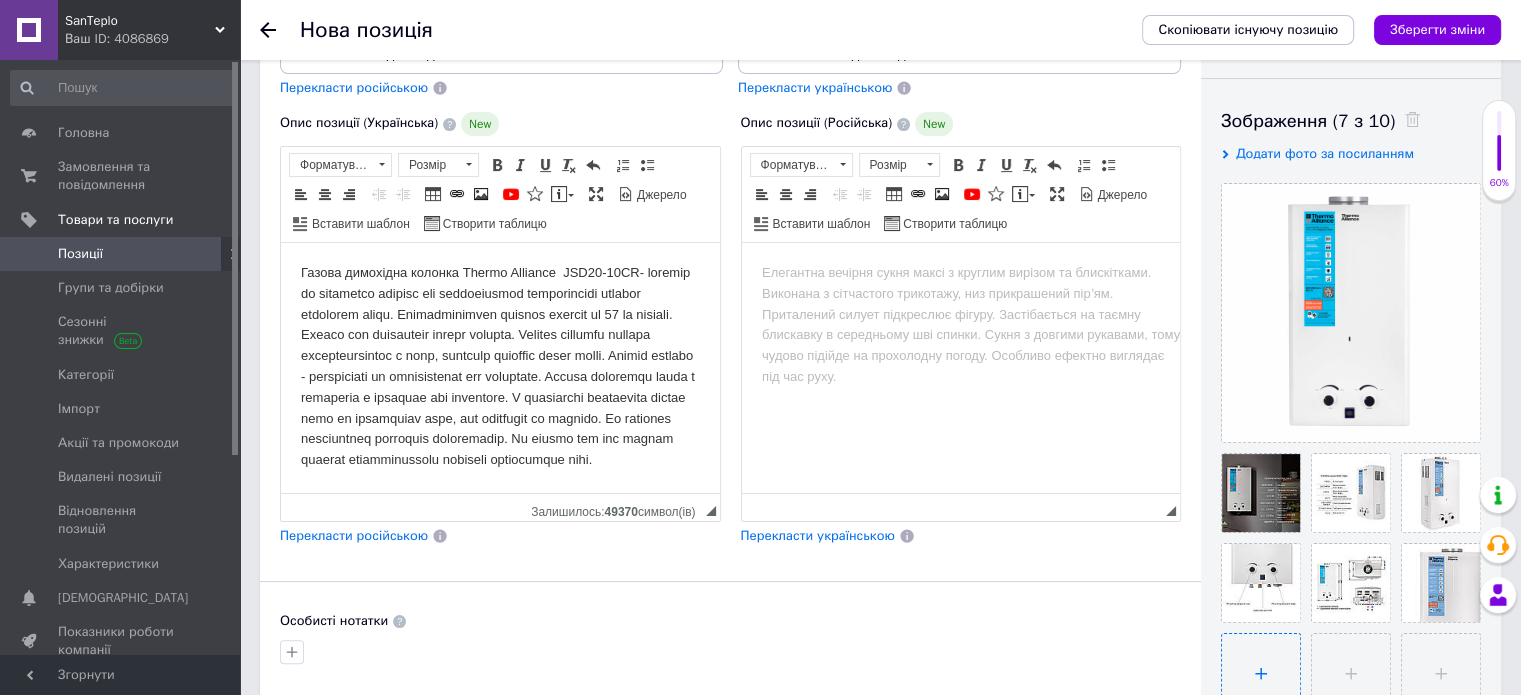 type on "C:\fakepath\18450_7.jpg" 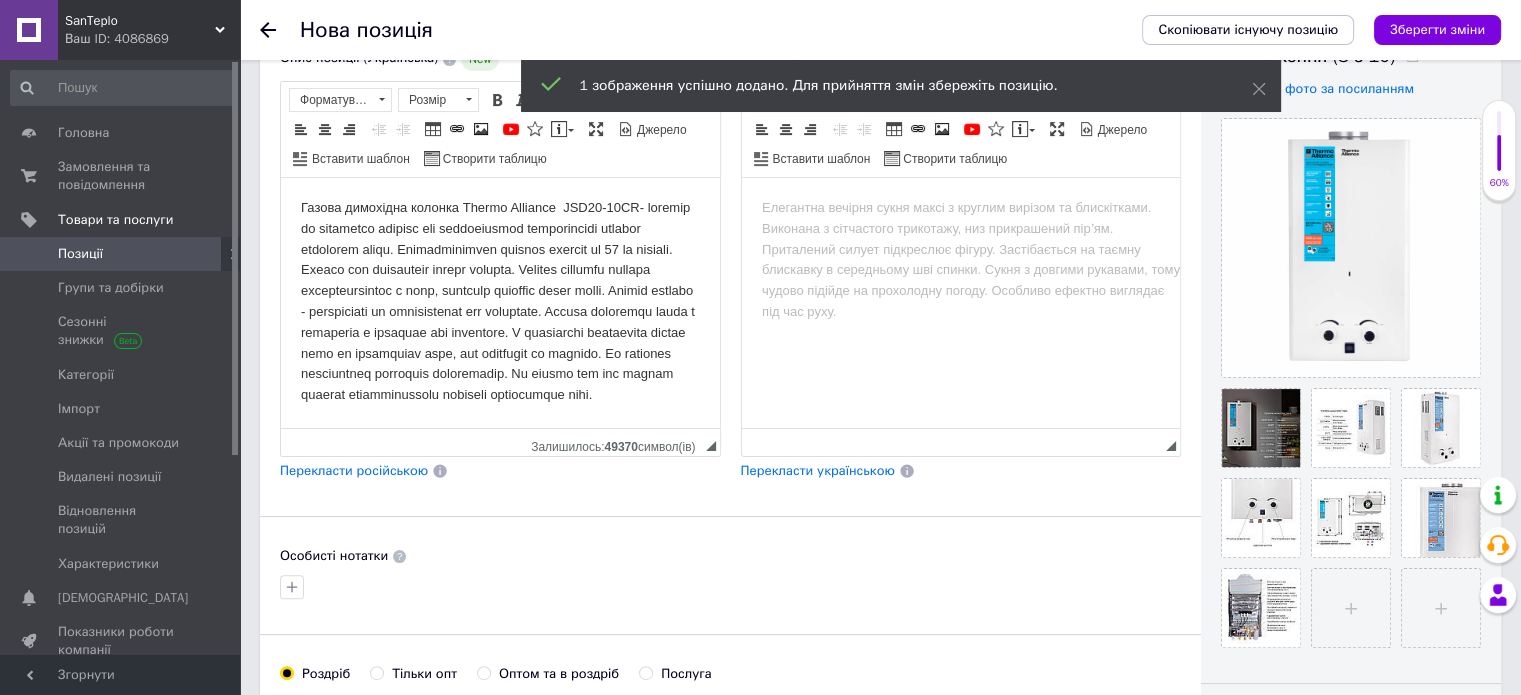 scroll, scrollTop: 414, scrollLeft: 0, axis: vertical 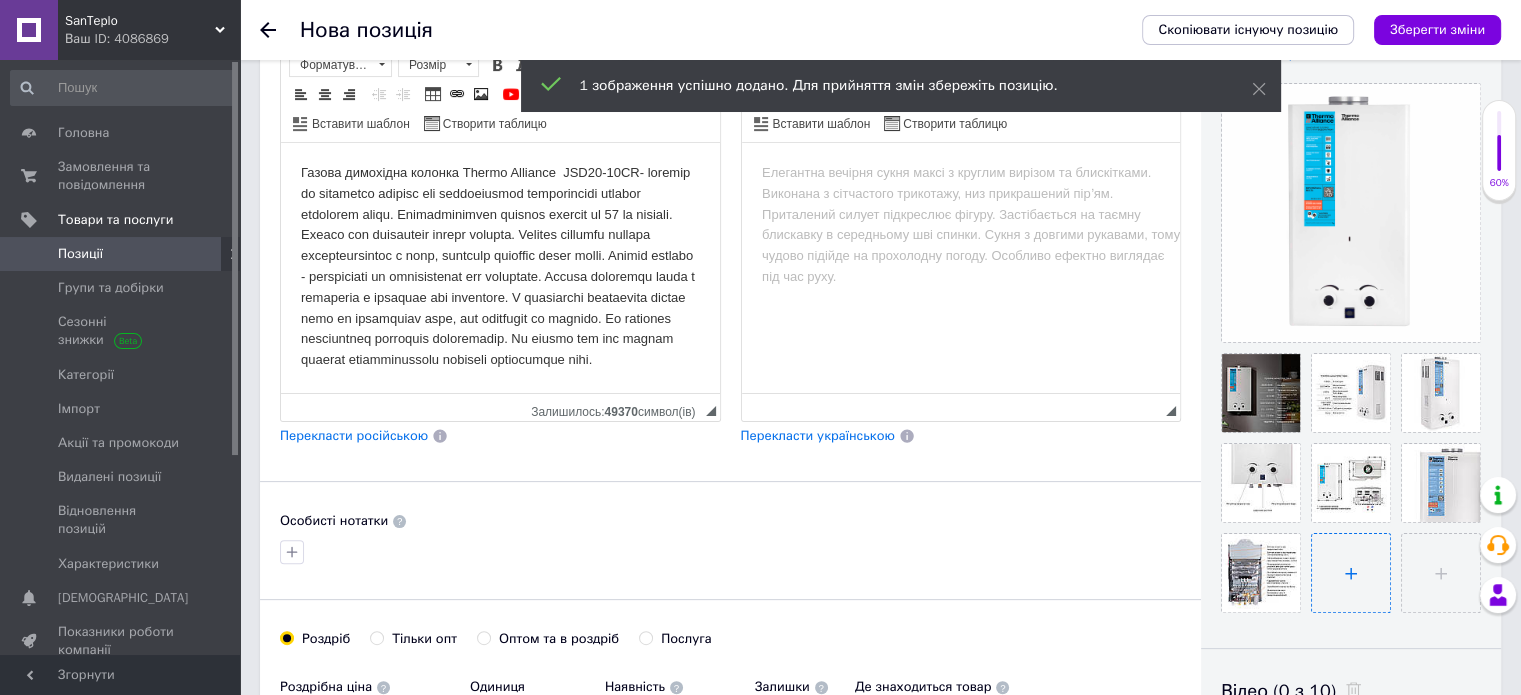 click at bounding box center (1351, 573) 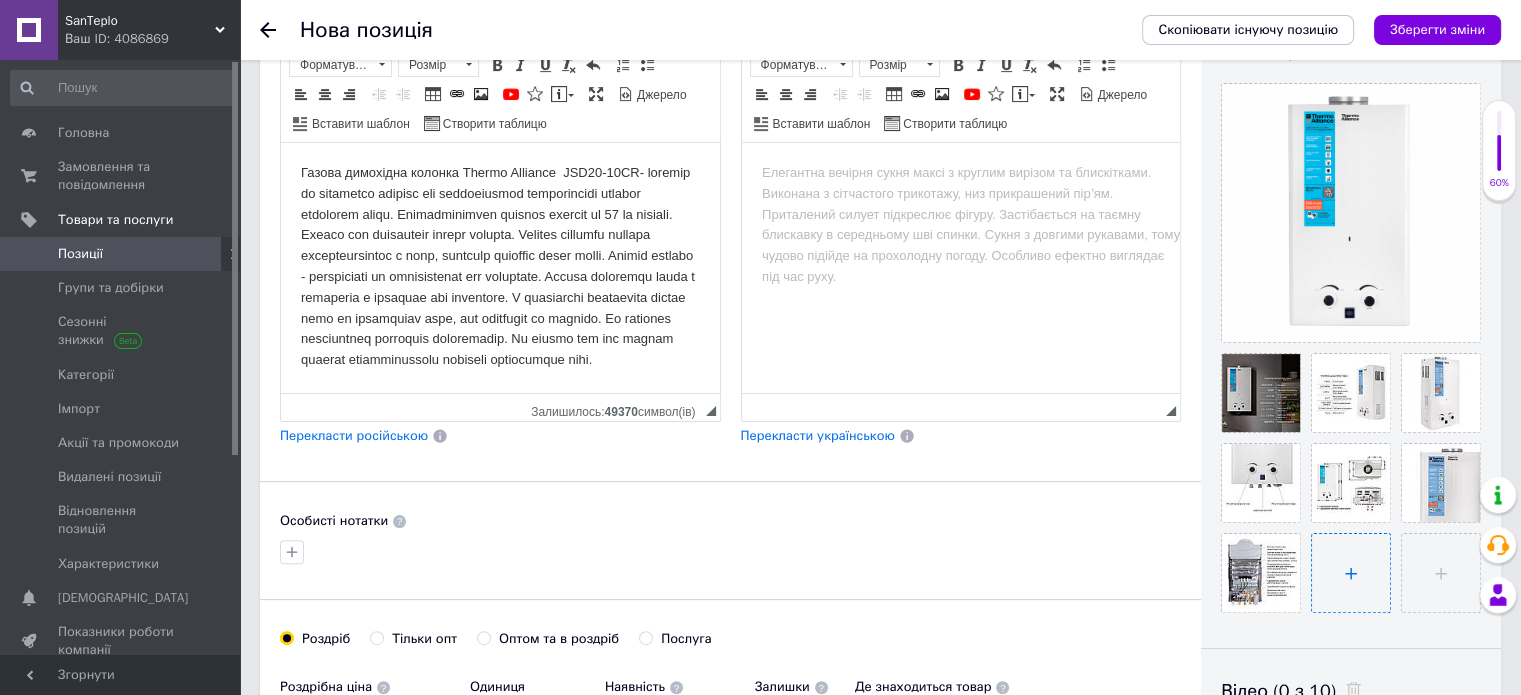 type on "C:\fakepath\18450_8.jpg" 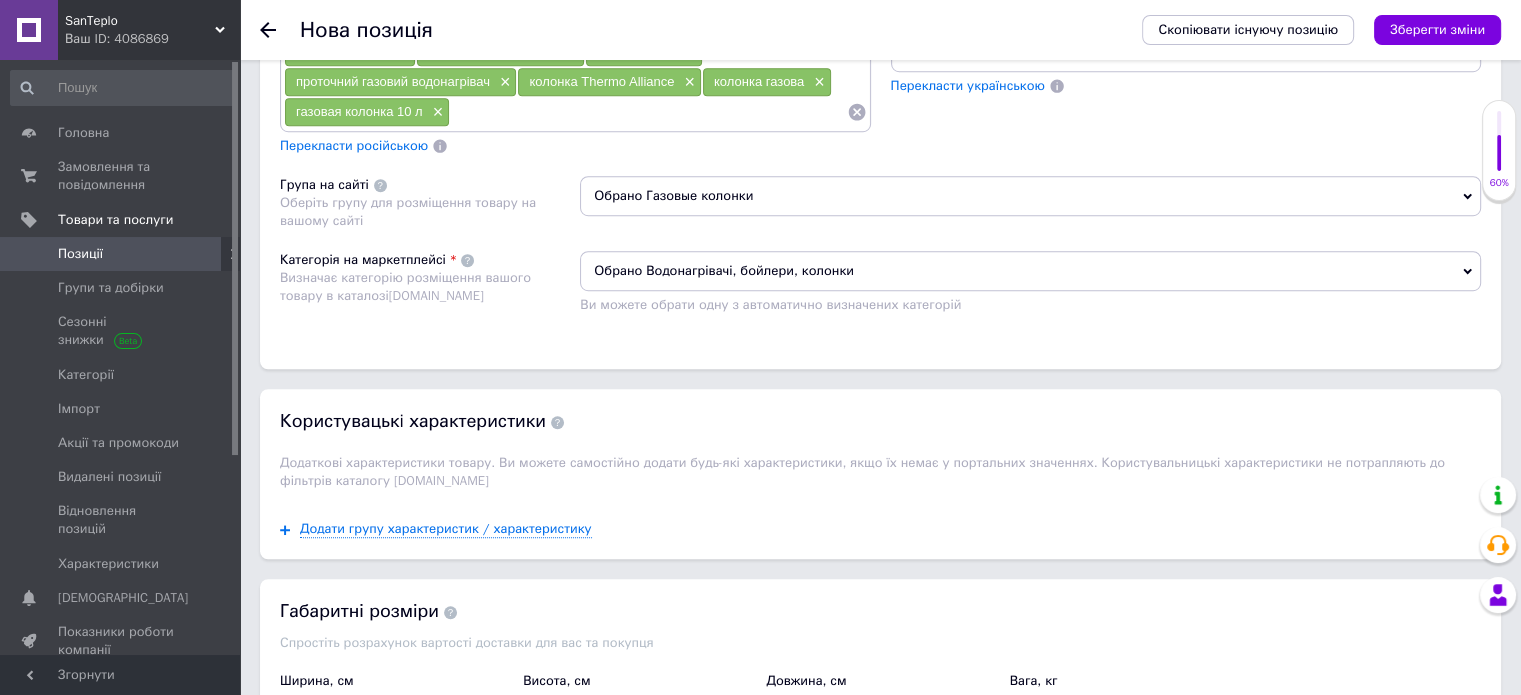 scroll, scrollTop: 1414, scrollLeft: 0, axis: vertical 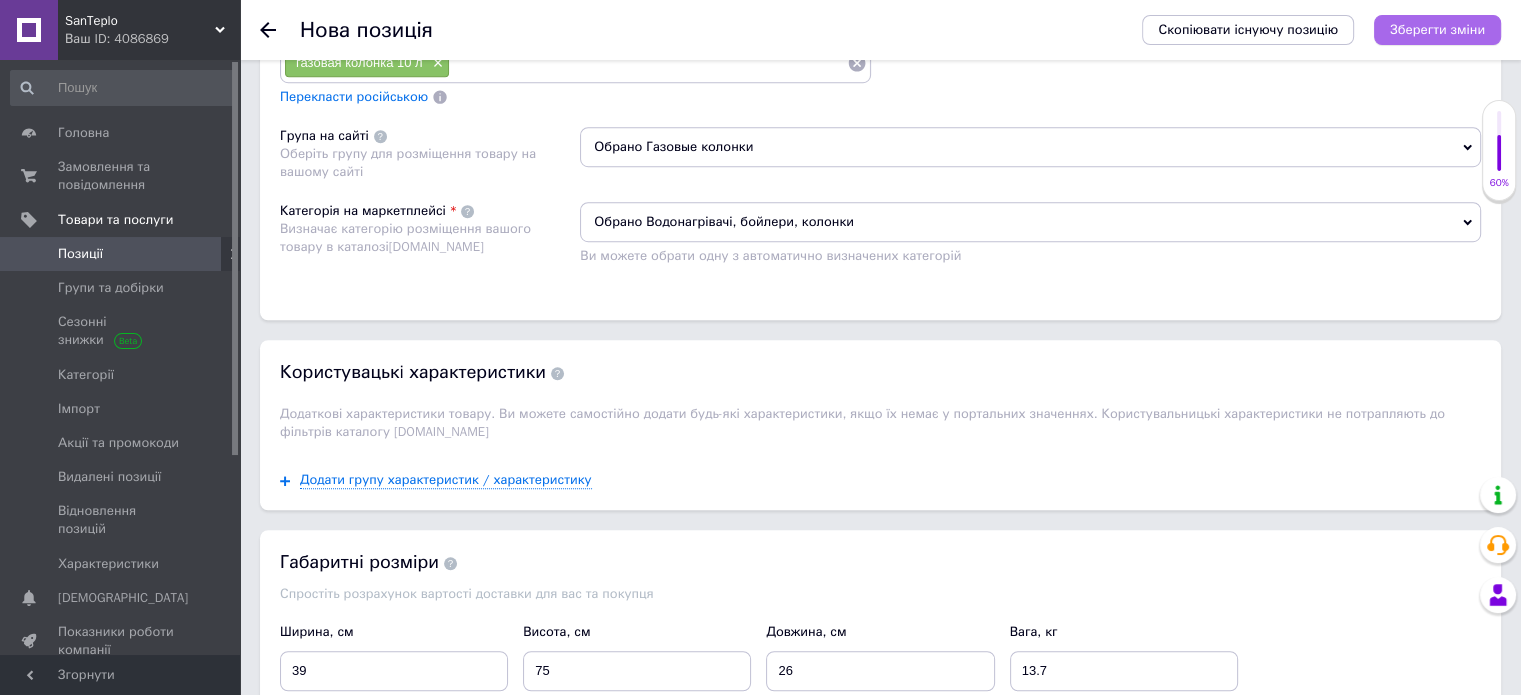 click on "Зберегти зміни" at bounding box center [1437, 29] 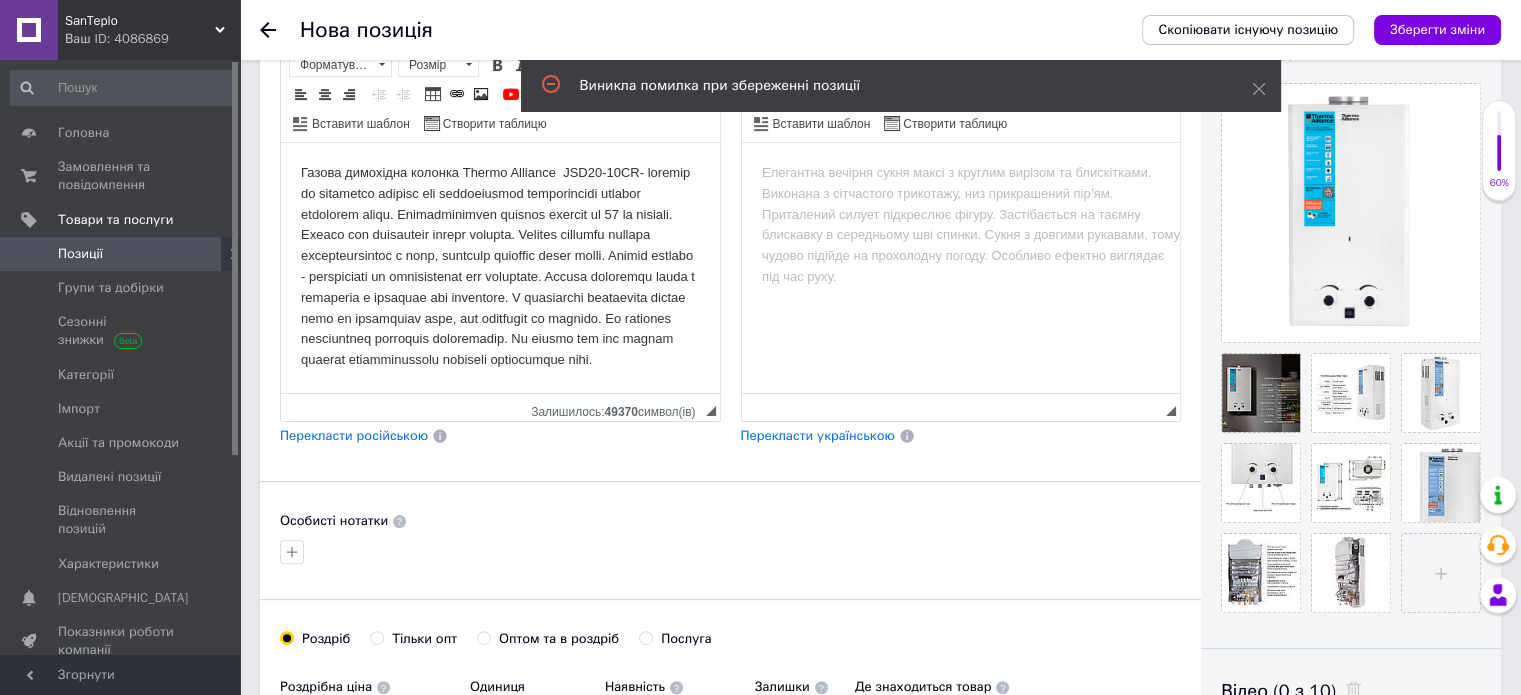 scroll, scrollTop: 614, scrollLeft: 0, axis: vertical 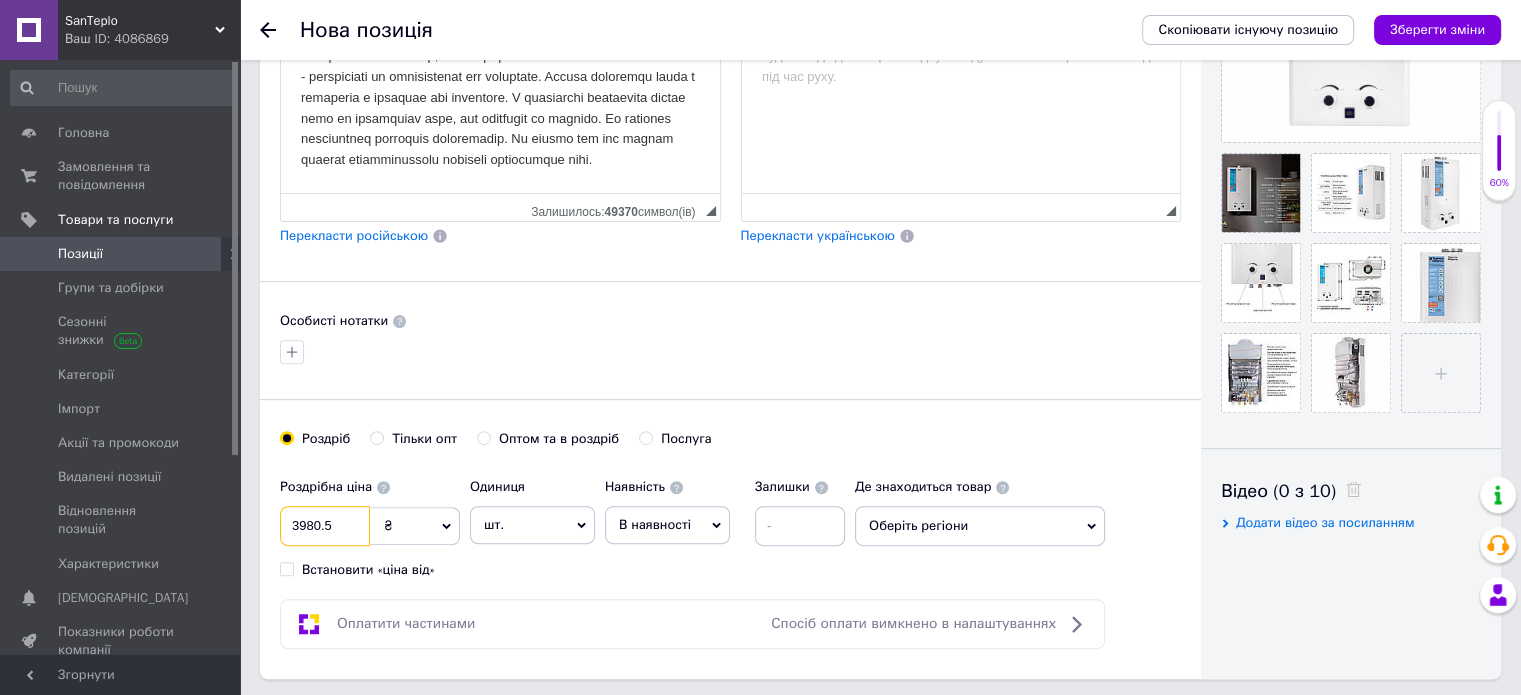 click on "3980.5" at bounding box center [325, 526] 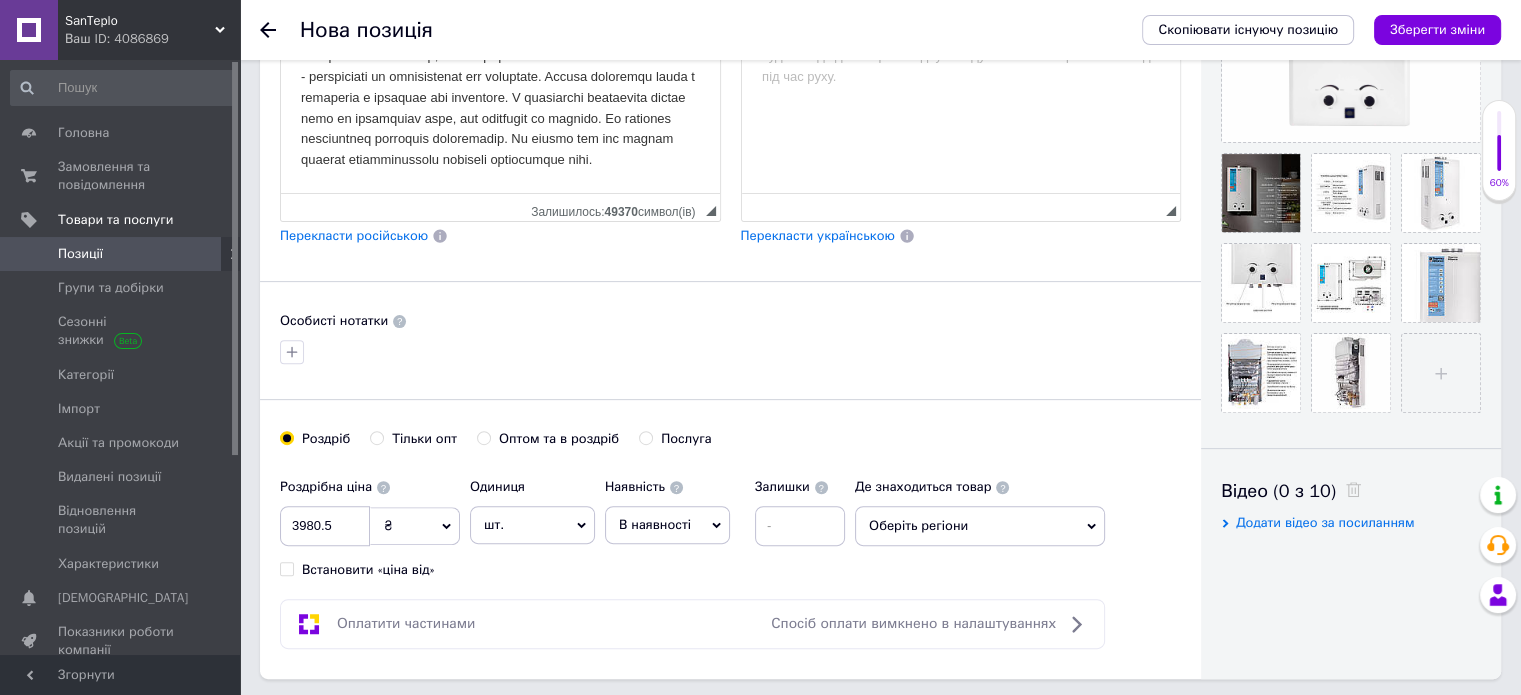click at bounding box center (730, 352) 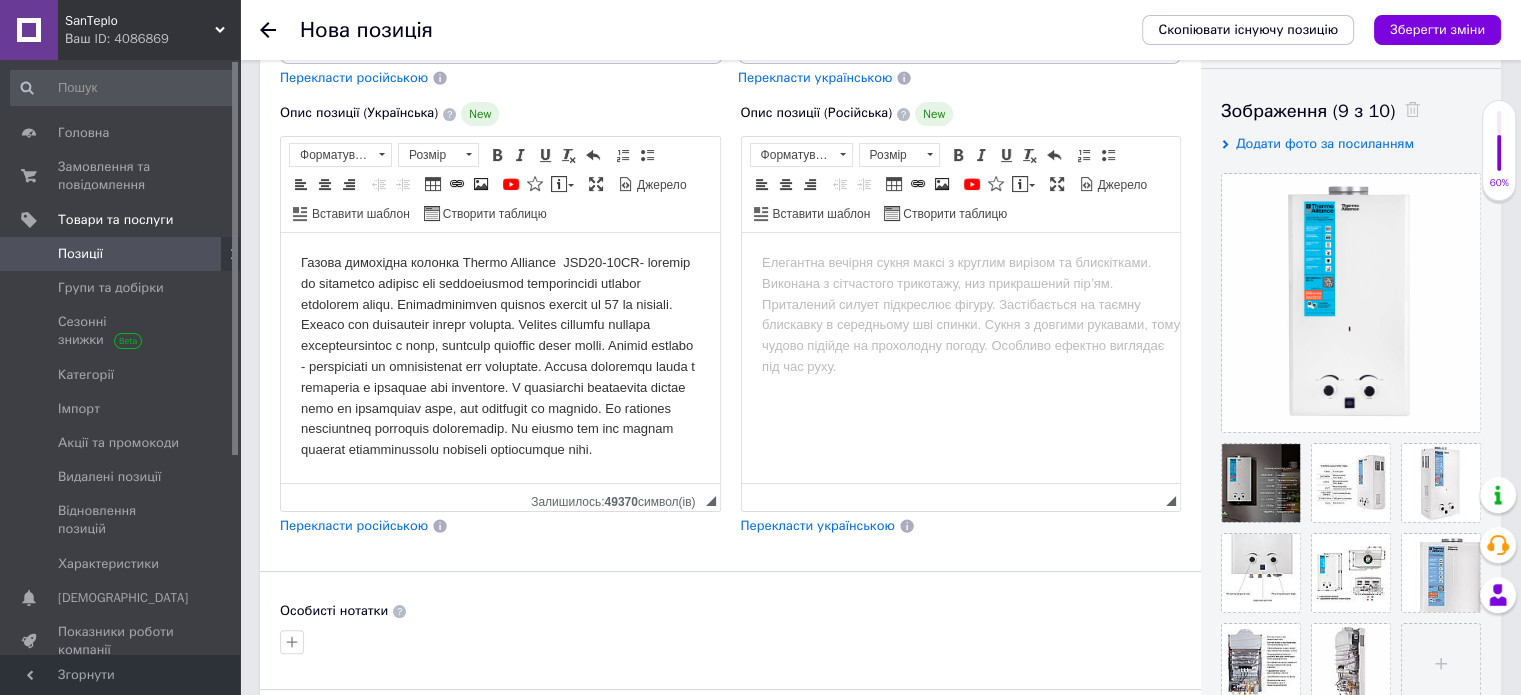scroll, scrollTop: 314, scrollLeft: 0, axis: vertical 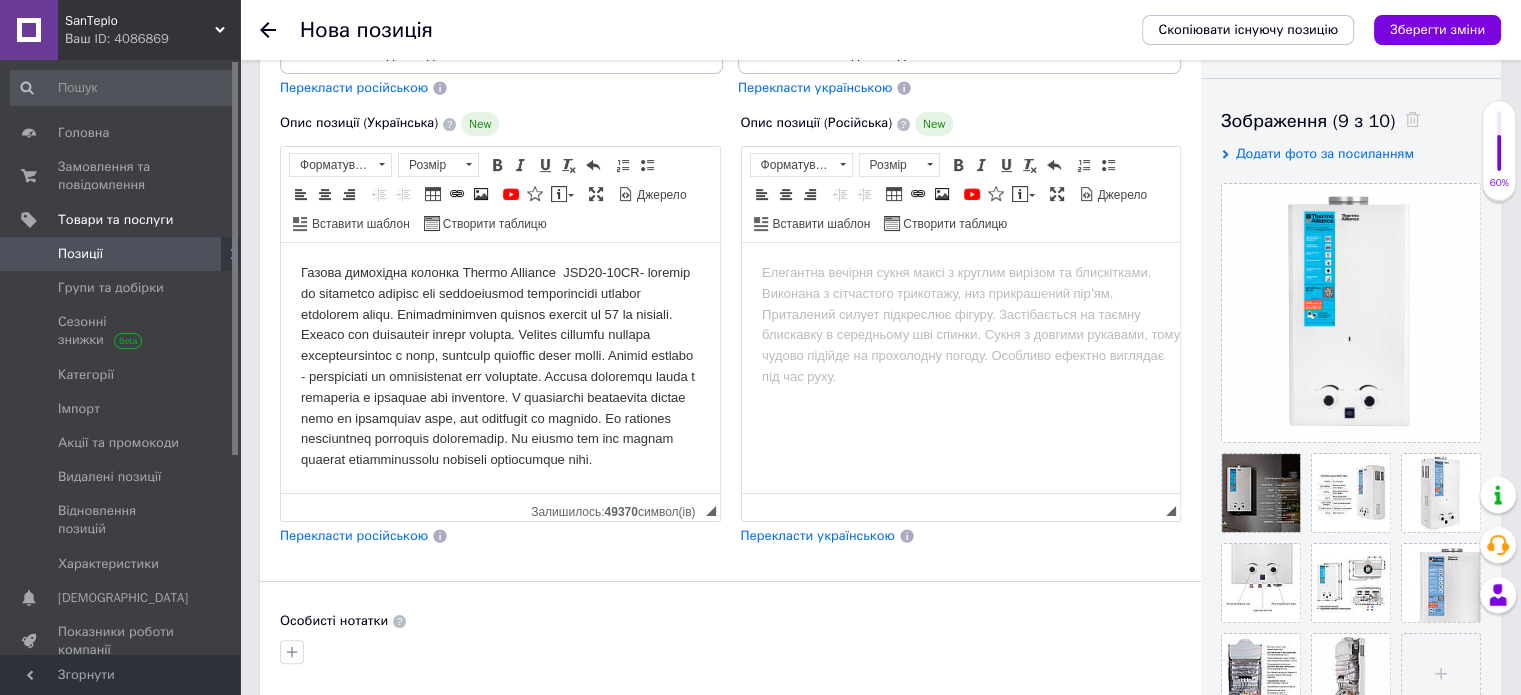 click on "Перекласти російською" at bounding box center [354, 535] 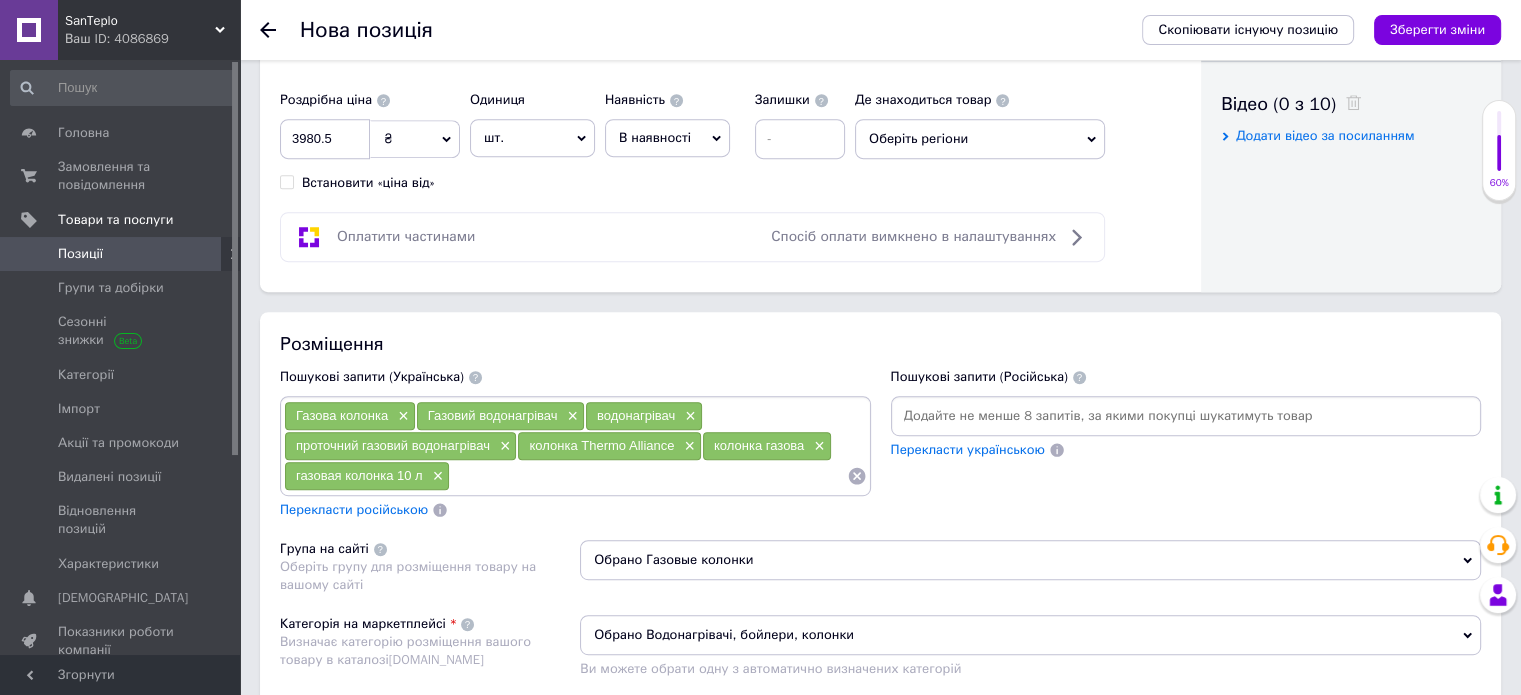 scroll, scrollTop: 1100, scrollLeft: 0, axis: vertical 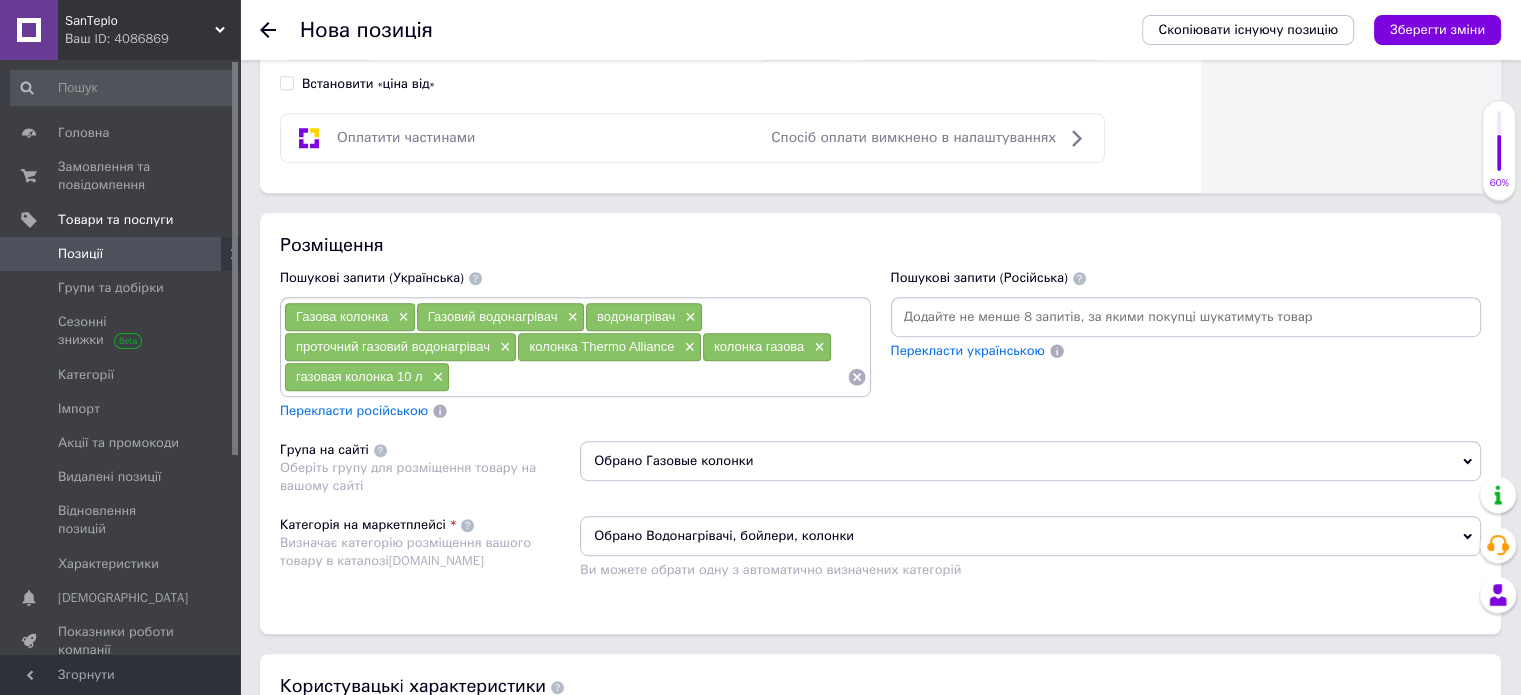 click at bounding box center (1186, 317) 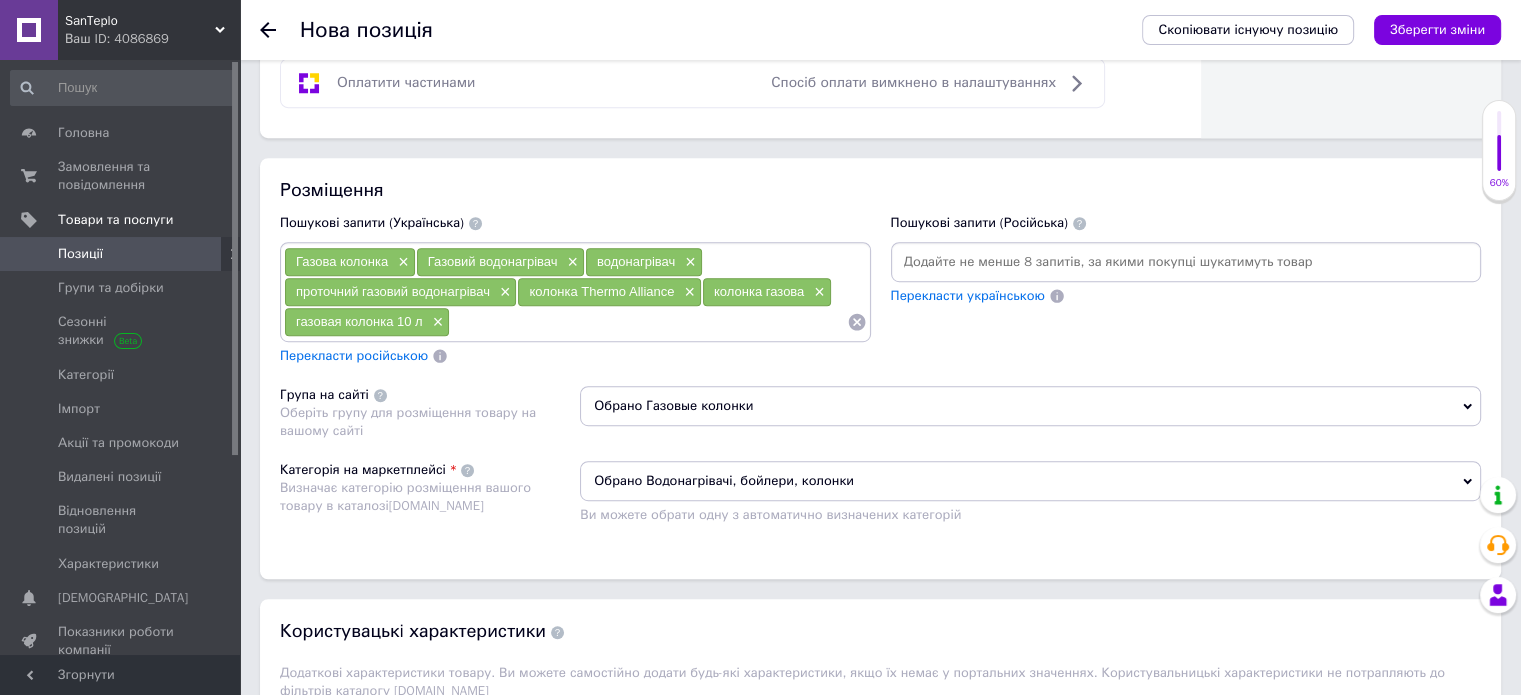 scroll, scrollTop: 1200, scrollLeft: 0, axis: vertical 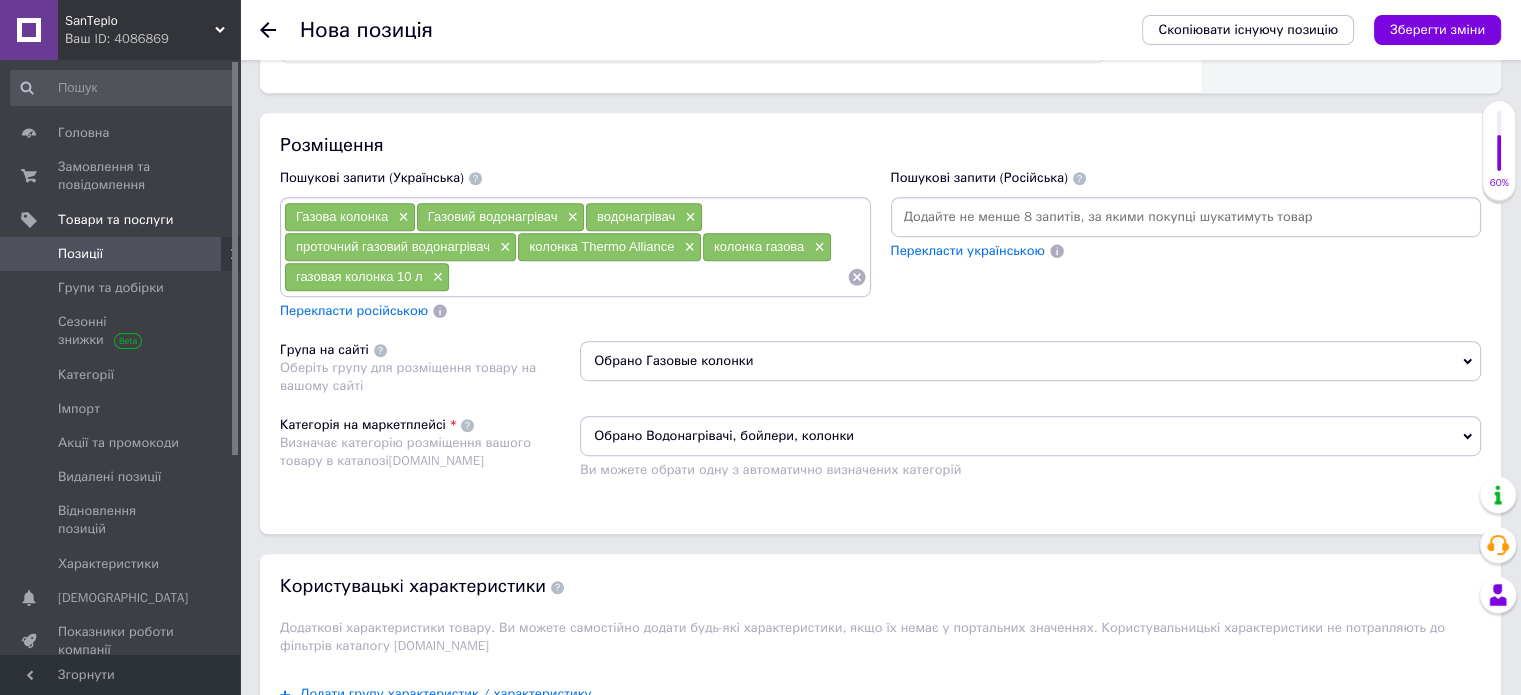 click on "Обрано Газовые колонки" at bounding box center (1030, 361) 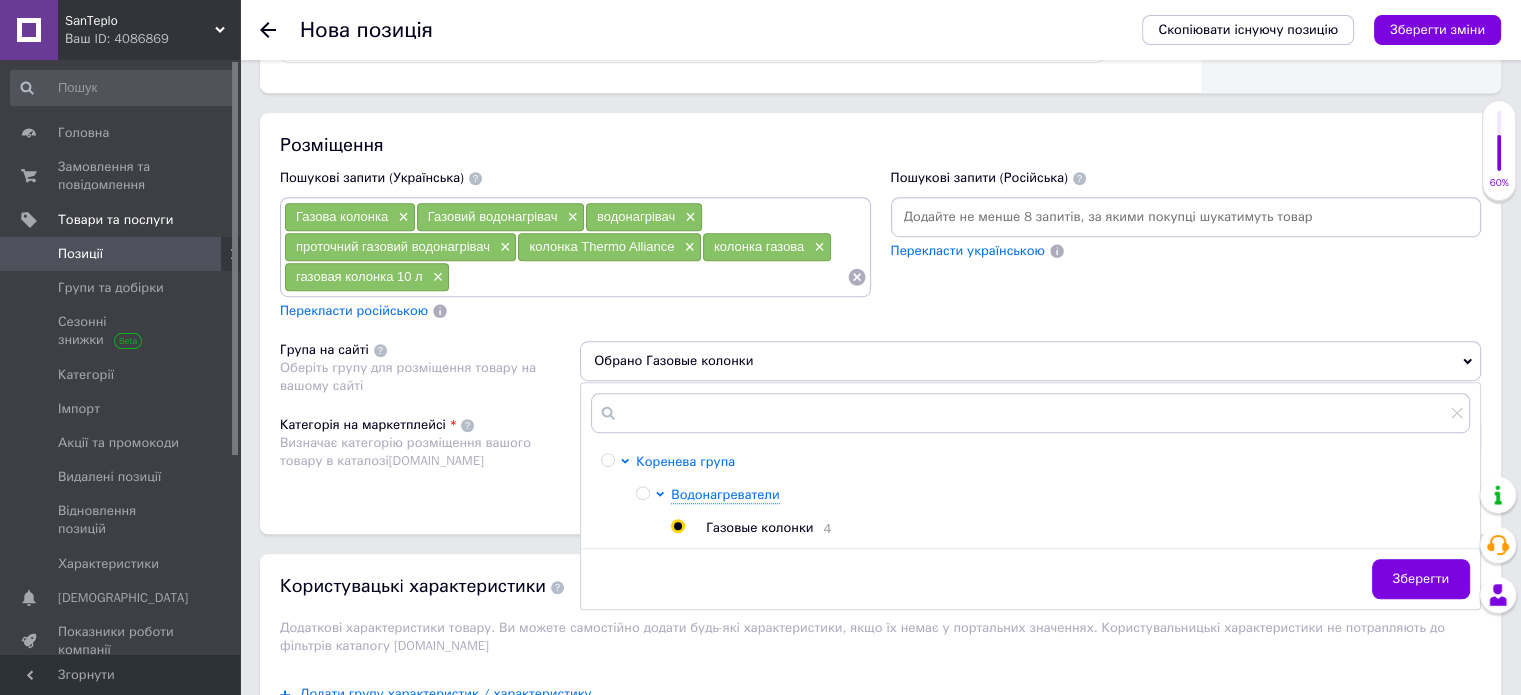 click on "Коренева група" at bounding box center (685, 461) 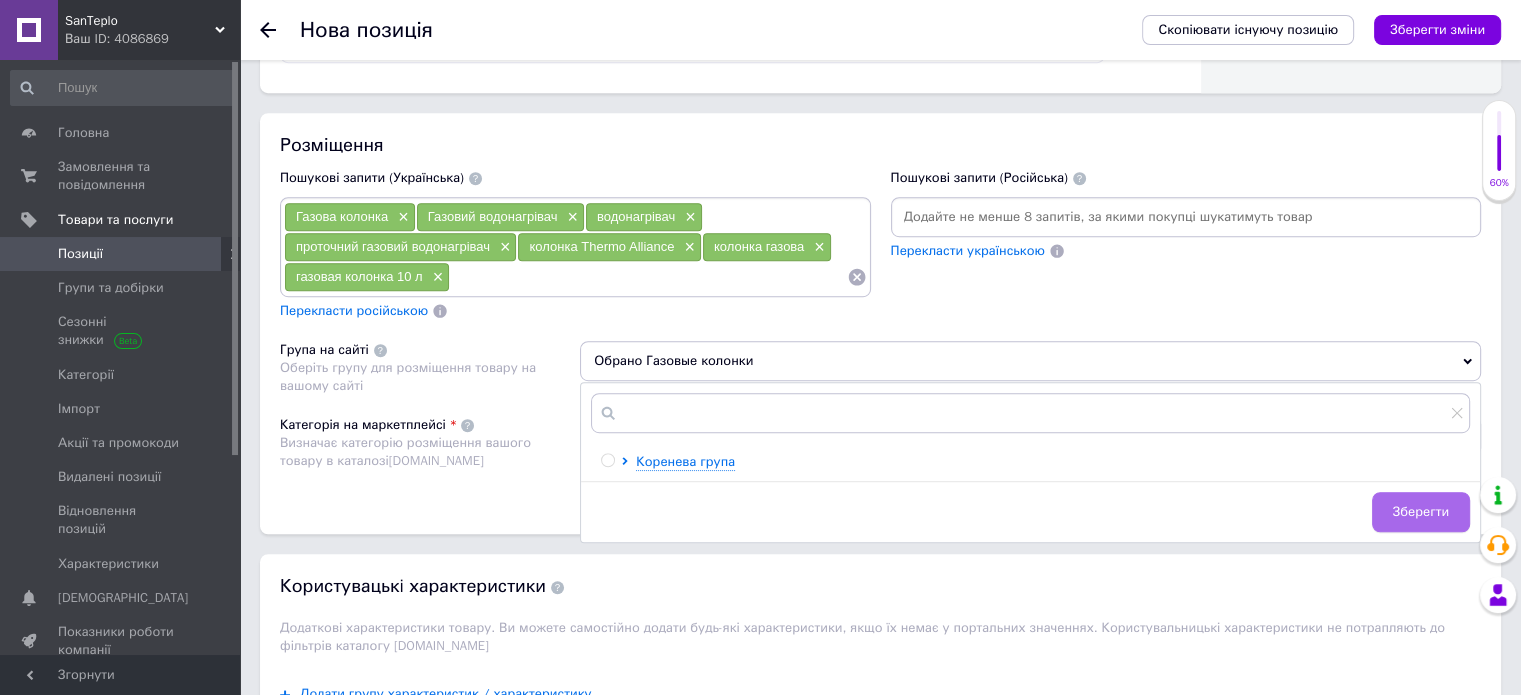 click on "Зберегти" at bounding box center [1421, 512] 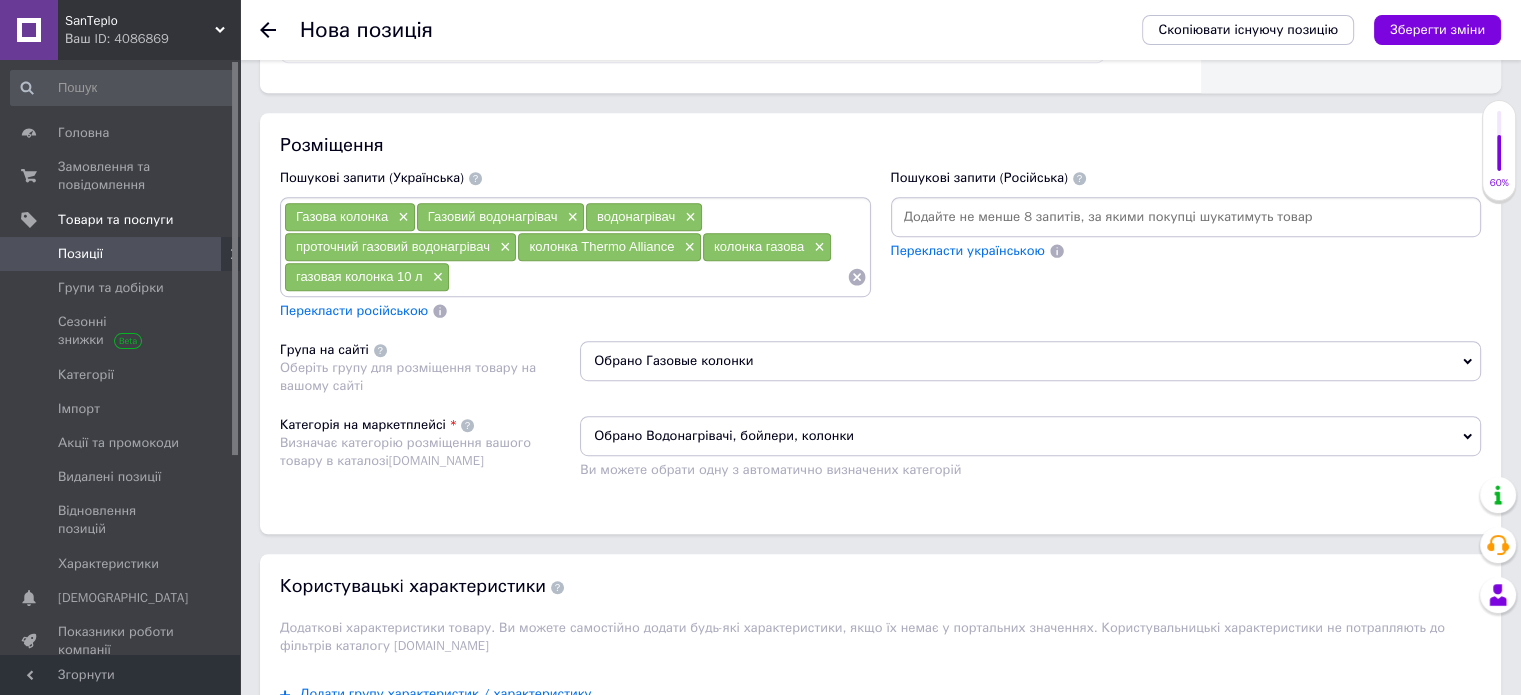click on "Обрано Водонагрівачі, бойлери, колонки" at bounding box center [1030, 436] 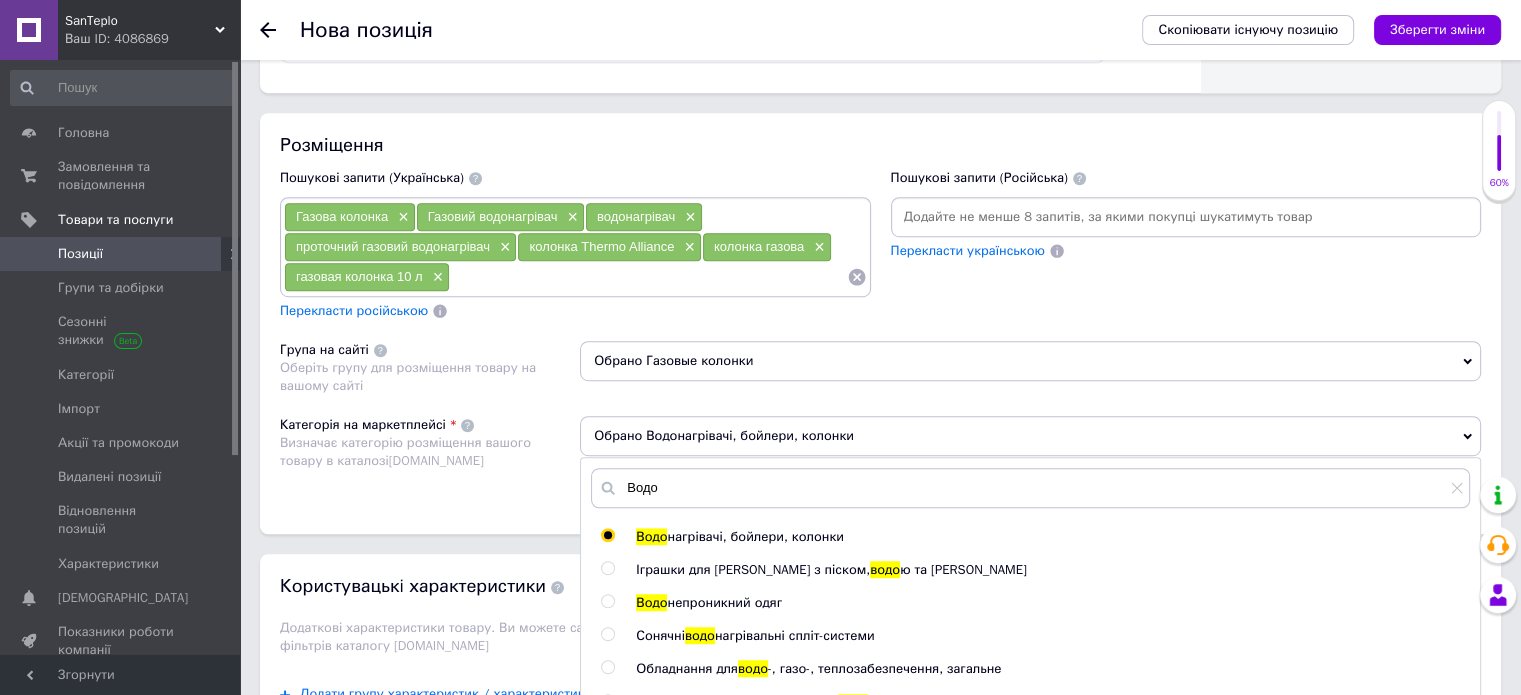 click at bounding box center [607, 568] 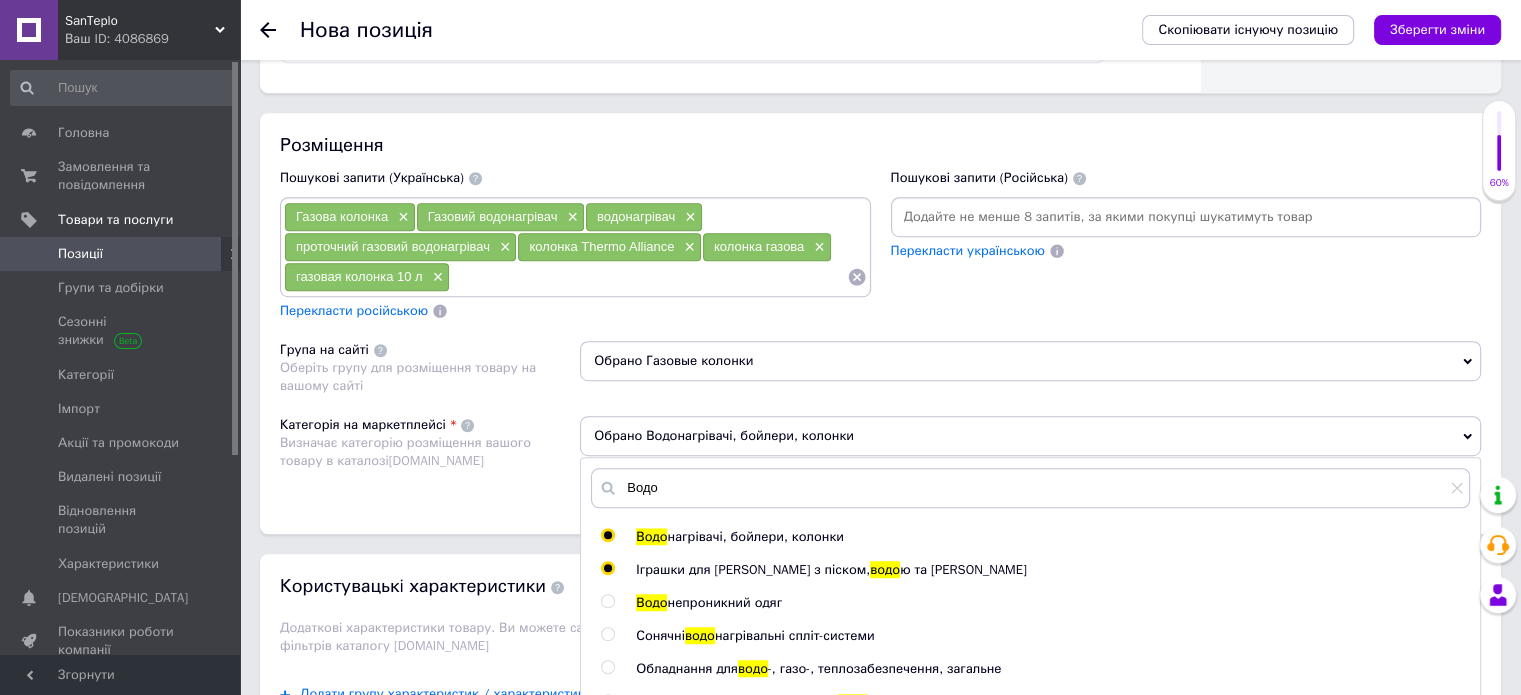 radio on "true" 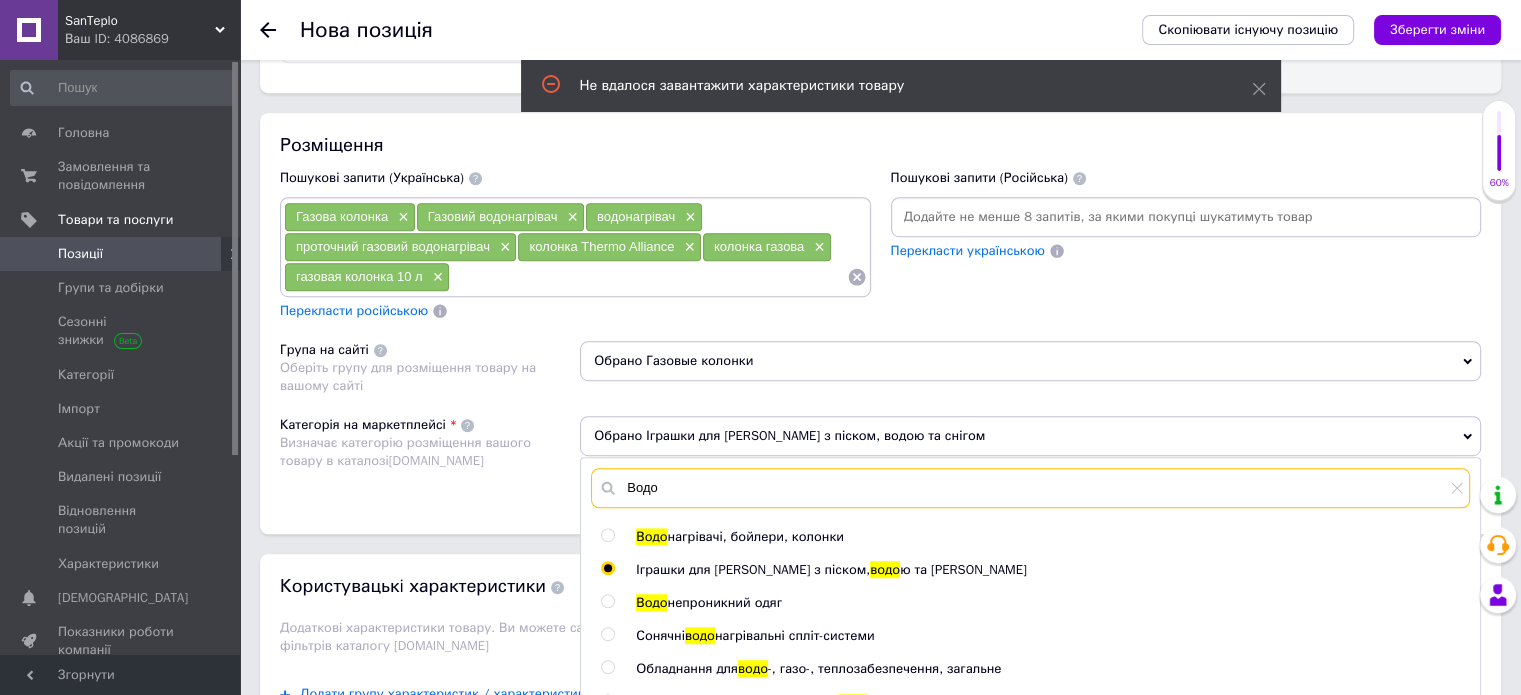 click on "Водо" at bounding box center [1030, 488] 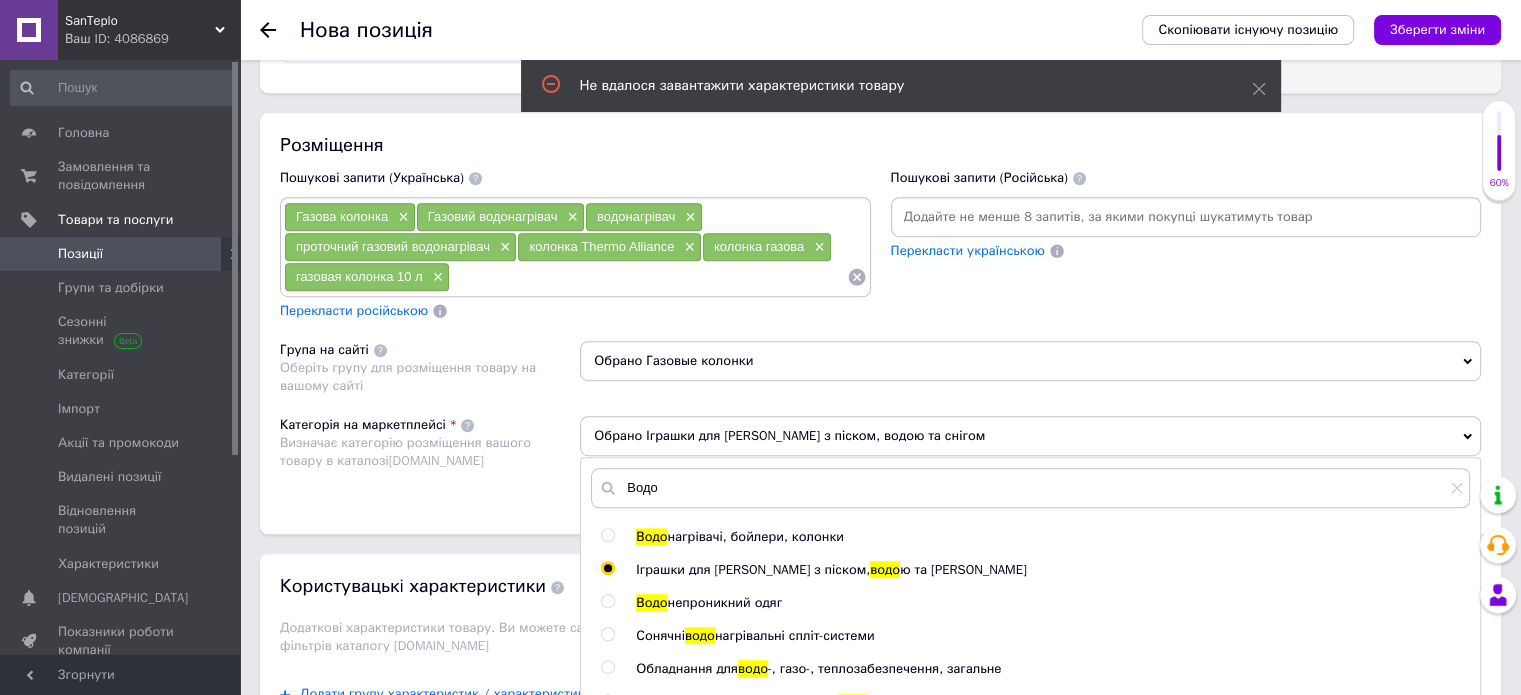 click at bounding box center [607, 535] 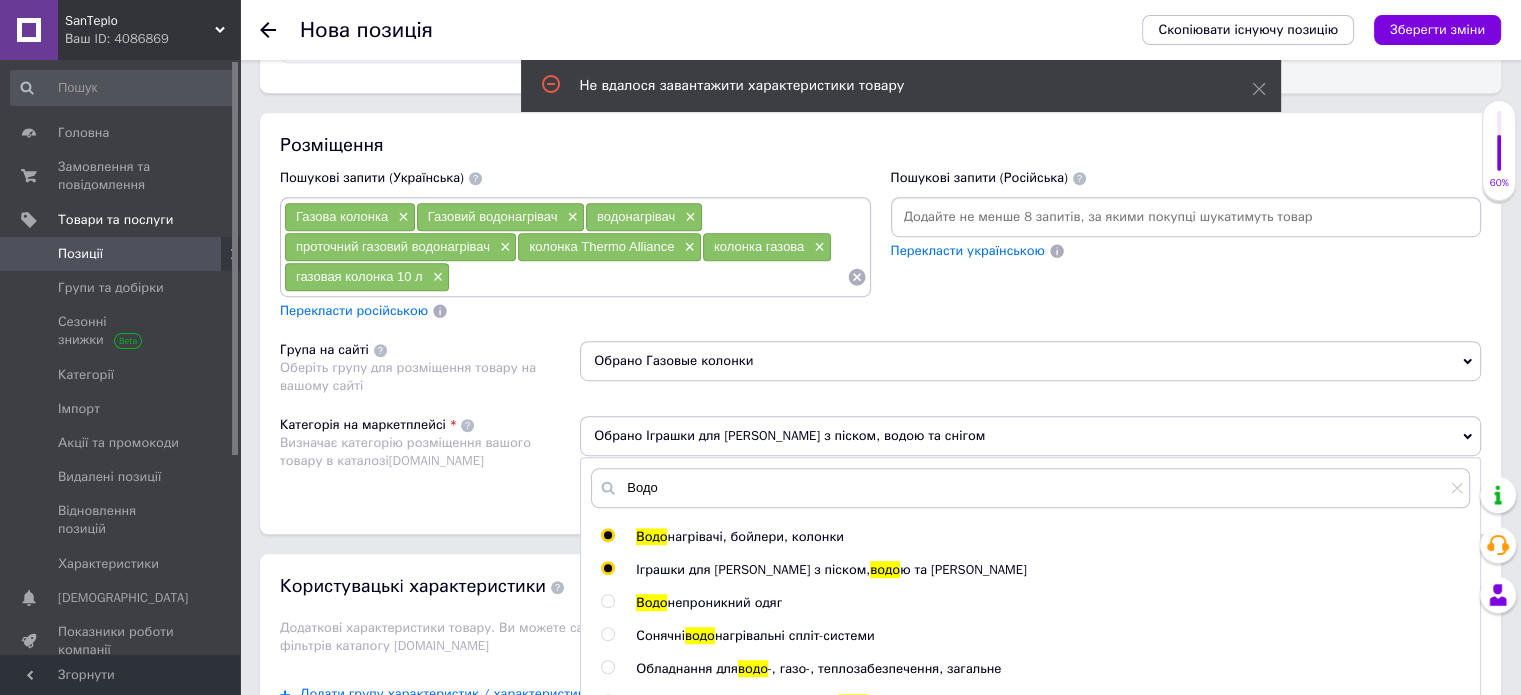 radio on "false" 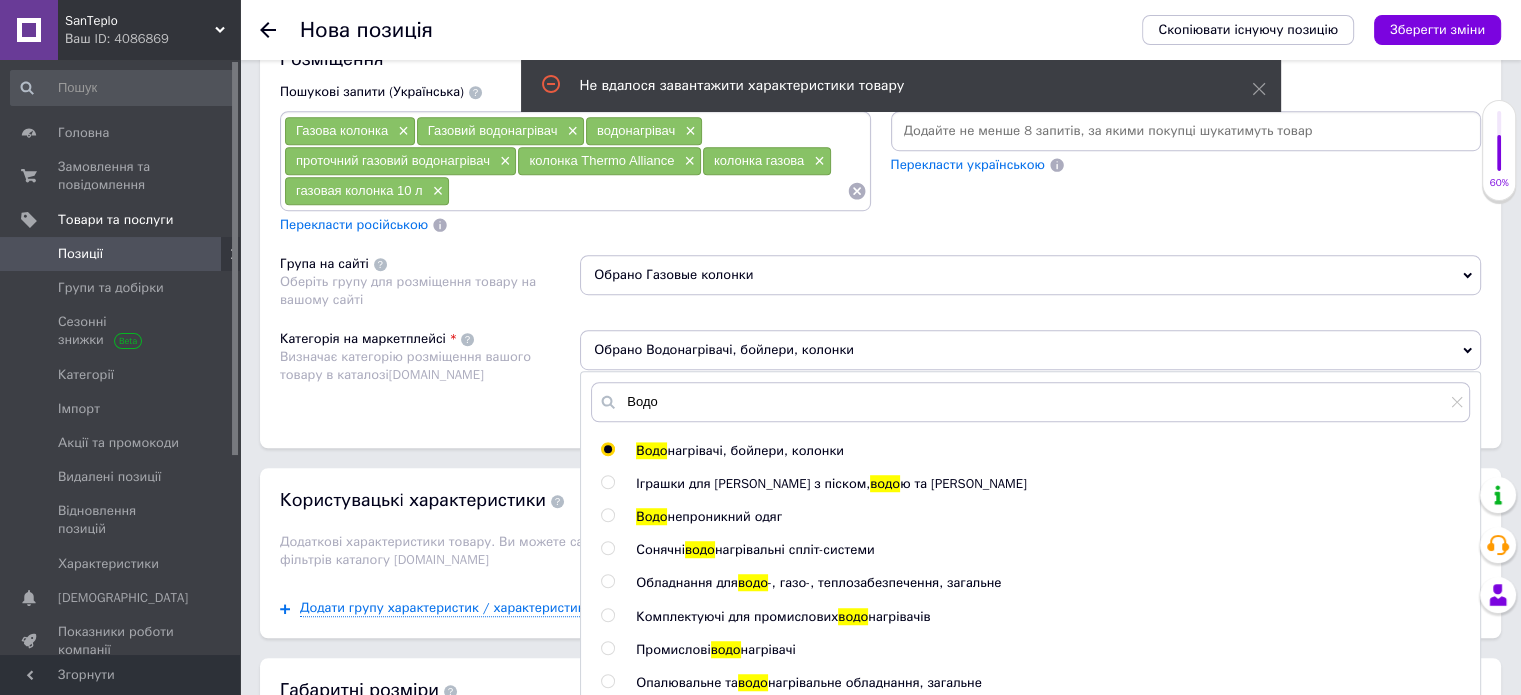 scroll, scrollTop: 1400, scrollLeft: 0, axis: vertical 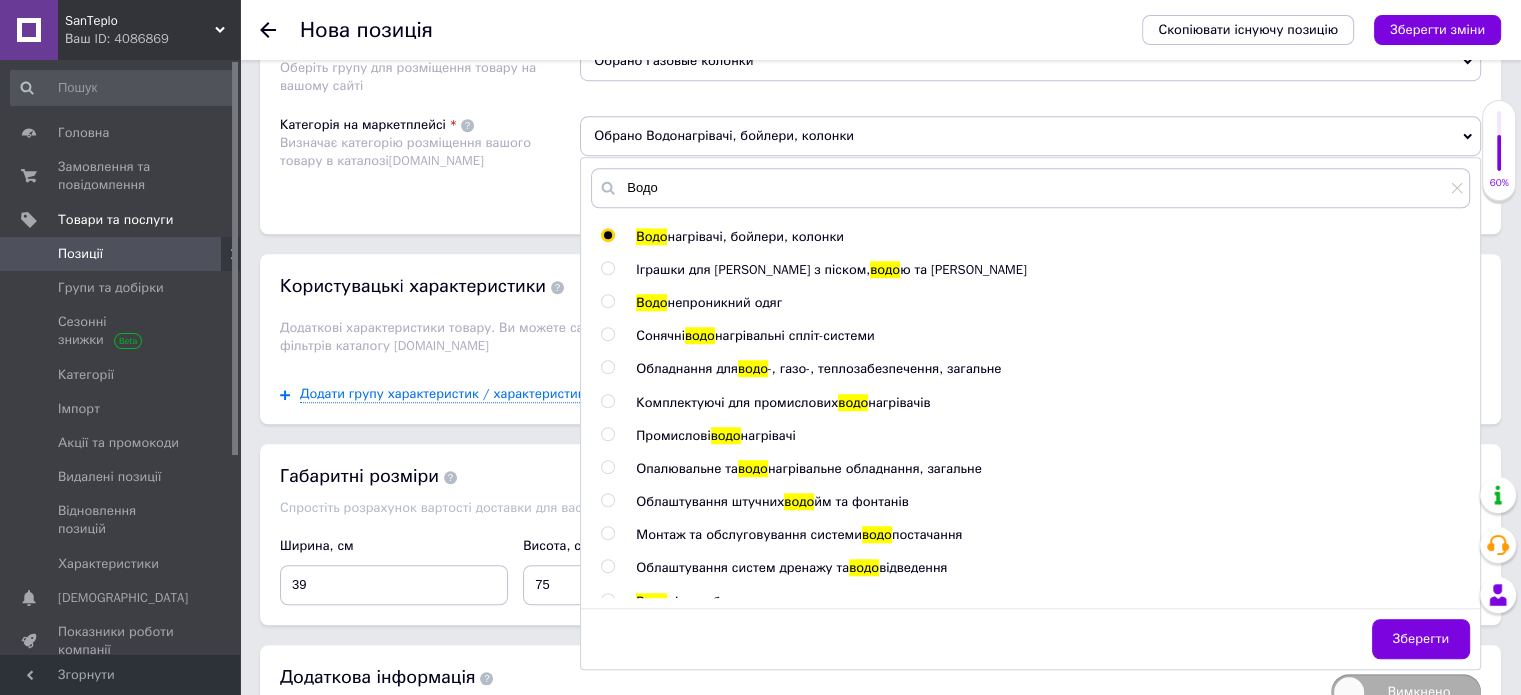 click on "нагрівачі, бойлери, колонки" at bounding box center (755, 236) 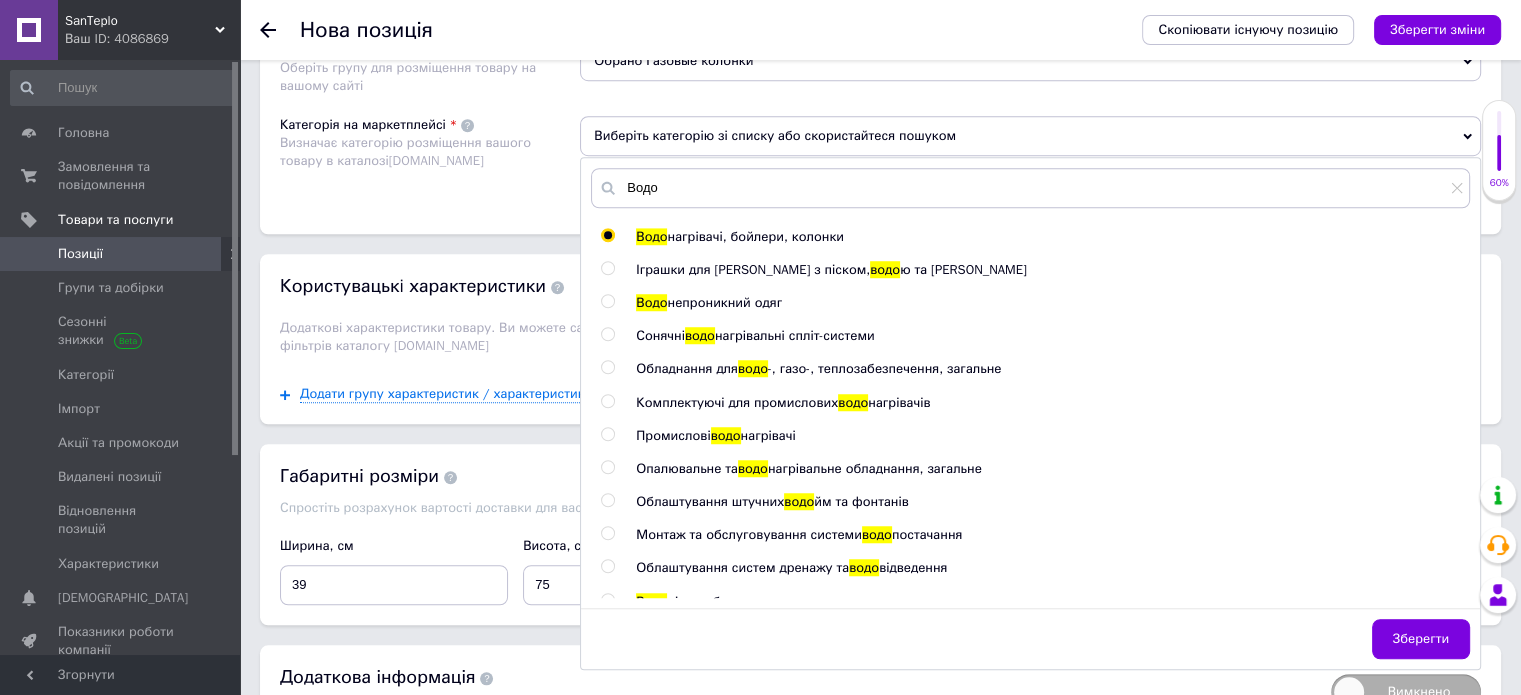 radio on "false" 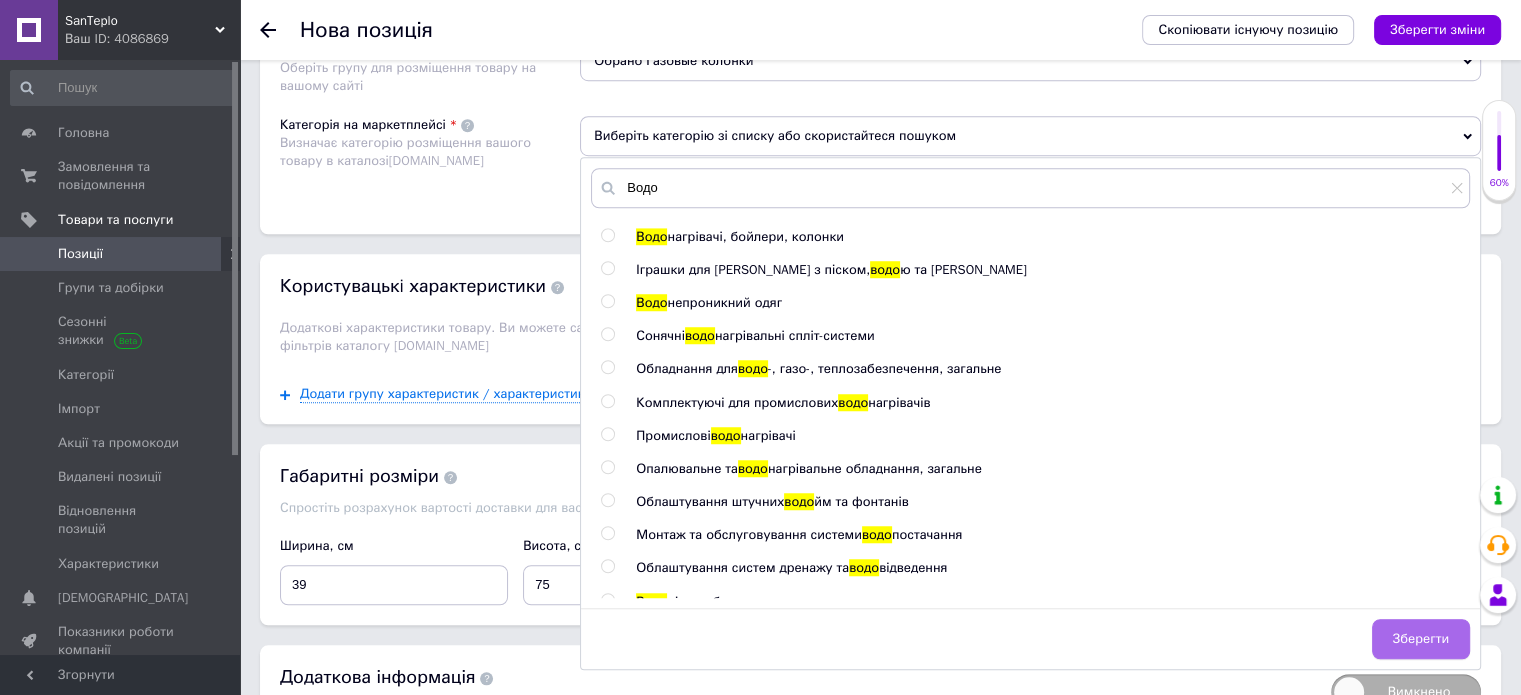 click on "Зберегти" at bounding box center [1421, 639] 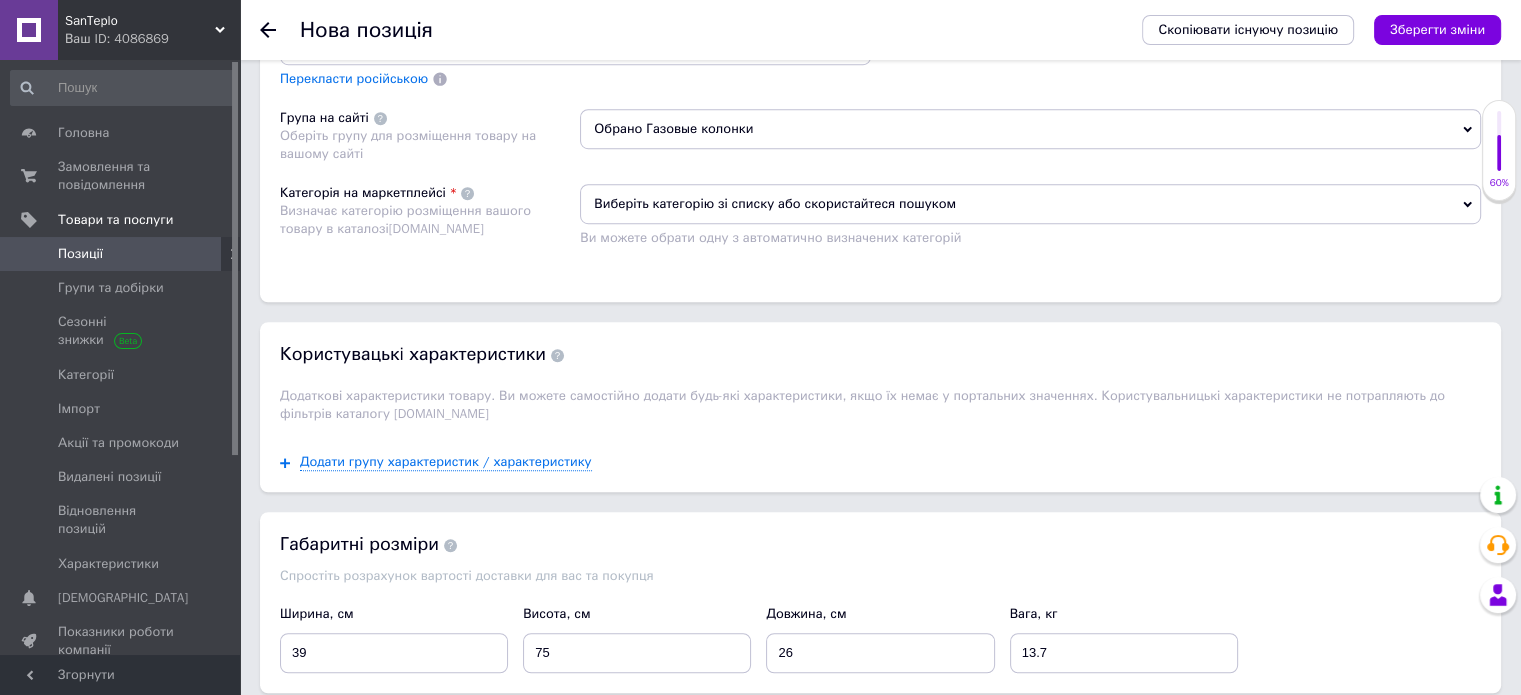 scroll, scrollTop: 1300, scrollLeft: 0, axis: vertical 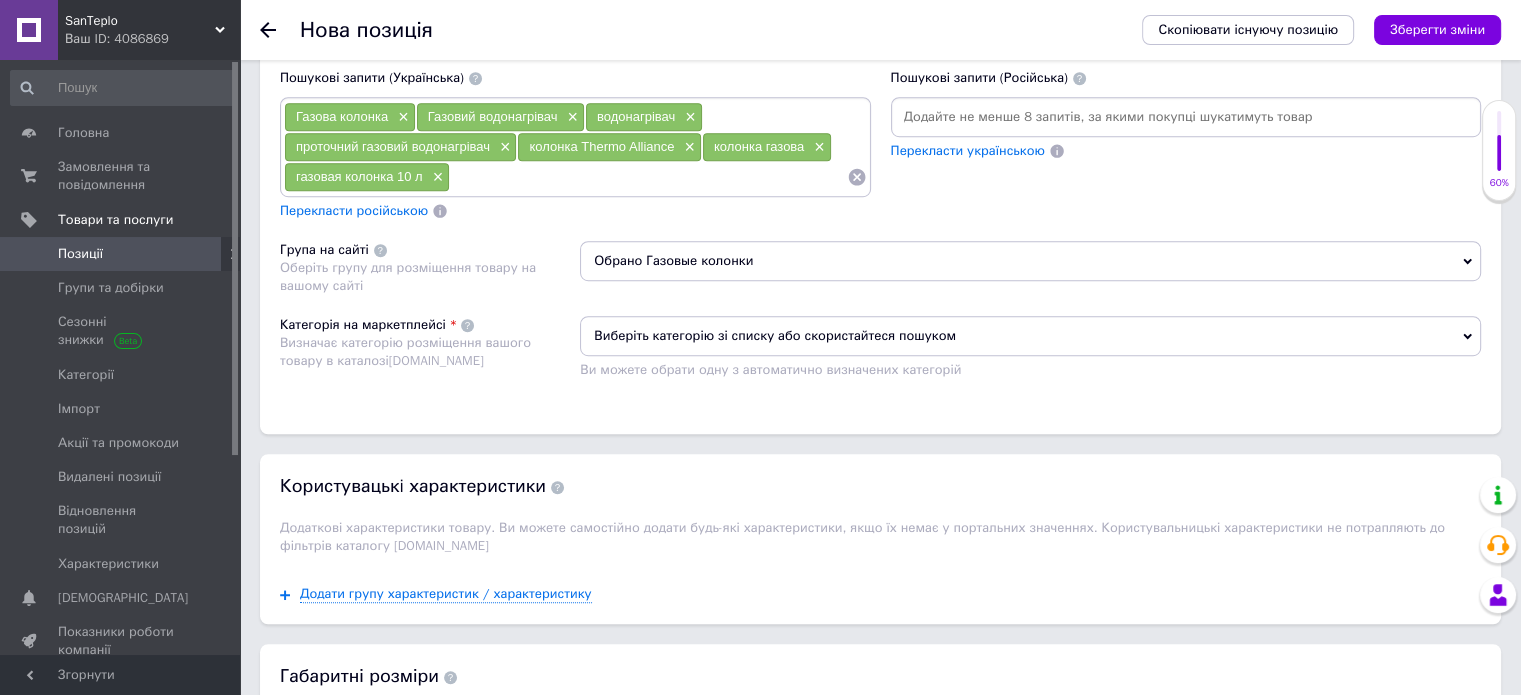 click on "Виберіть категорію зі списку або скористайтеся пошуком" at bounding box center (1030, 336) 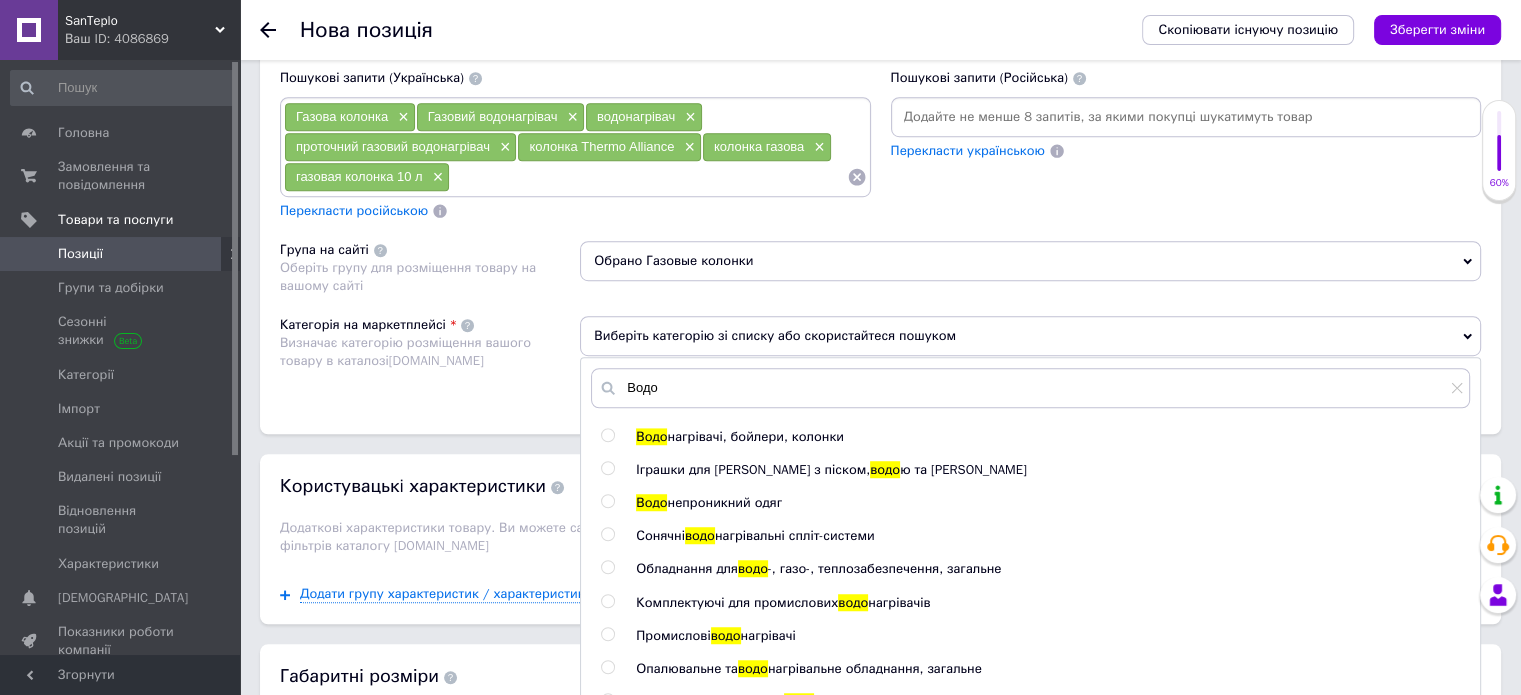 click at bounding box center [607, 435] 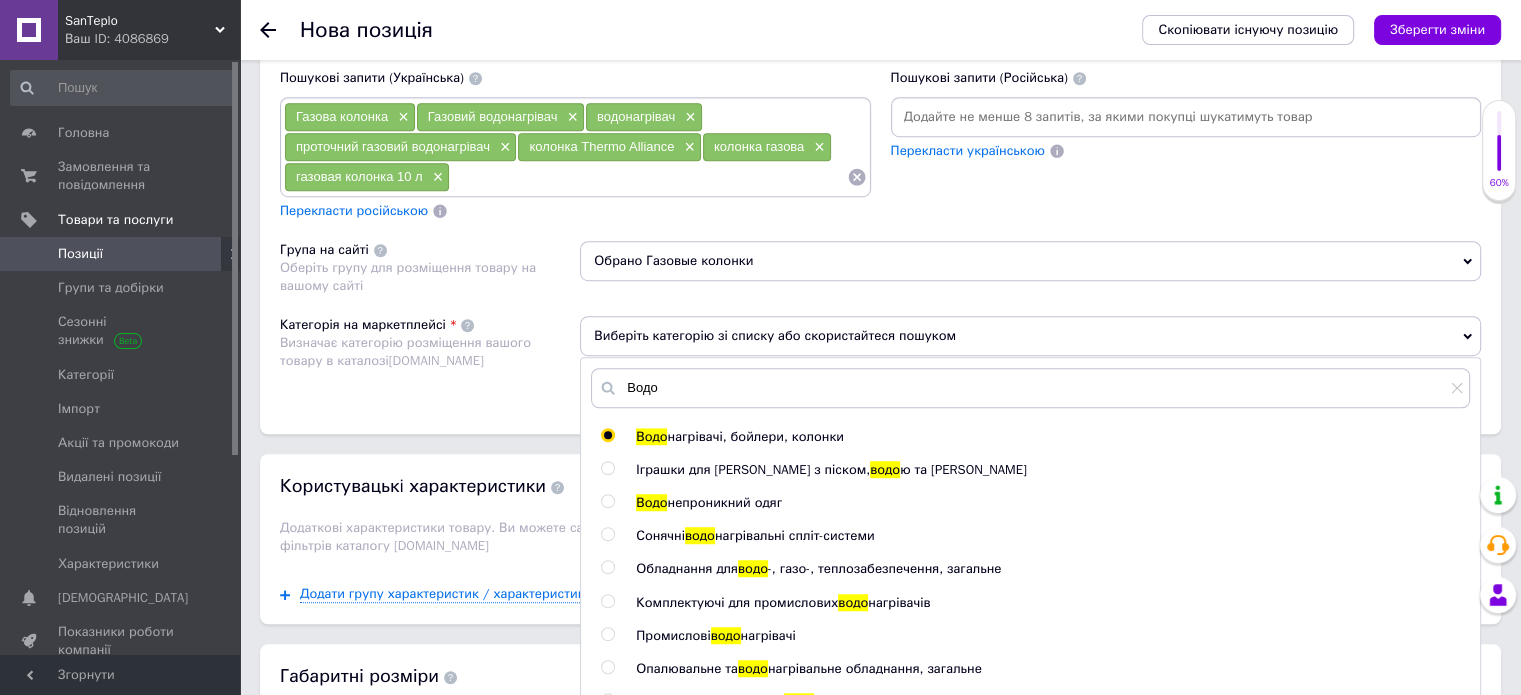 radio on "true" 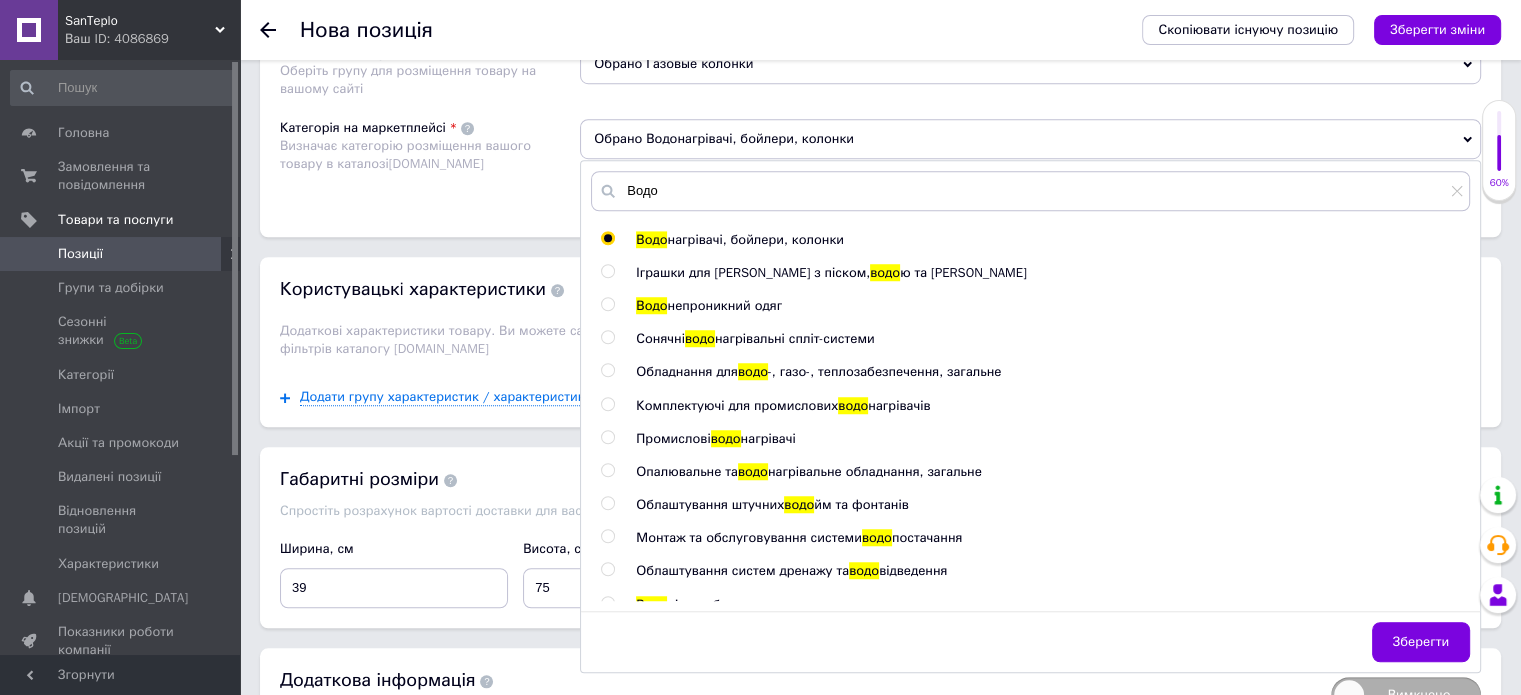 scroll, scrollTop: 1500, scrollLeft: 0, axis: vertical 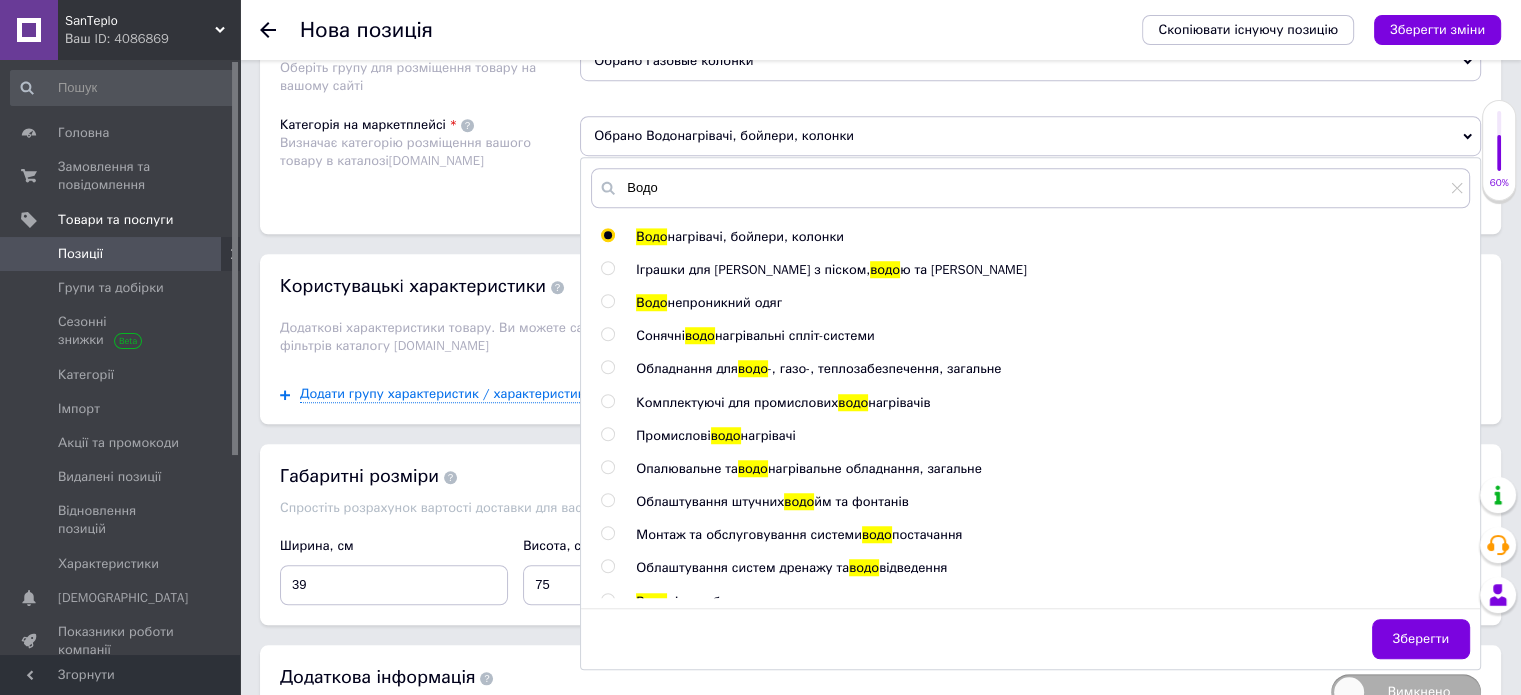 click on "Зберегти" at bounding box center (1421, 639) 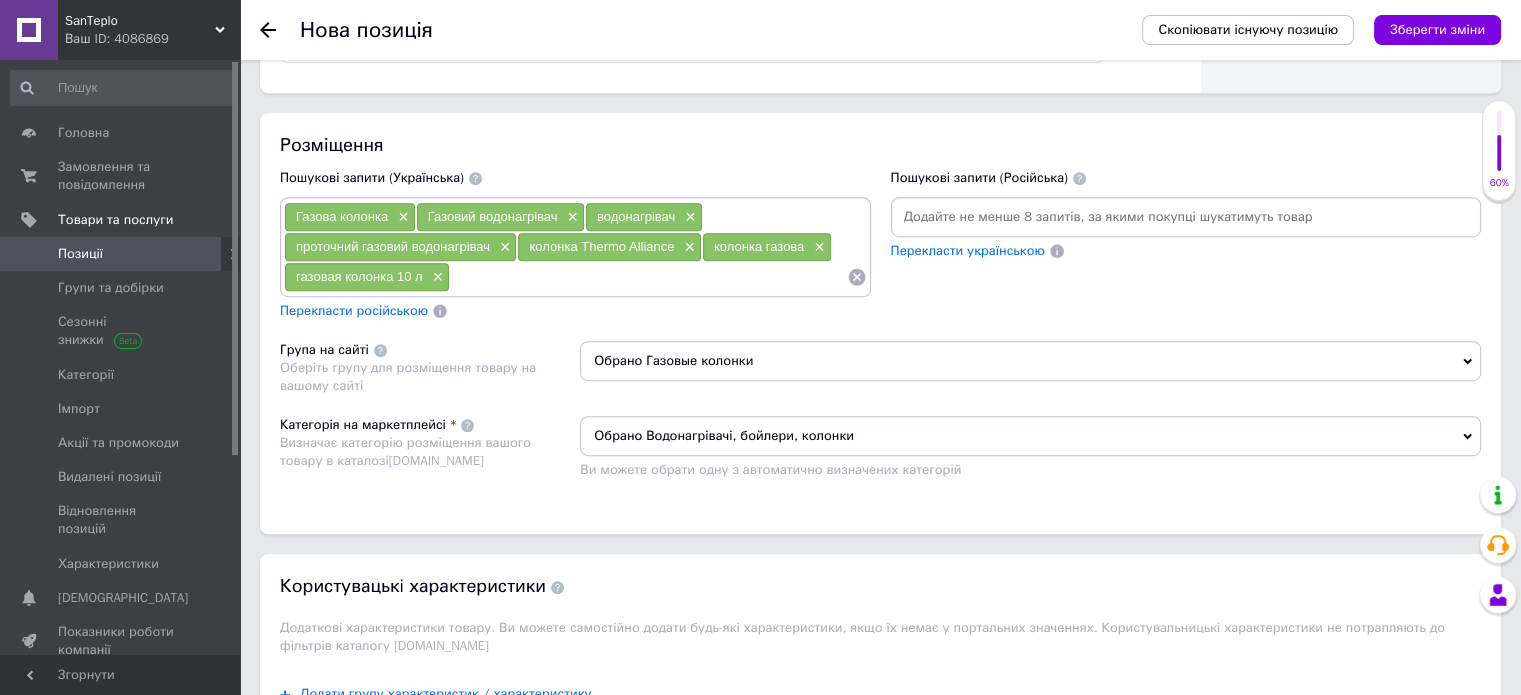 scroll, scrollTop: 1200, scrollLeft: 0, axis: vertical 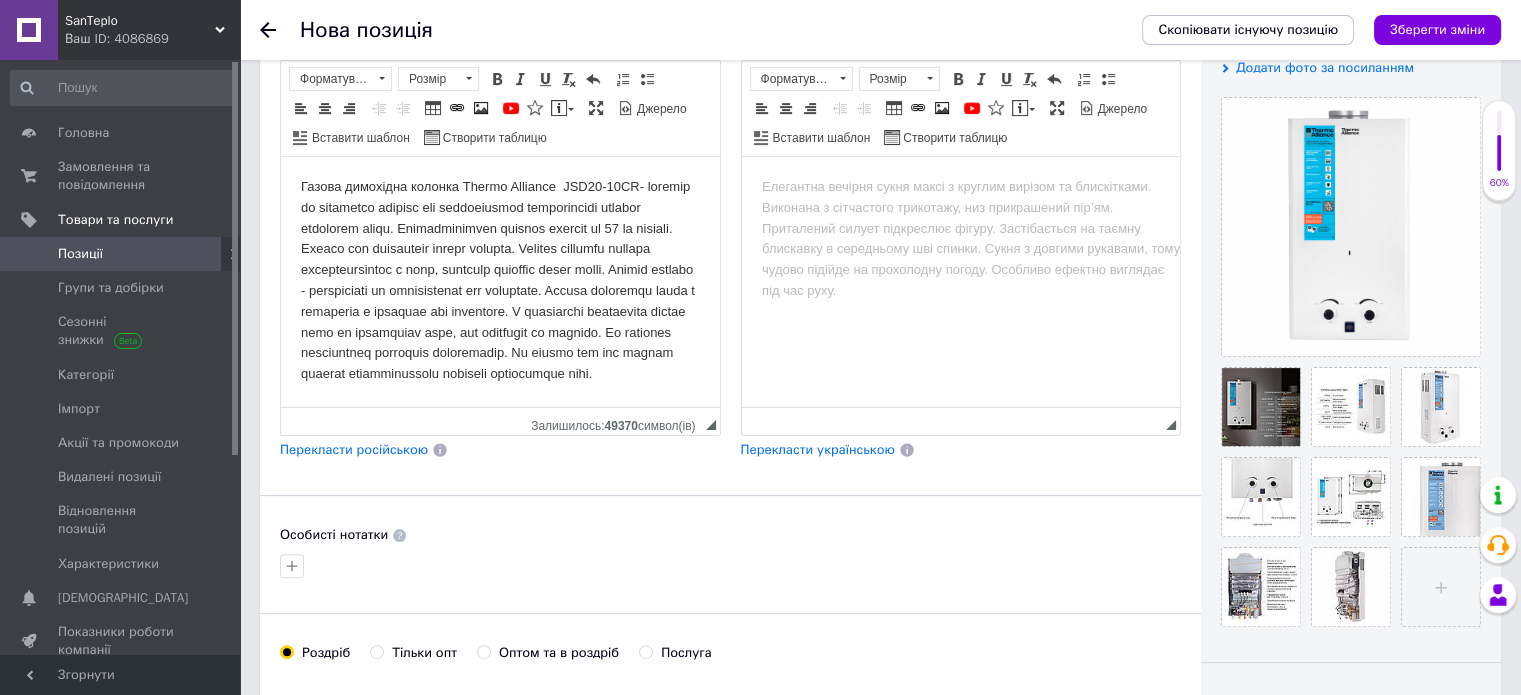 click on "Перекласти російською" at bounding box center (354, 449) 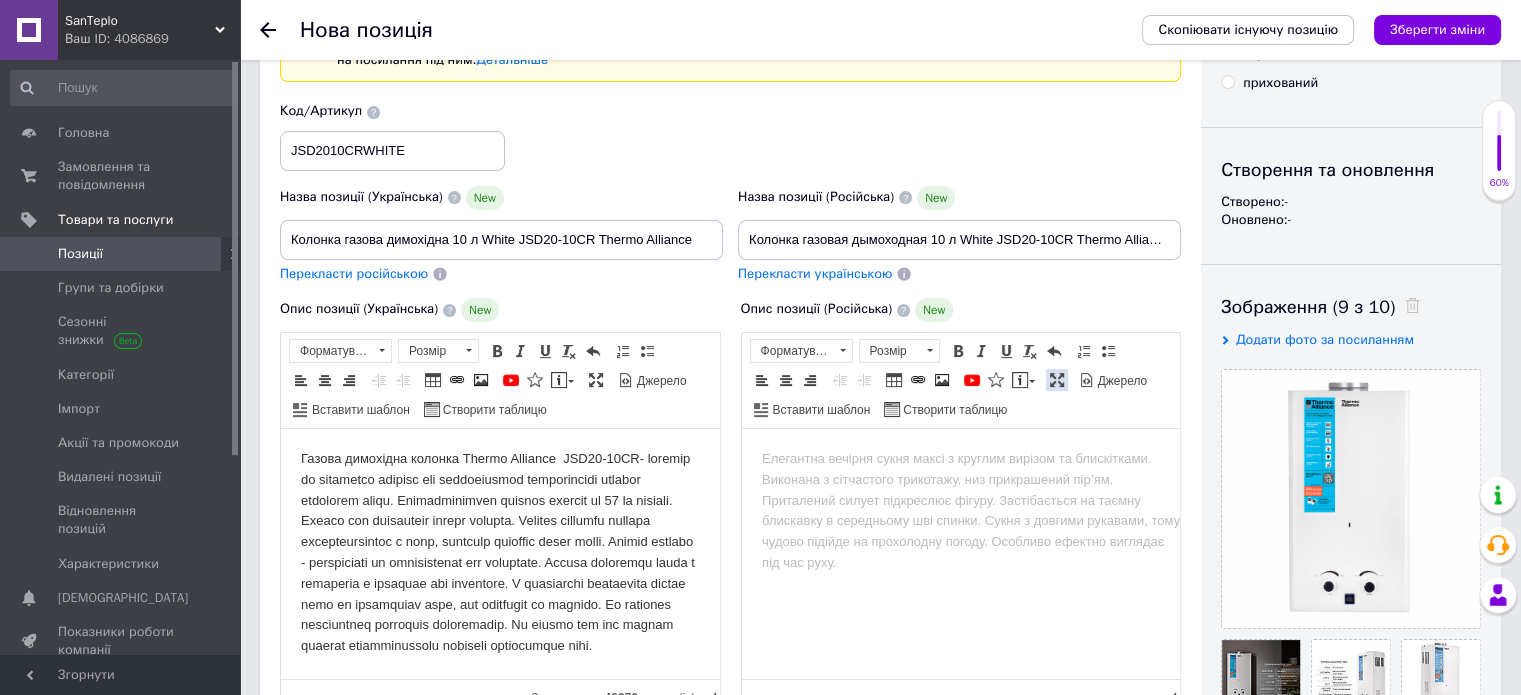 scroll, scrollTop: 0, scrollLeft: 0, axis: both 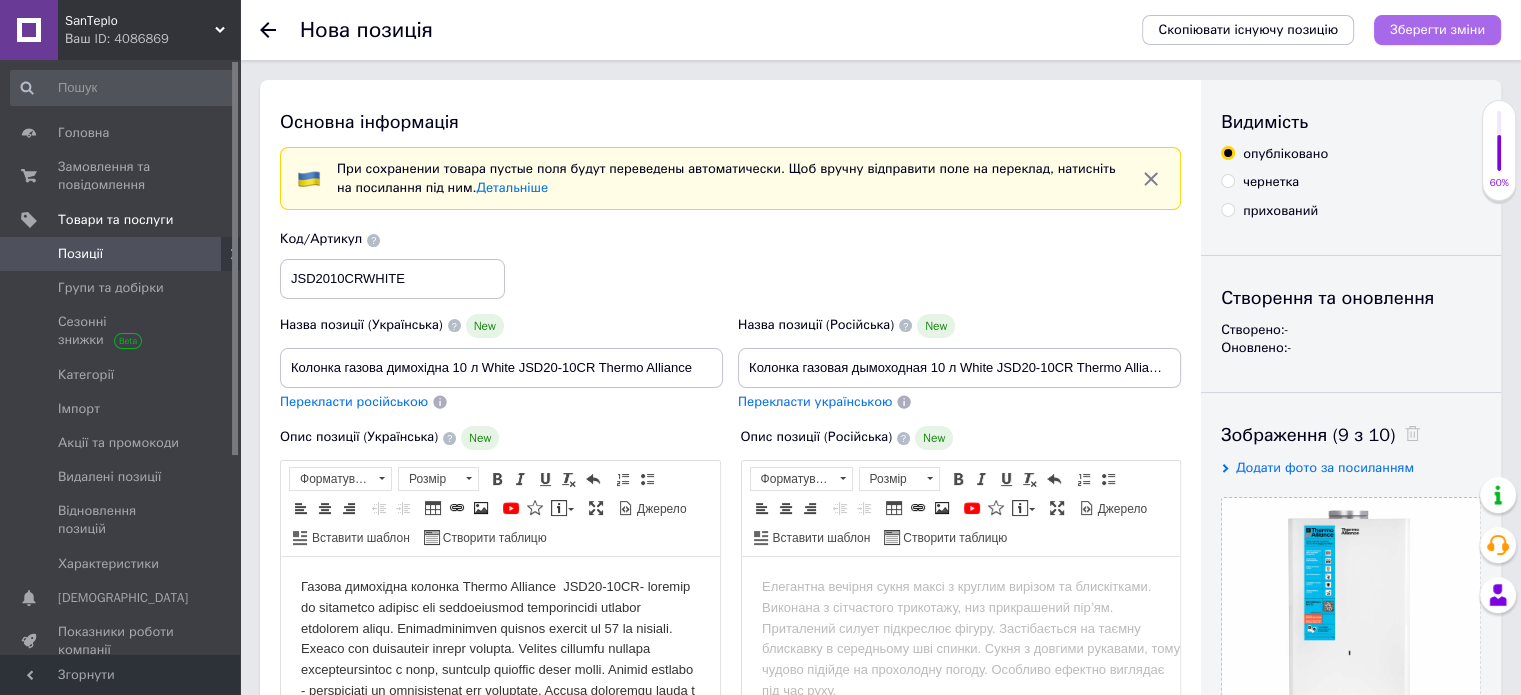 click on "Зберегти зміни" at bounding box center (1437, 29) 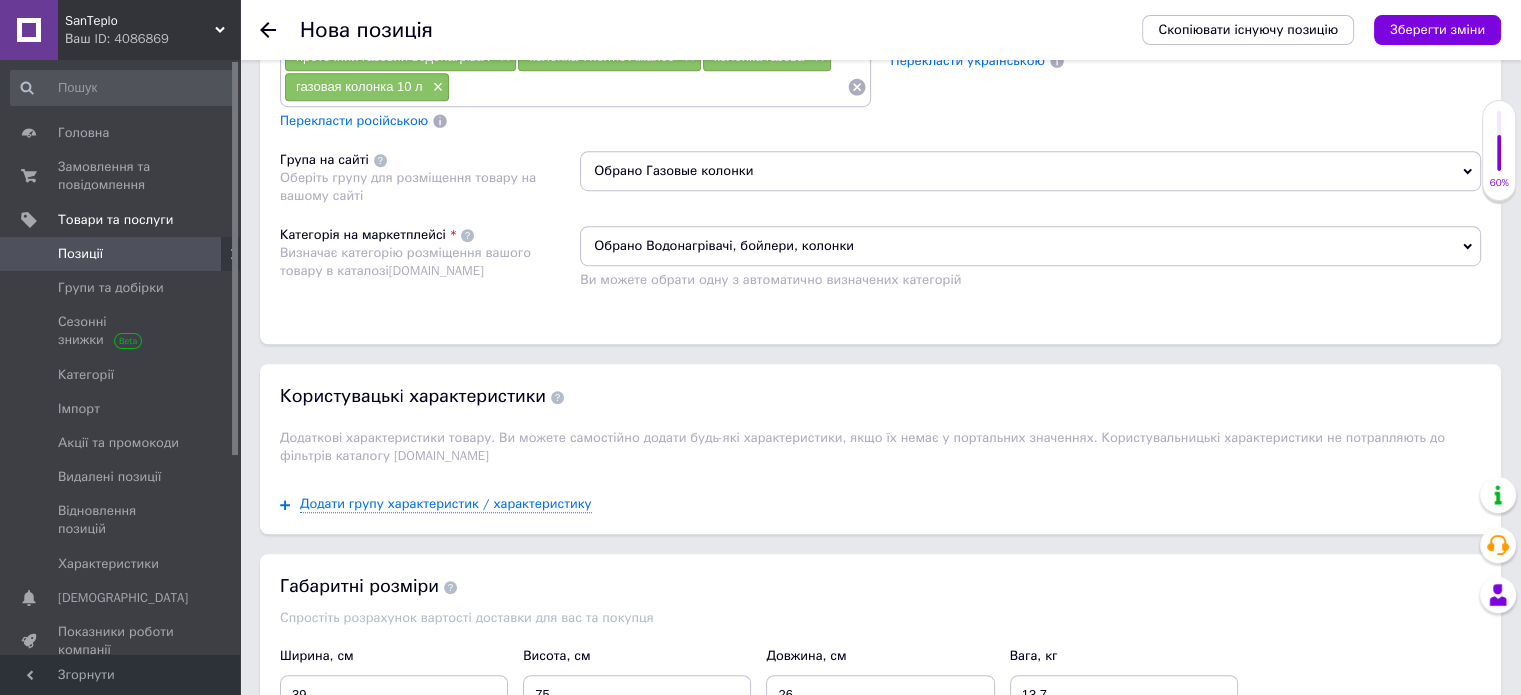 scroll, scrollTop: 1414, scrollLeft: 0, axis: vertical 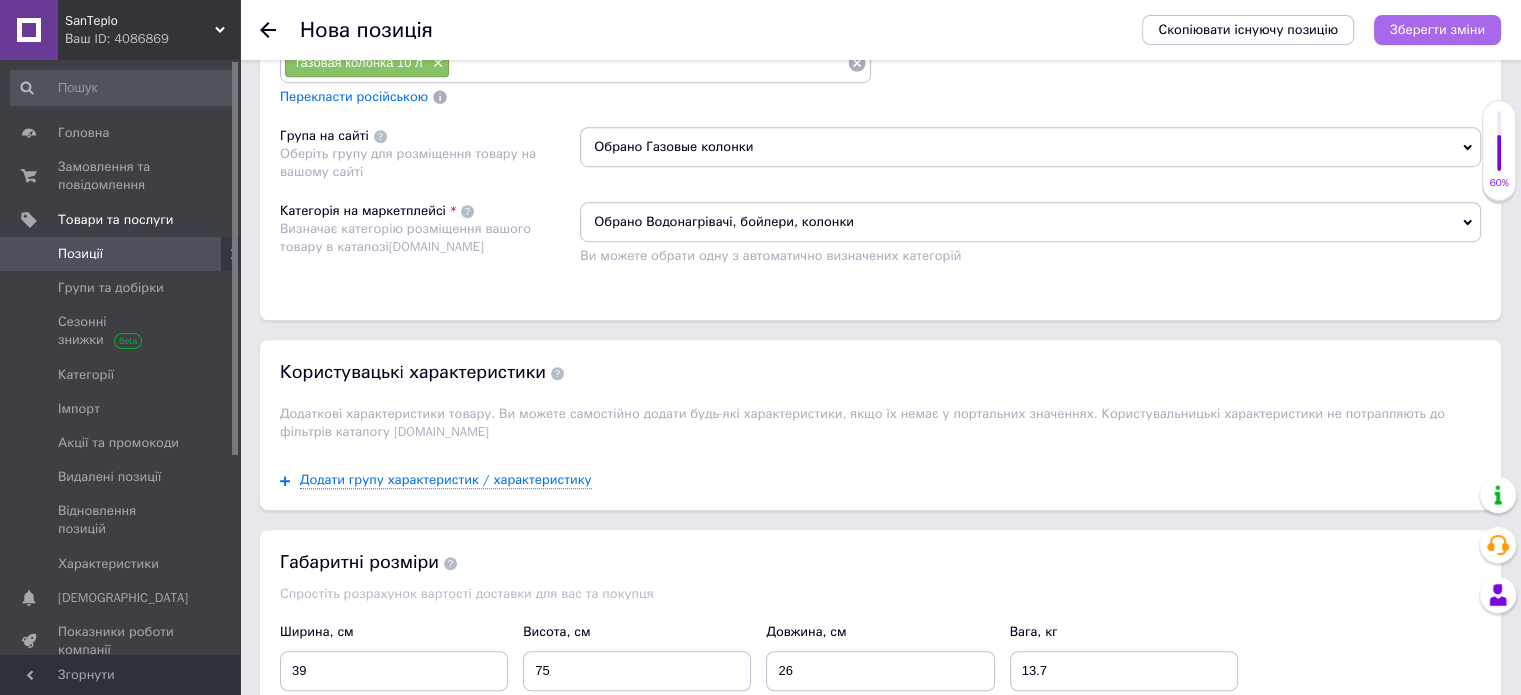 click on "Зберегти зміни" at bounding box center [1437, 29] 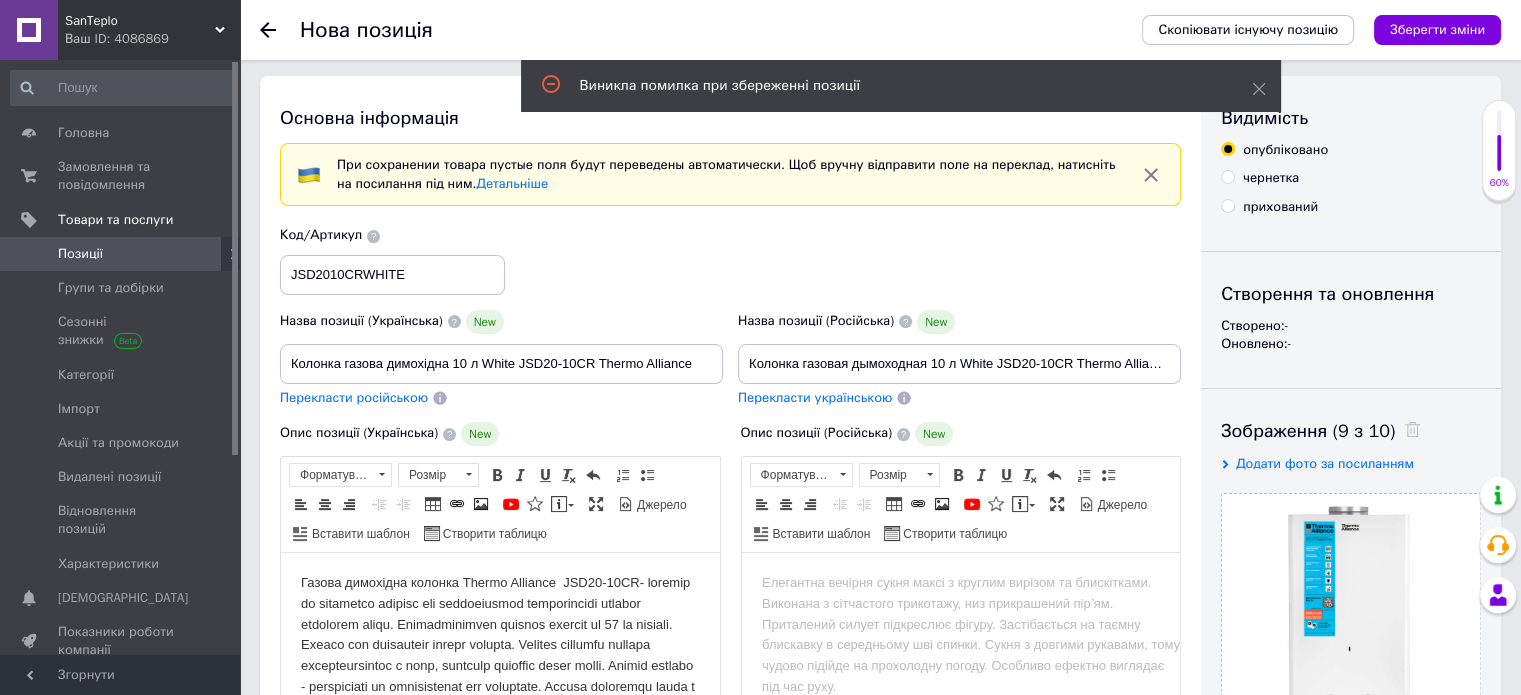 scroll, scrollTop: 0, scrollLeft: 0, axis: both 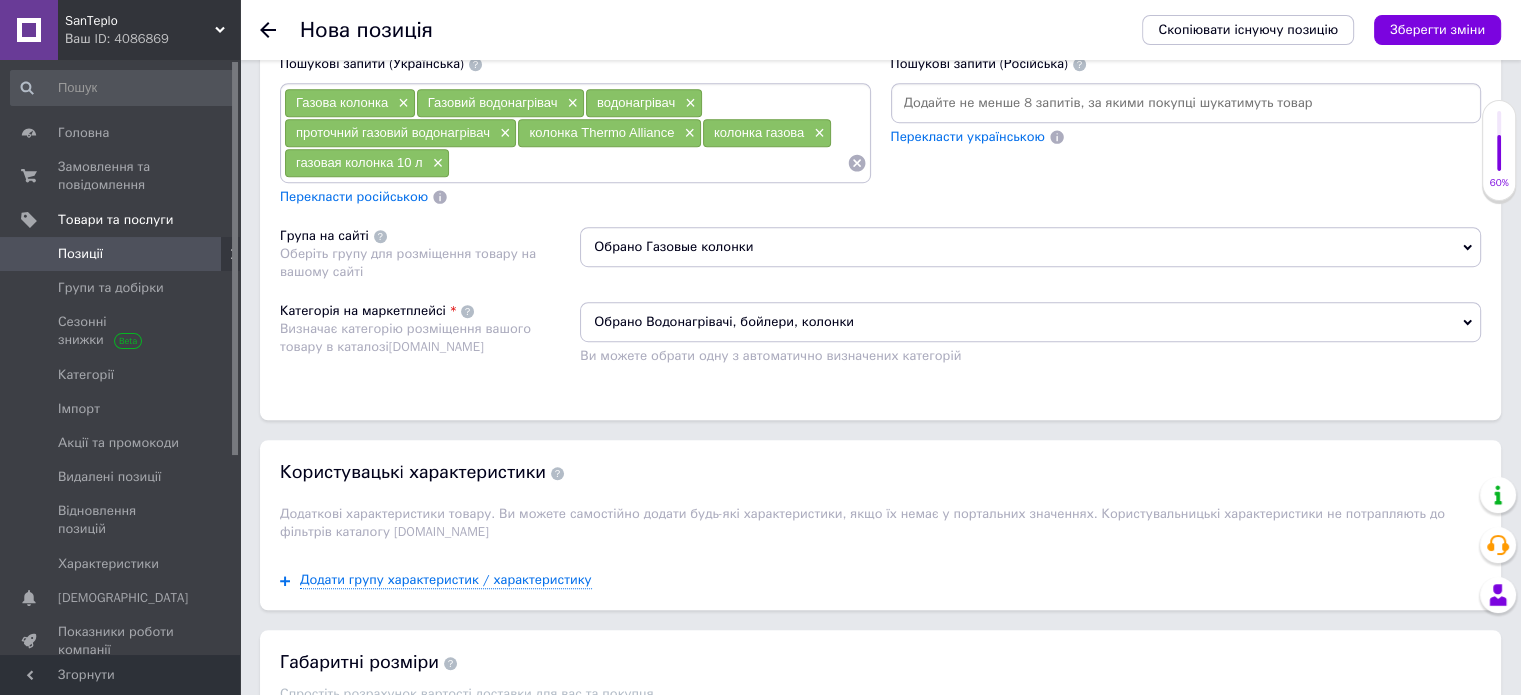 click on "Обрано Водонагрівачі, бойлери, колонки" at bounding box center [1030, 322] 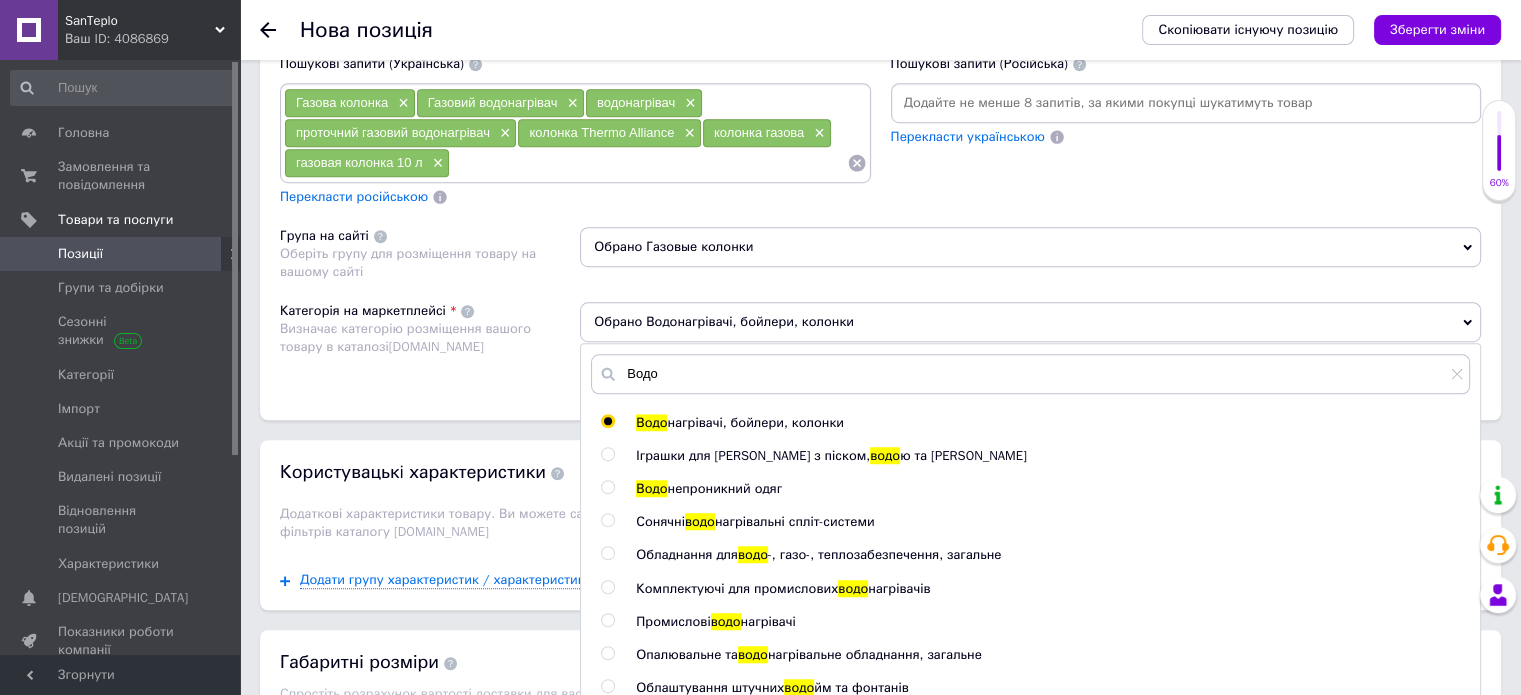 click on "Іграшки для [PERSON_NAME] з піском," at bounding box center (753, 455) 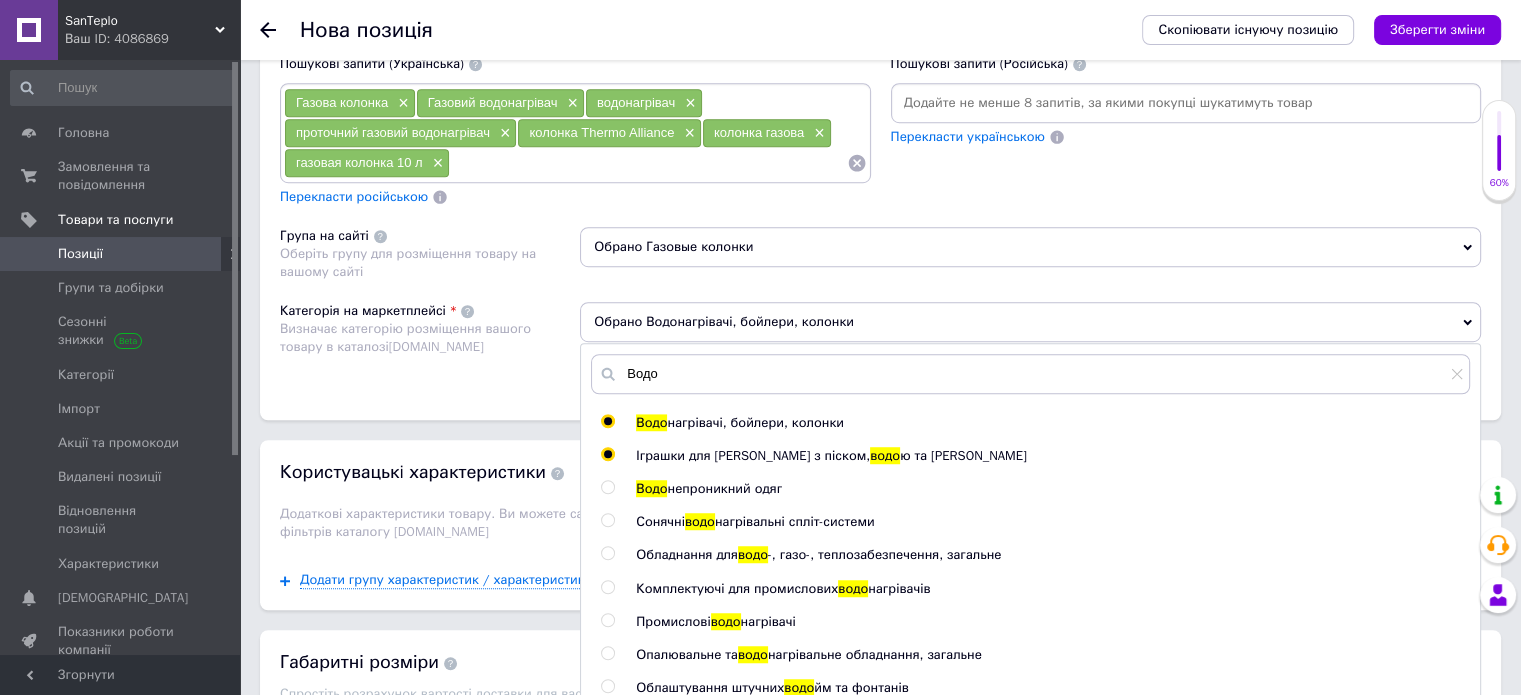 radio on "false" 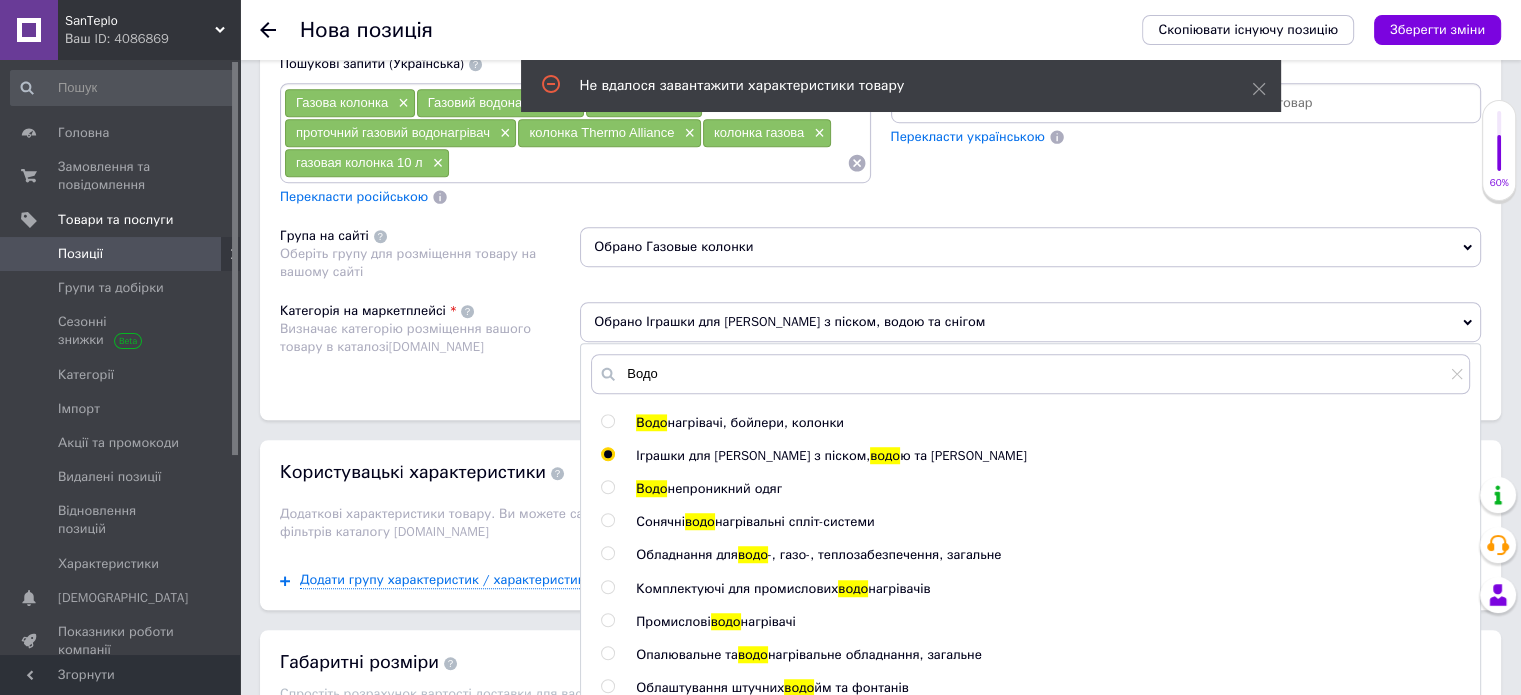 click on "нагрівачі, бойлери, колонки" at bounding box center (755, 422) 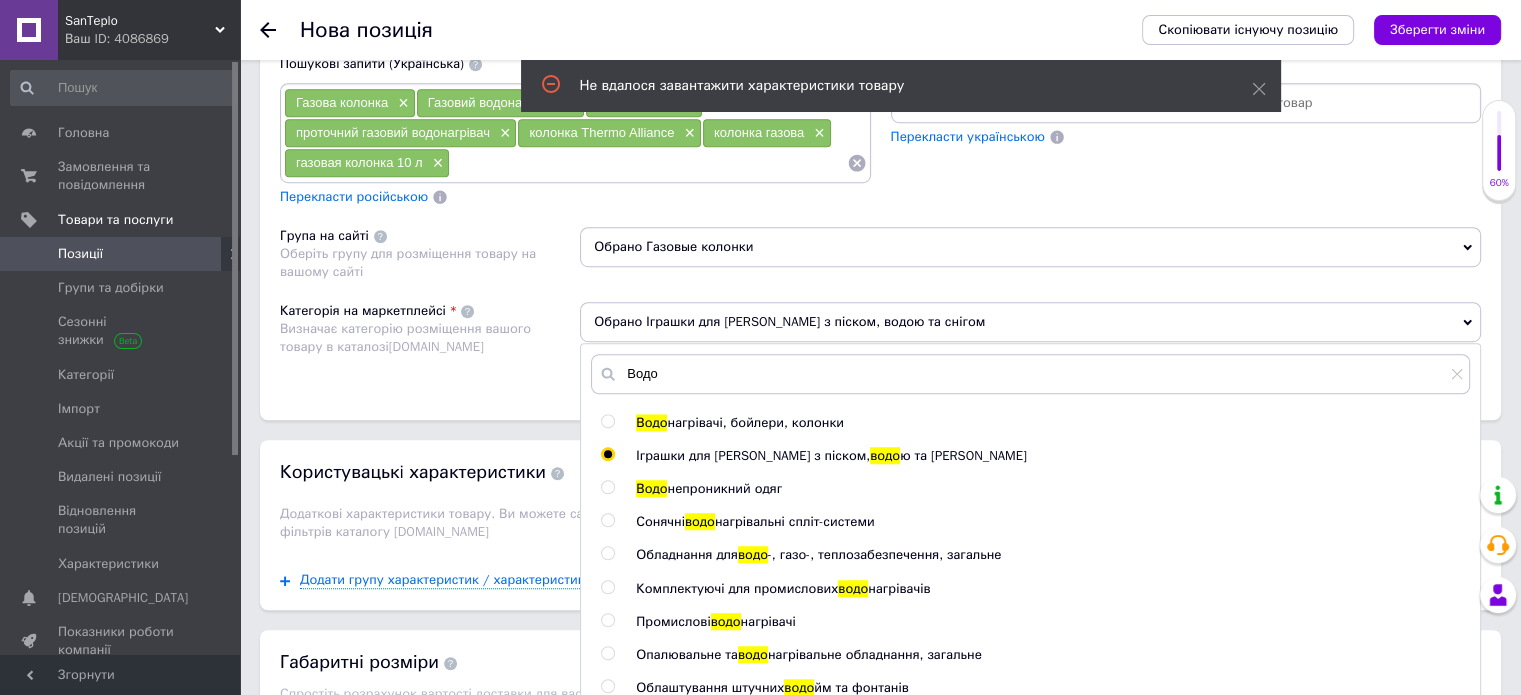 radio on "true" 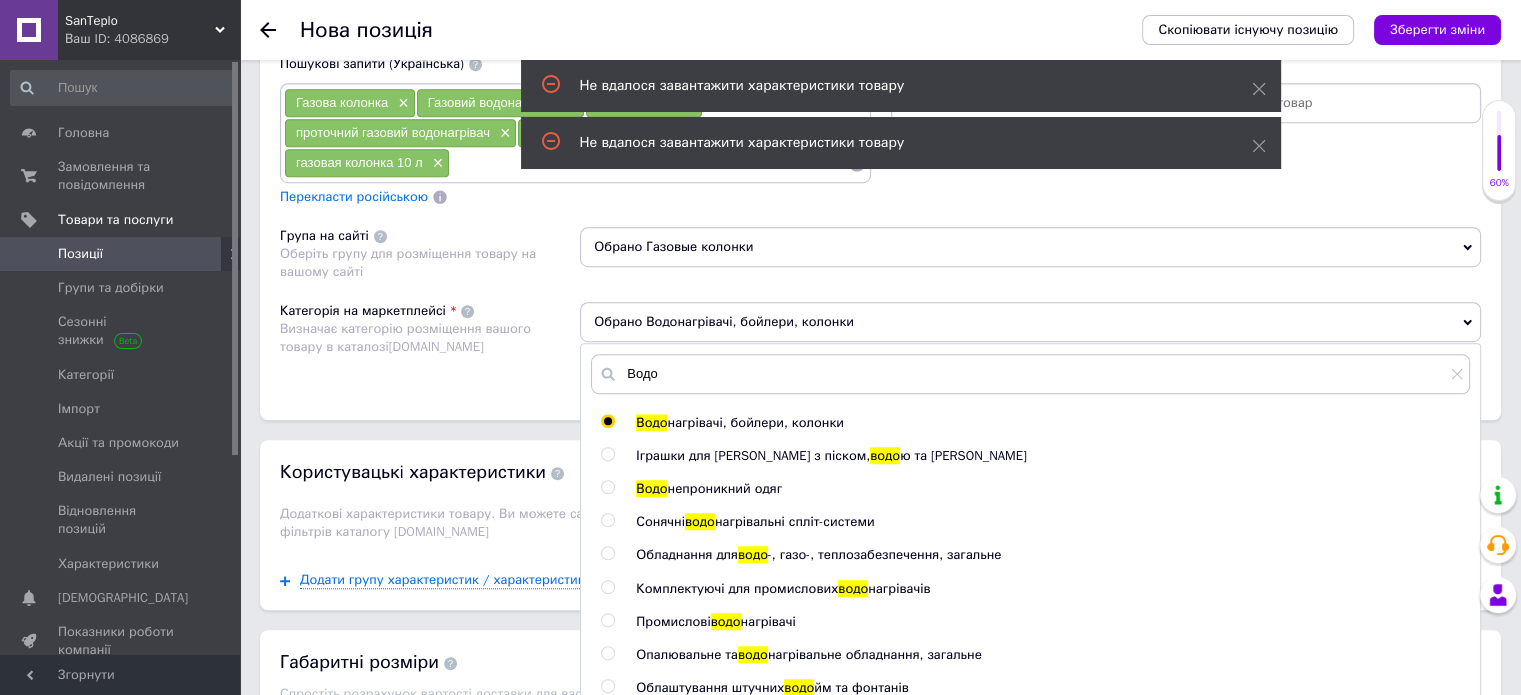 click on "Розміщення Пошукові запити (Українська) Газова колонка × Газовий водонагрівач × водонагрівач × проточний газовий водонагрівач × колонка Thermo Alliance × колонка газова × газовая колонка 10 л × Перекласти російською Пошукові запити (Російська) Перекласти українською Група на сайті Оберіть групу для розміщення товару на вашому сайті Обрано Газовые колонки Категорія на маркетплейсі Визначає категорію розміщення вашого товару в каталозі  [DOMAIN_NAME] Обрано Водонагрівачі, бойлери, колонки [PERSON_NAME] нагрівачі, бойлери, колонки Іграшки для [PERSON_NAME] з піском,  водо Водо водо" at bounding box center (880, 209) 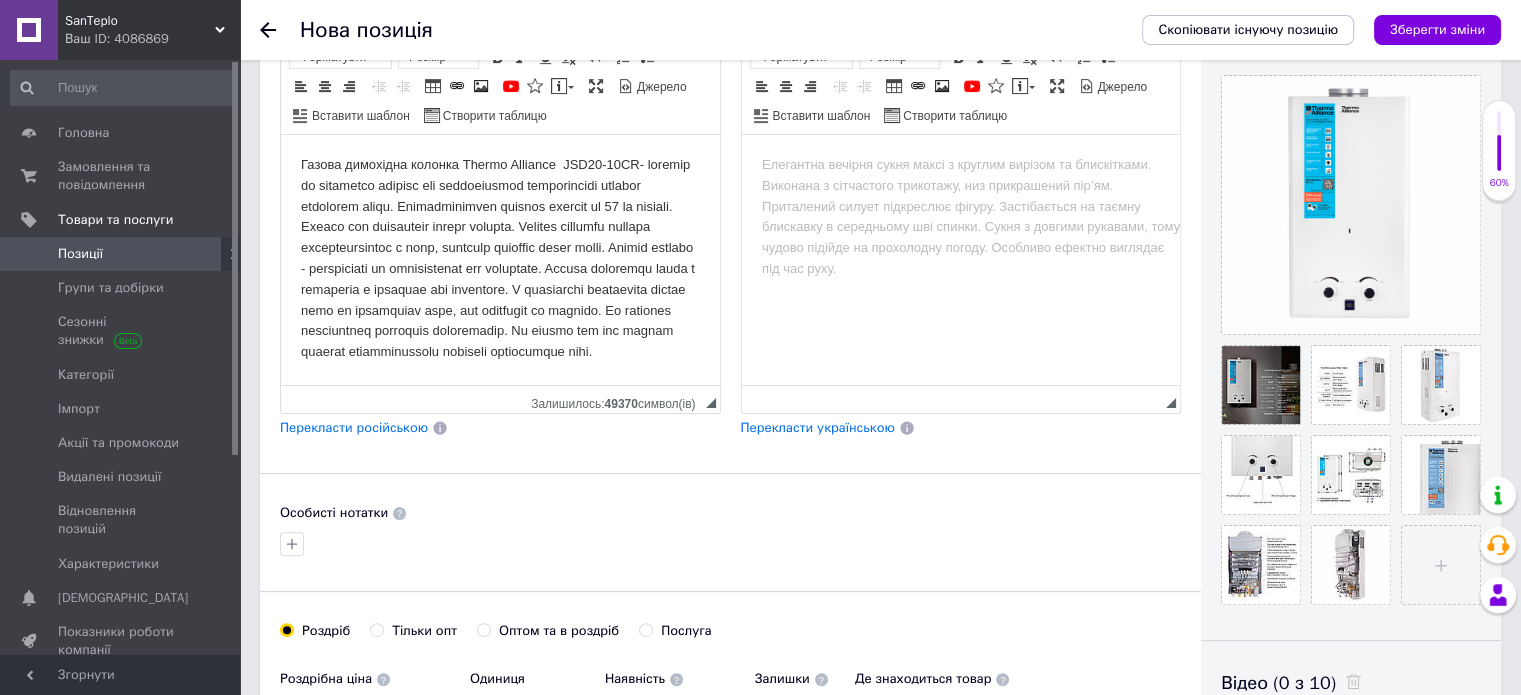 scroll, scrollTop: 314, scrollLeft: 0, axis: vertical 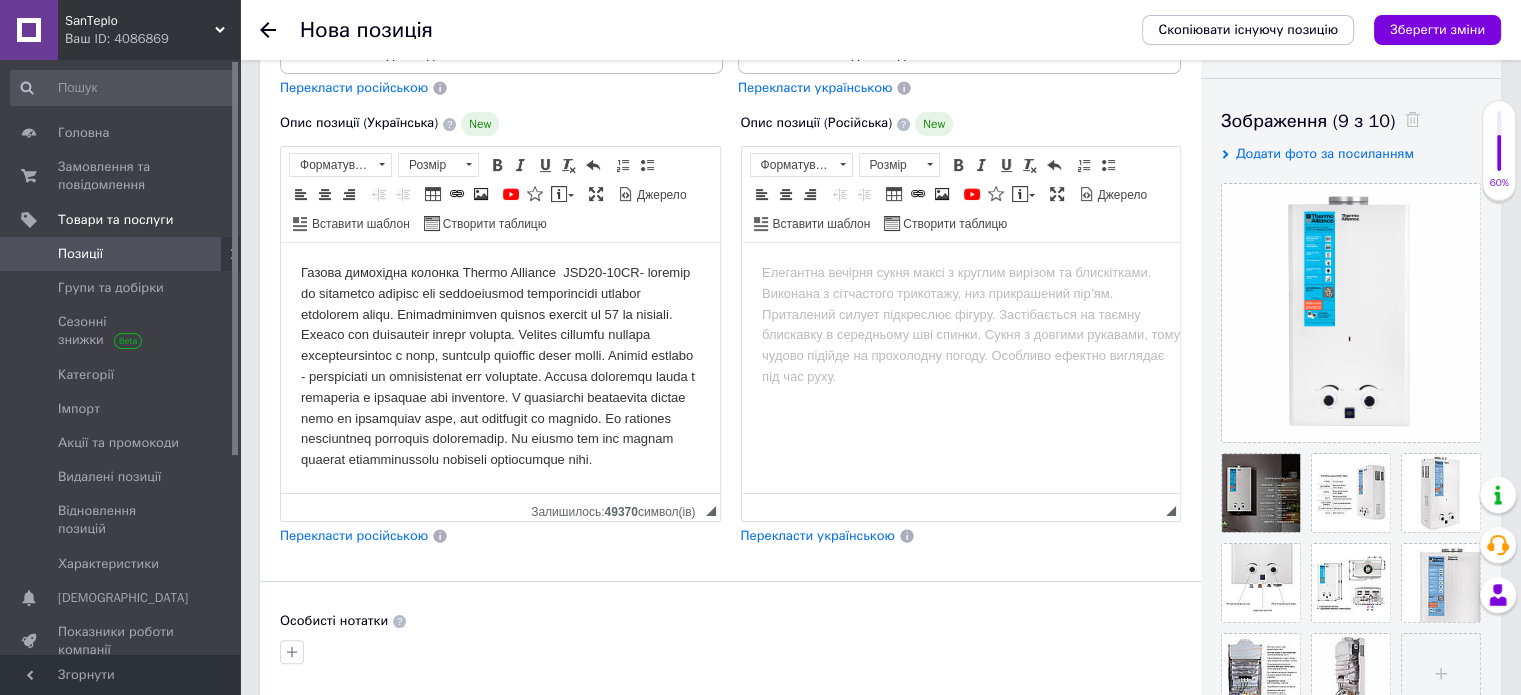 click on "Перекласти російською" at bounding box center (354, 535) 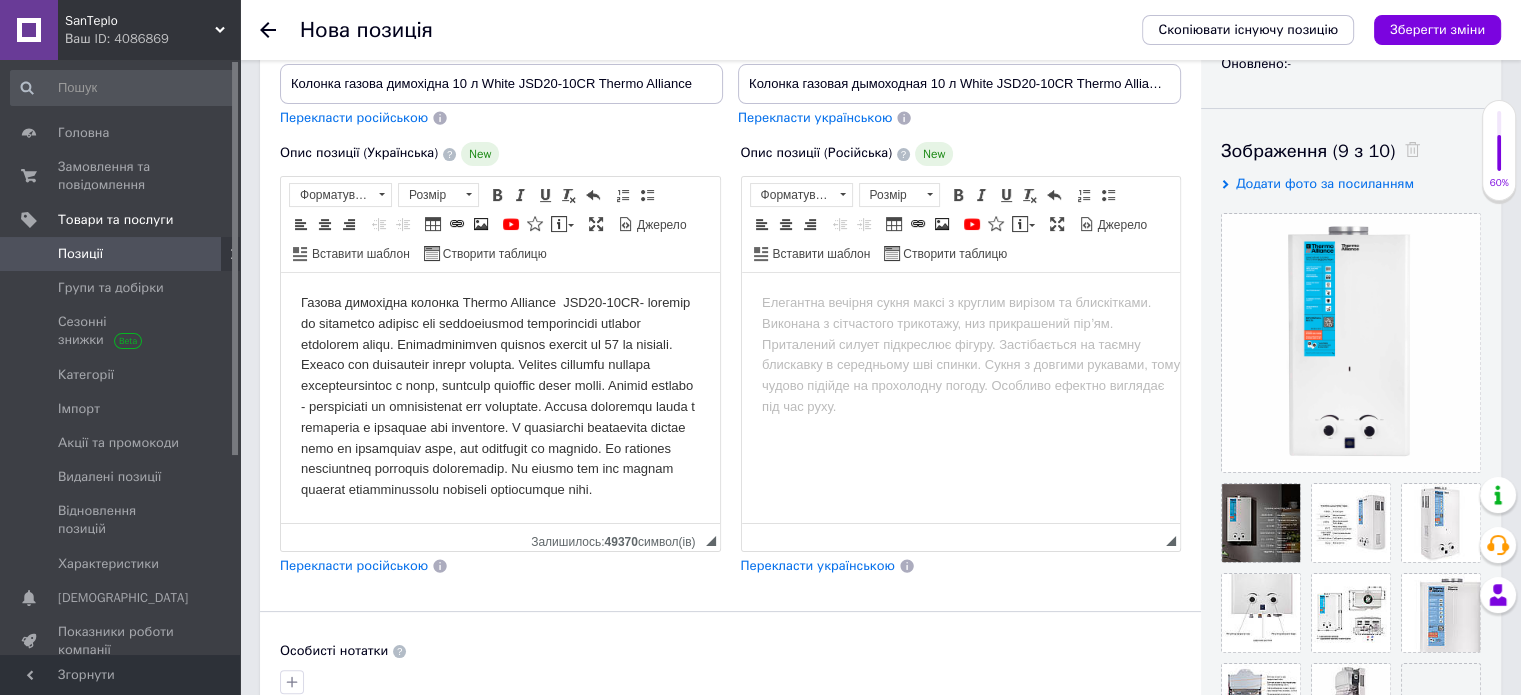 scroll, scrollTop: 400, scrollLeft: 0, axis: vertical 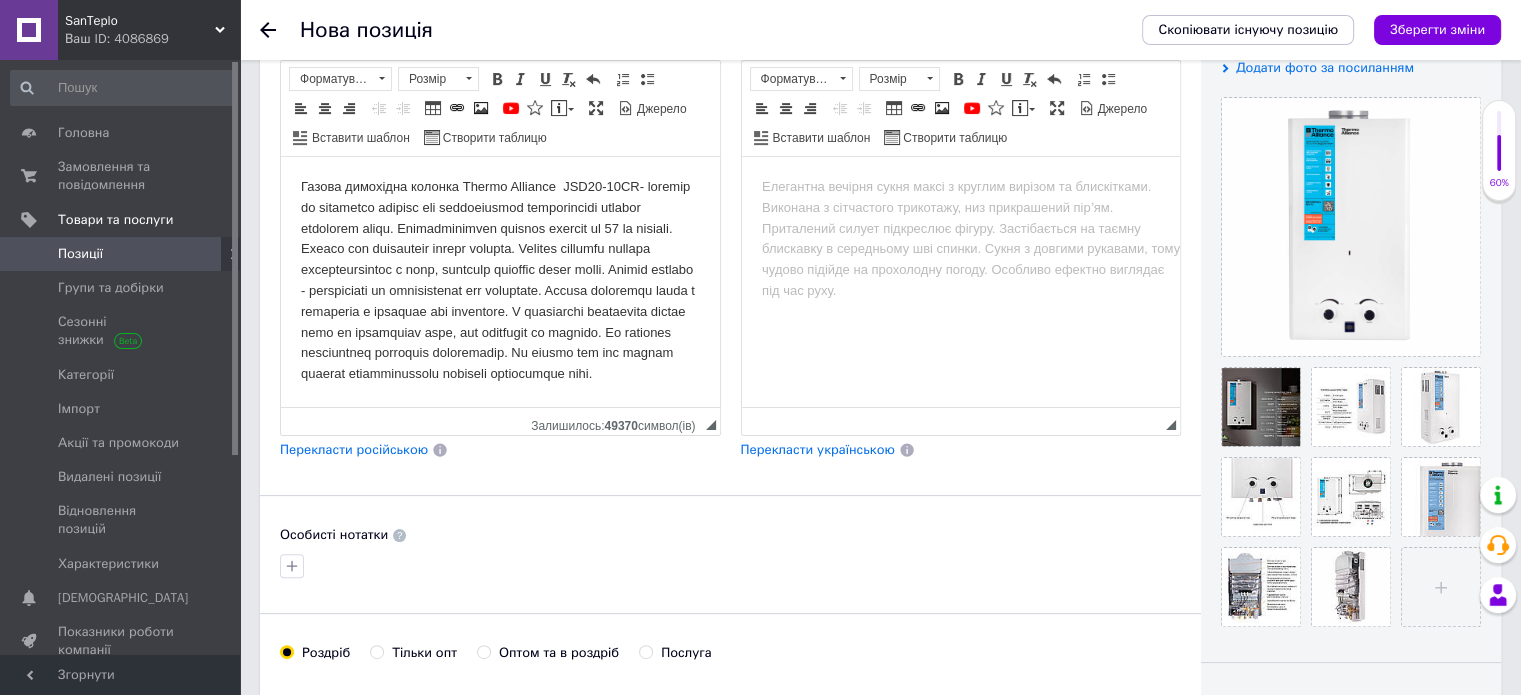 click on "Перекласти російською" at bounding box center (354, 449) 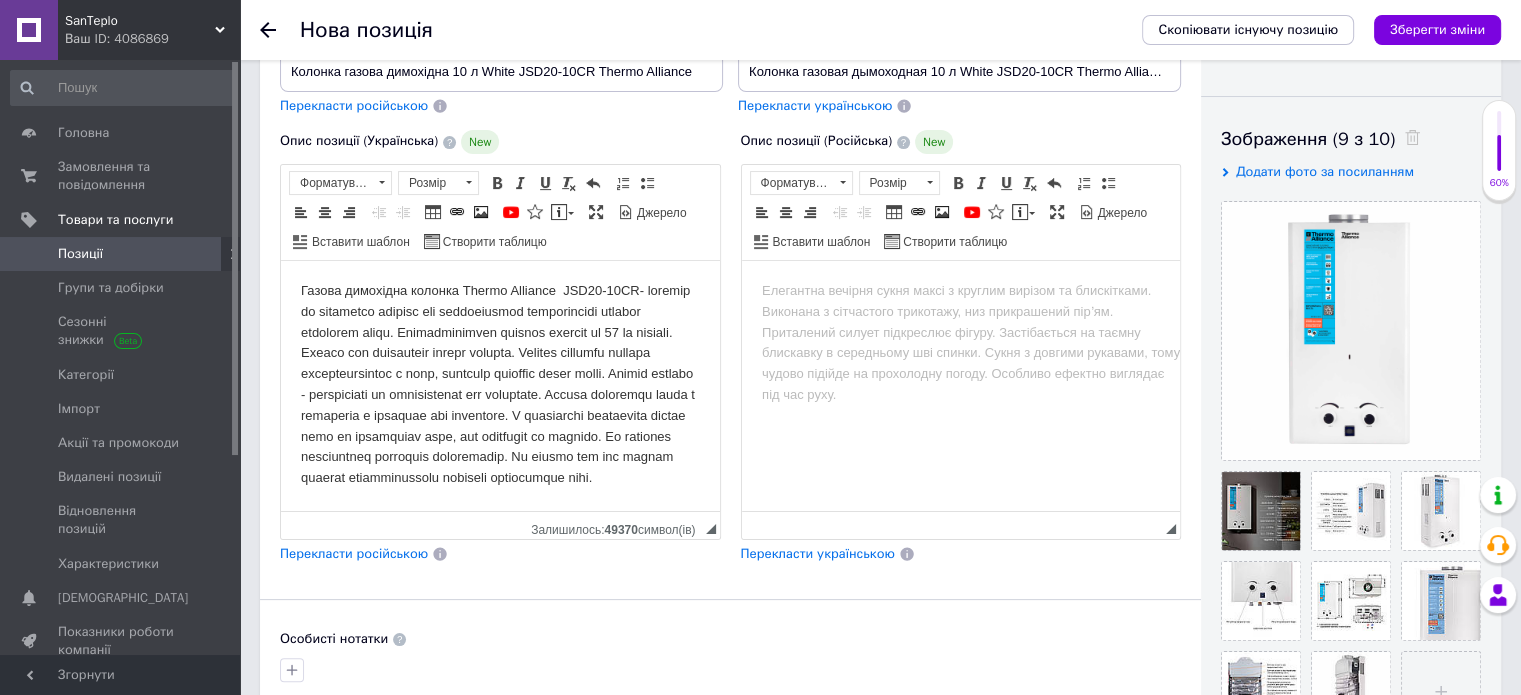 scroll, scrollTop: 500, scrollLeft: 0, axis: vertical 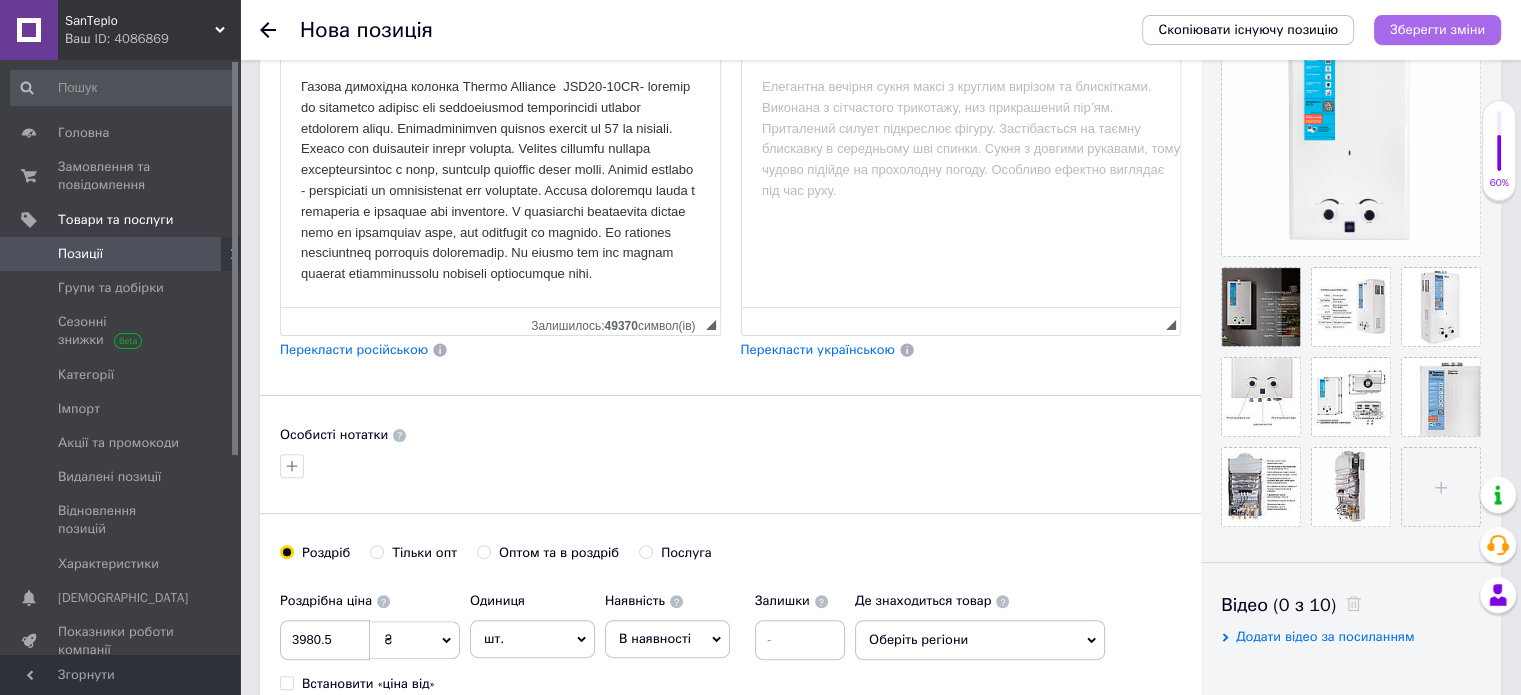 click on "Зберегти зміни" at bounding box center (1437, 29) 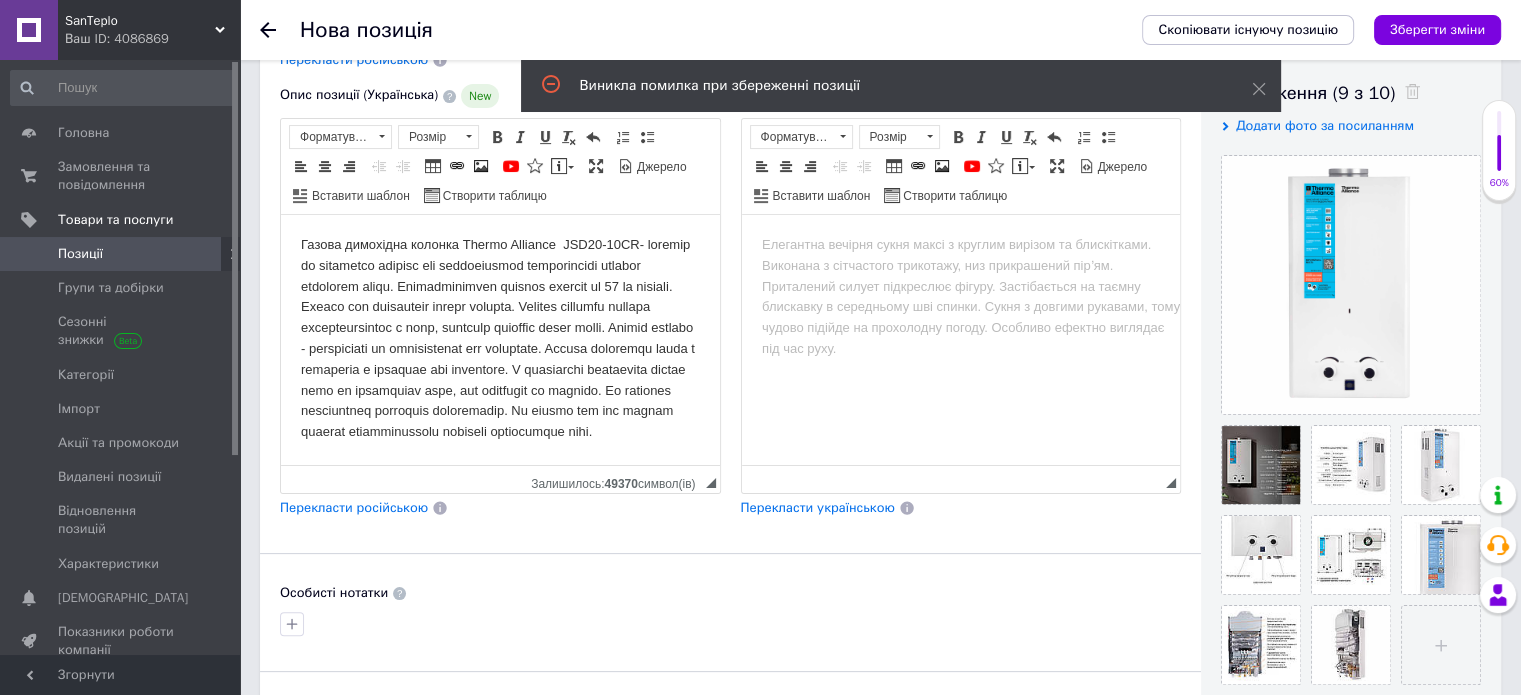 scroll, scrollTop: 100, scrollLeft: 0, axis: vertical 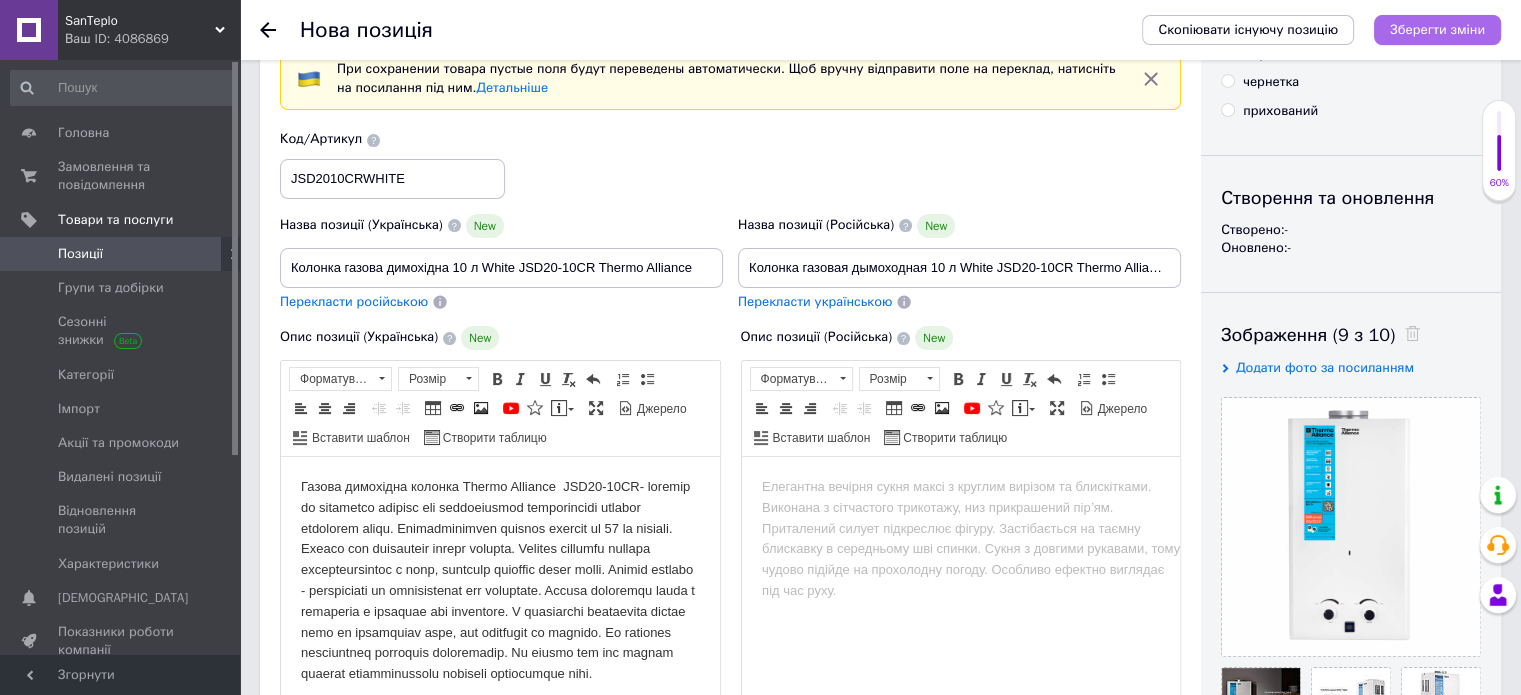 click on "Зберегти зміни" at bounding box center (1437, 29) 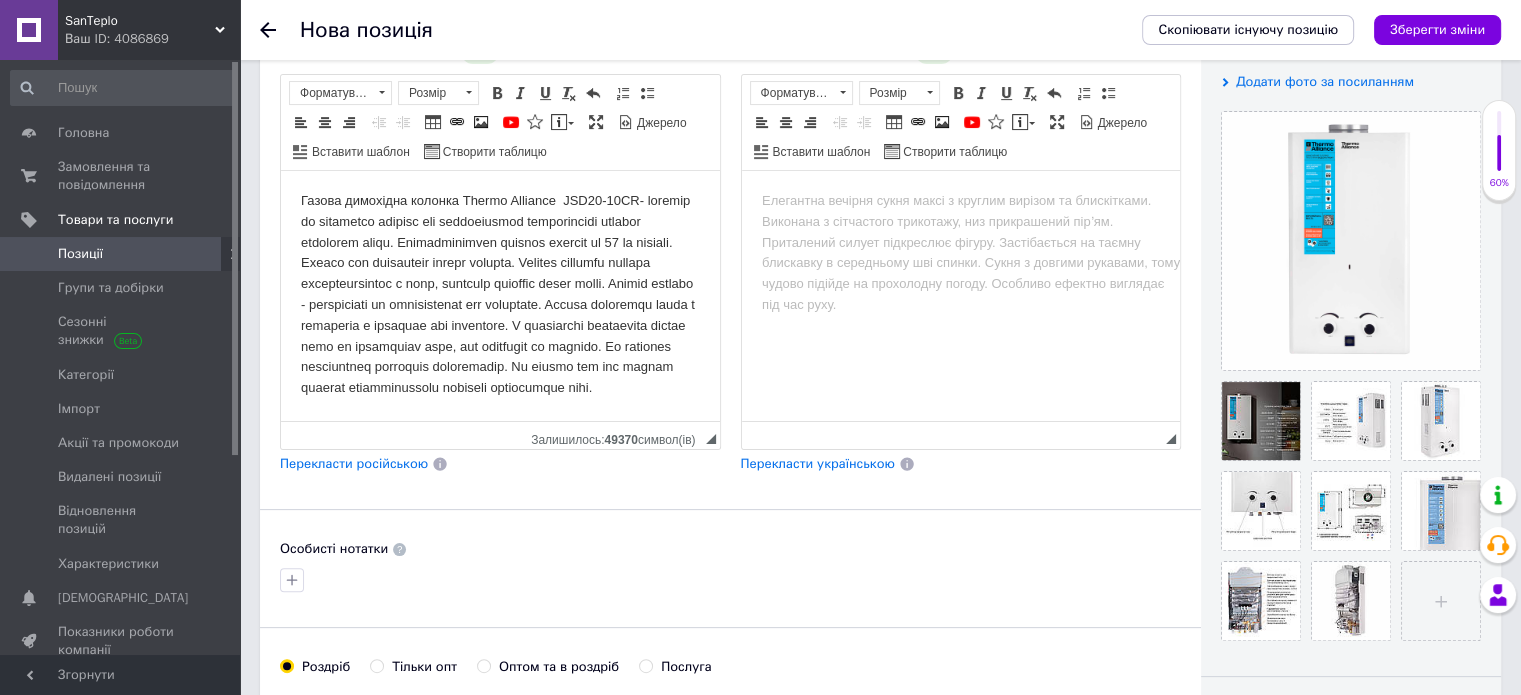 scroll, scrollTop: 300, scrollLeft: 0, axis: vertical 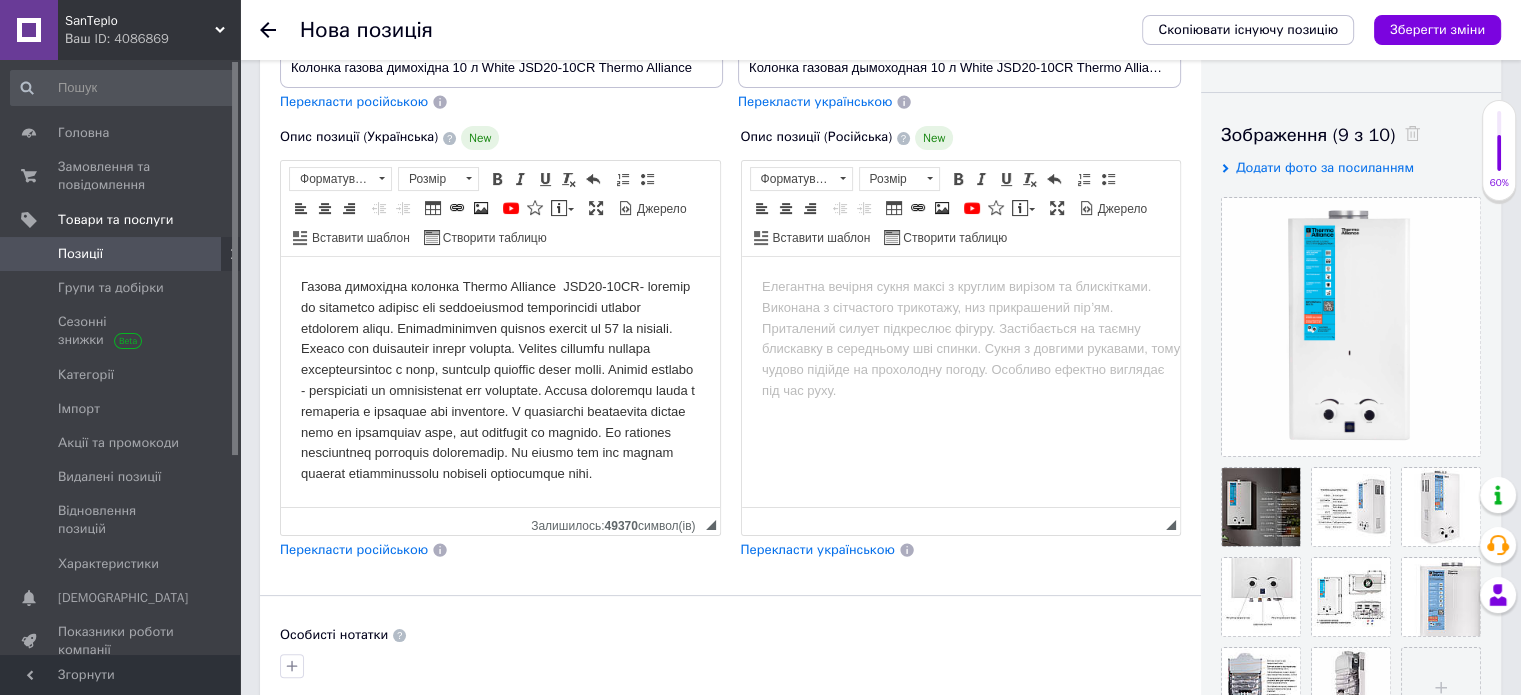 click on "Перекласти російською" at bounding box center (354, 549) 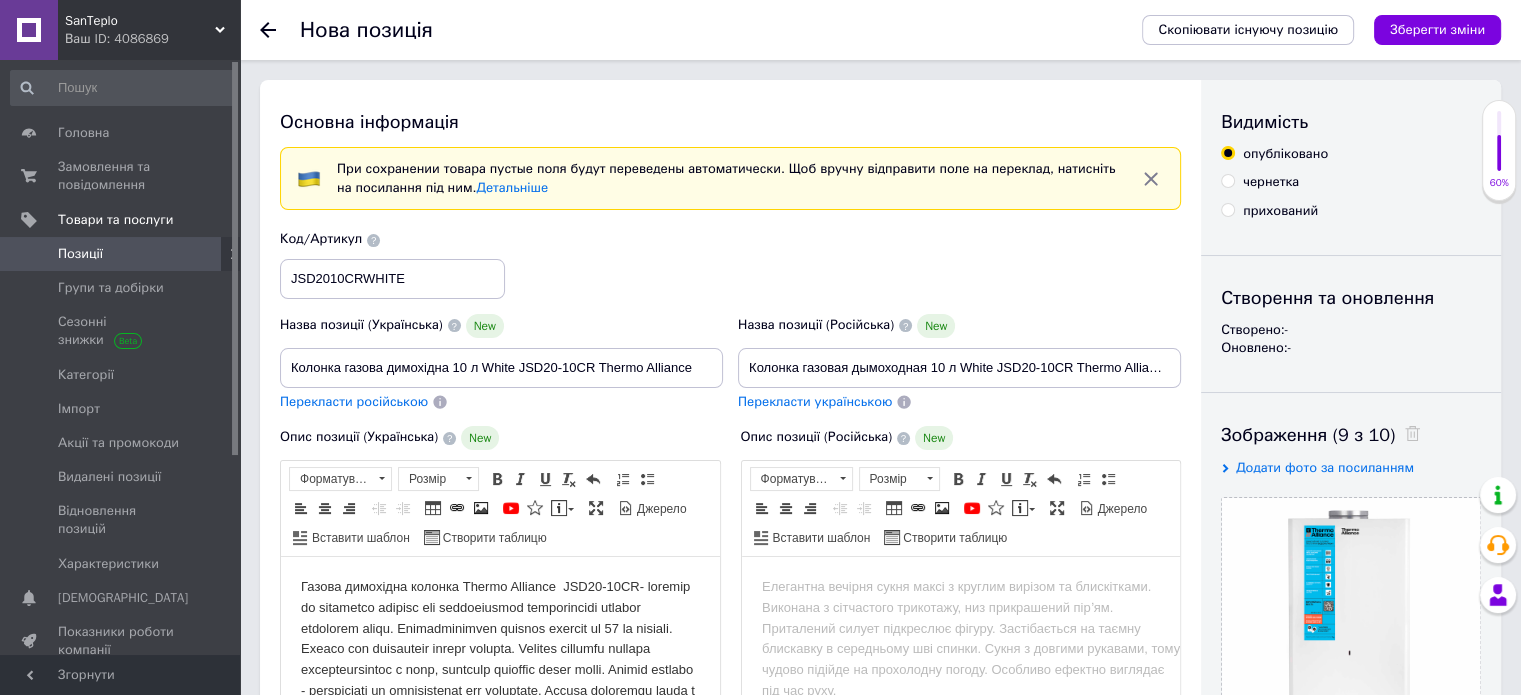 scroll, scrollTop: 200, scrollLeft: 0, axis: vertical 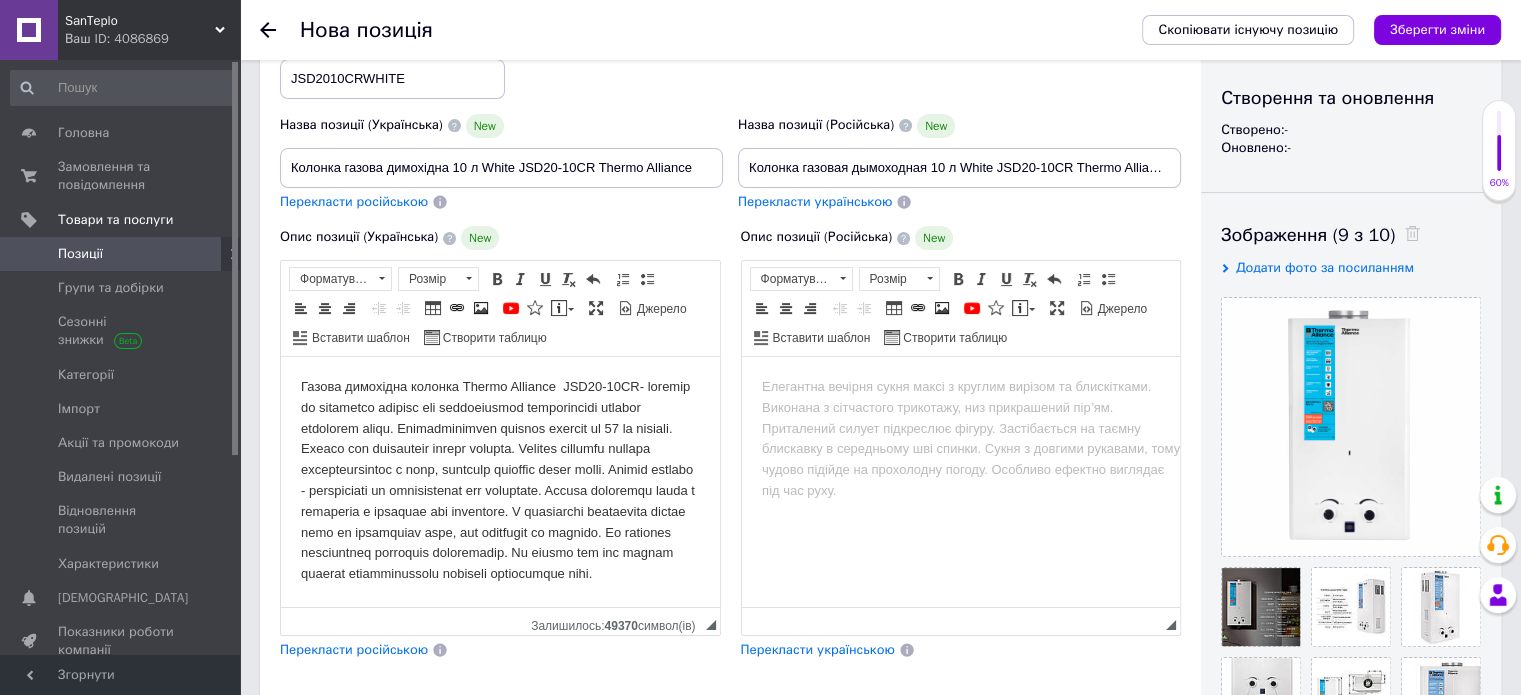 click on "Перекласти російською" at bounding box center (354, 649) 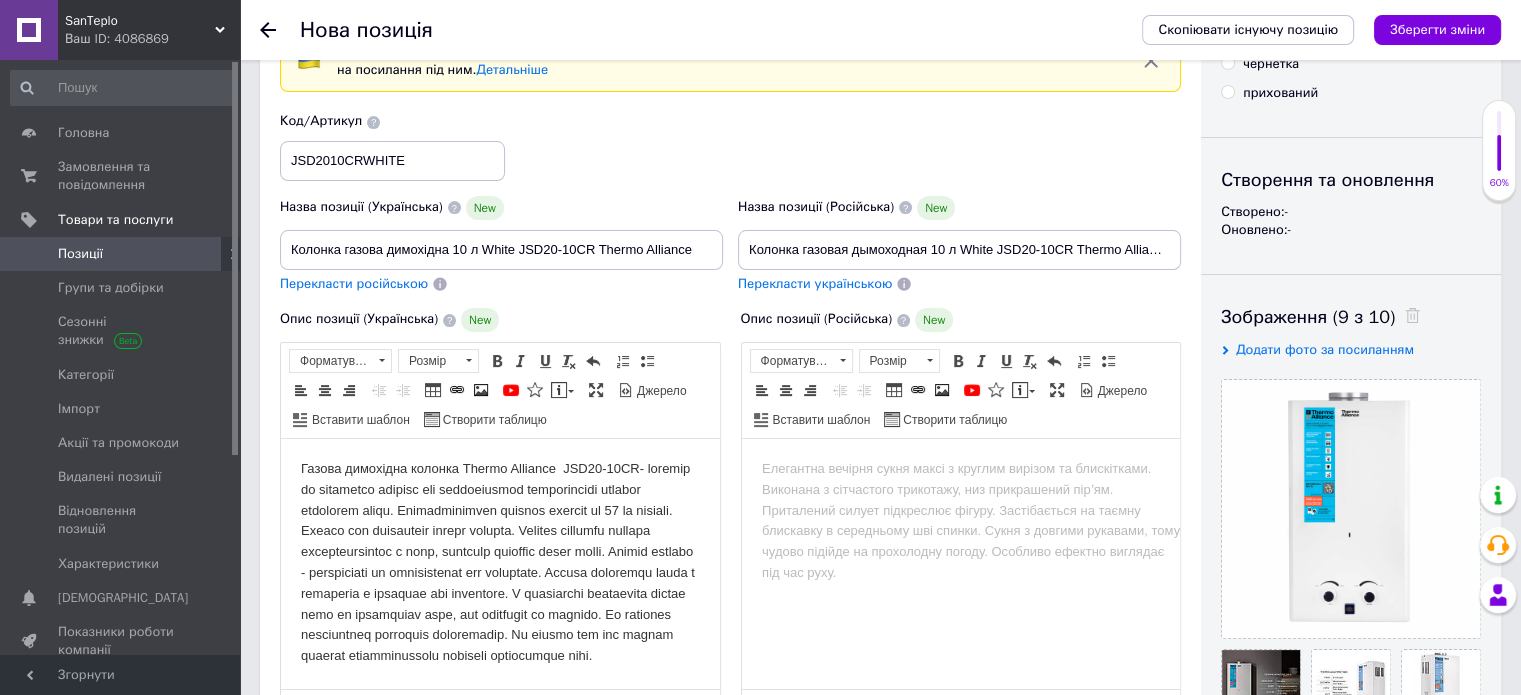 scroll, scrollTop: 0, scrollLeft: 0, axis: both 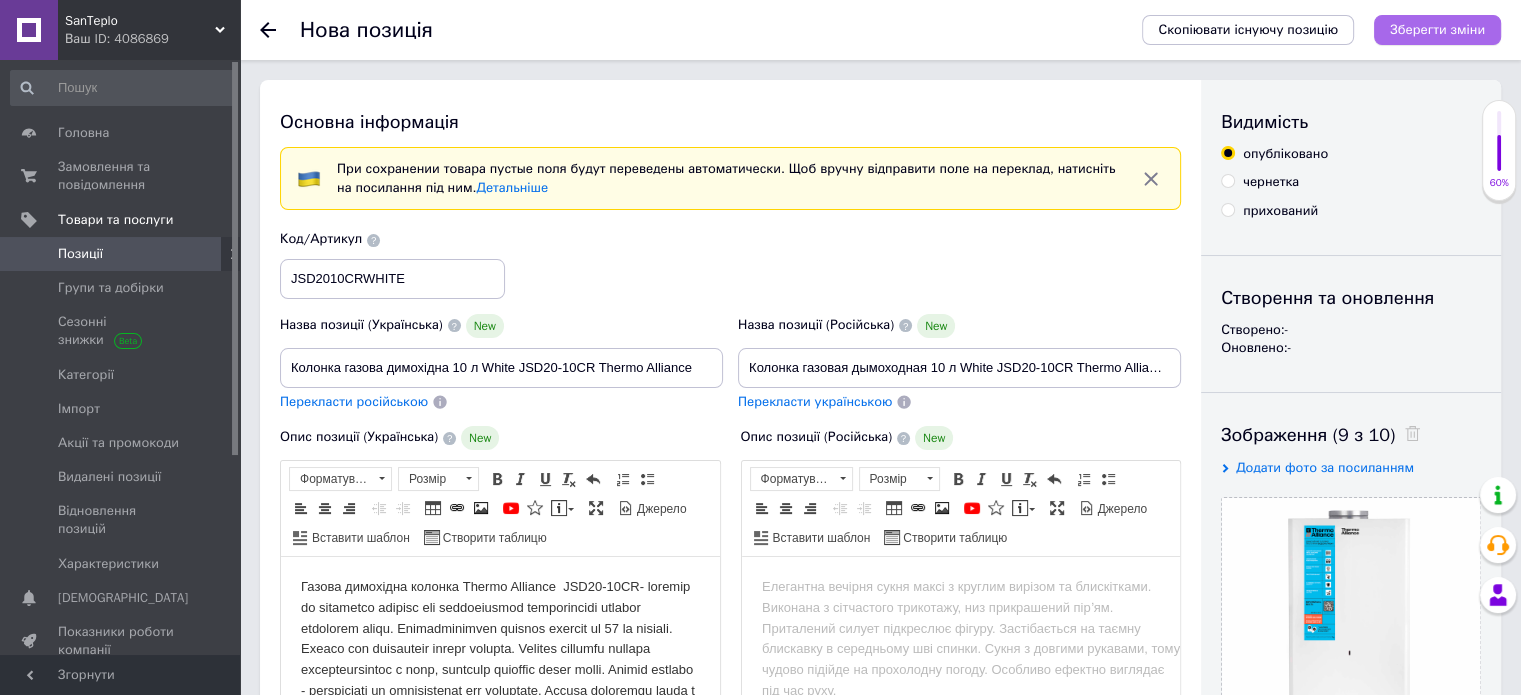 click on "Зберегти зміни" at bounding box center (1437, 30) 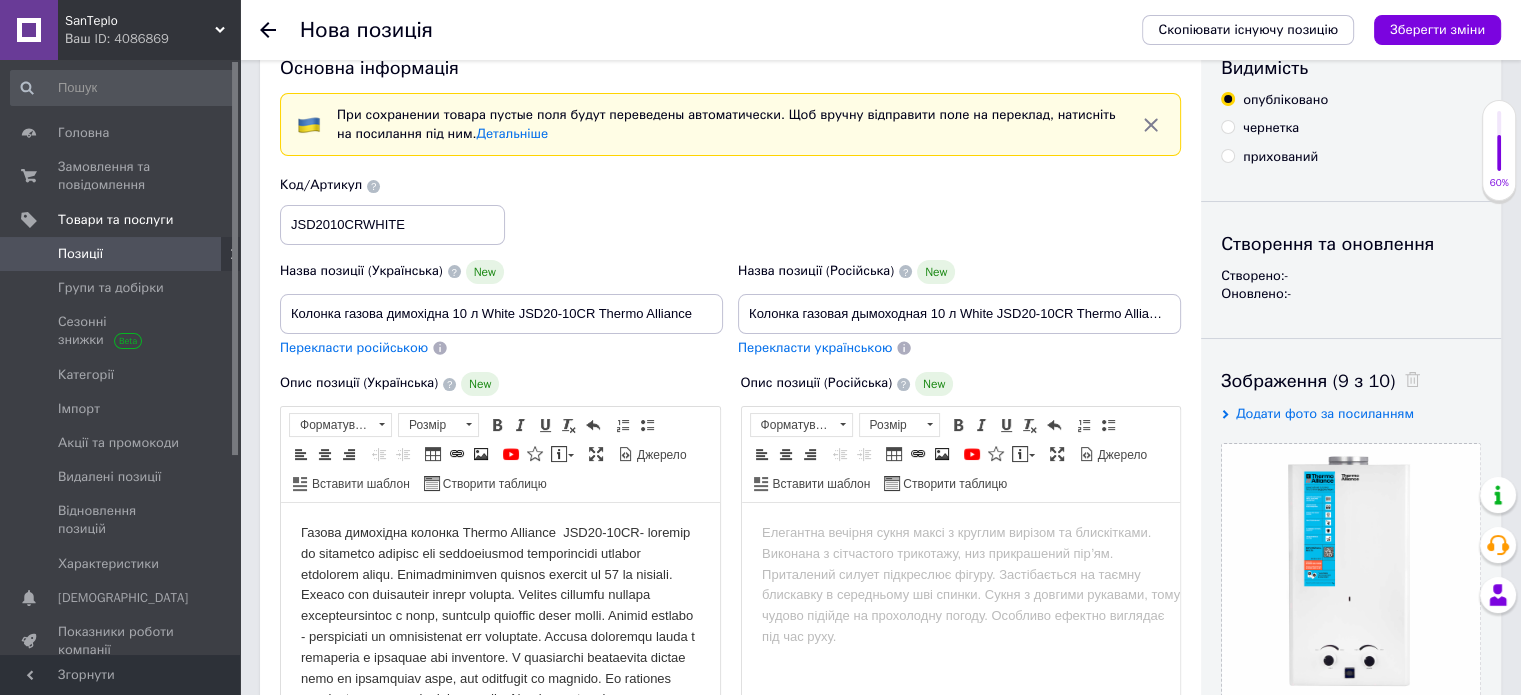 scroll, scrollTop: 0, scrollLeft: 0, axis: both 